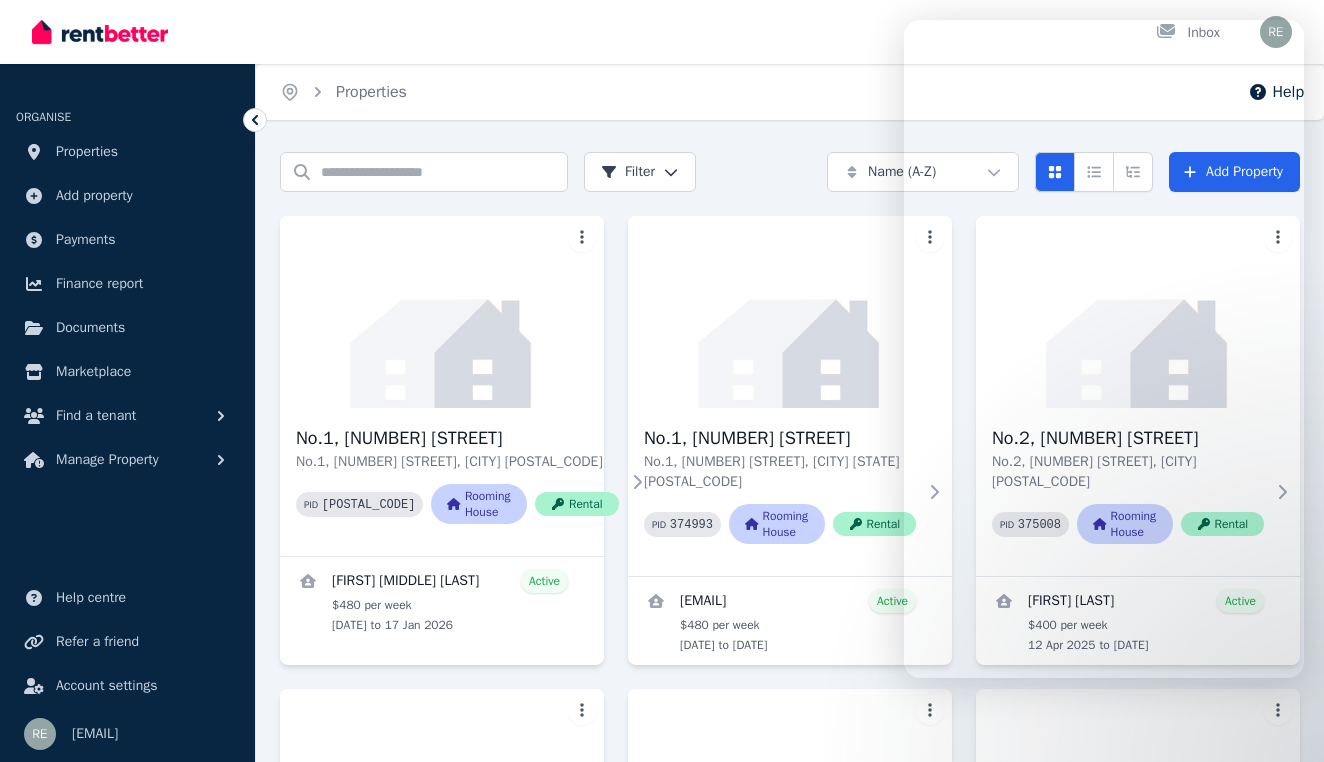 scroll, scrollTop: 751, scrollLeft: 0, axis: vertical 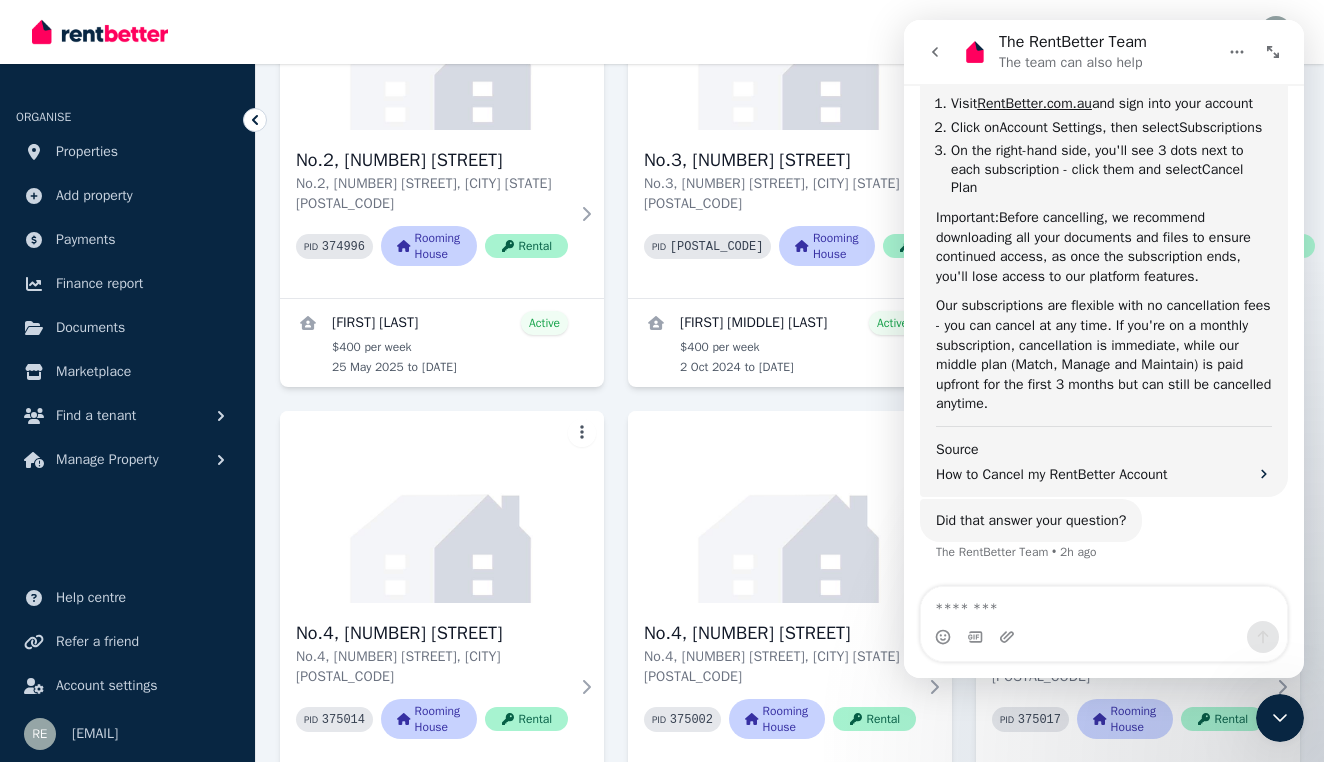 click 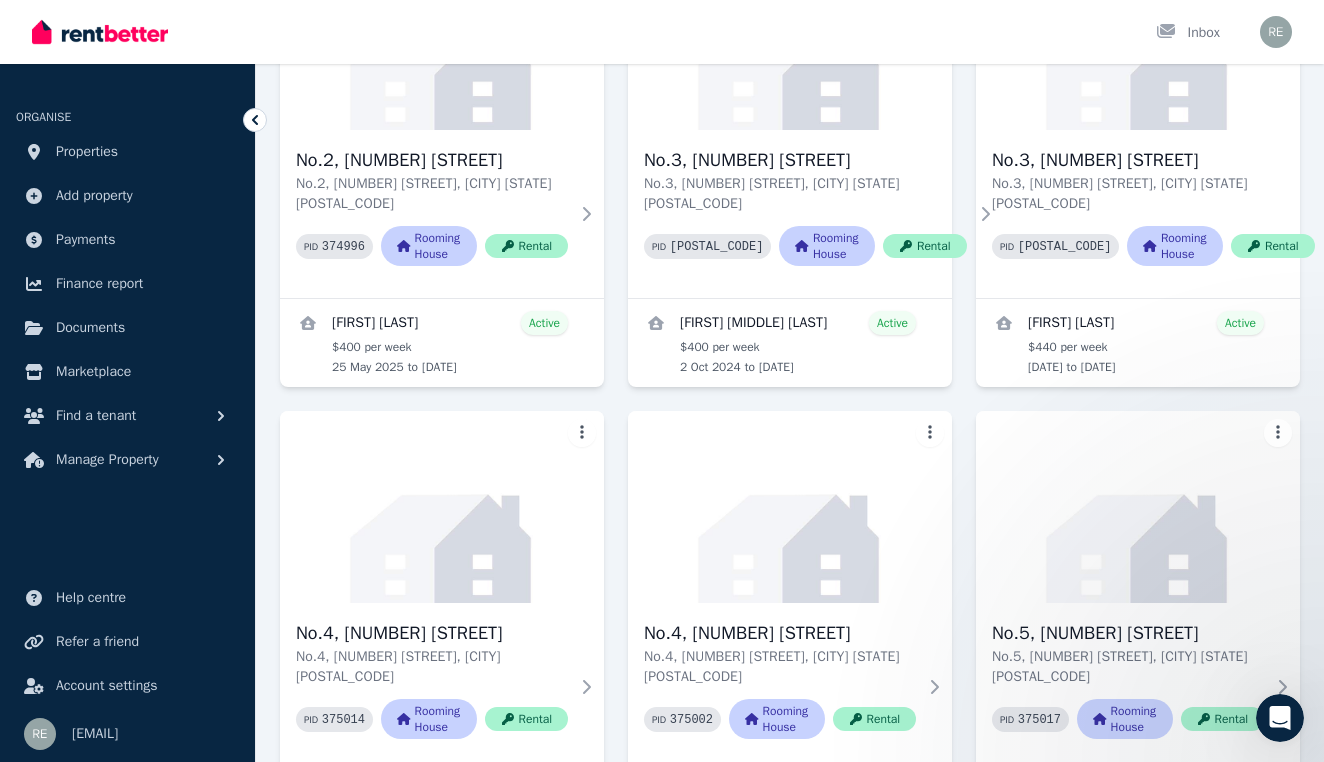 scroll, scrollTop: 595, scrollLeft: 0, axis: vertical 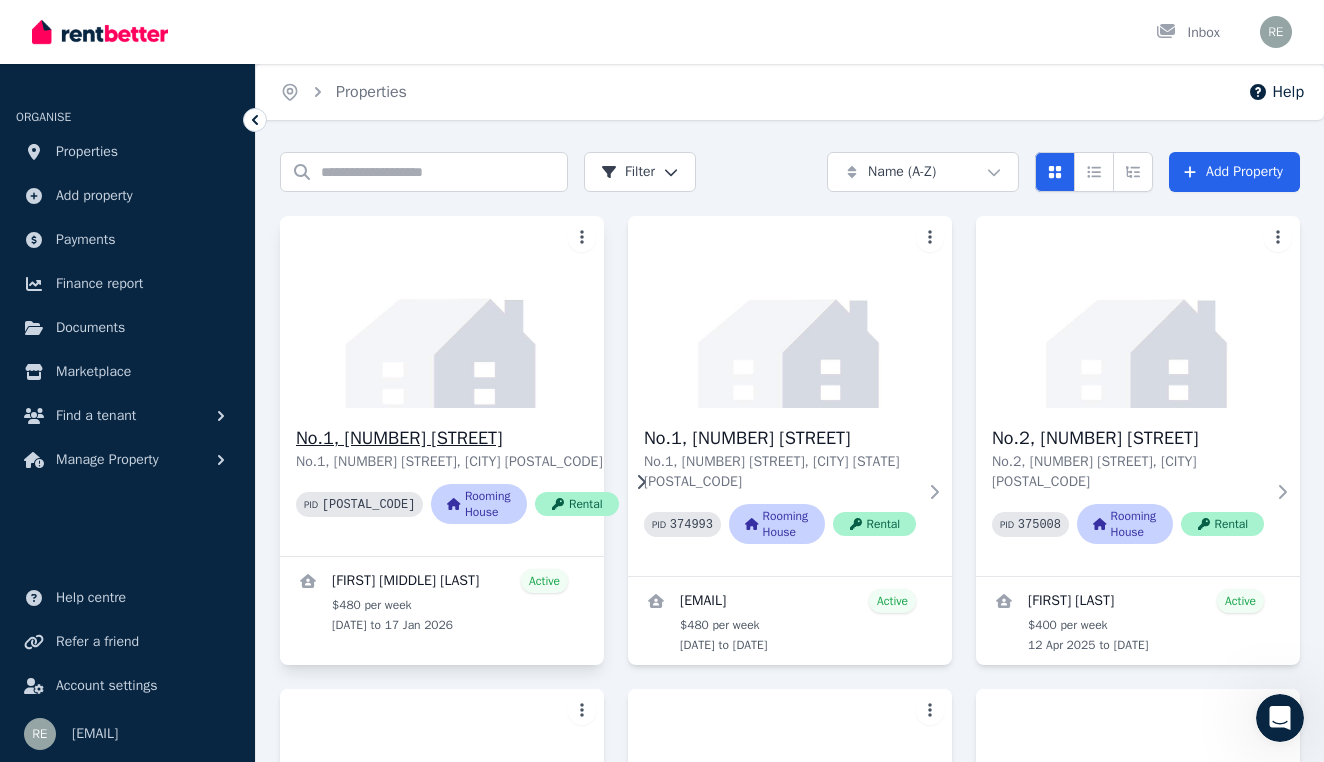 click on "No.1, [NUMBER] [STREET]" at bounding box center (457, 438) 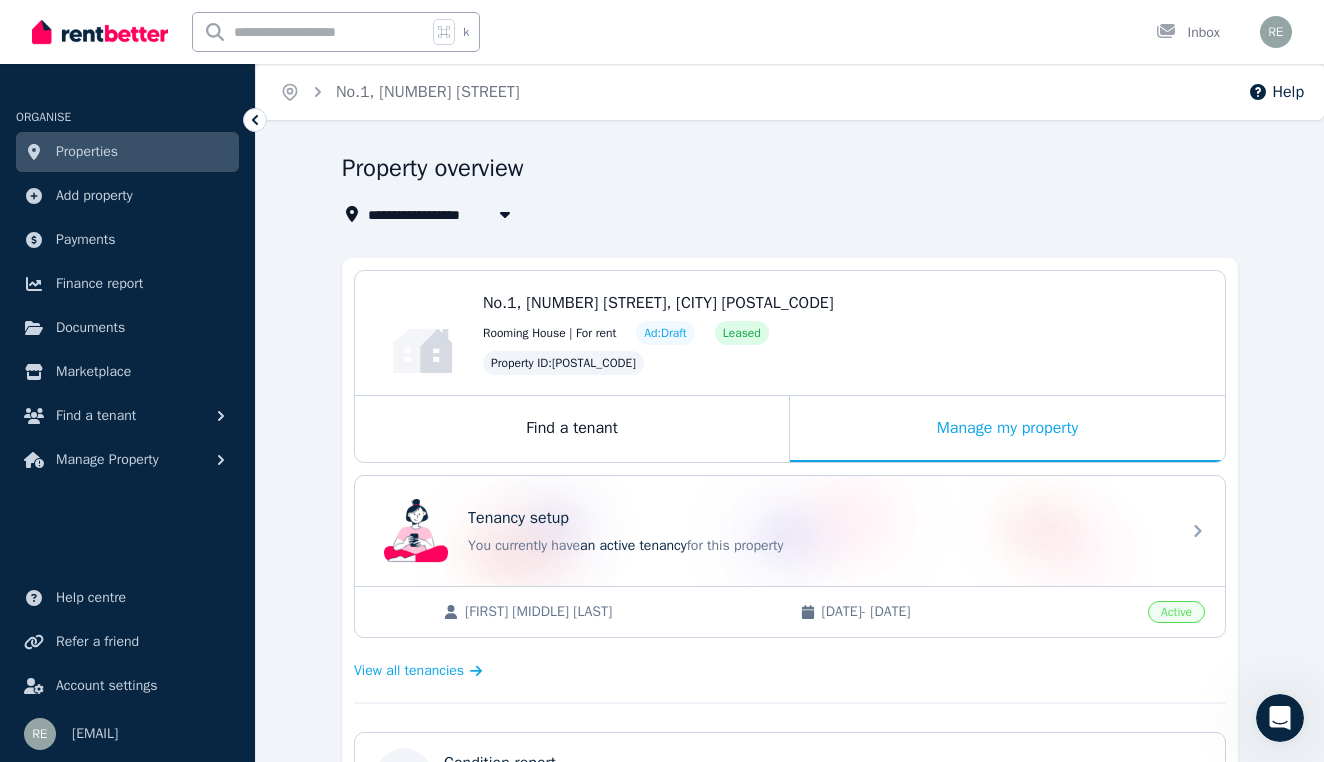 click on "No.1, [NUMBER] [STREET], [CITY] [POSTAL_CODE]" at bounding box center [658, 303] 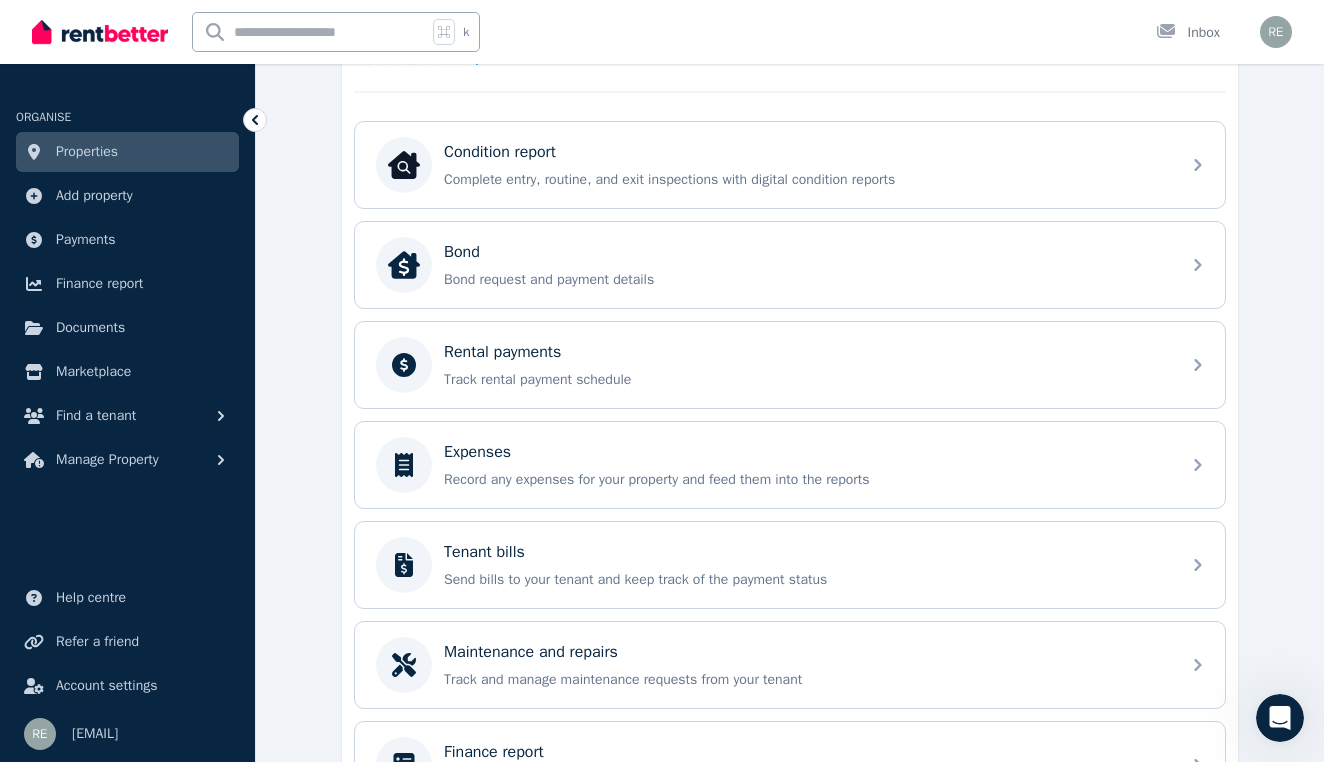 scroll, scrollTop: 611, scrollLeft: 0, axis: vertical 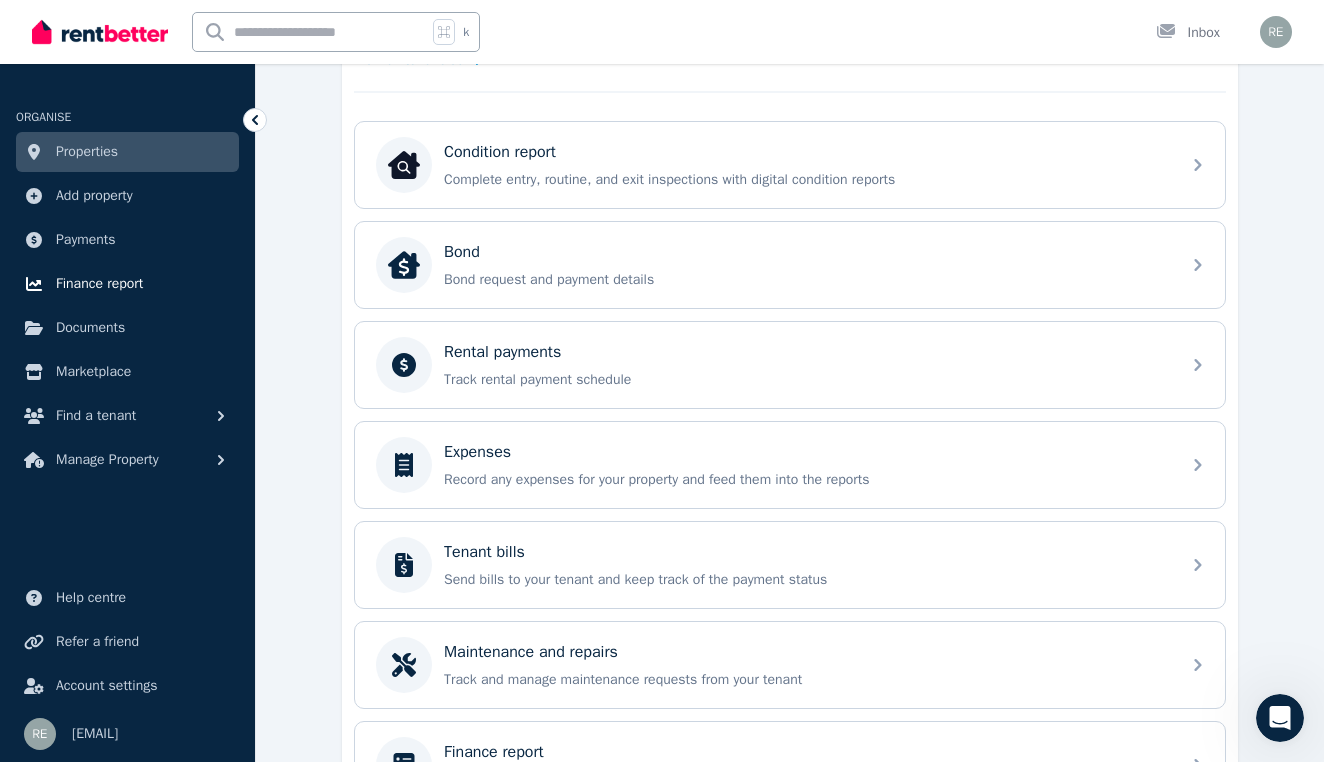 click on "Finance report" at bounding box center [99, 284] 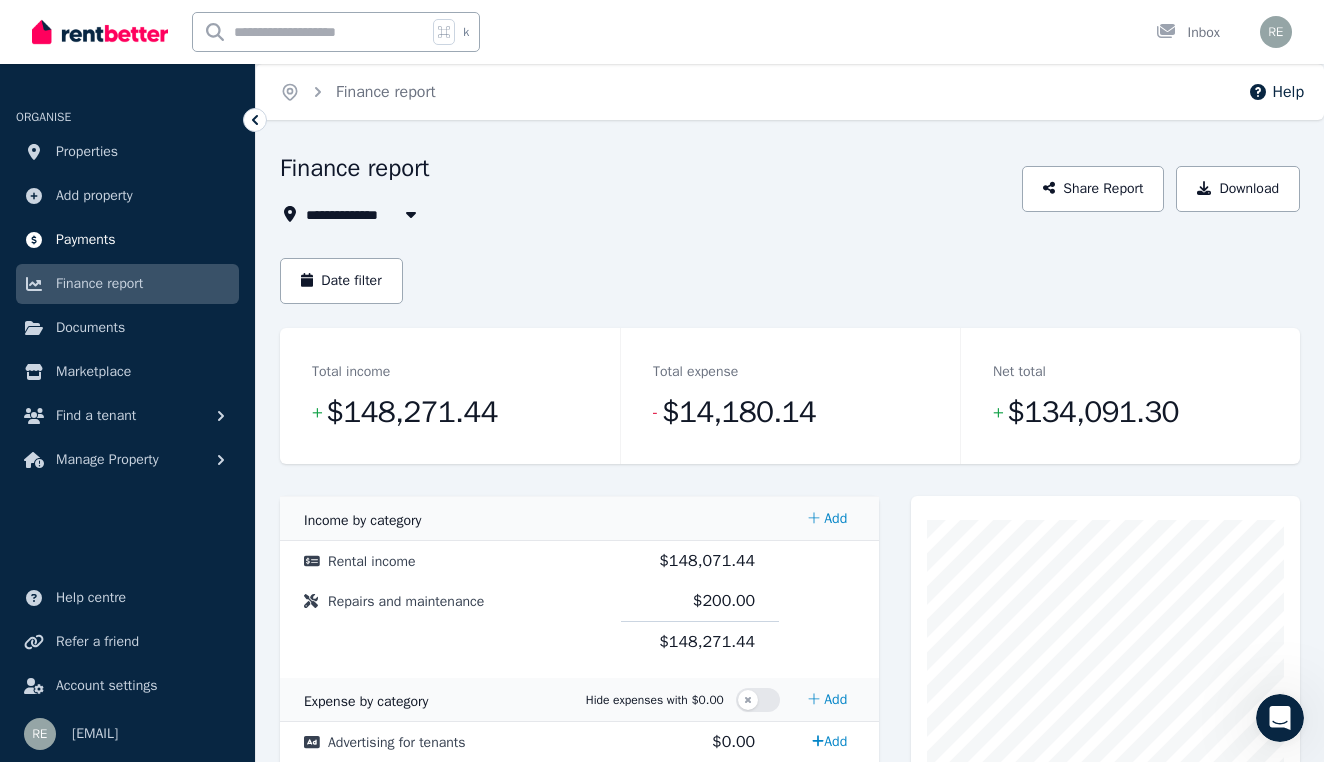 click on "Payments" at bounding box center (86, 240) 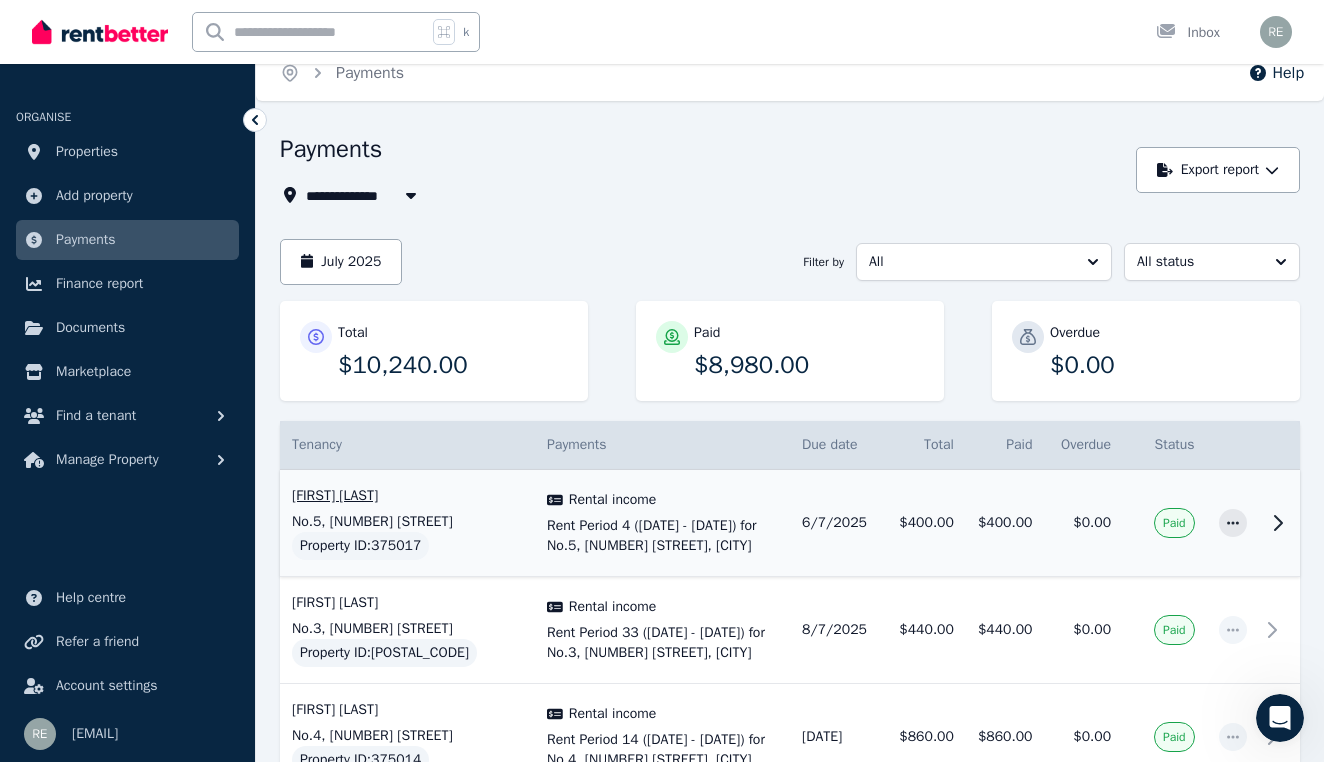 scroll, scrollTop: 22, scrollLeft: 0, axis: vertical 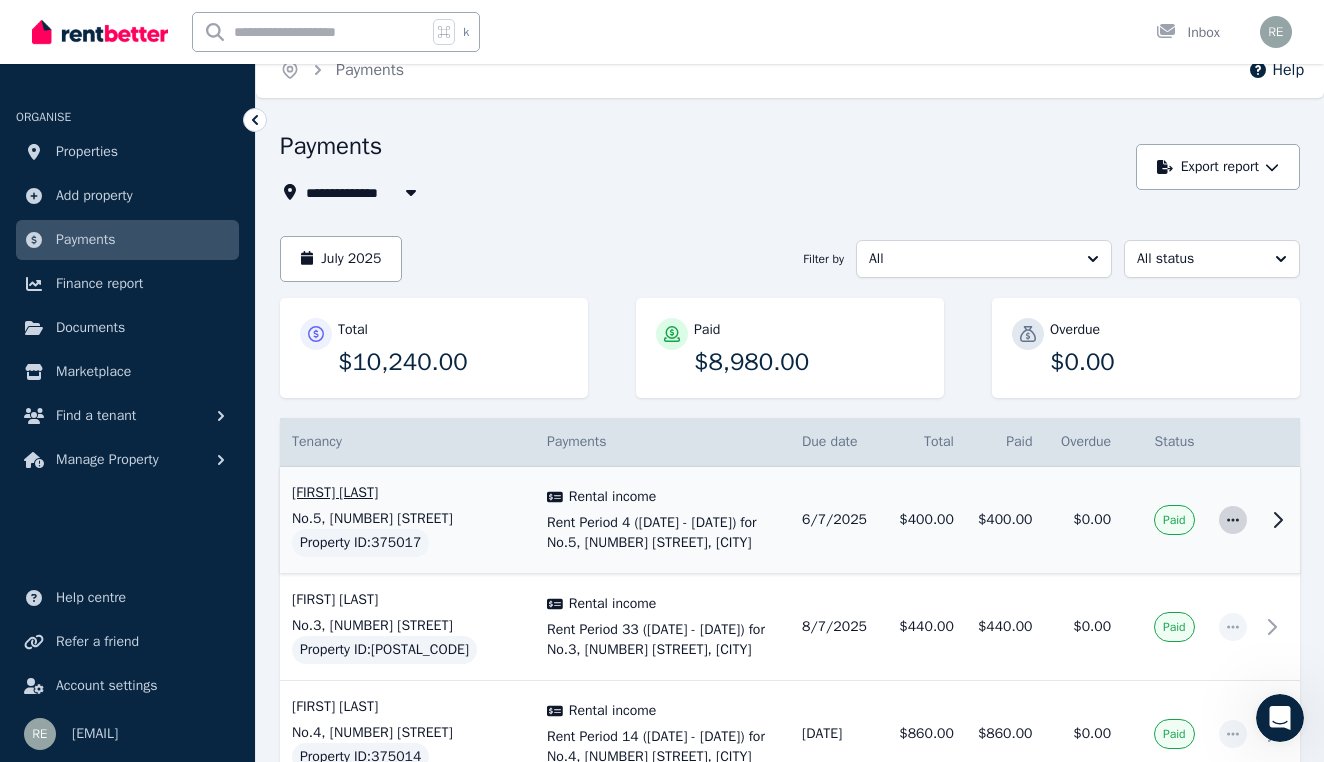 click 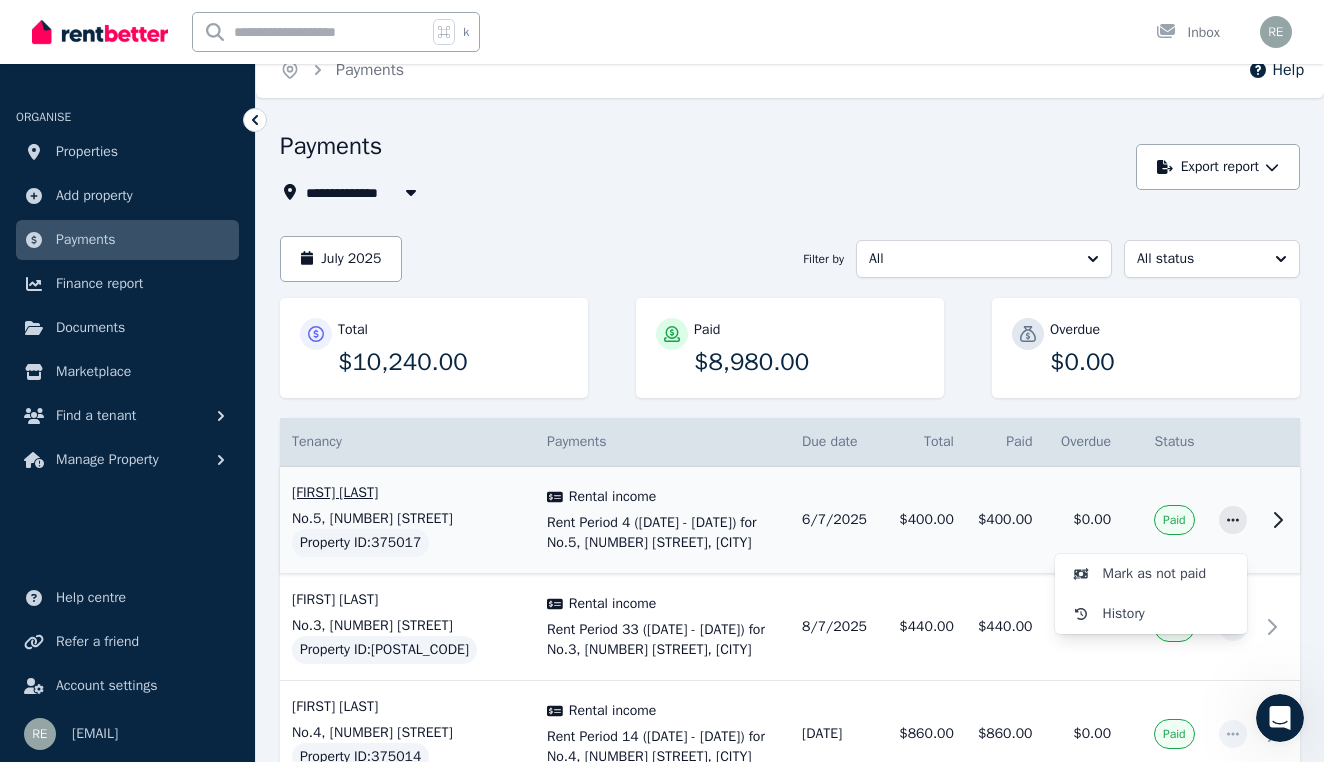 click at bounding box center (1279, 520) 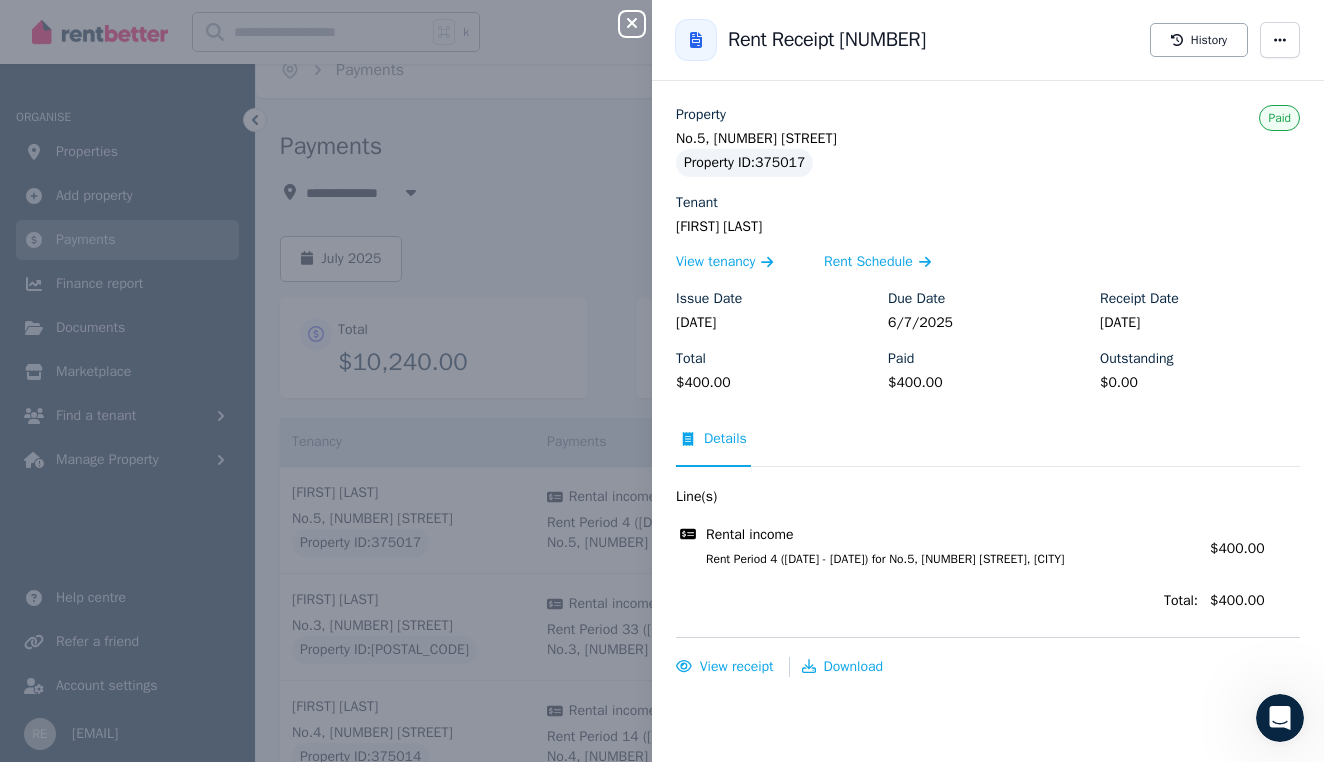 click 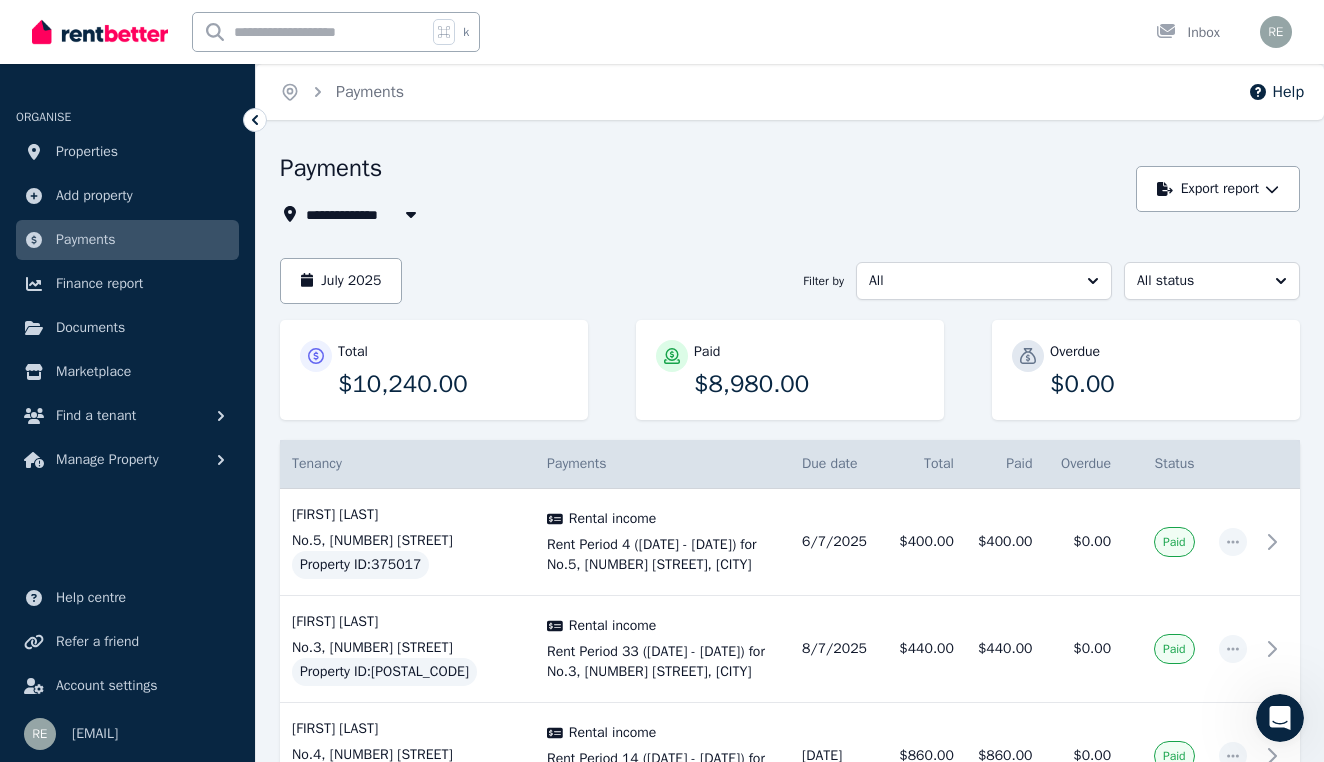 scroll, scrollTop: 0, scrollLeft: 0, axis: both 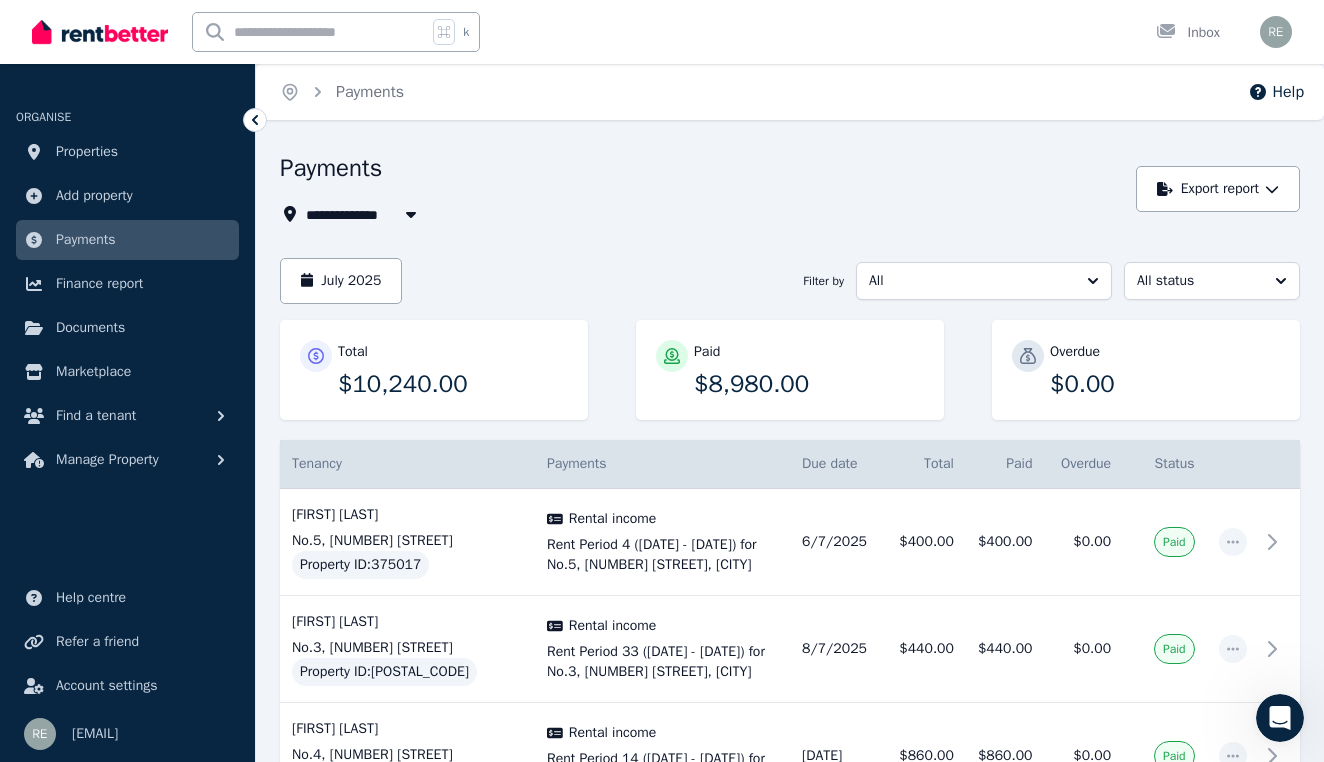 click on "All" at bounding box center (984, 281) 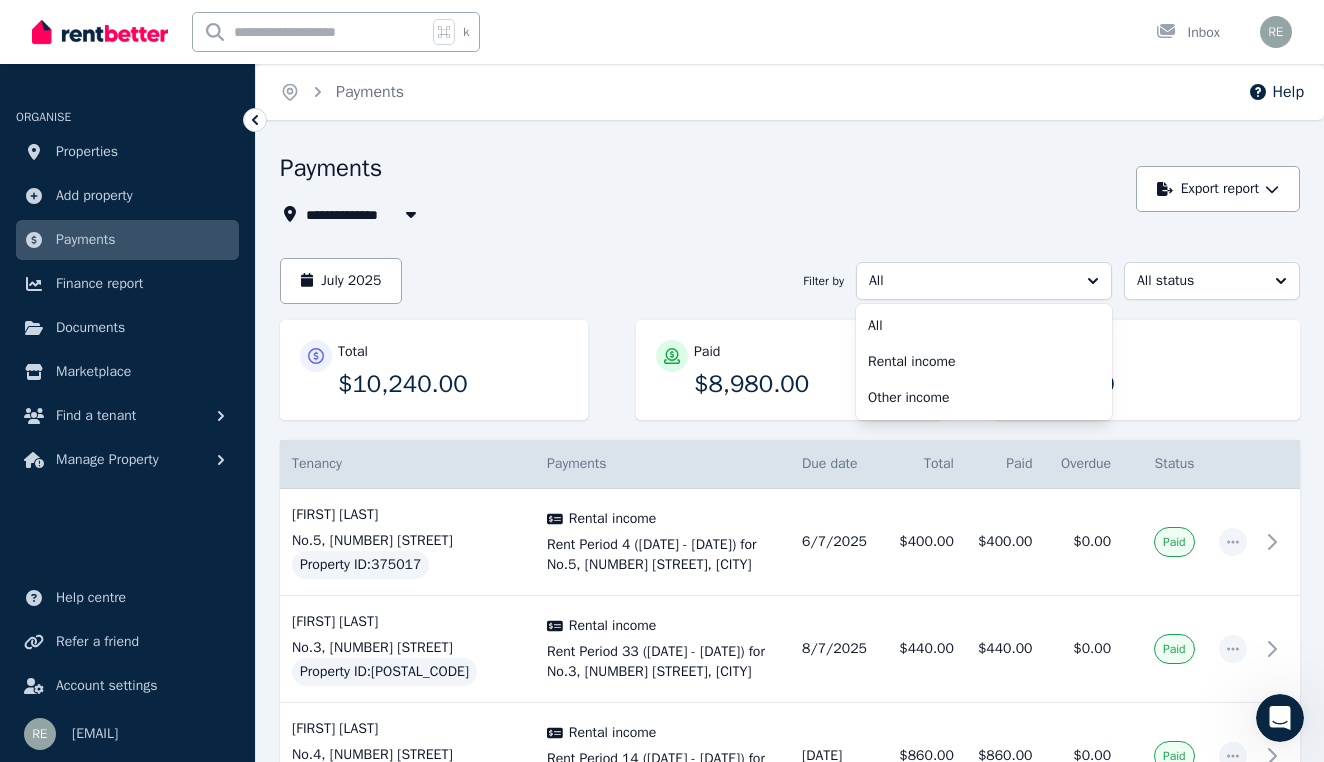 click on "Payments" at bounding box center (702, 171) 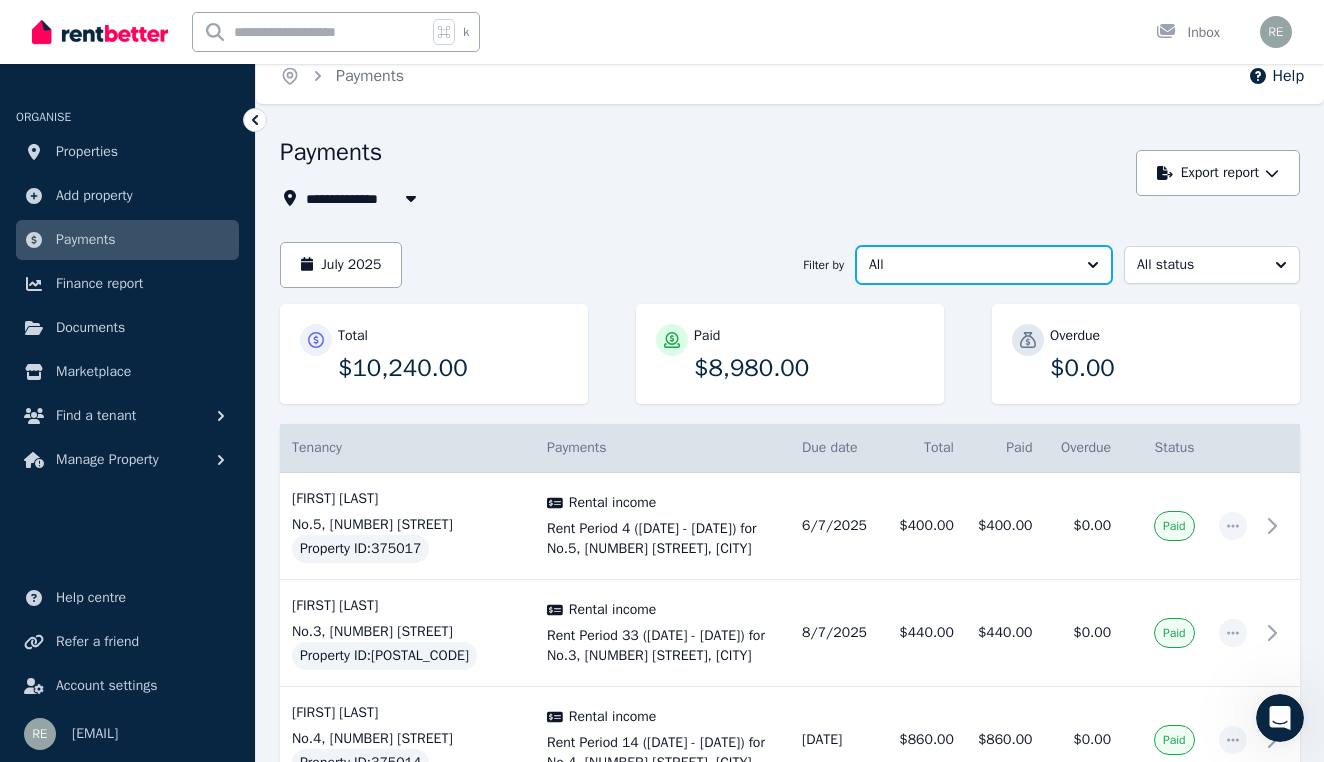 scroll, scrollTop: 17, scrollLeft: 0, axis: vertical 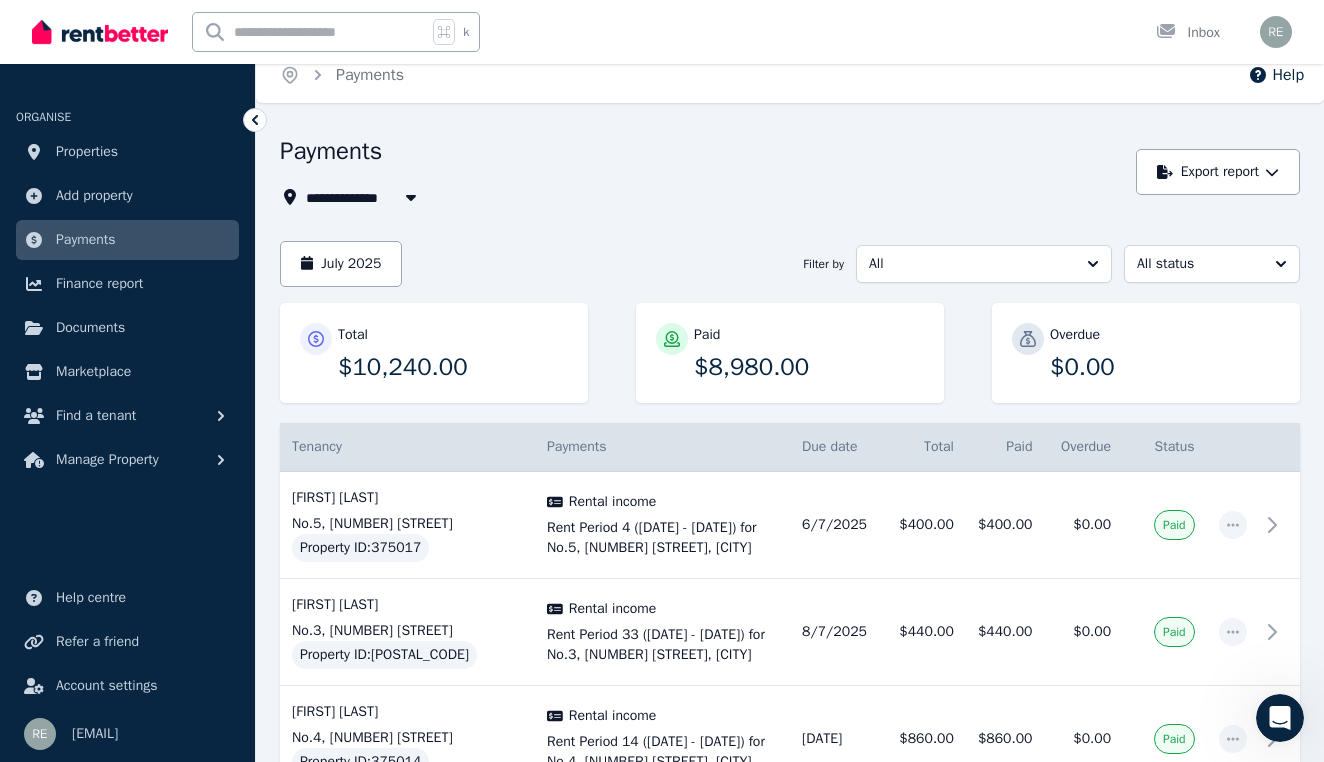 click 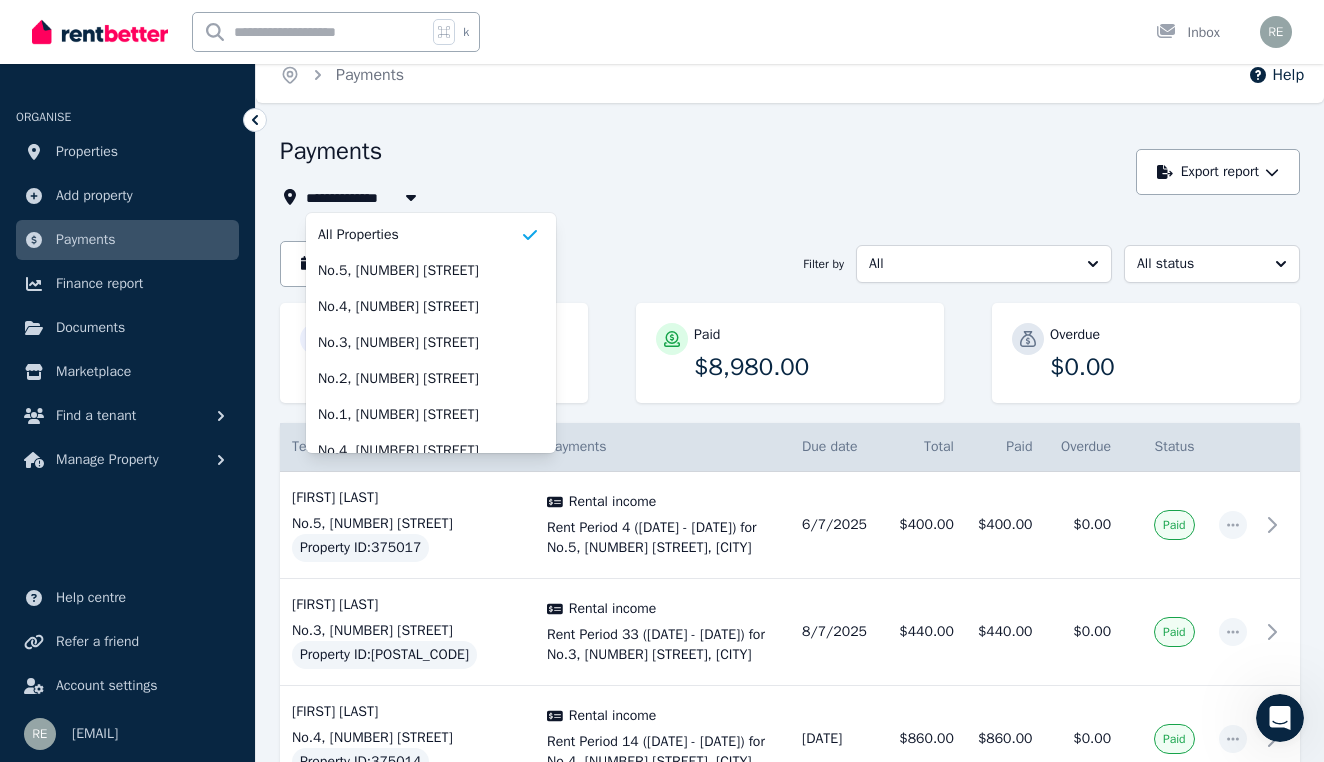 scroll, scrollTop: 0, scrollLeft: 0, axis: both 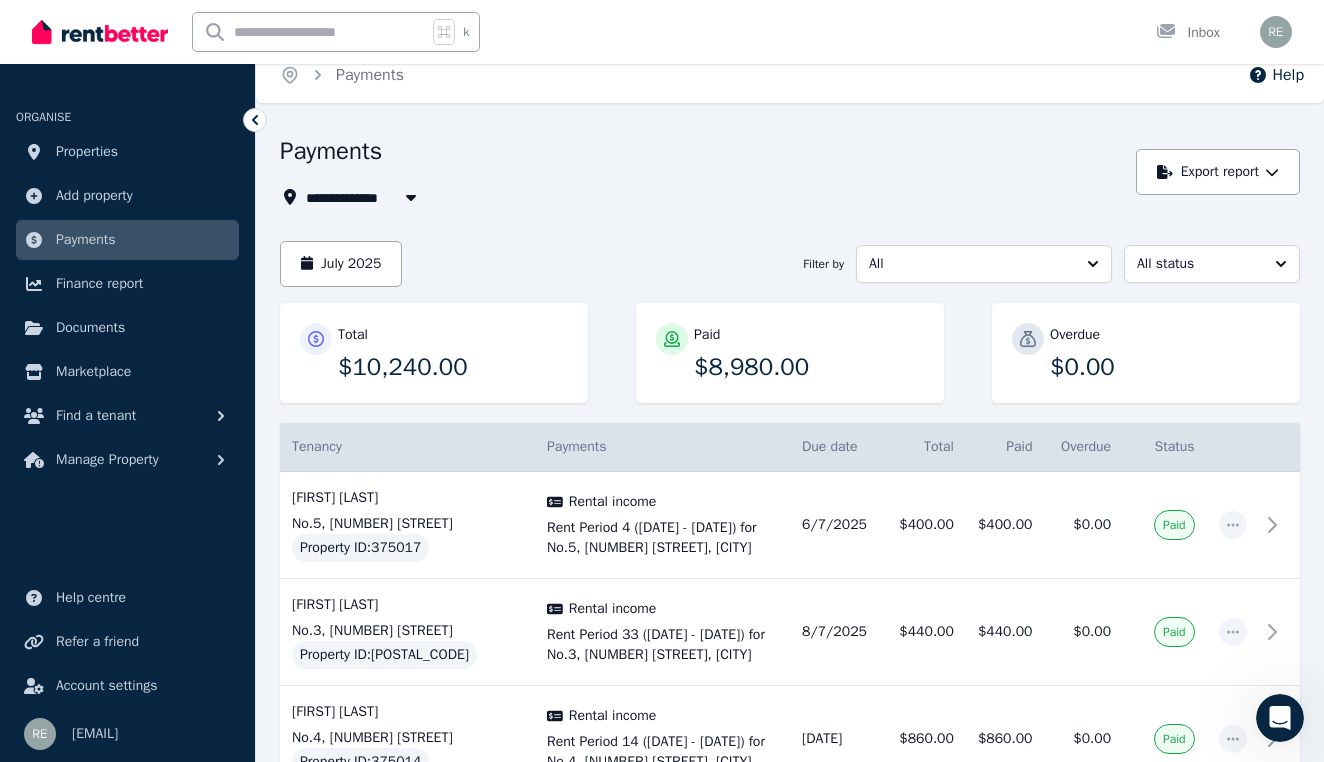 click on "Payments" at bounding box center (702, 154) 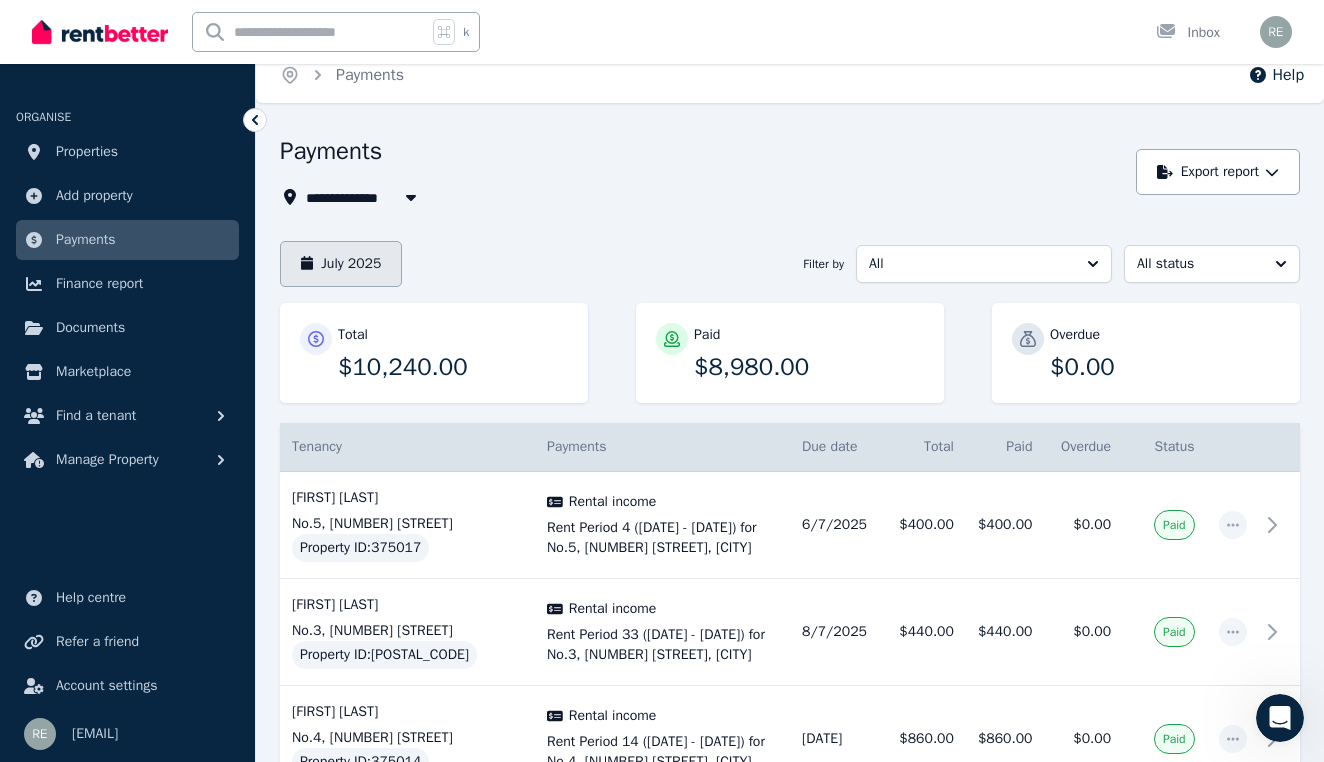click on "July 2025" at bounding box center [341, 264] 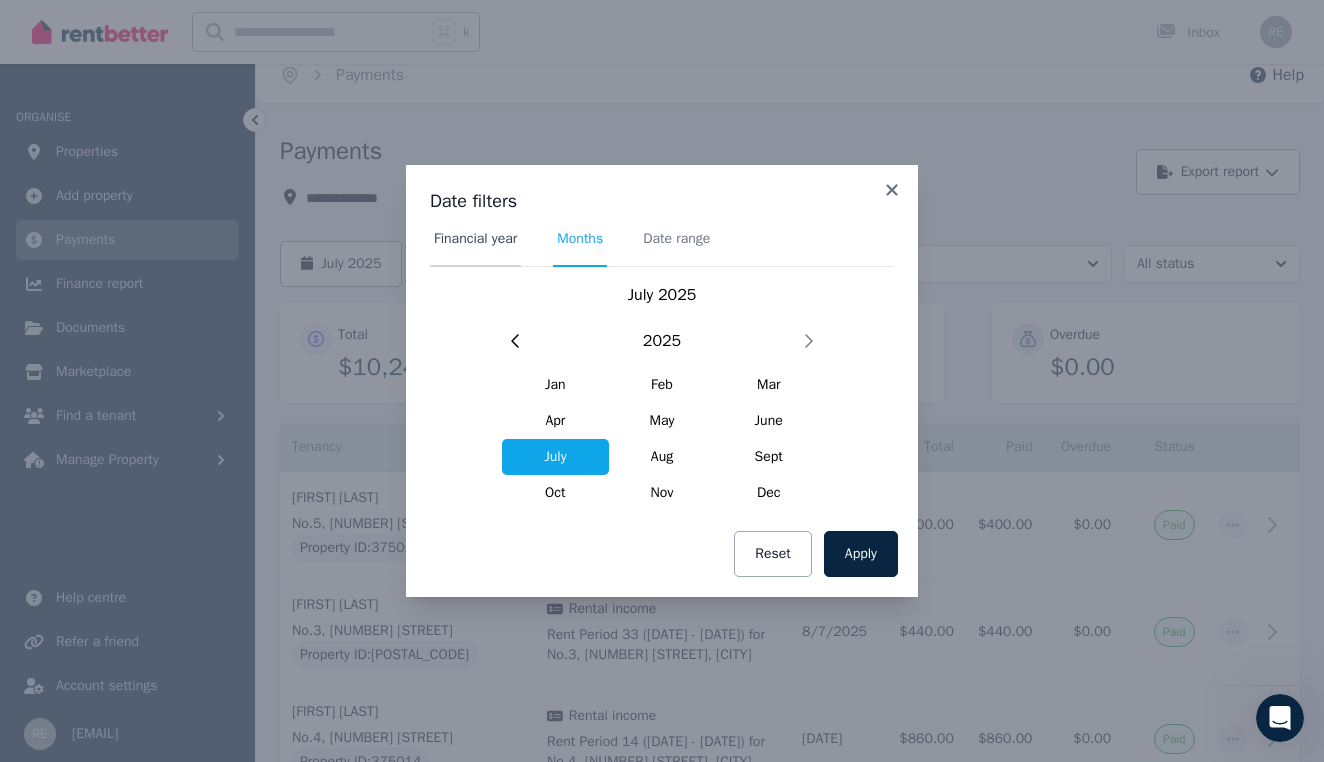 click on "Financial year" at bounding box center [475, 239] 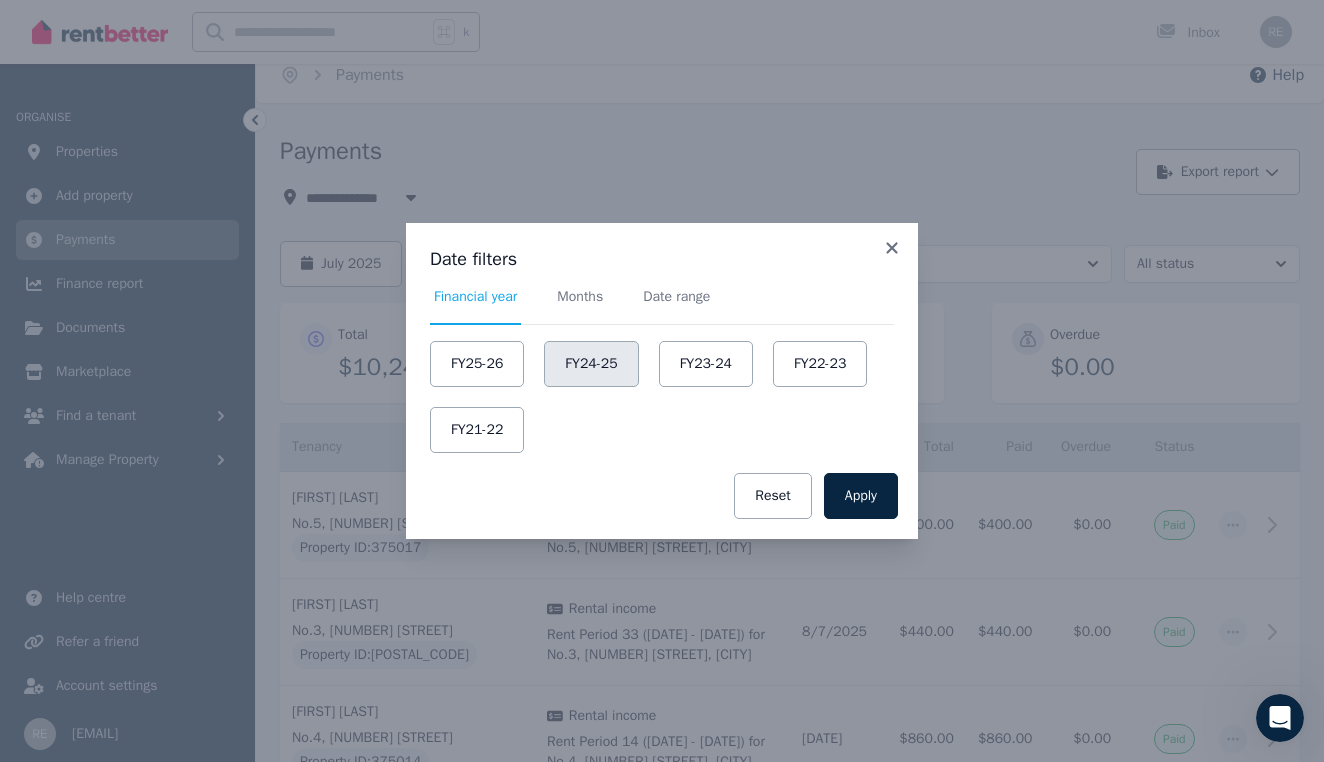 click on "FY24-25" at bounding box center [591, 364] 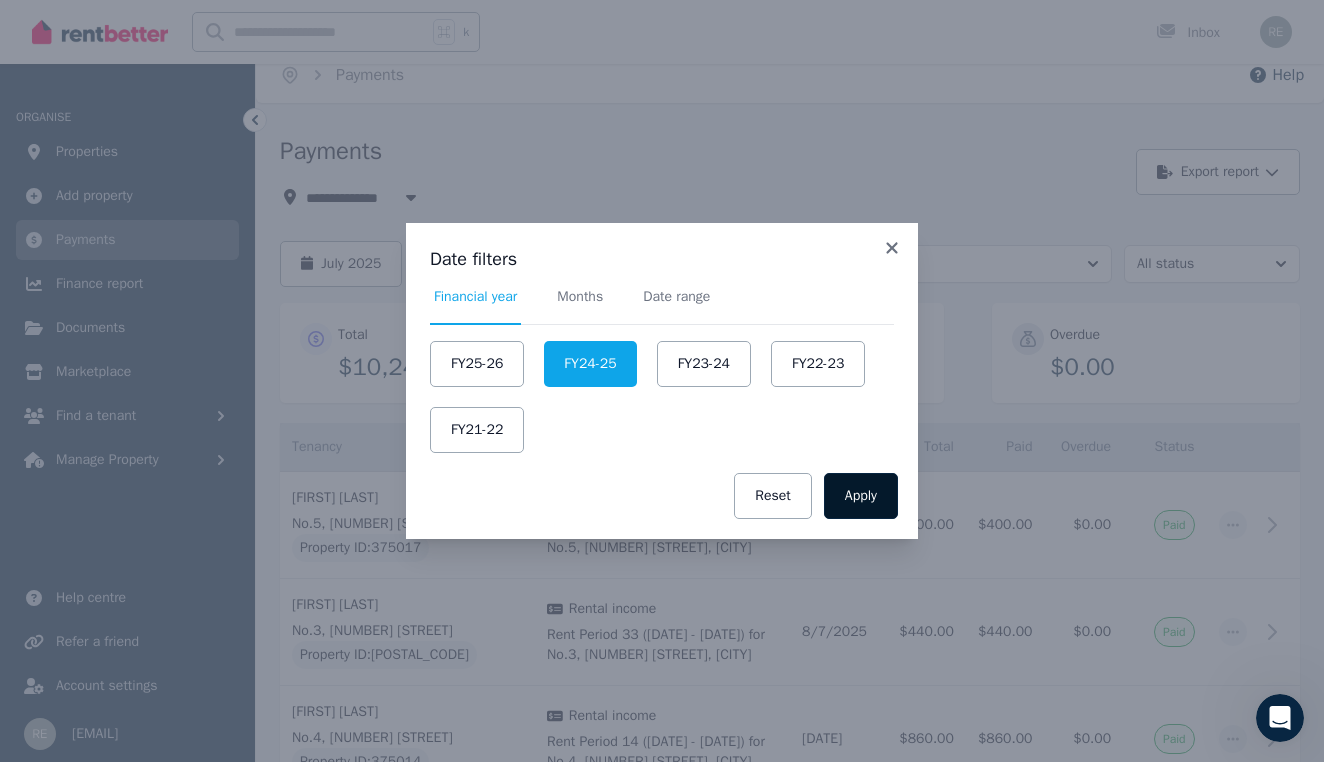 click on "Apply" at bounding box center (861, 496) 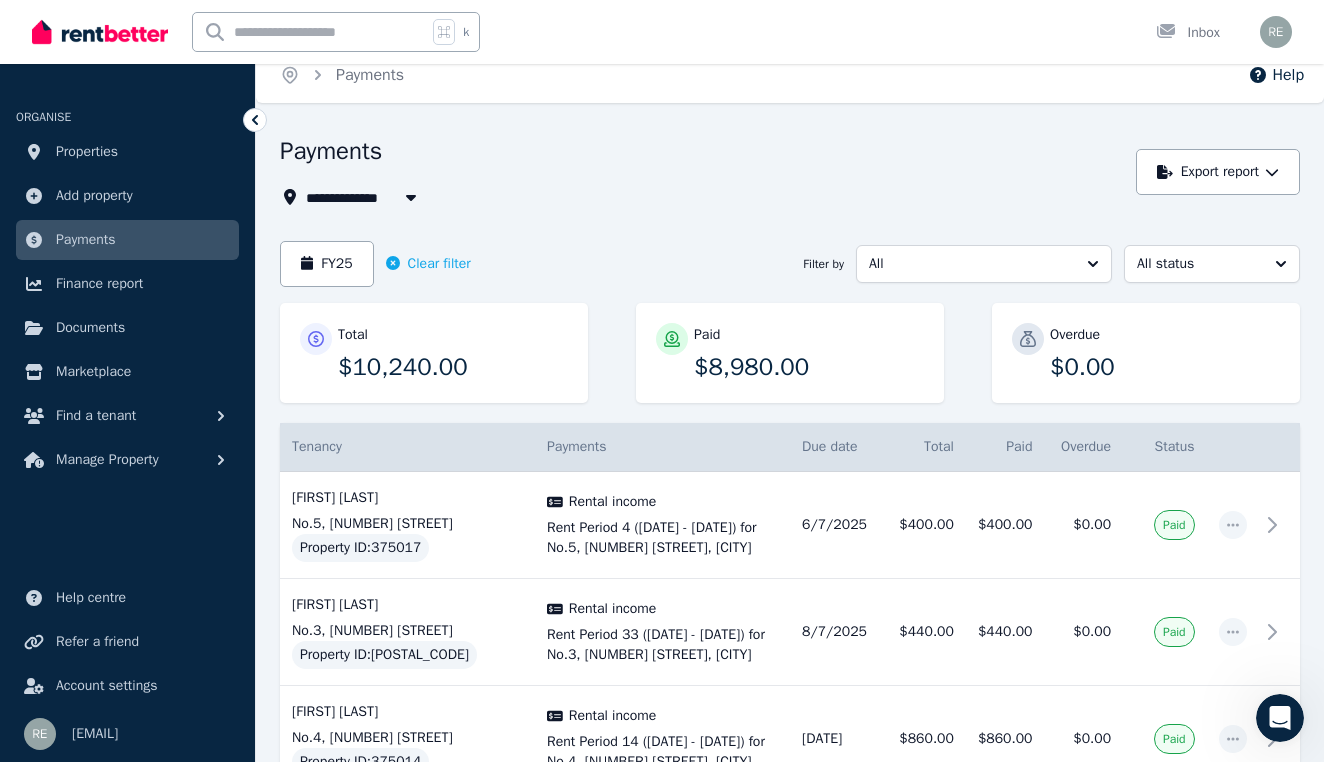 scroll, scrollTop: 0, scrollLeft: 0, axis: both 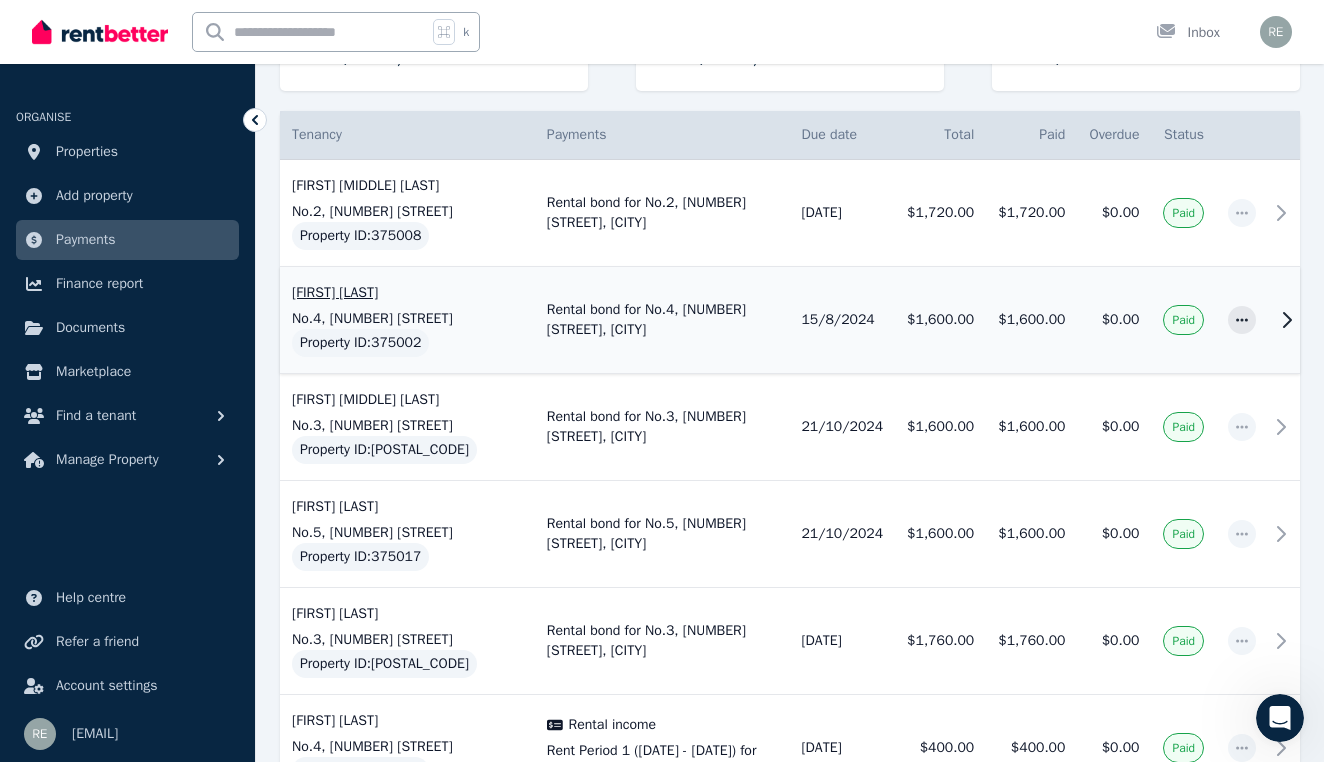 click on "[FIRST] [LAST]" at bounding box center (407, 293) 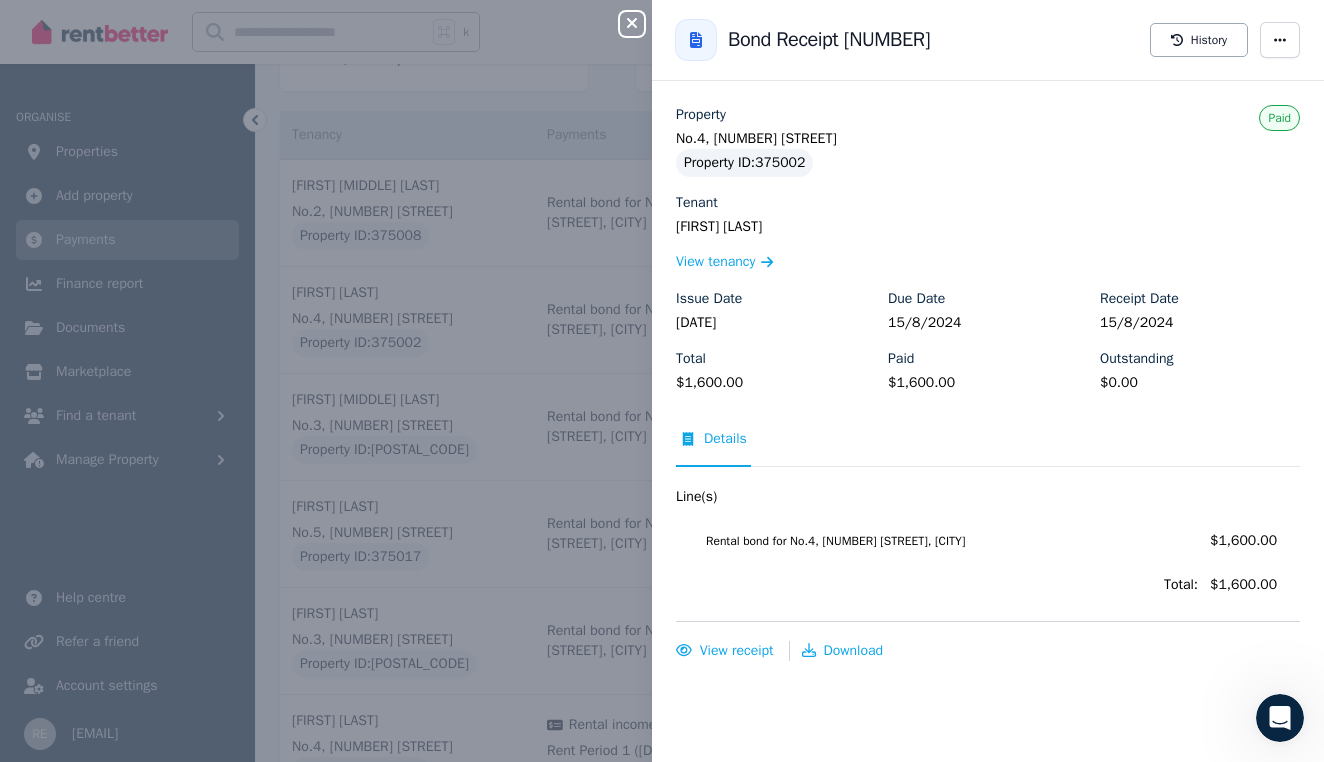click 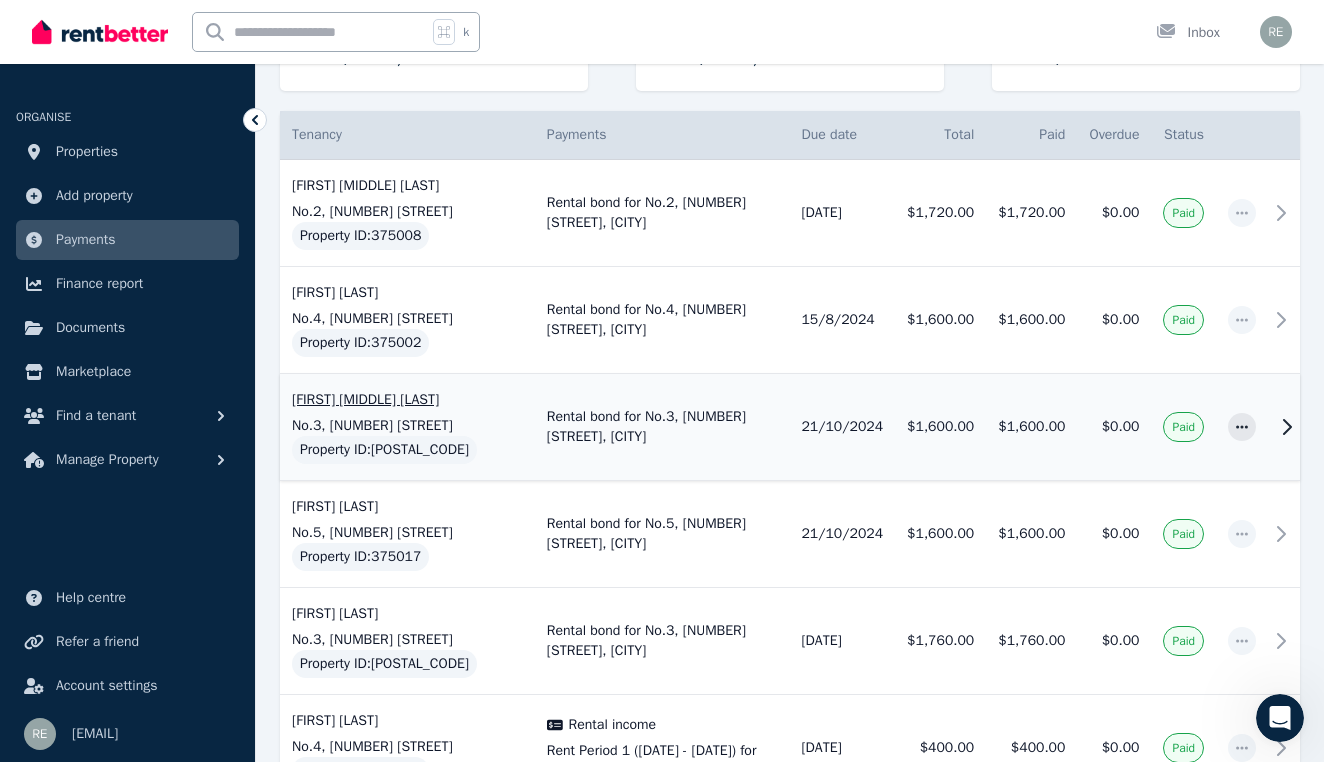 click on "[FIRST] [MIDDLE] [LAST]" at bounding box center [407, 400] 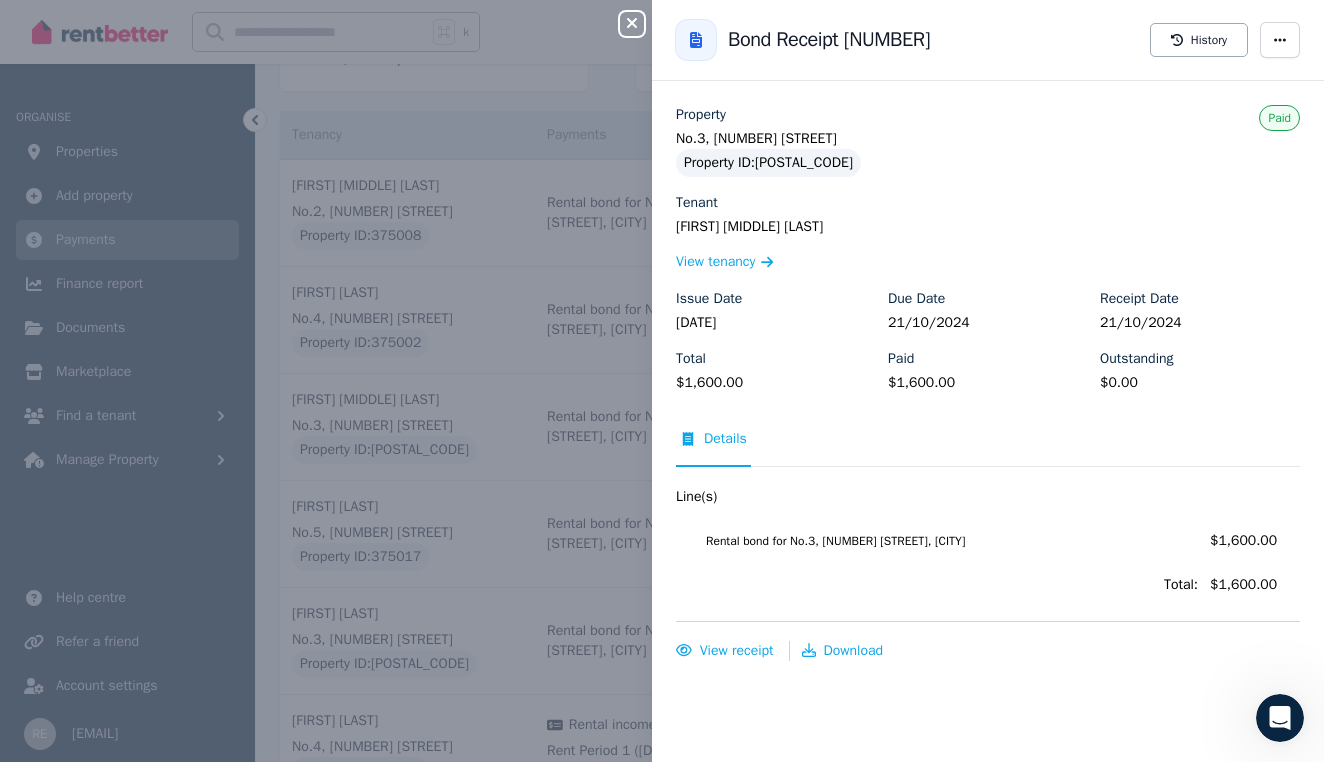 click 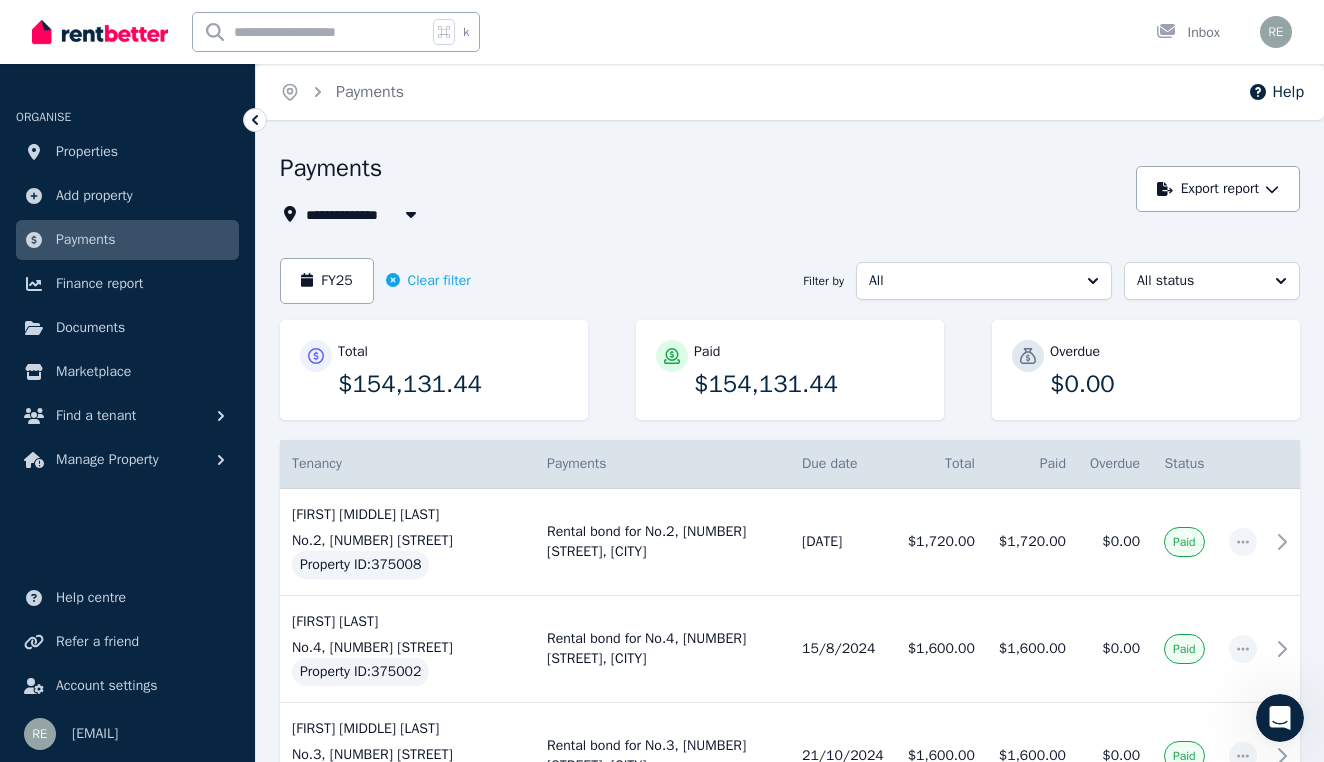 scroll, scrollTop: 0, scrollLeft: 0, axis: both 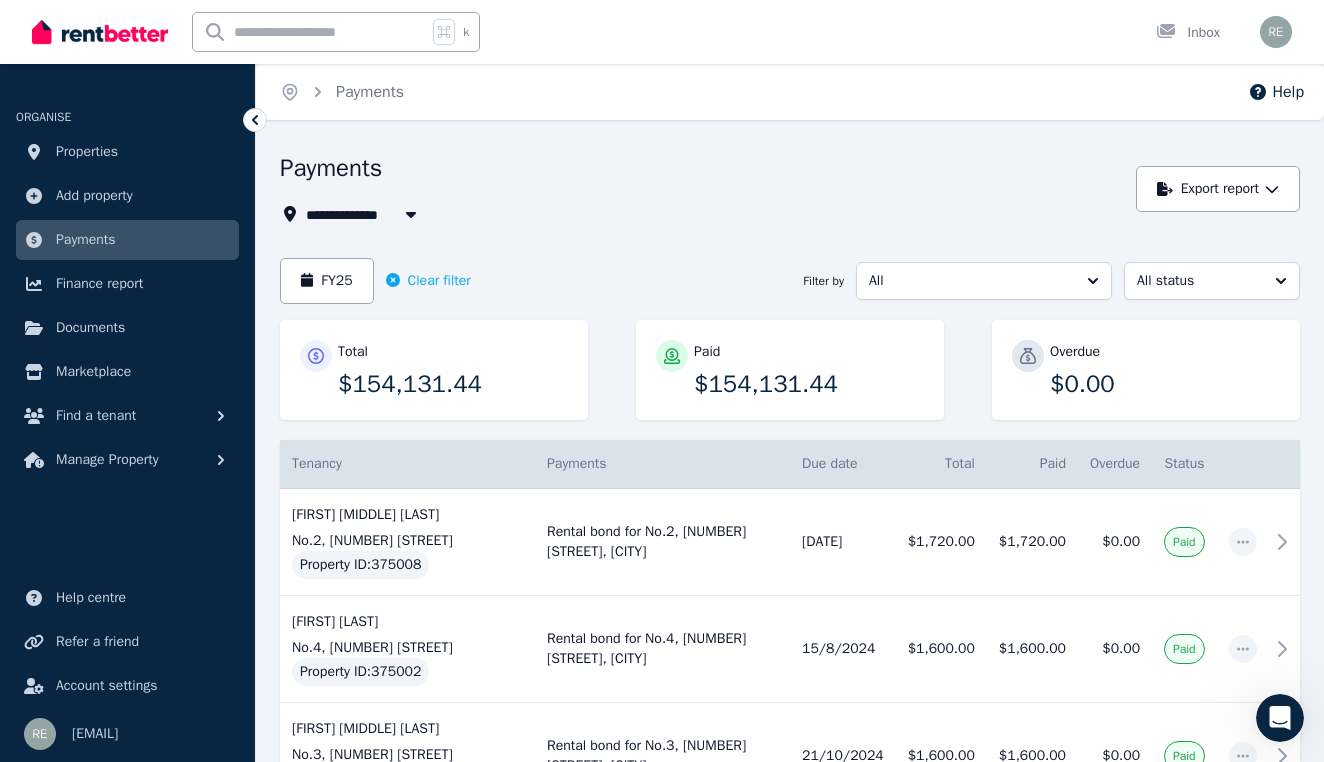 click on "All" at bounding box center [984, 281] 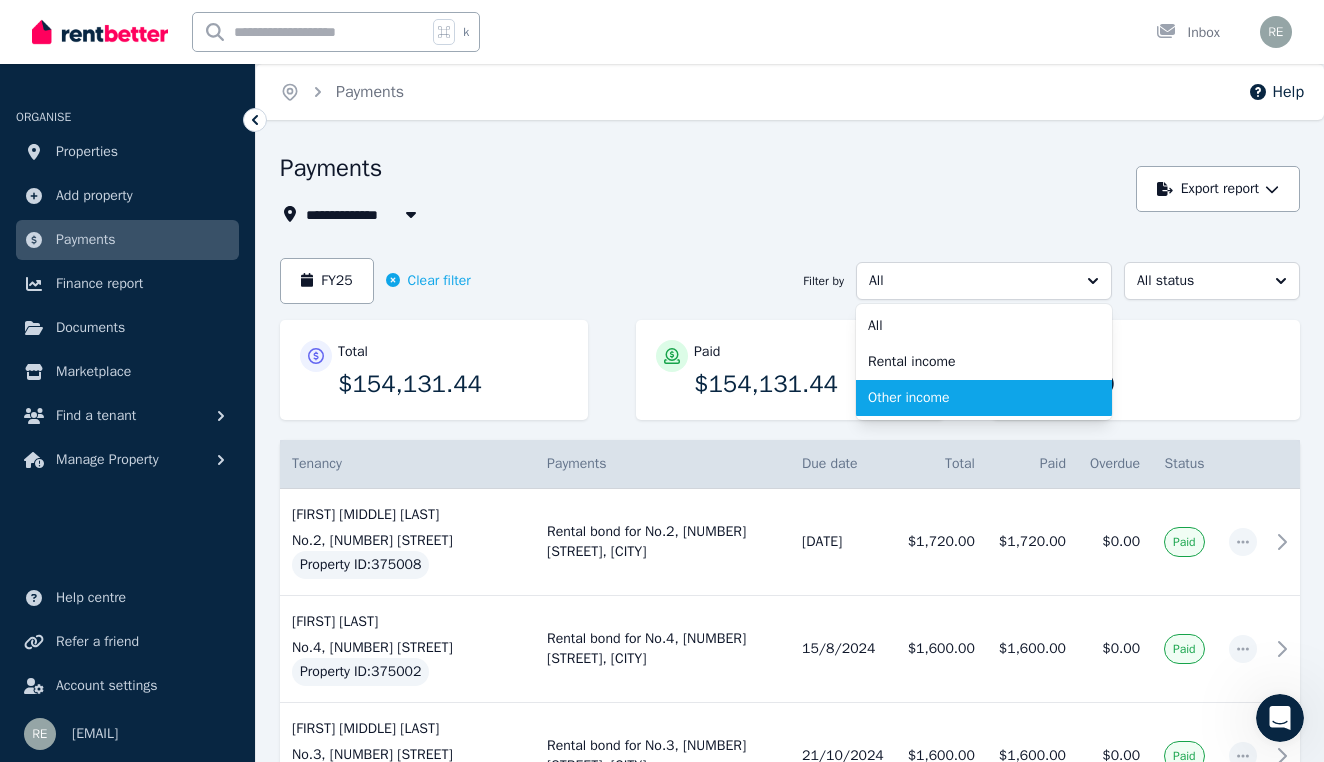 click on "Other income" at bounding box center (972, 398) 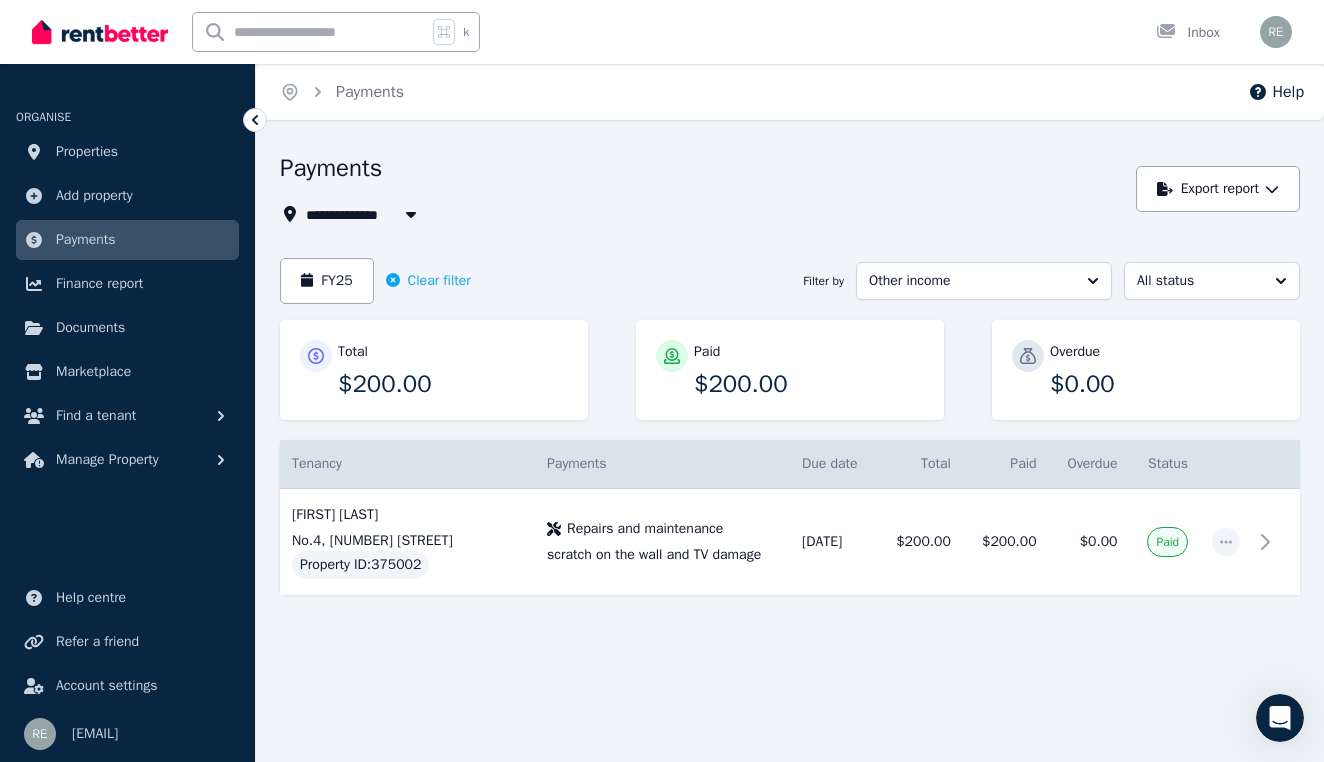 click on "Other income" at bounding box center [984, 281] 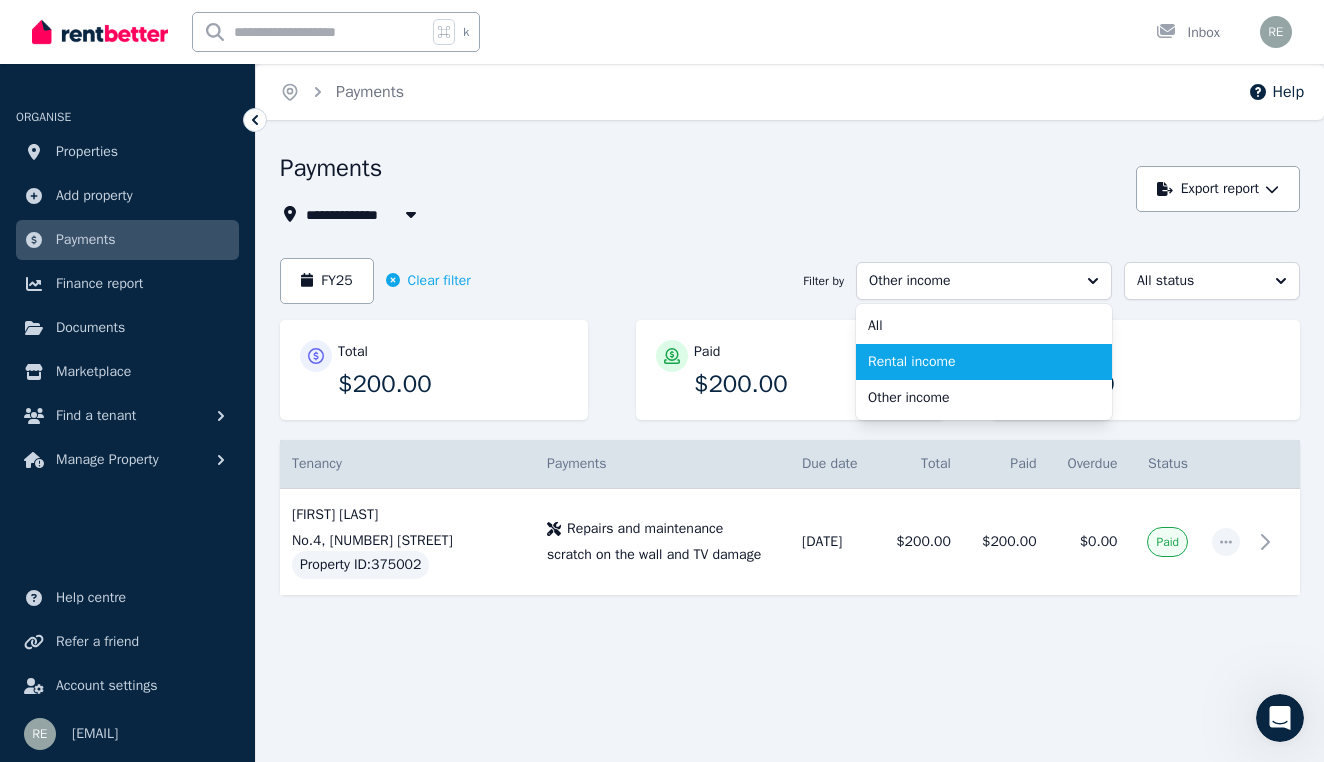 click on "Rental income" at bounding box center (972, 362) 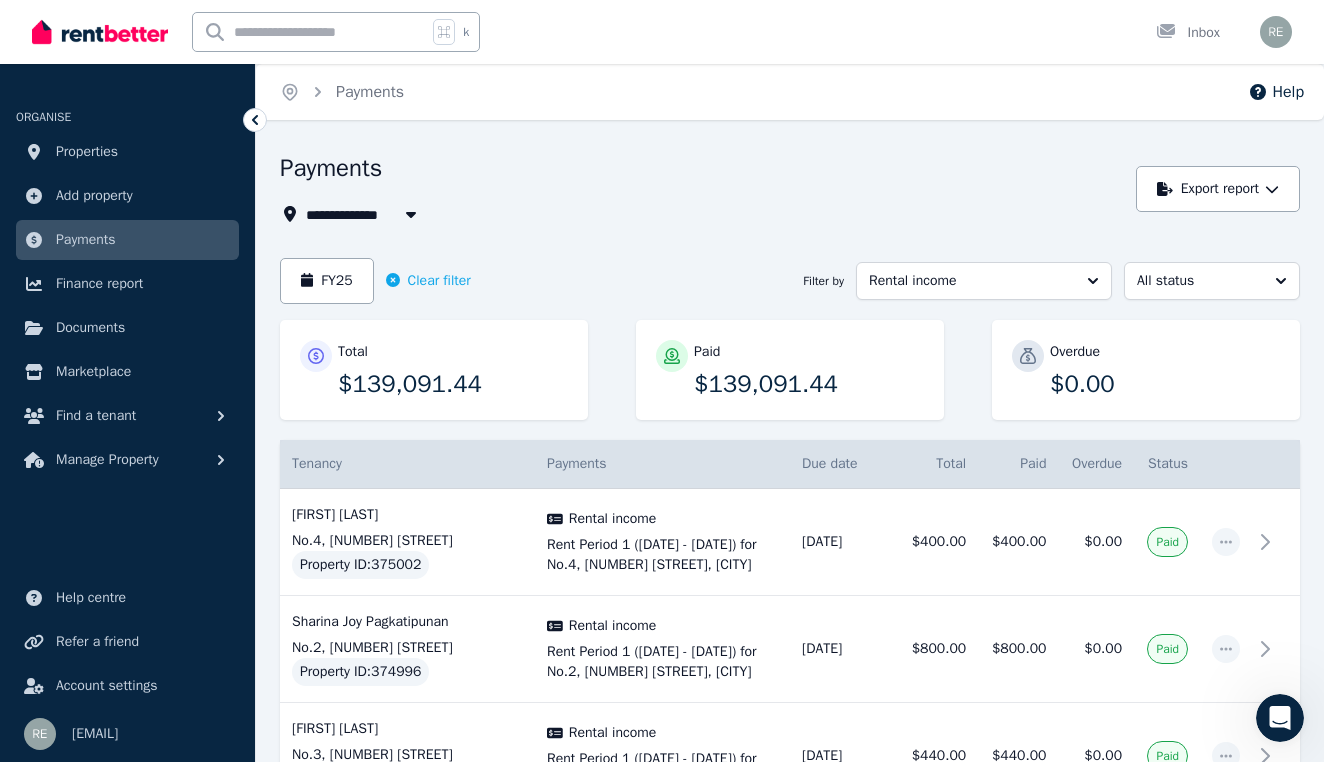 click on "Rental income" at bounding box center (984, 281) 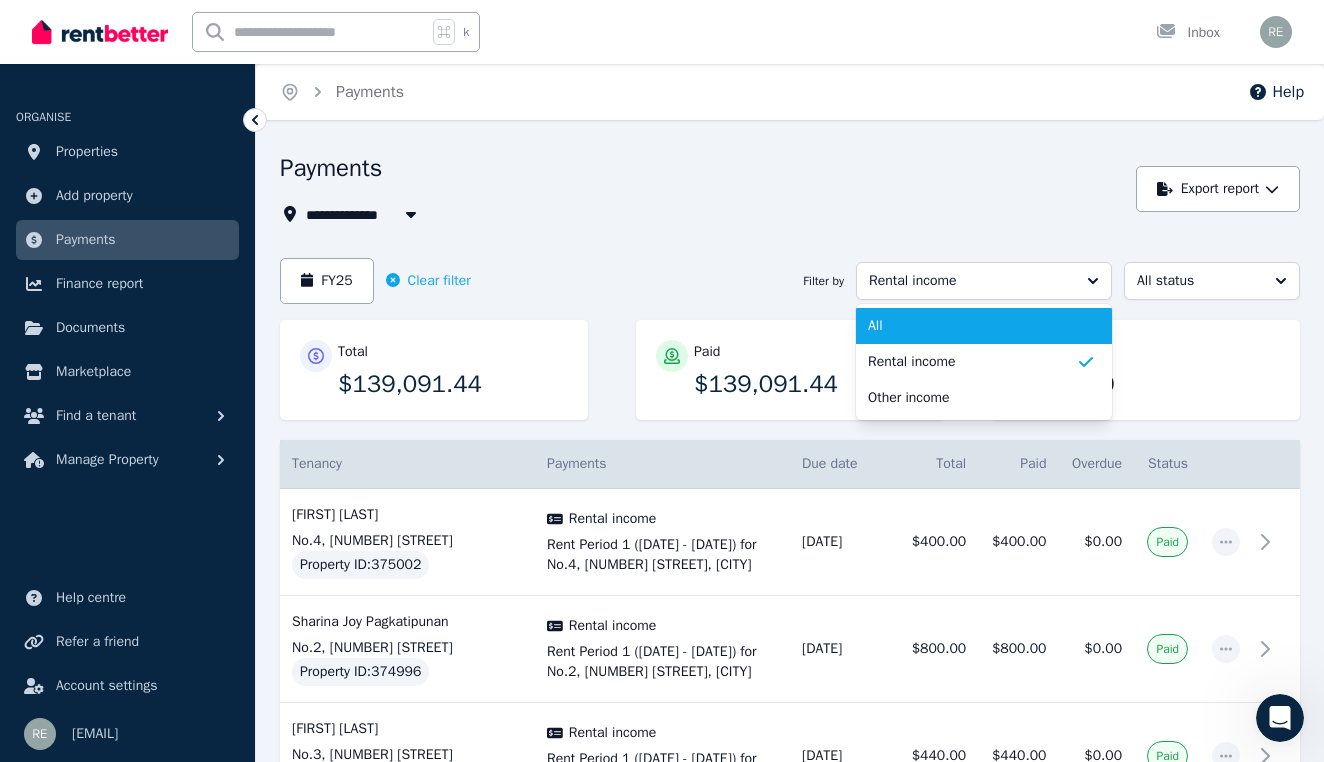 click on "All" at bounding box center (972, 326) 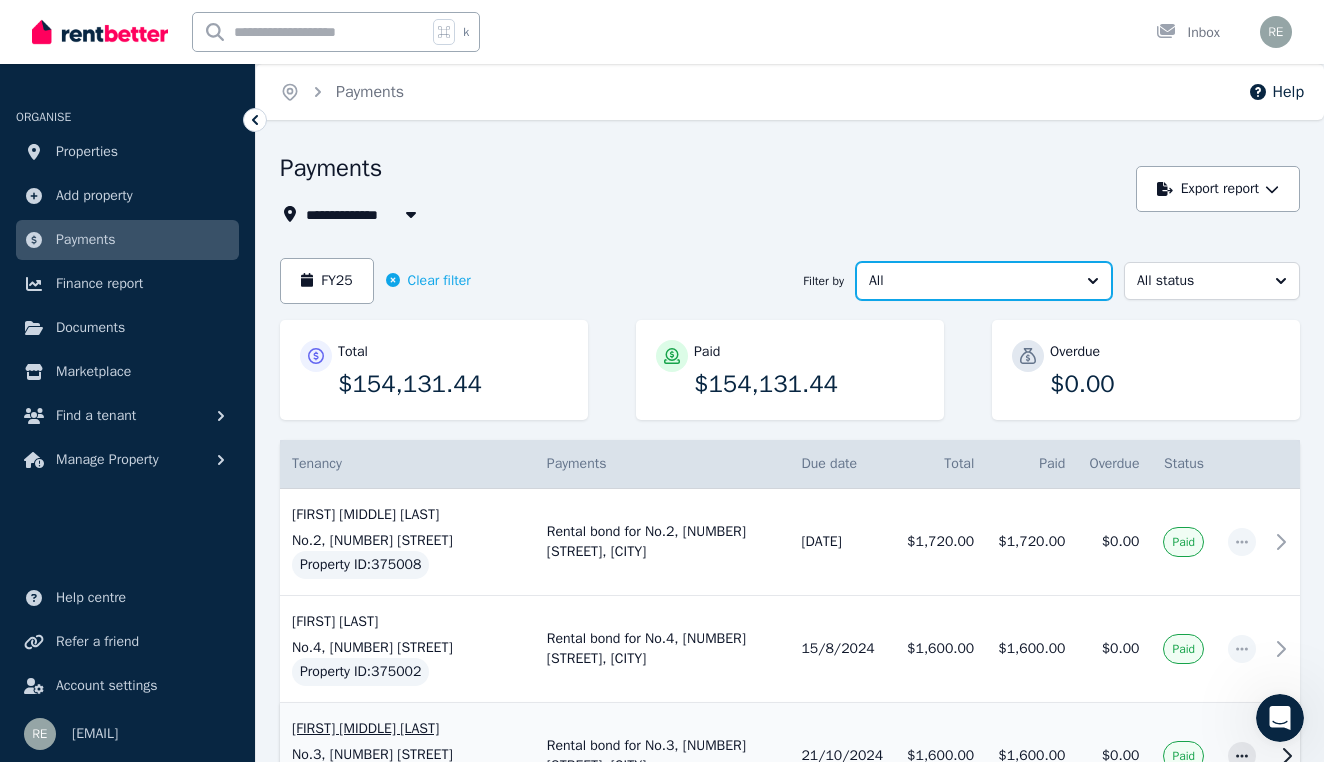 scroll, scrollTop: 0, scrollLeft: 0, axis: both 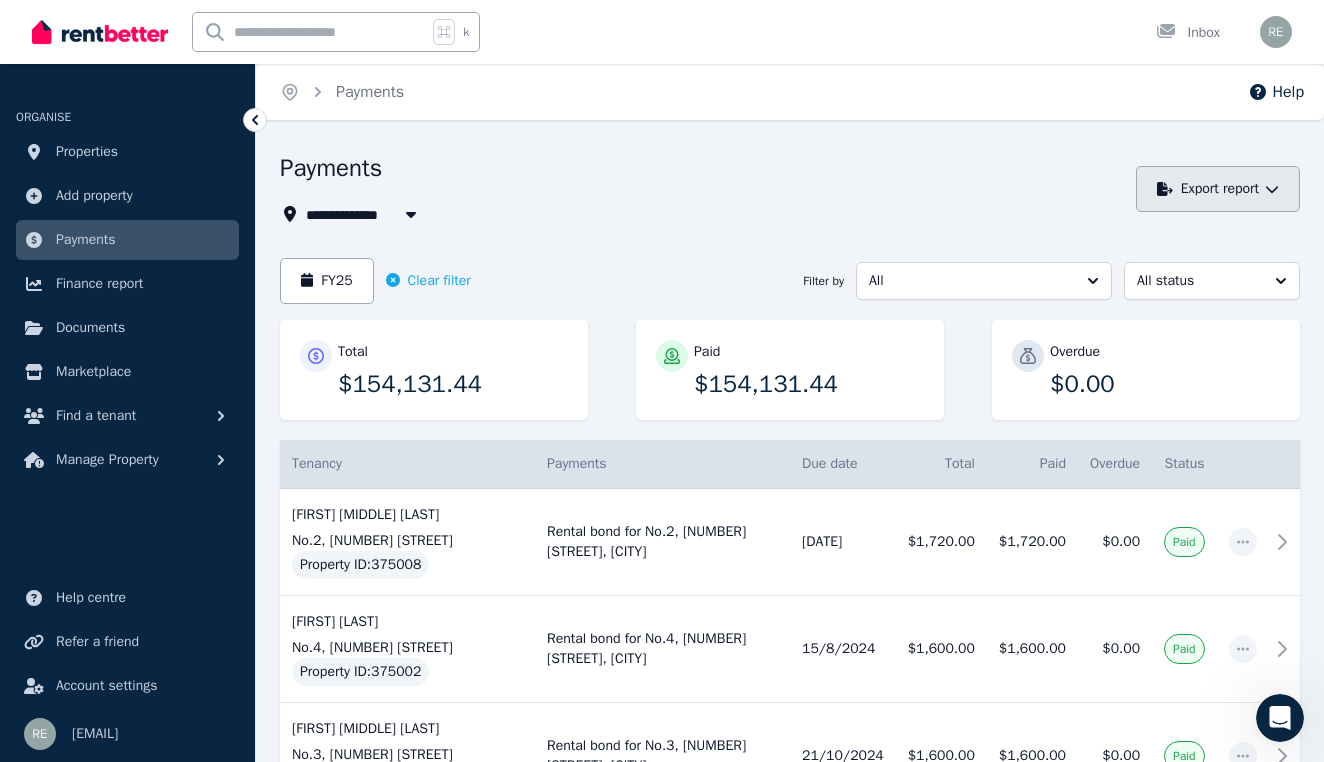 click on "Export report" at bounding box center [1218, 189] 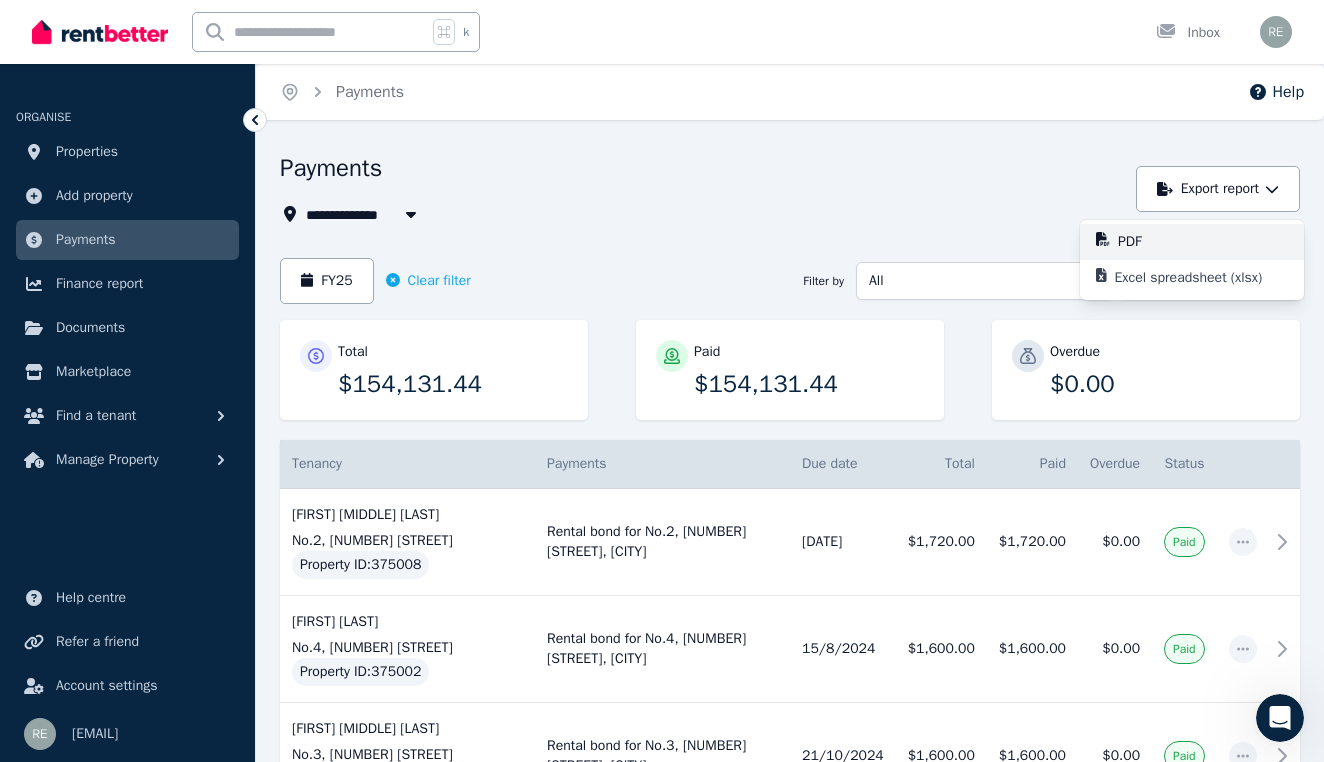 click on "PDF" at bounding box center [1138, 242] 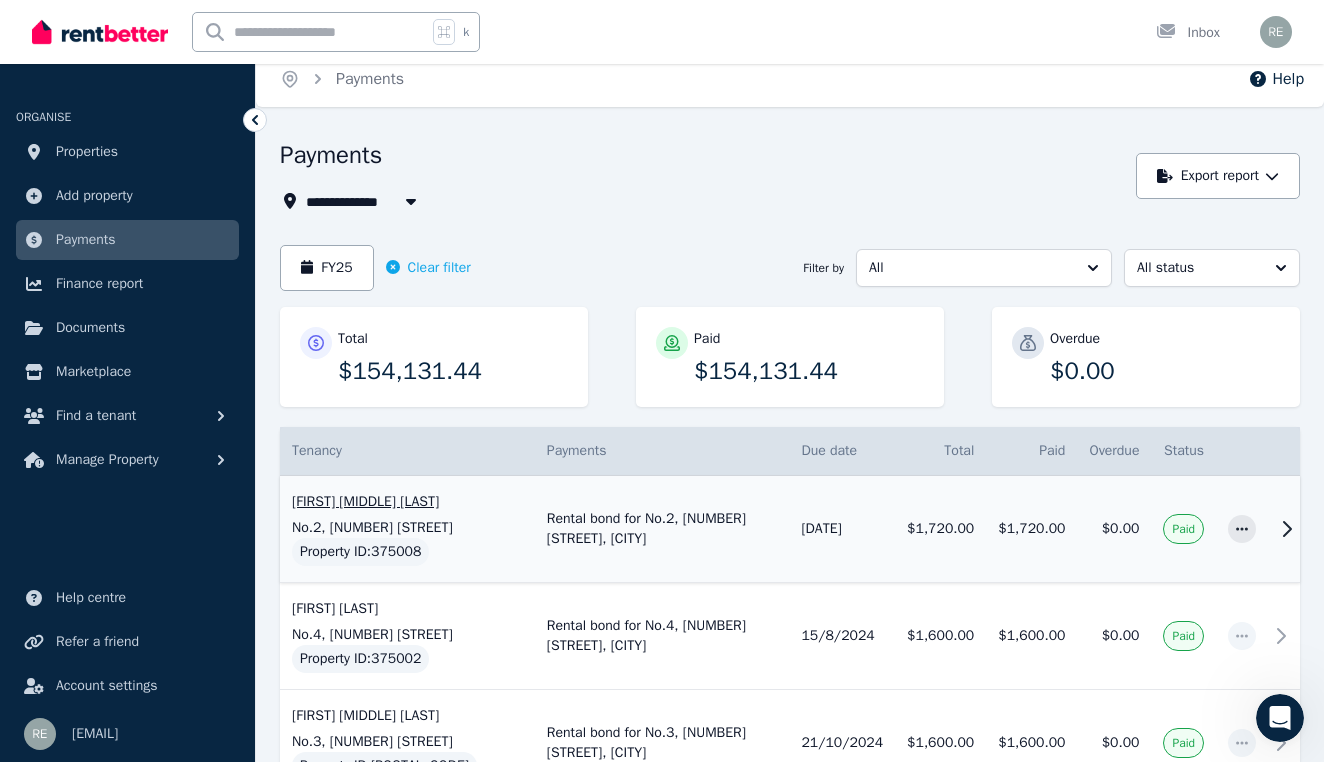 scroll, scrollTop: 26, scrollLeft: 0, axis: vertical 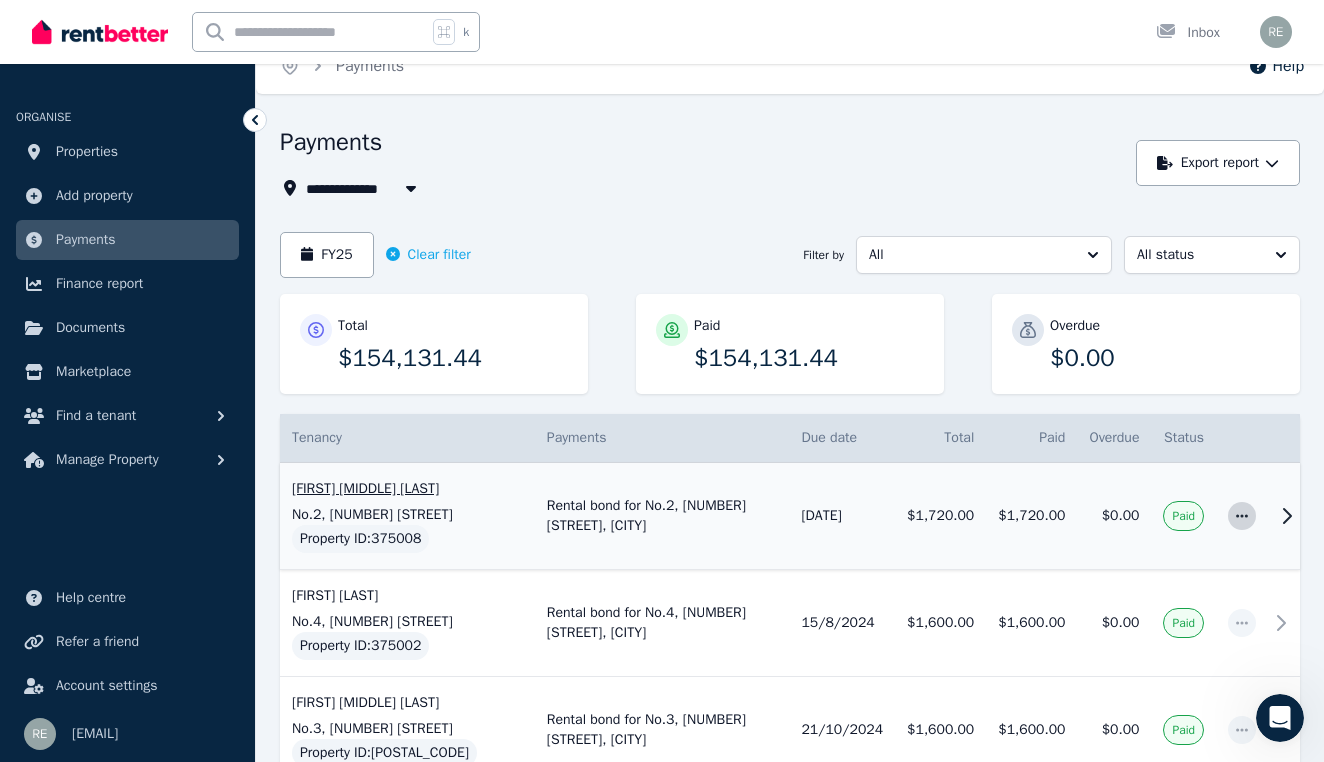 click 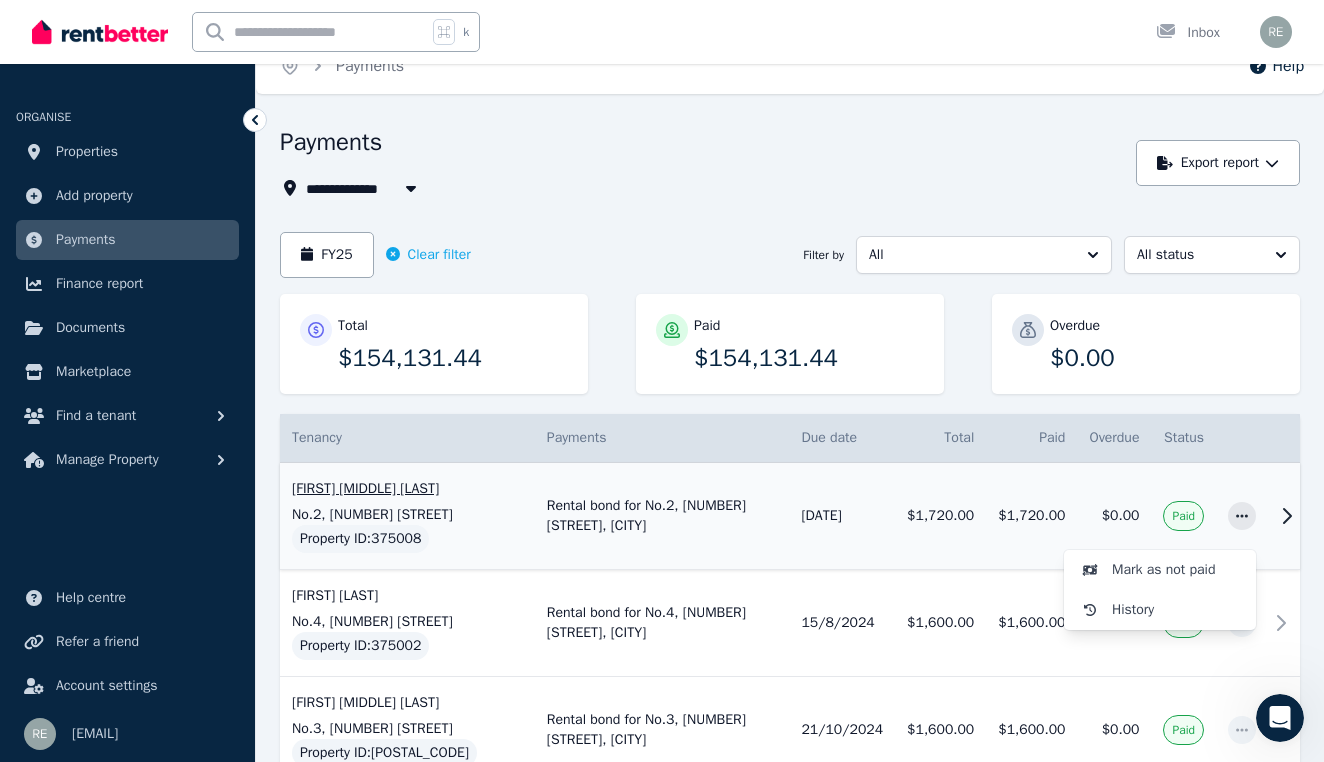 click 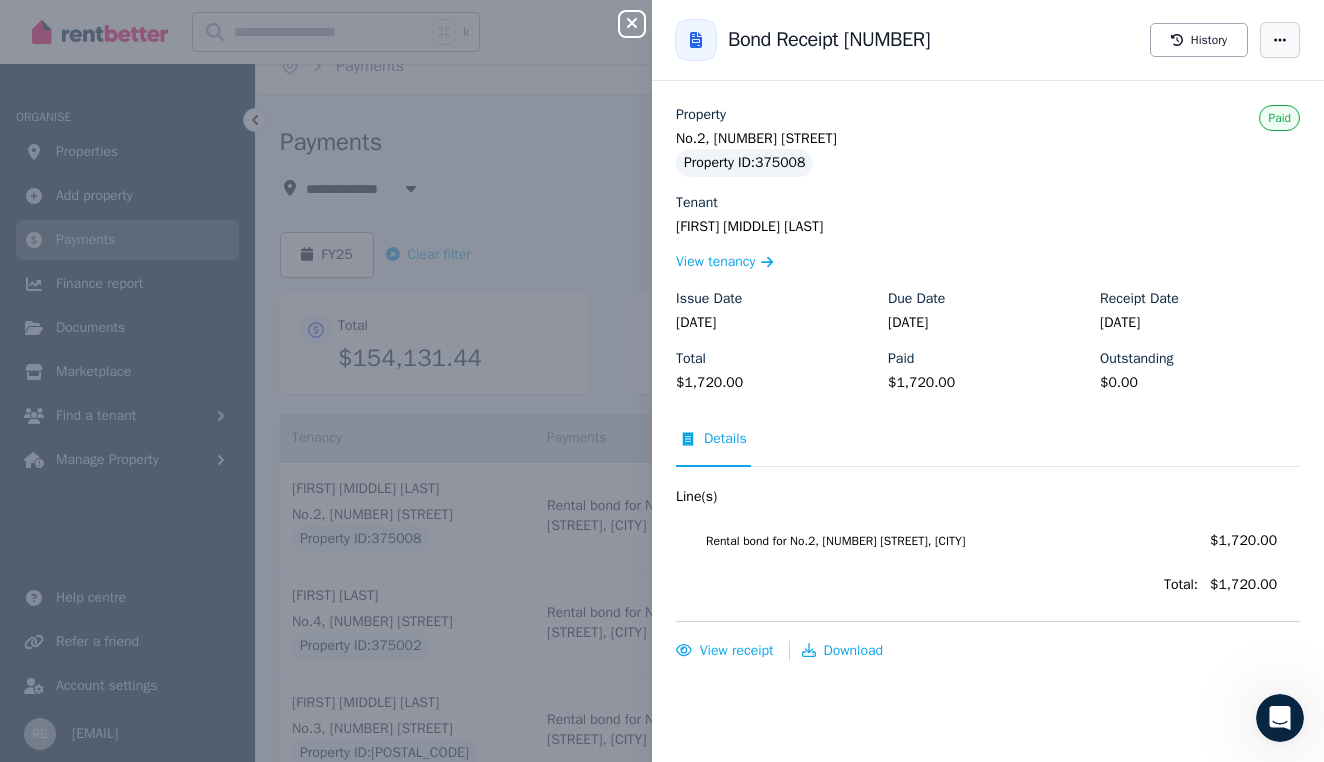 click 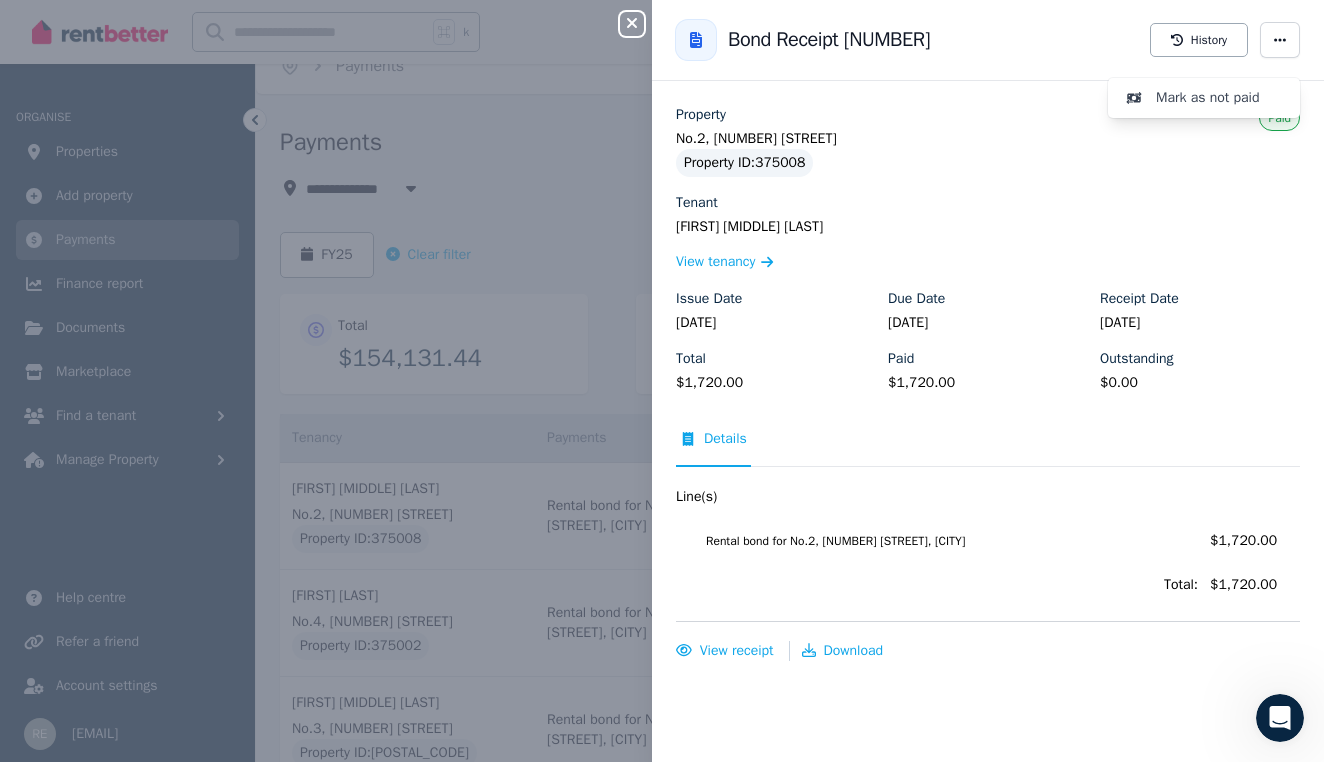 click 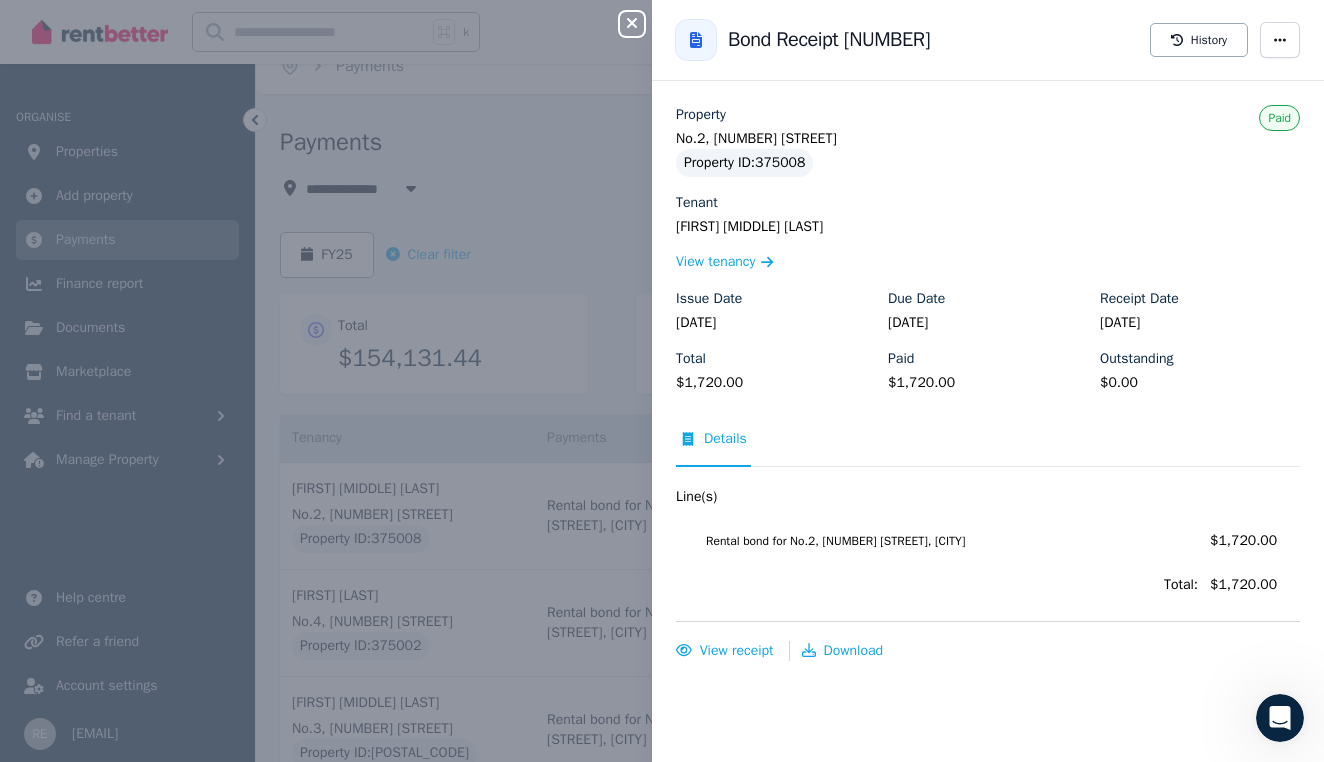 click 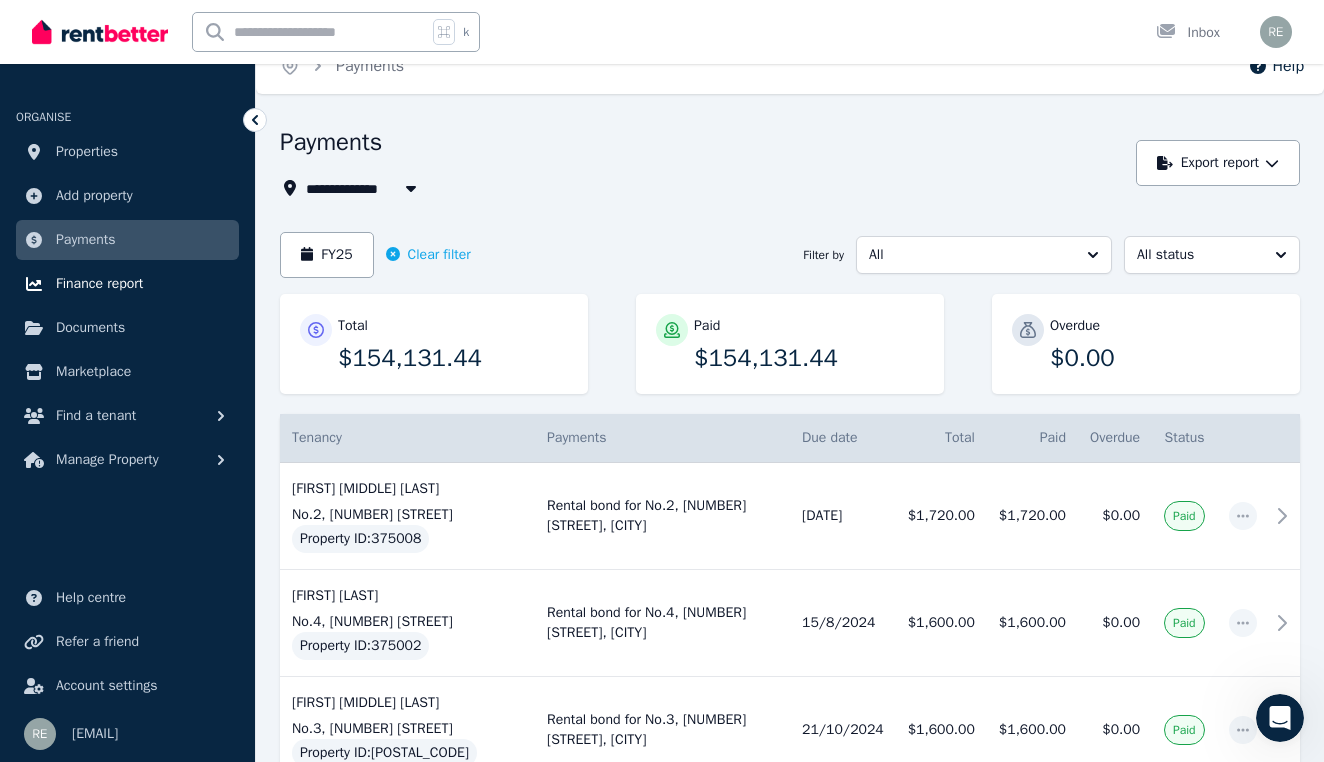 click on "Finance report" at bounding box center [99, 284] 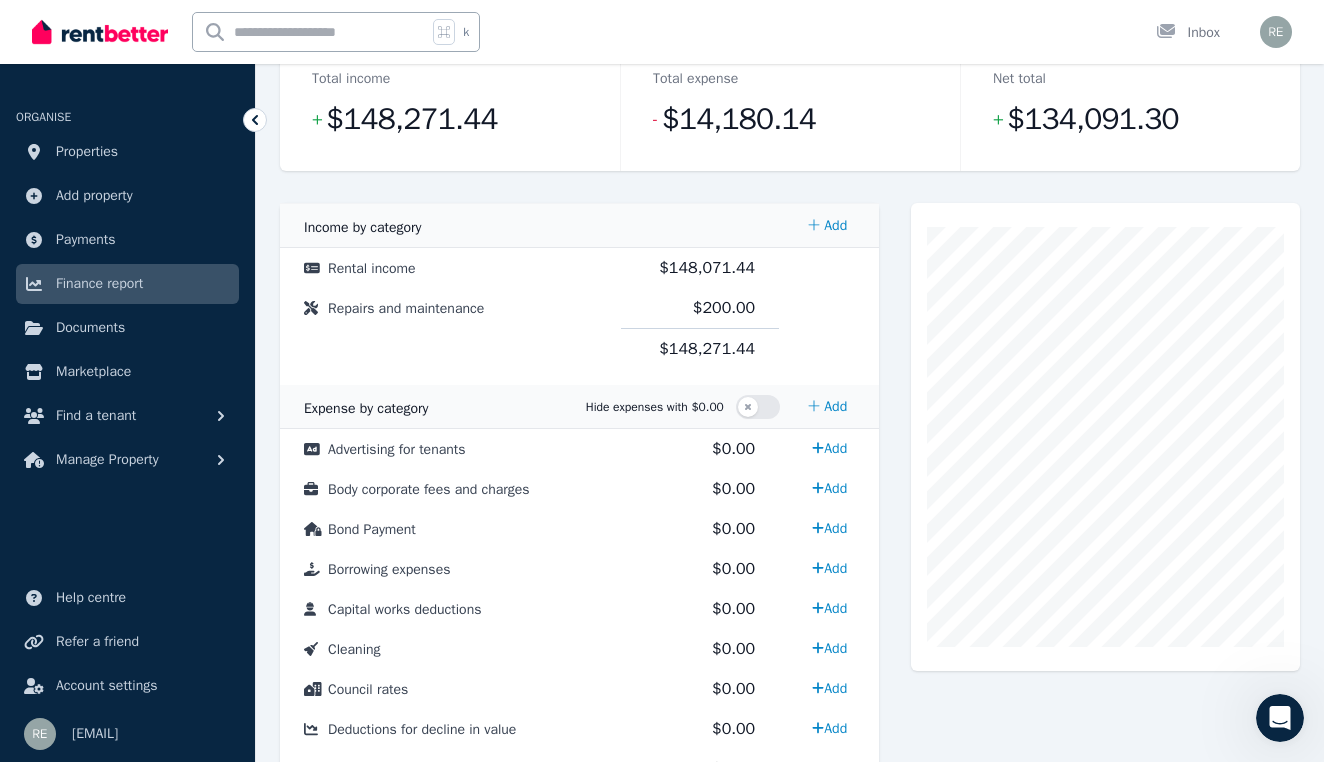 scroll, scrollTop: 294, scrollLeft: 0, axis: vertical 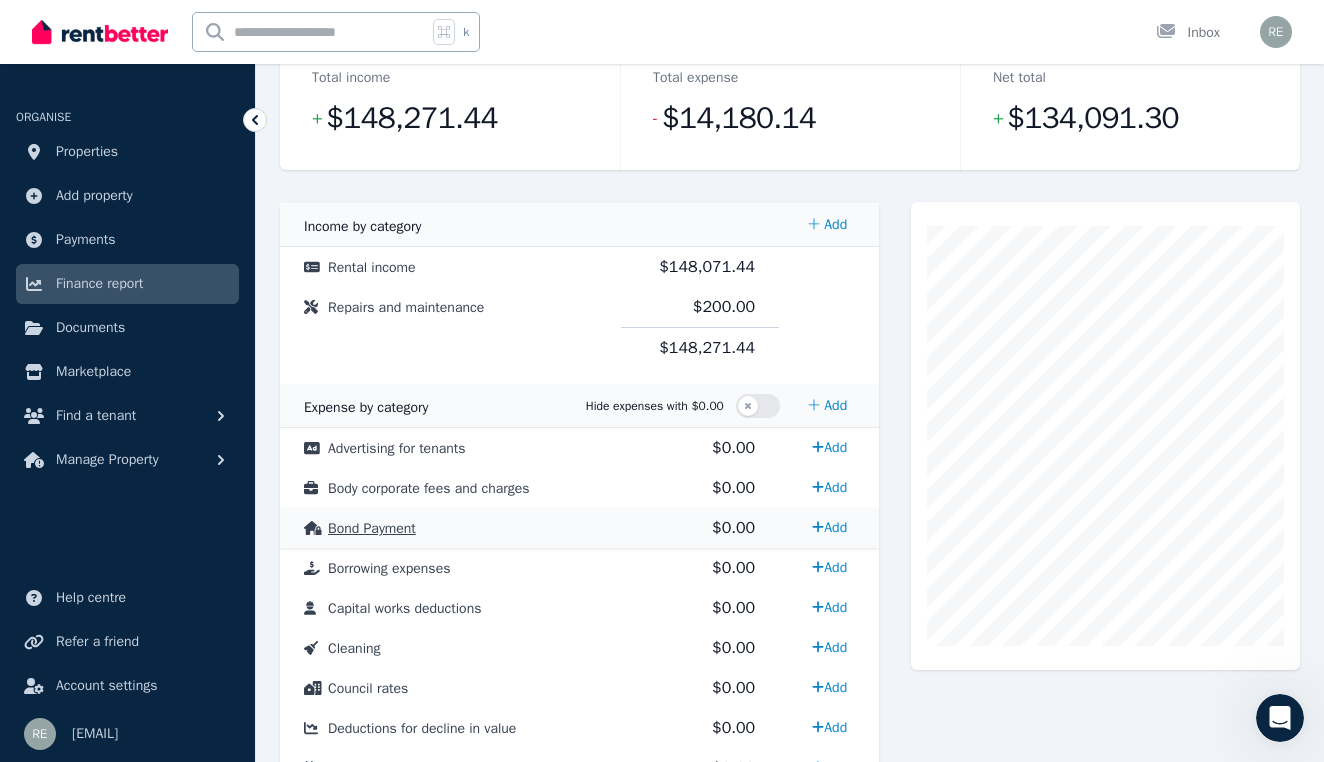click on "Bond Payment" at bounding box center [372, 528] 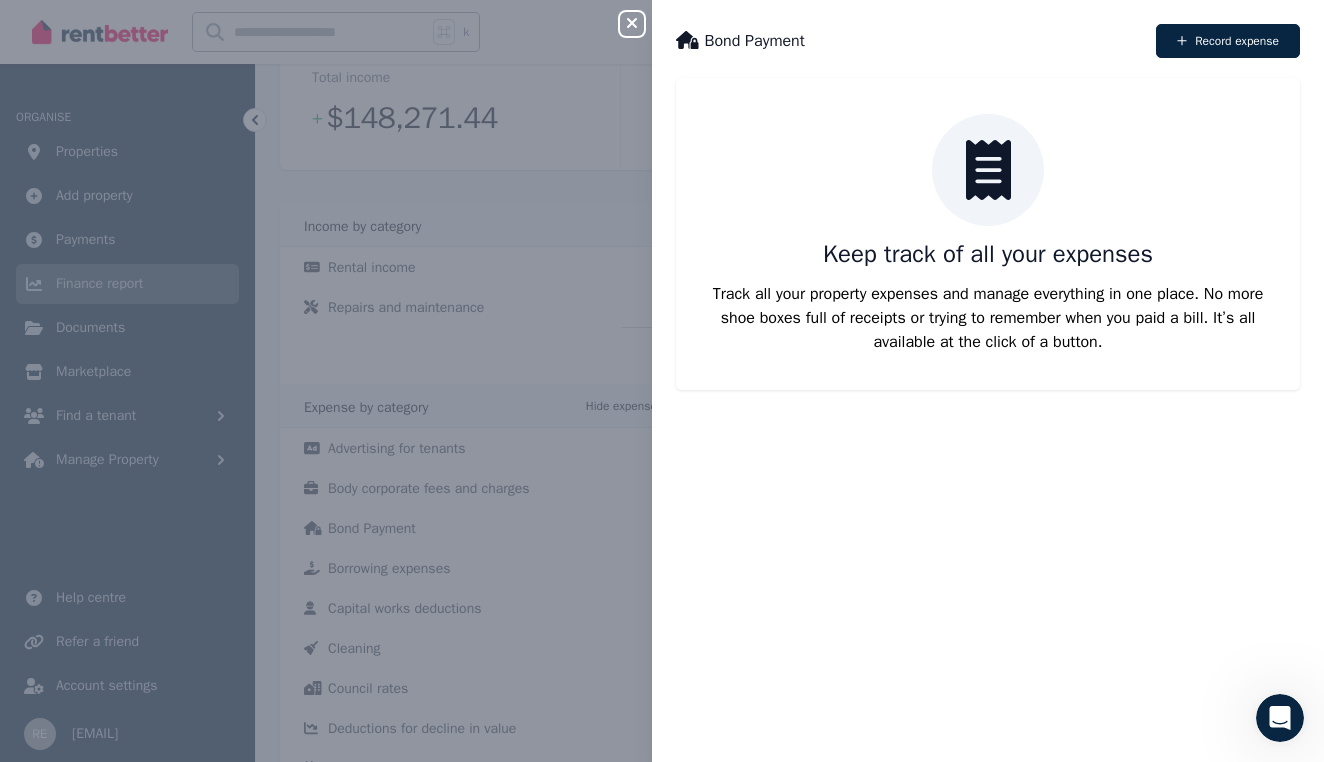 click 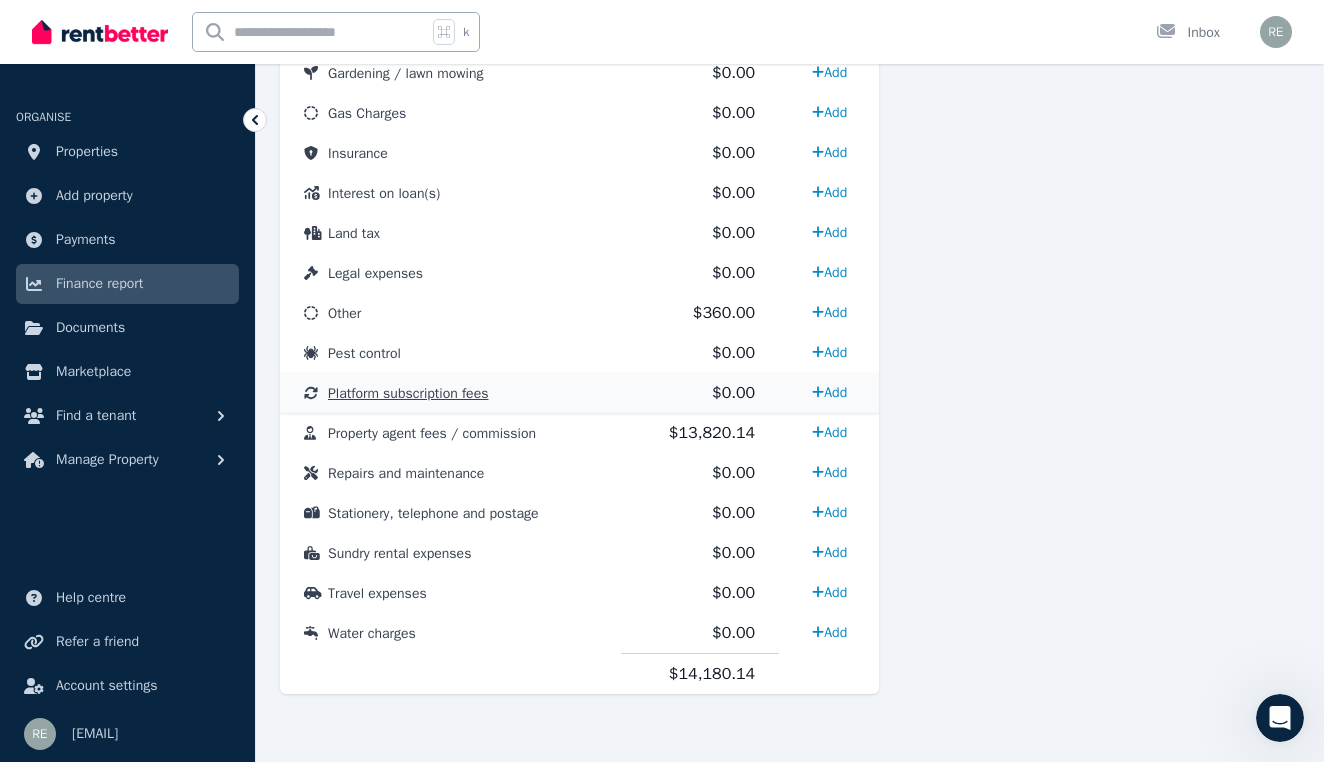 scroll, scrollTop: 1029, scrollLeft: 0, axis: vertical 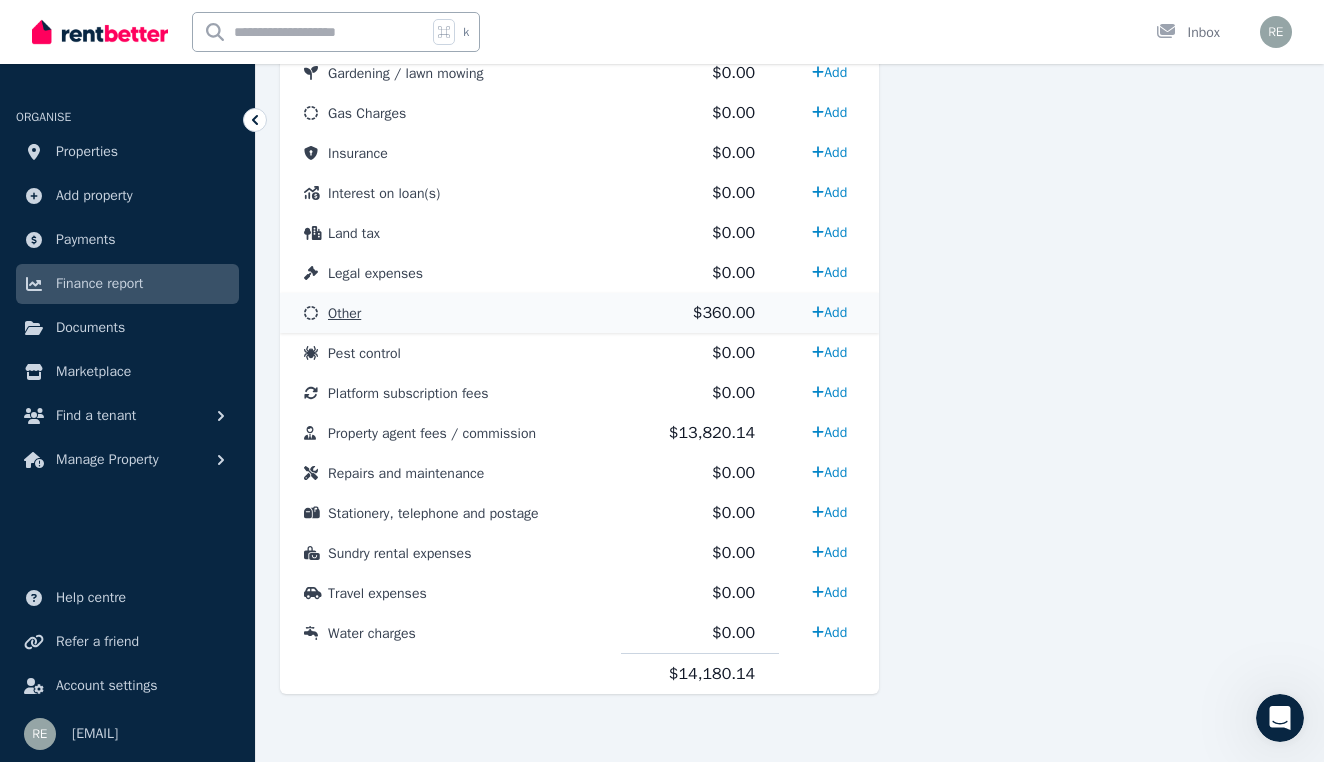 click on "Other" at bounding box center [344, 313] 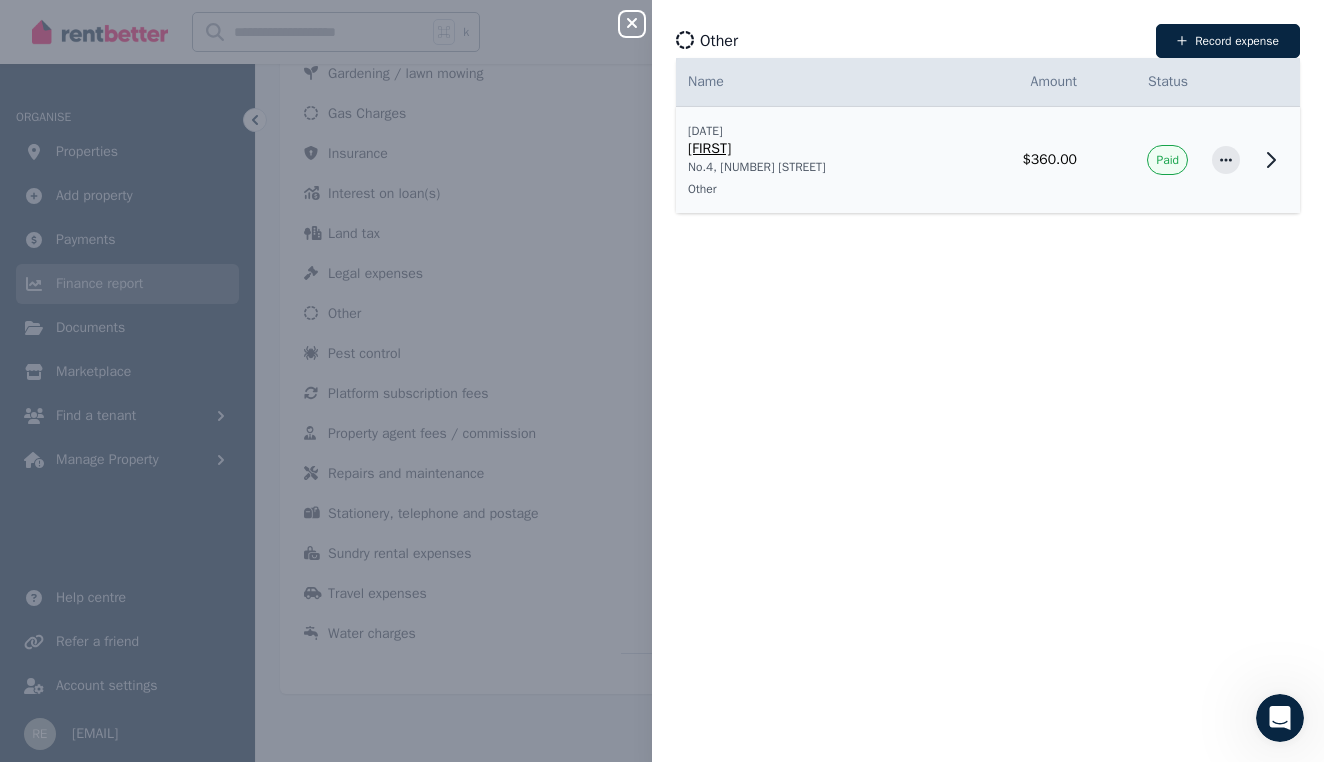 click 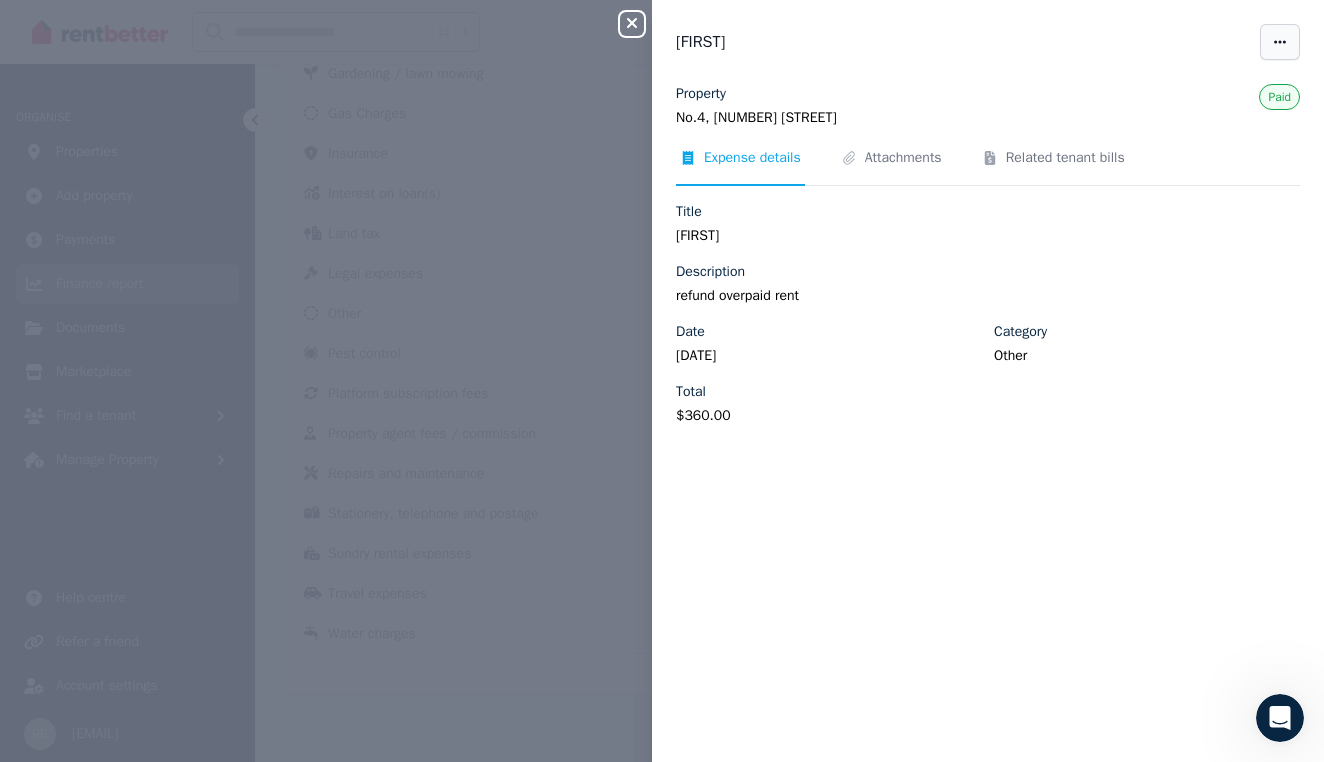 click 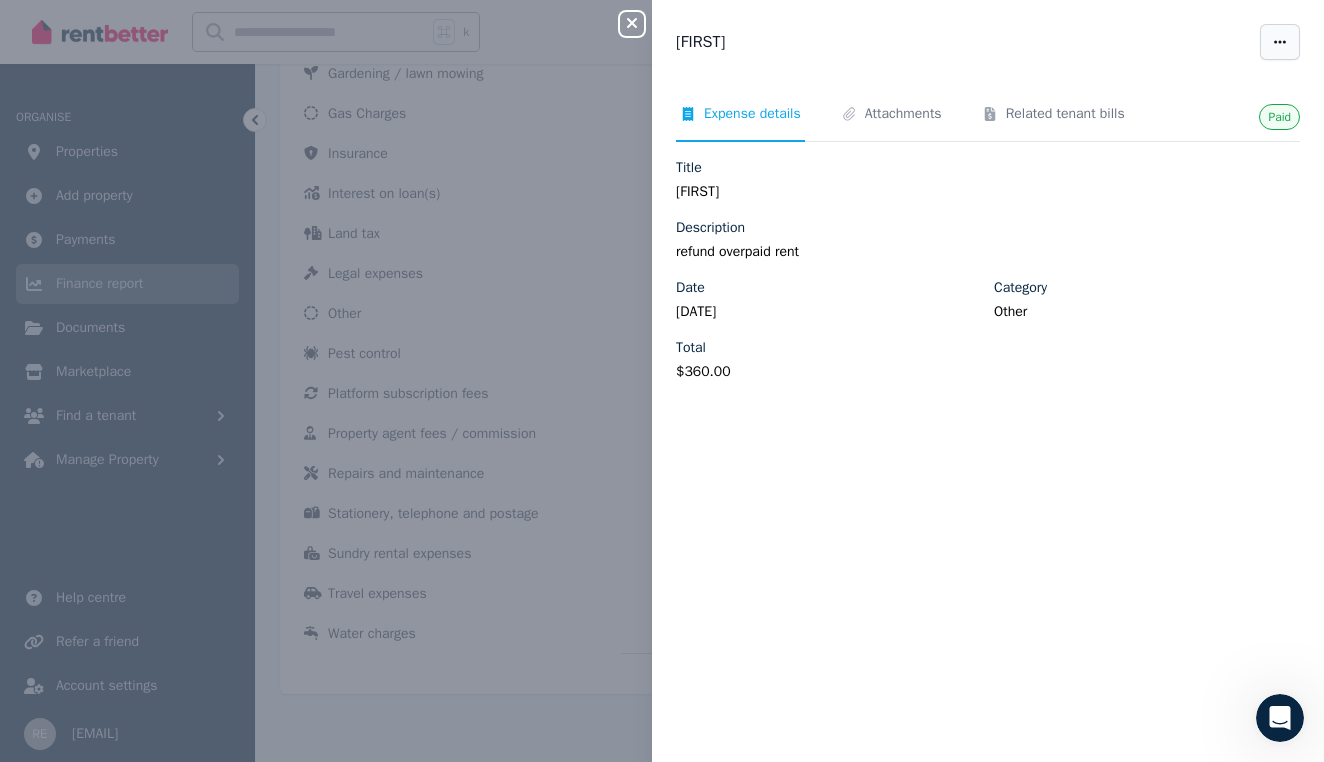 click 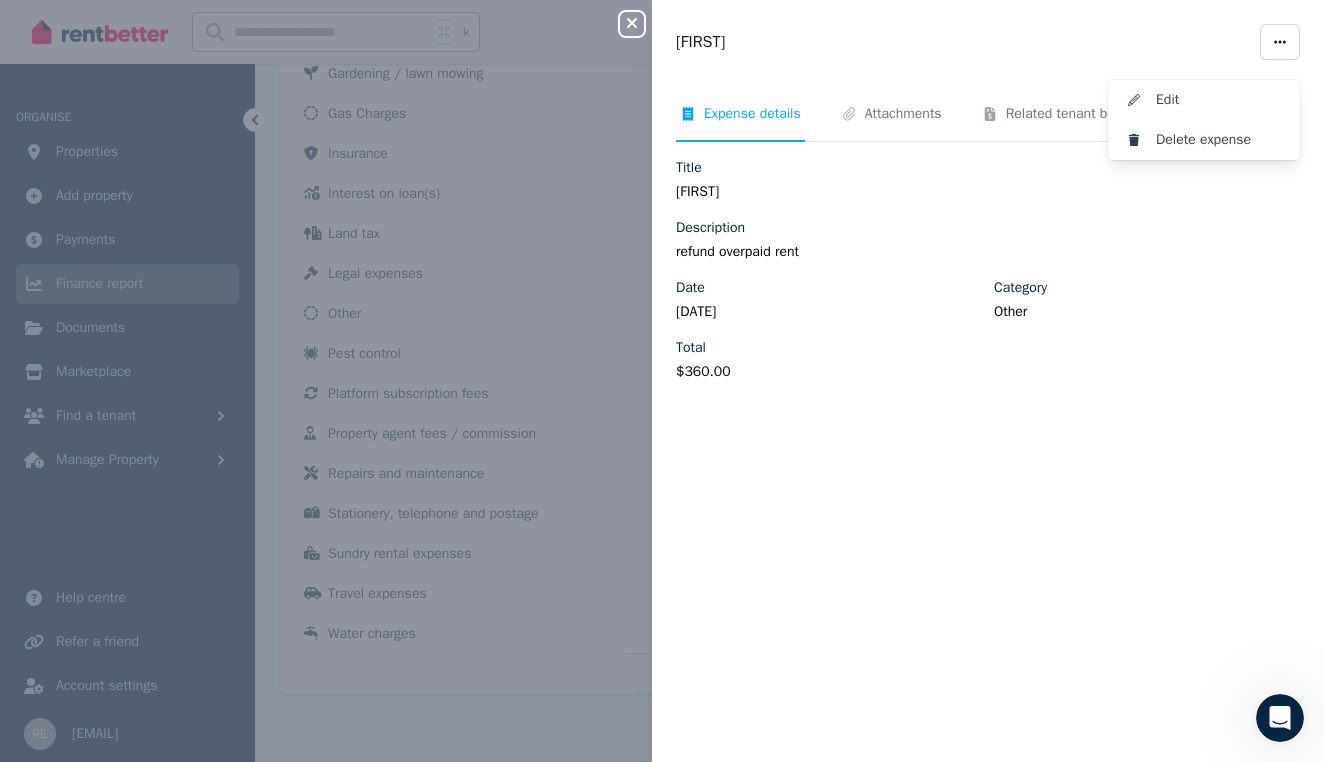 click on "[FIRST] [LAST] expense" at bounding box center [988, 42] 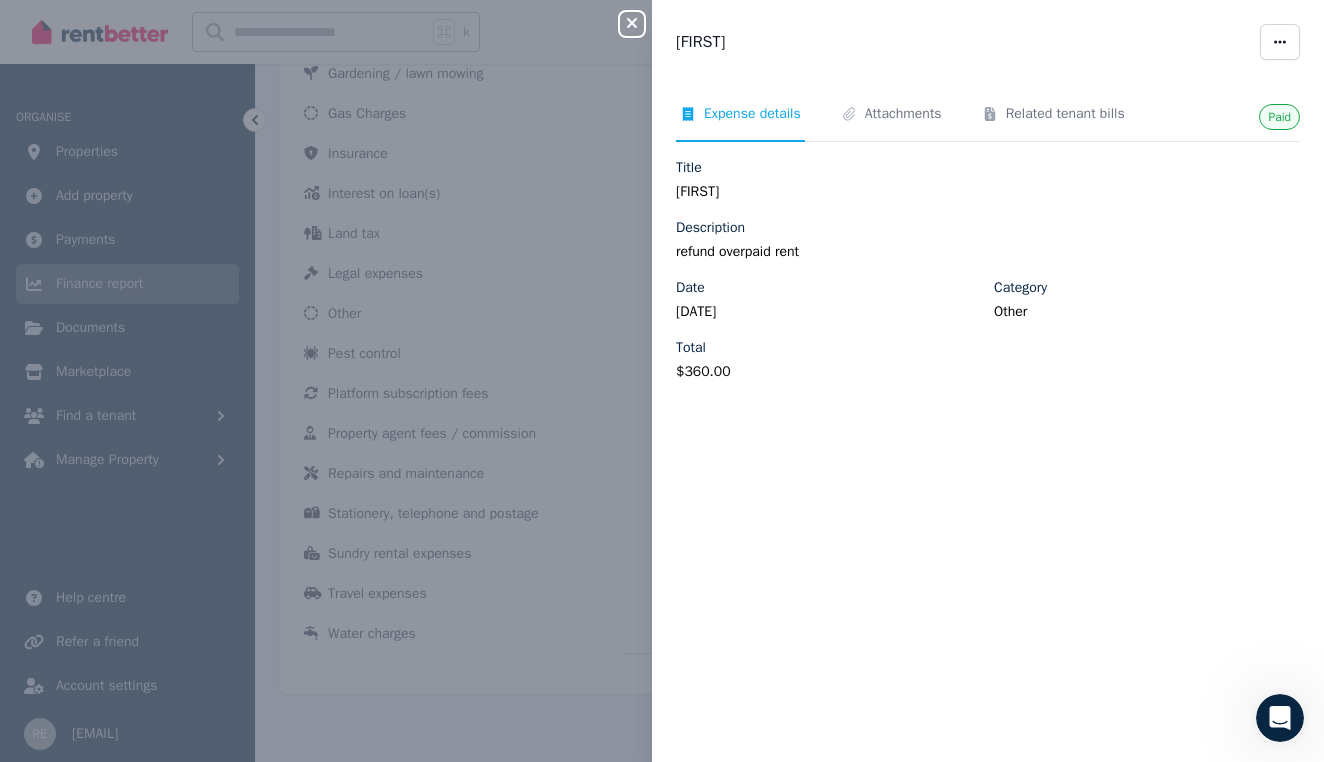 click 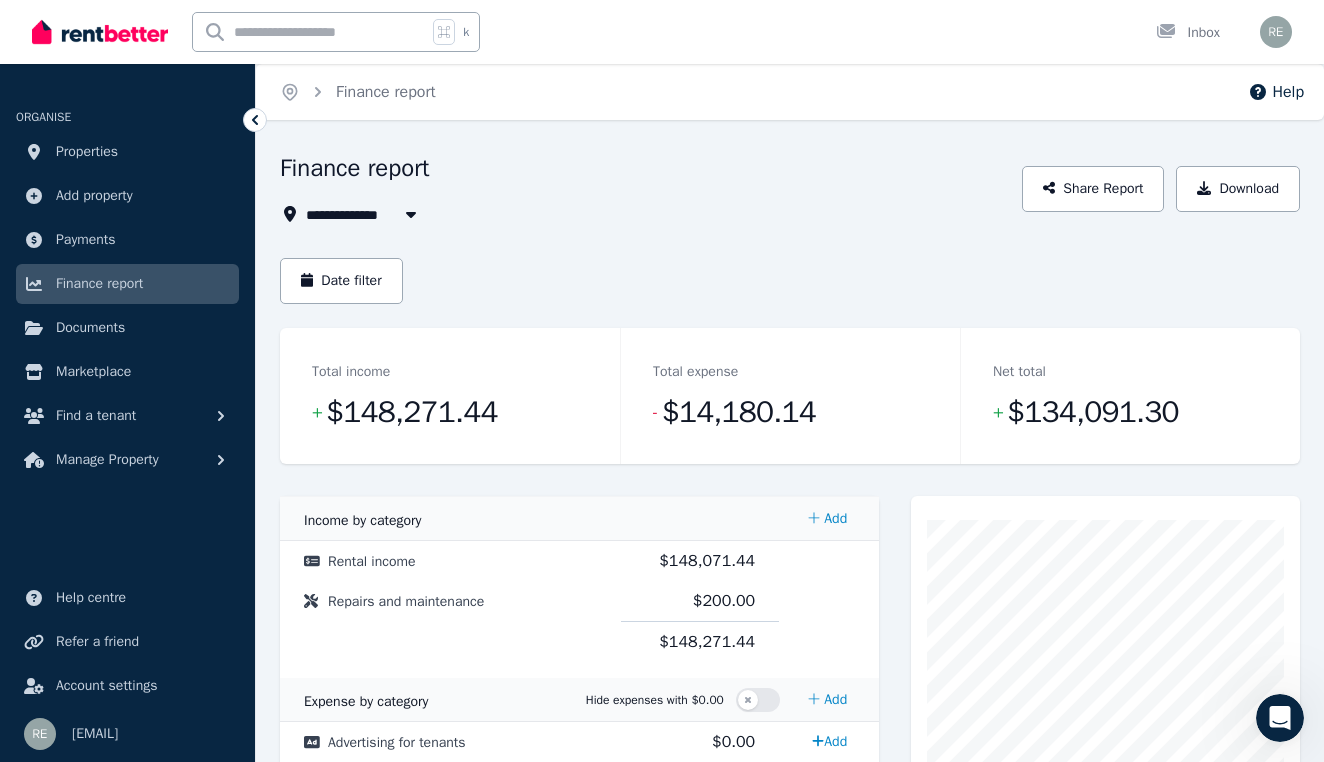 scroll, scrollTop: 0, scrollLeft: 0, axis: both 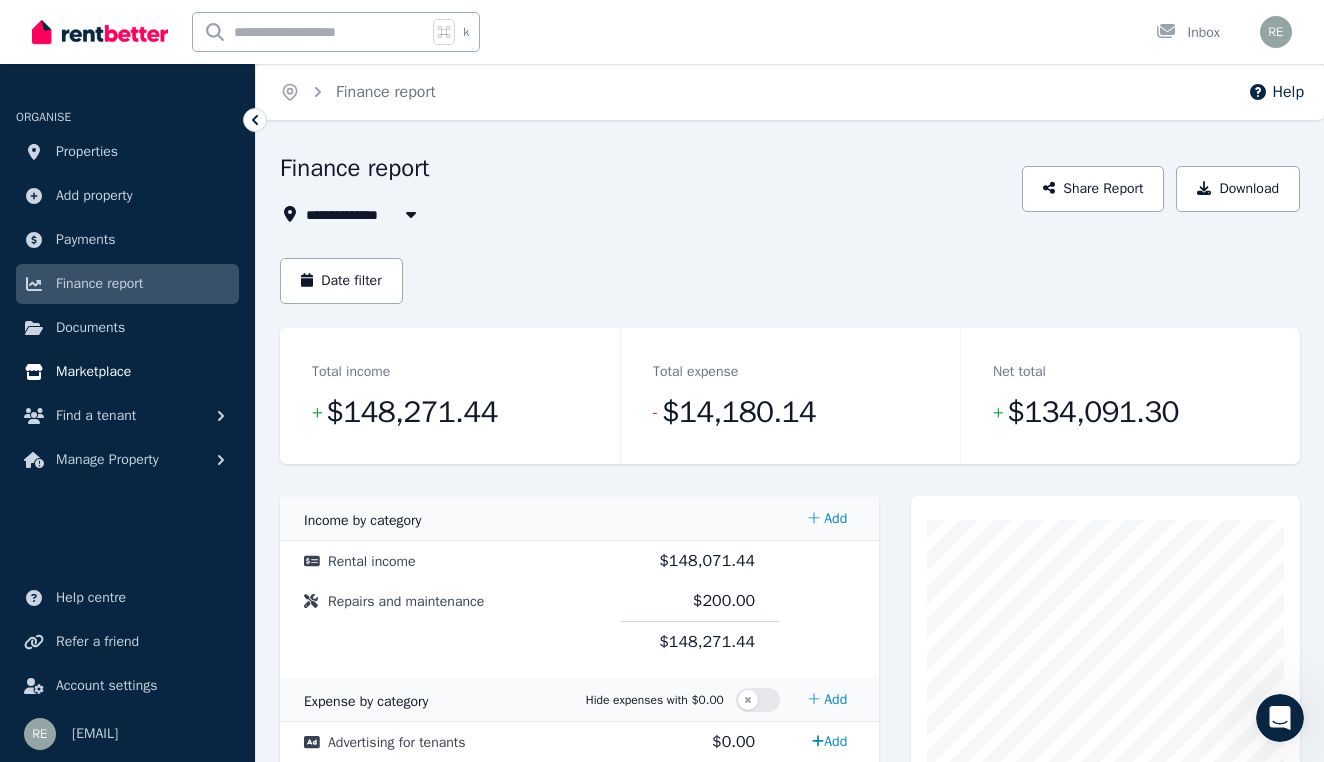 click on "Marketplace" at bounding box center [93, 372] 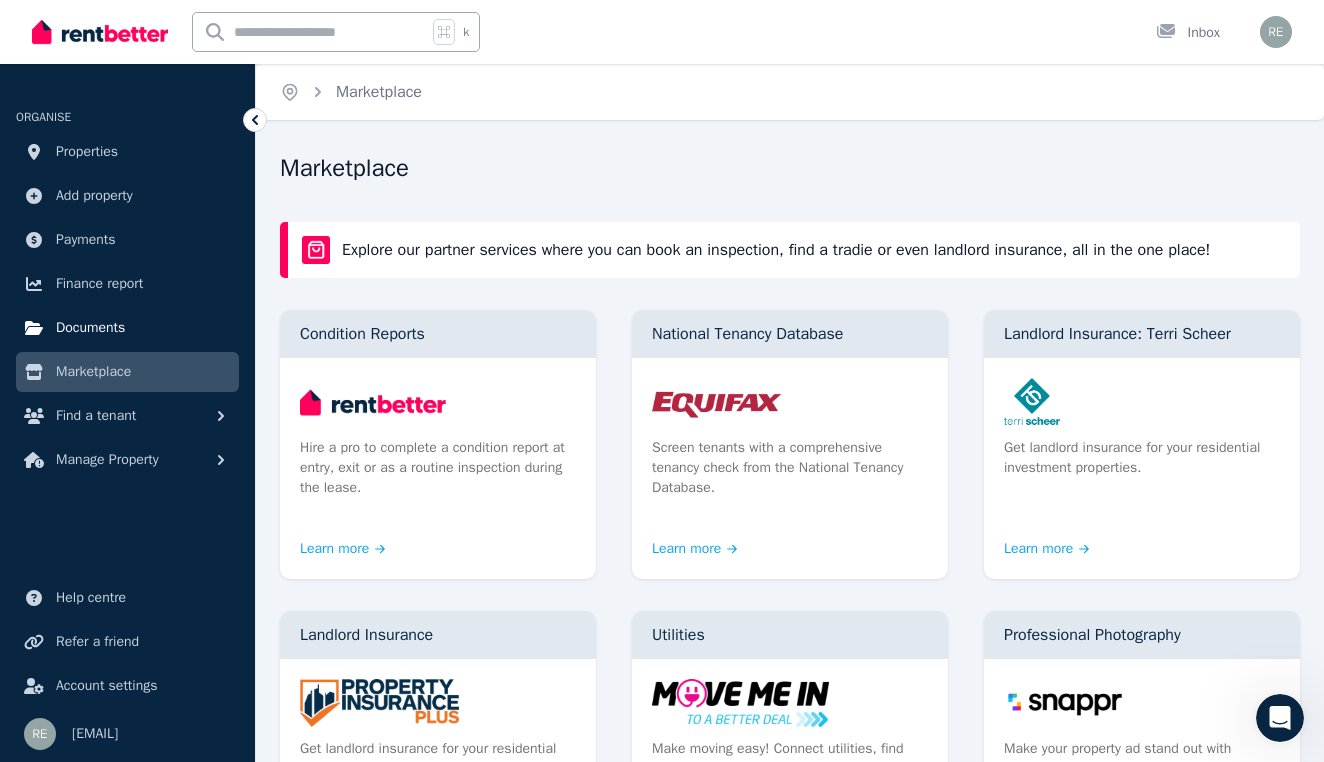 click on "Documents" at bounding box center (90, 328) 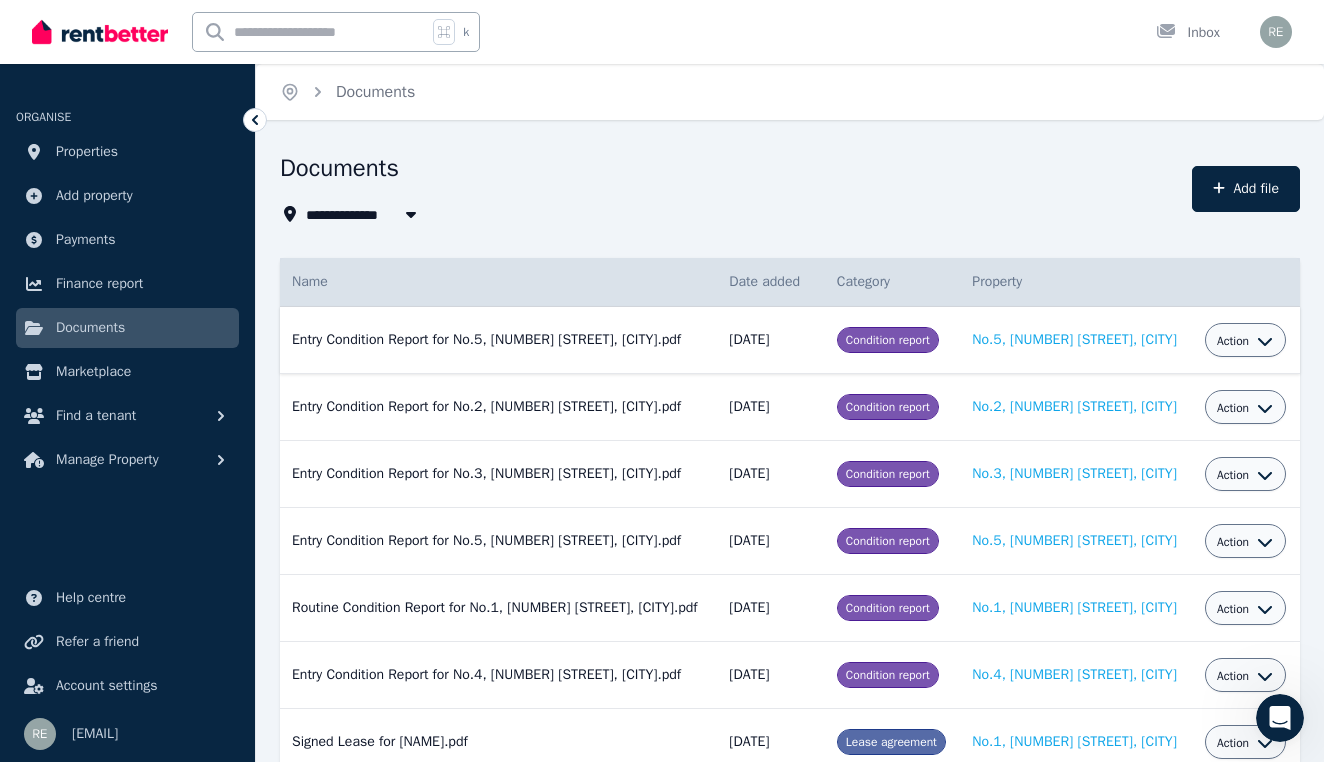 click 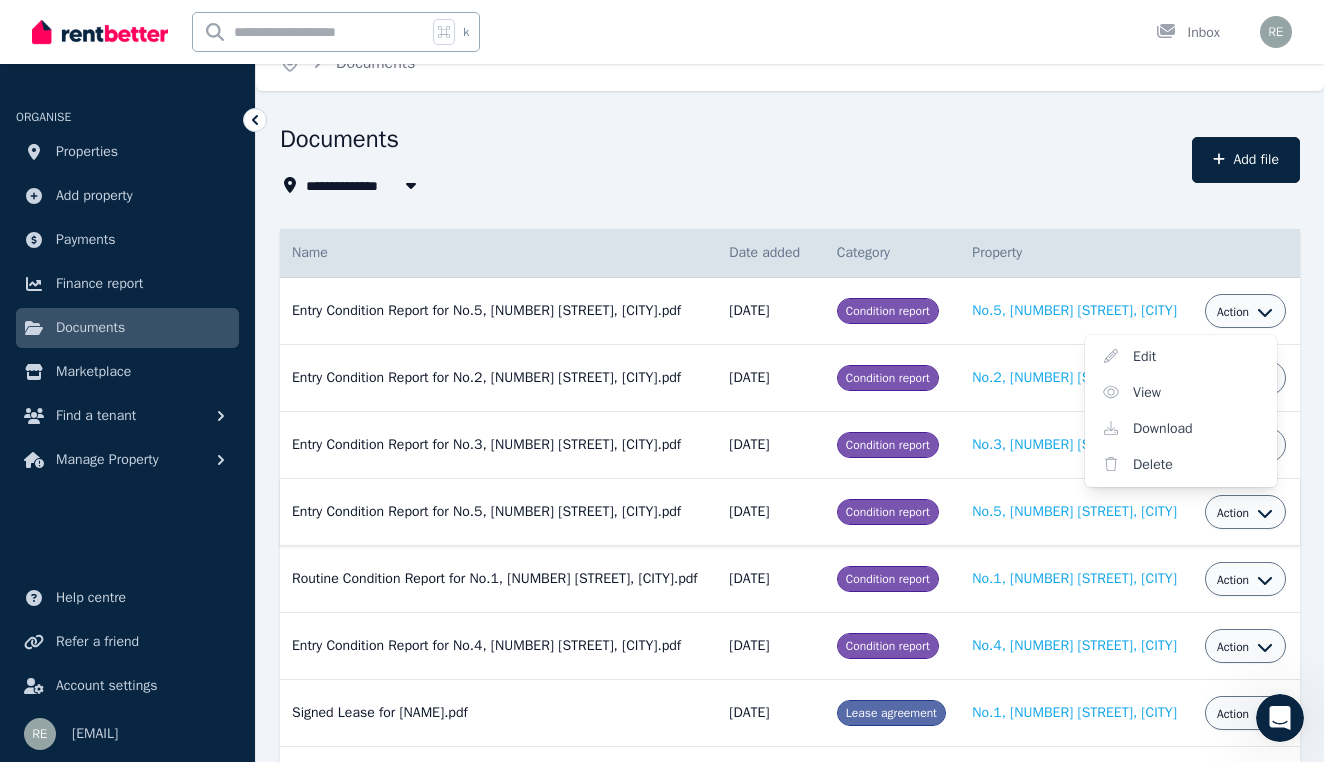 scroll, scrollTop: 28, scrollLeft: 0, axis: vertical 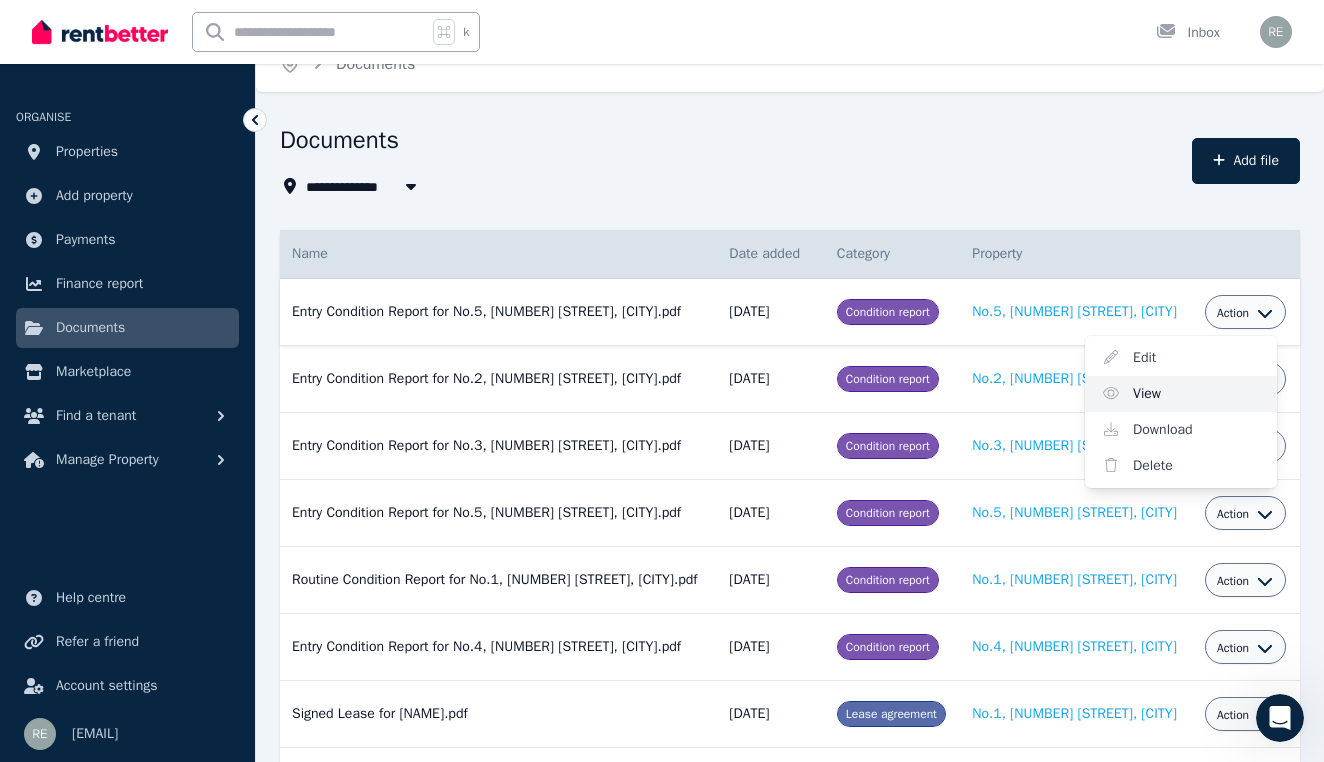 click on "View" at bounding box center [1181, 394] 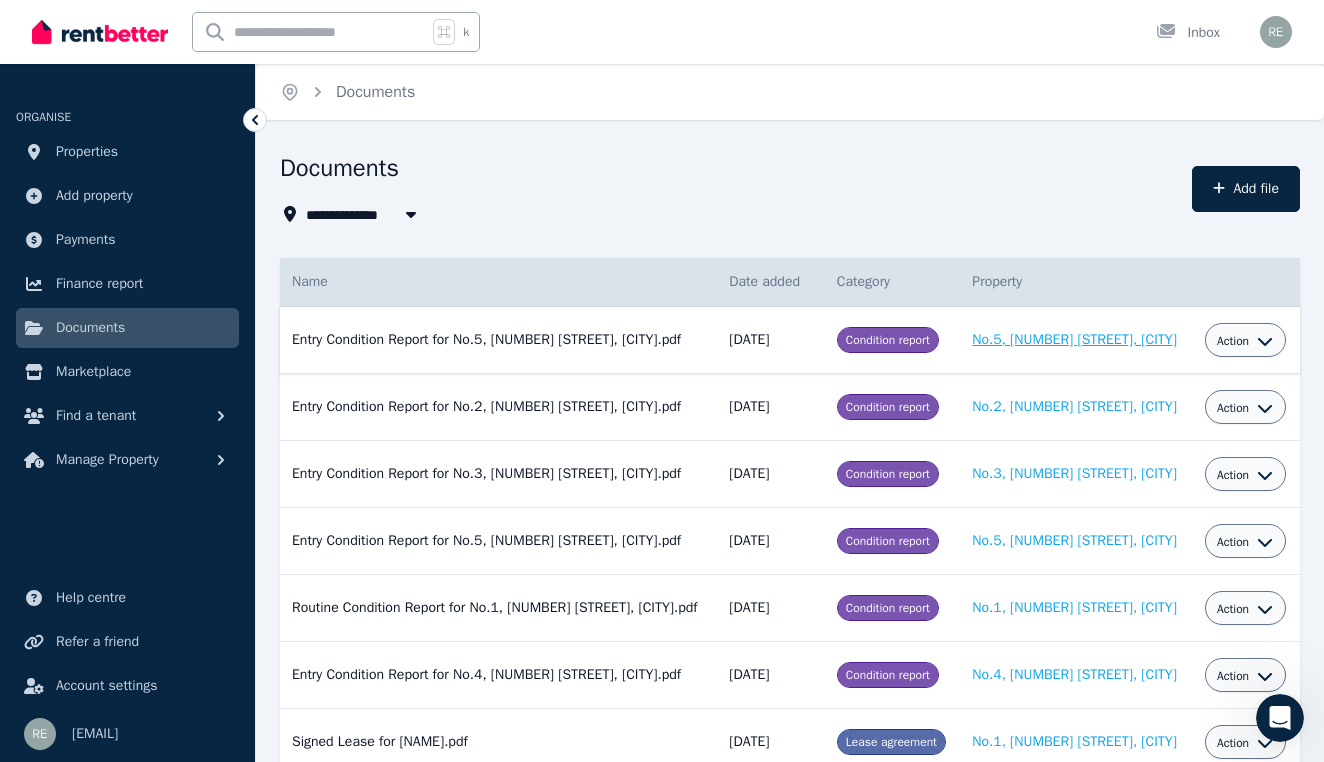 scroll, scrollTop: 0, scrollLeft: 0, axis: both 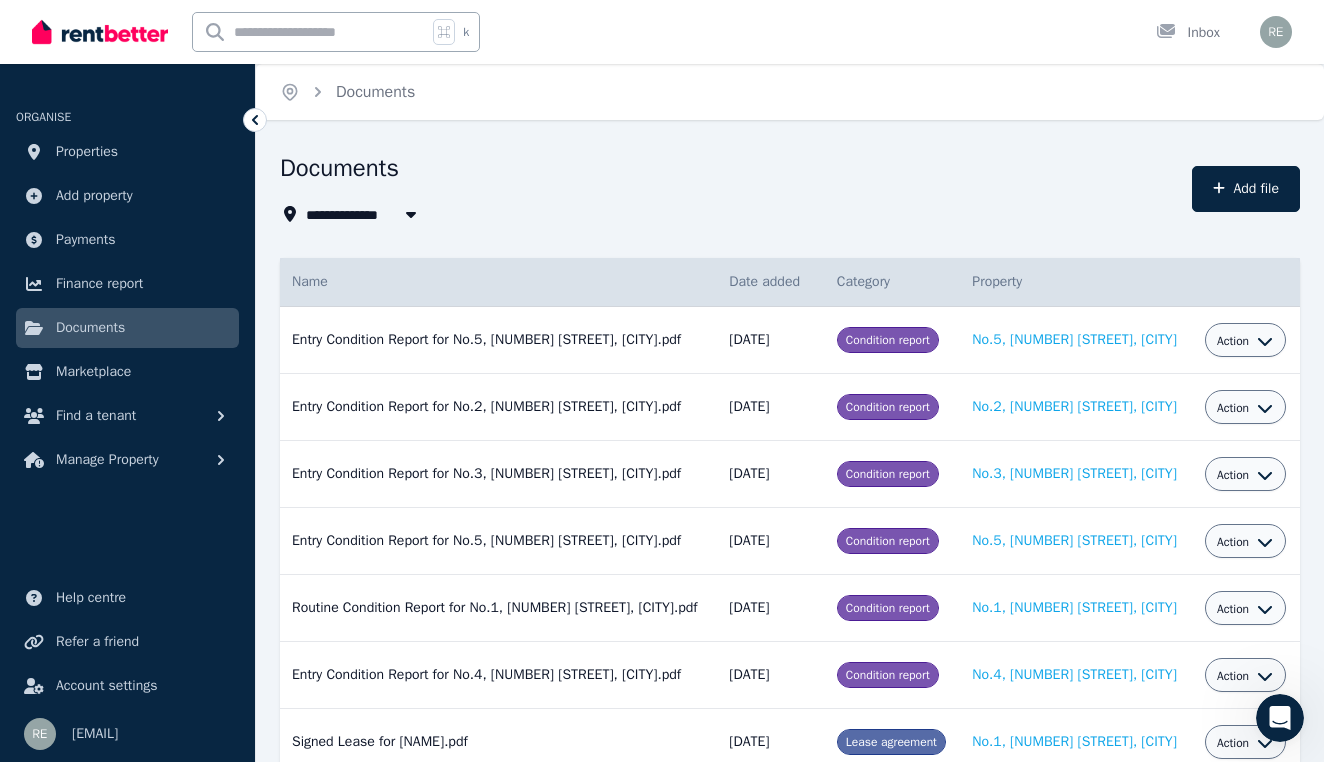 click 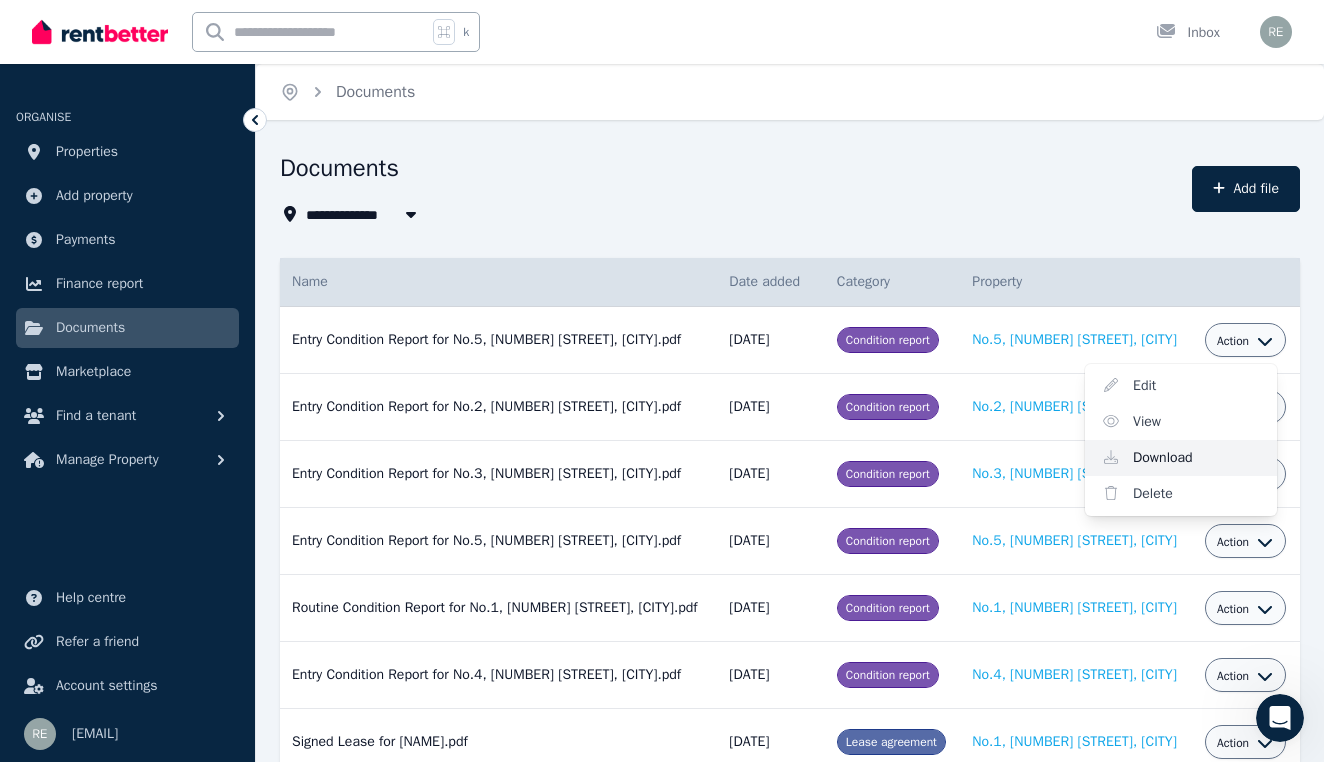 click on "Download" at bounding box center (1181, 458) 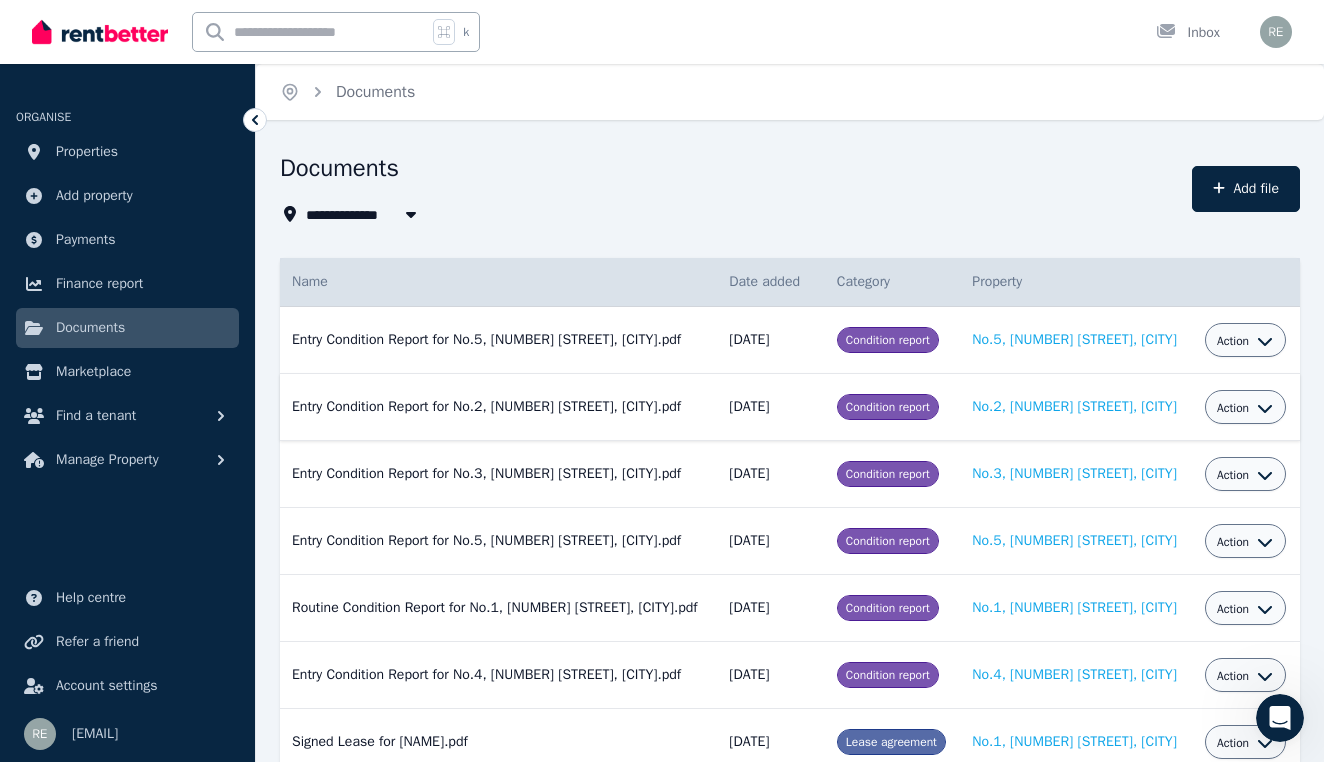 click 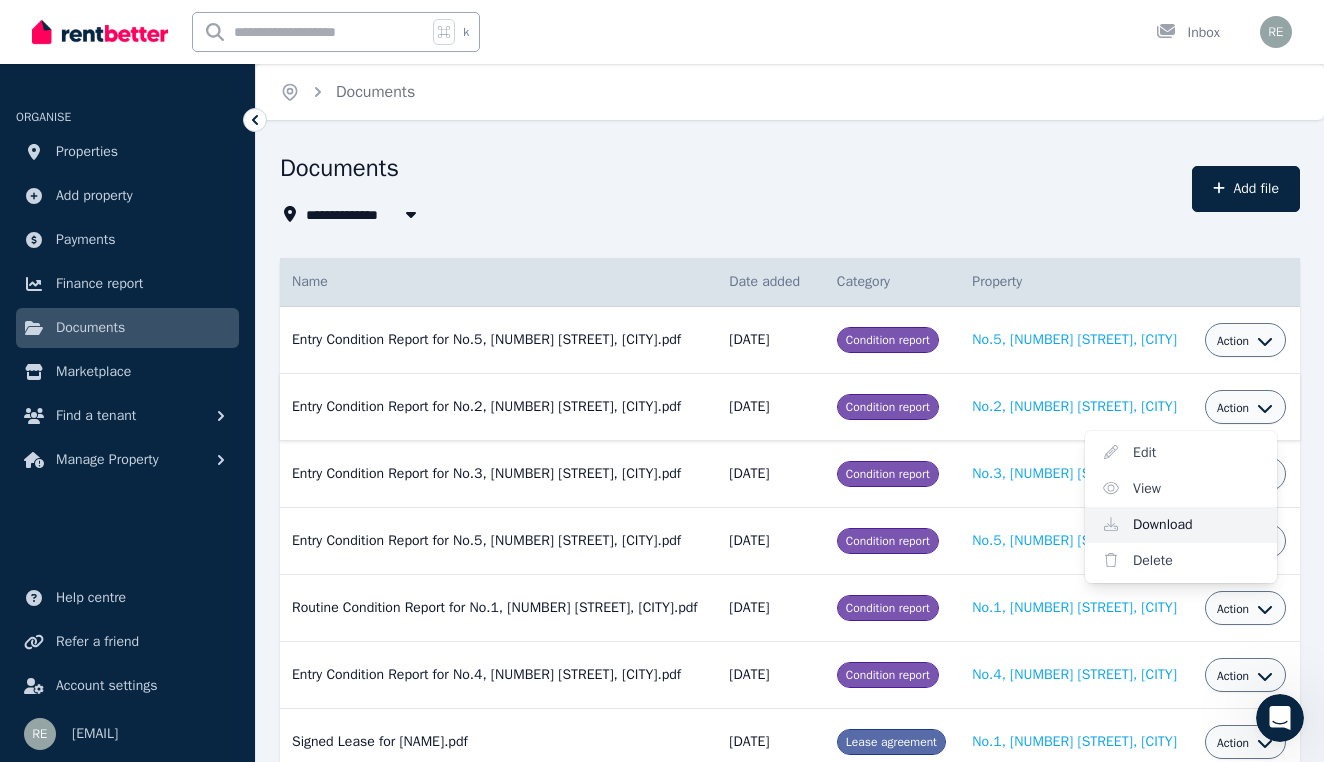 click on "Download" at bounding box center [1181, 525] 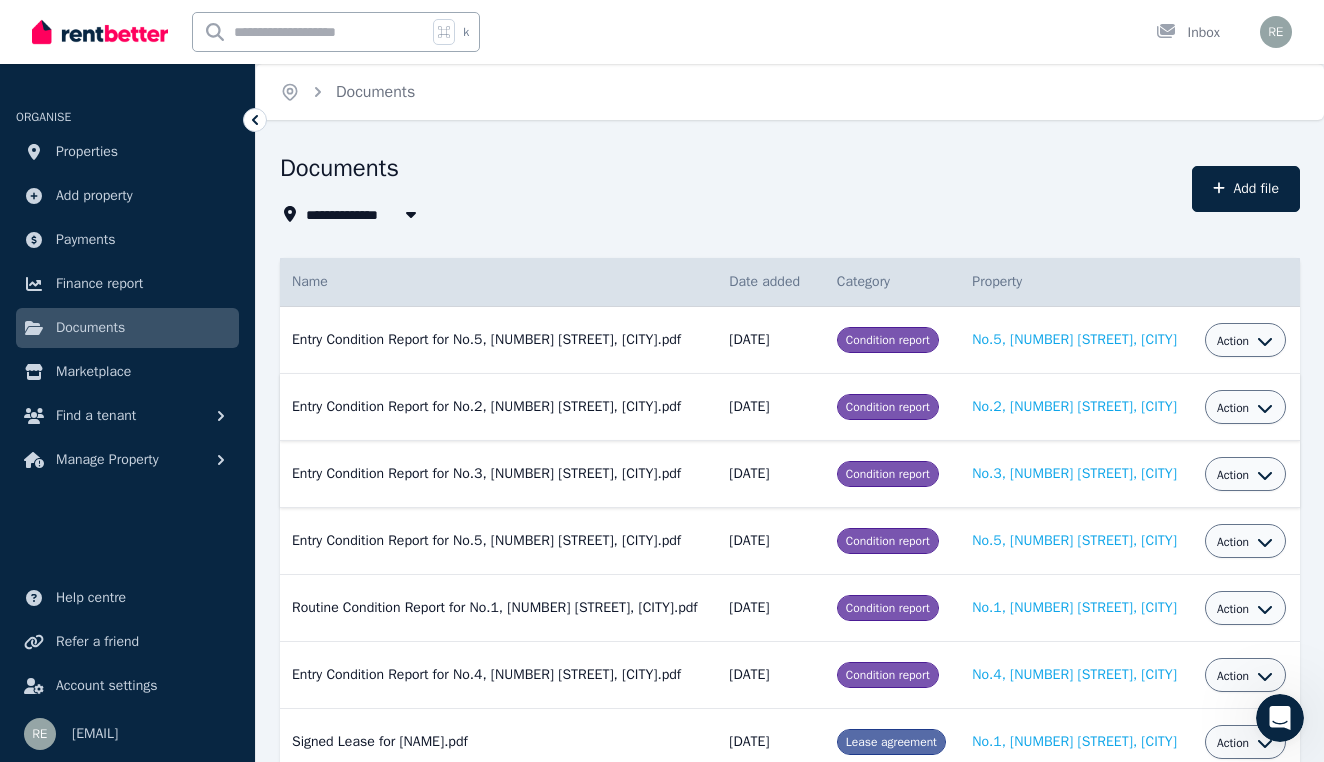 click 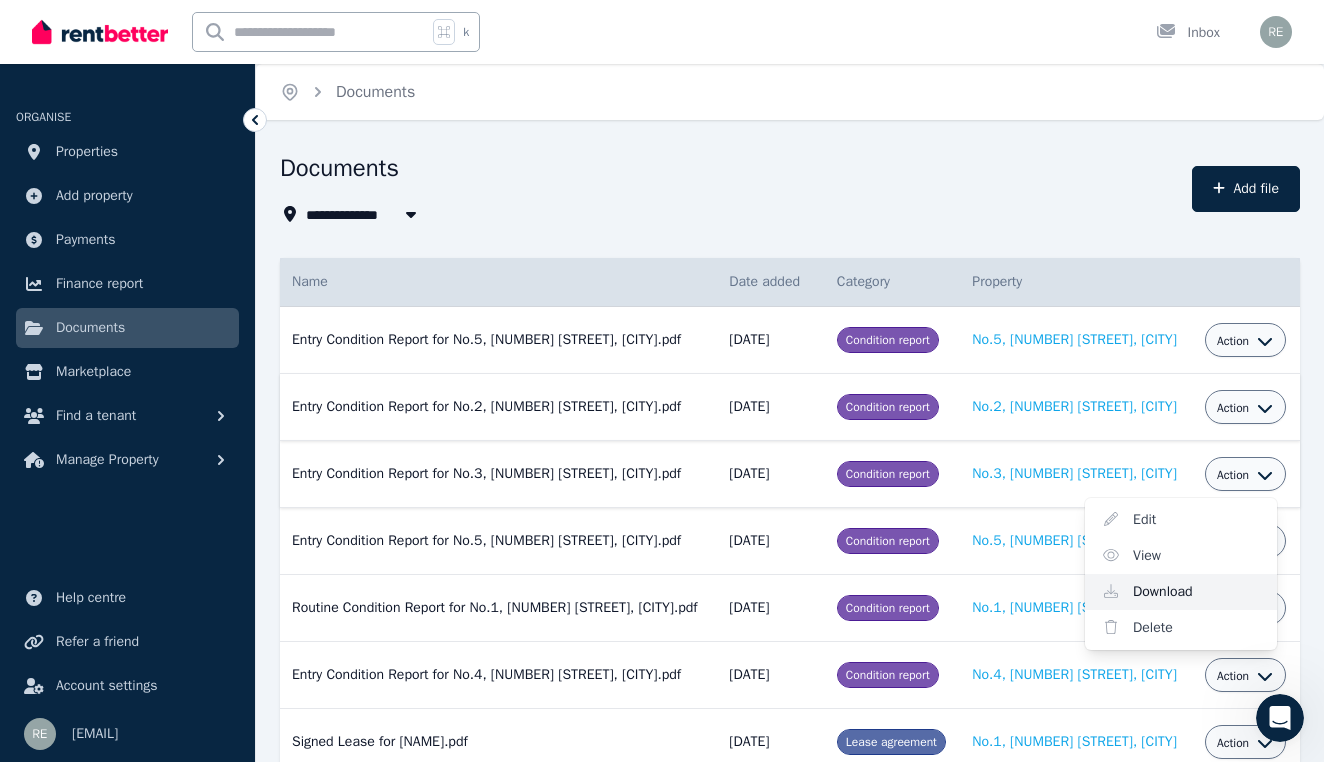 click on "Download" at bounding box center [1181, 592] 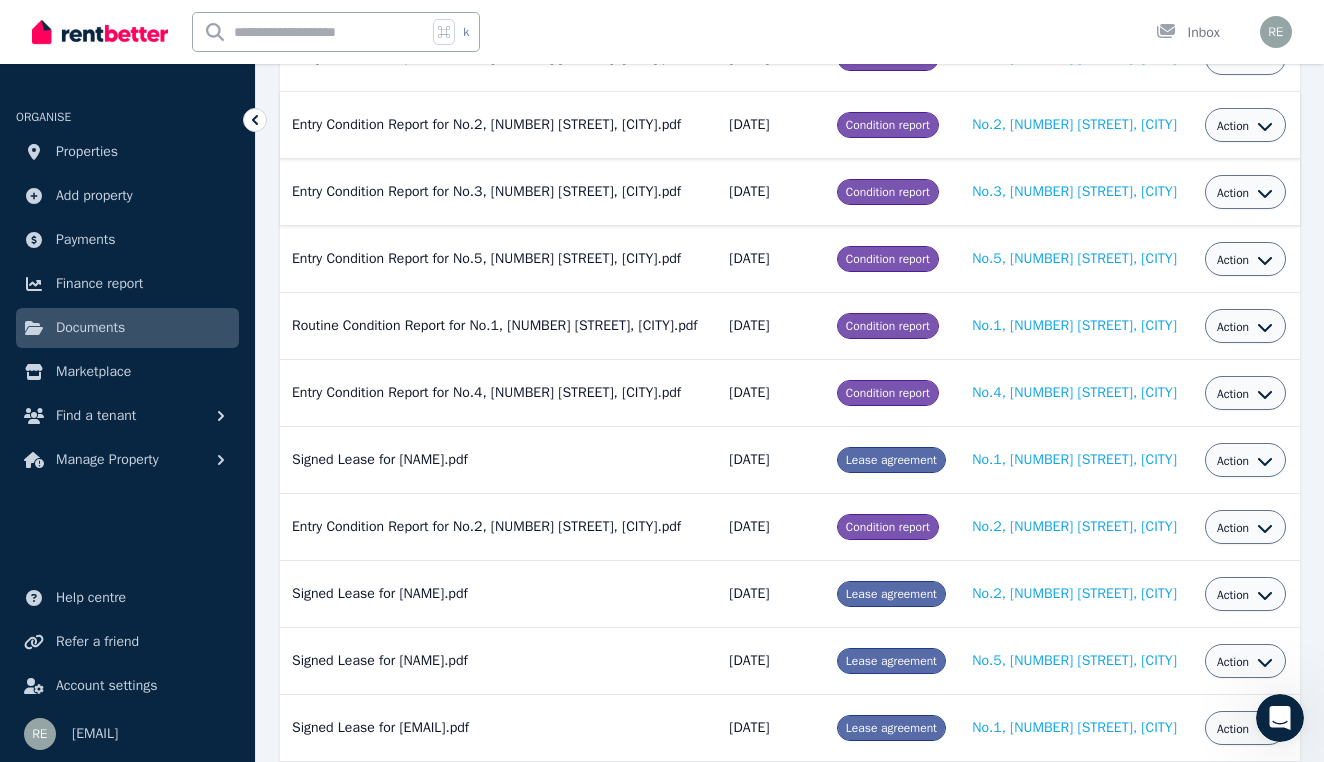 scroll, scrollTop: 283, scrollLeft: 0, axis: vertical 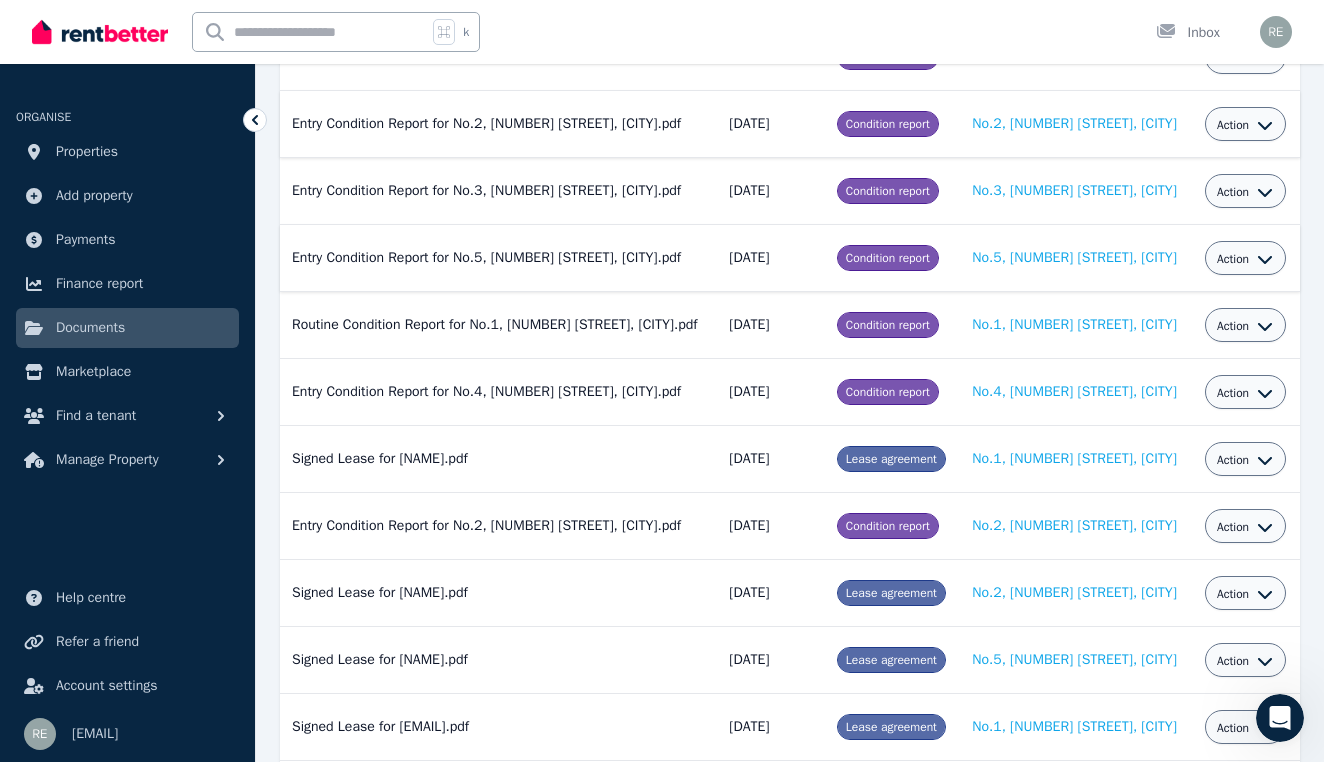 click 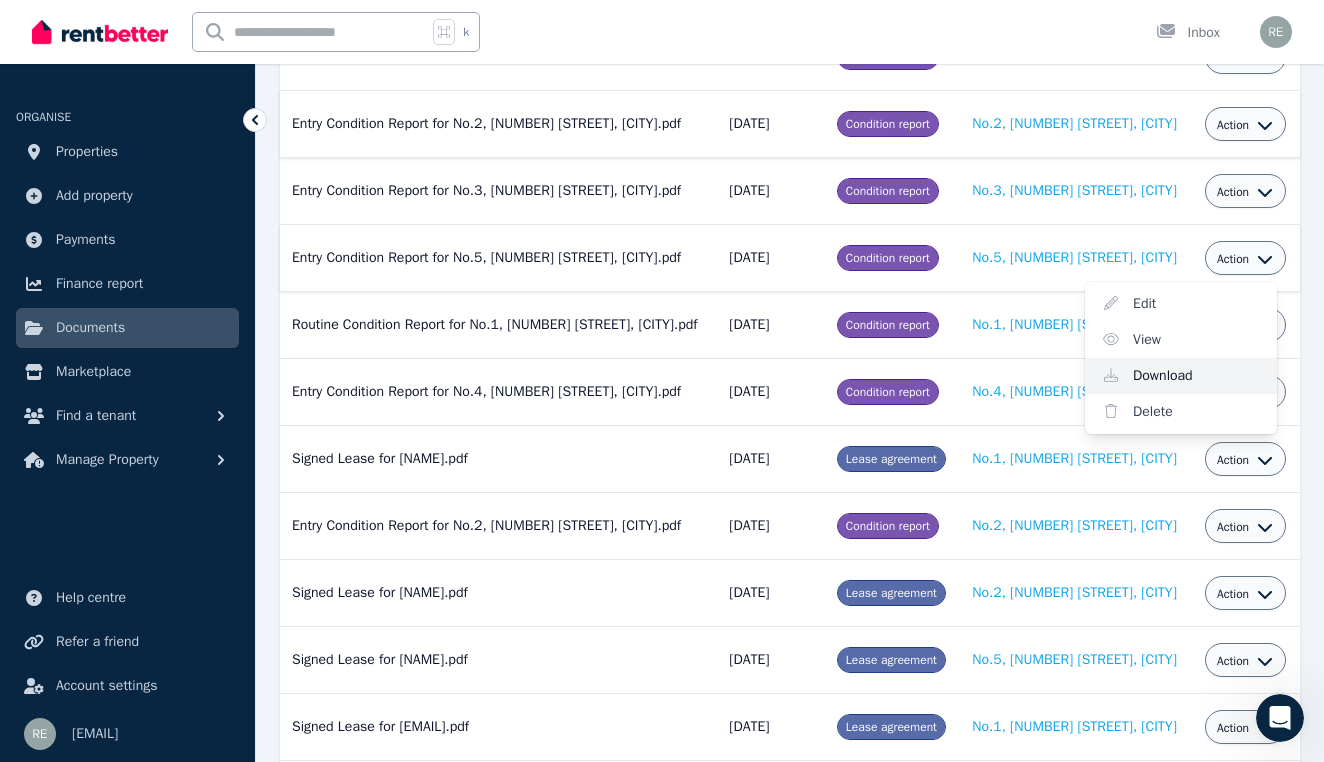 click on "Download" at bounding box center [1181, 376] 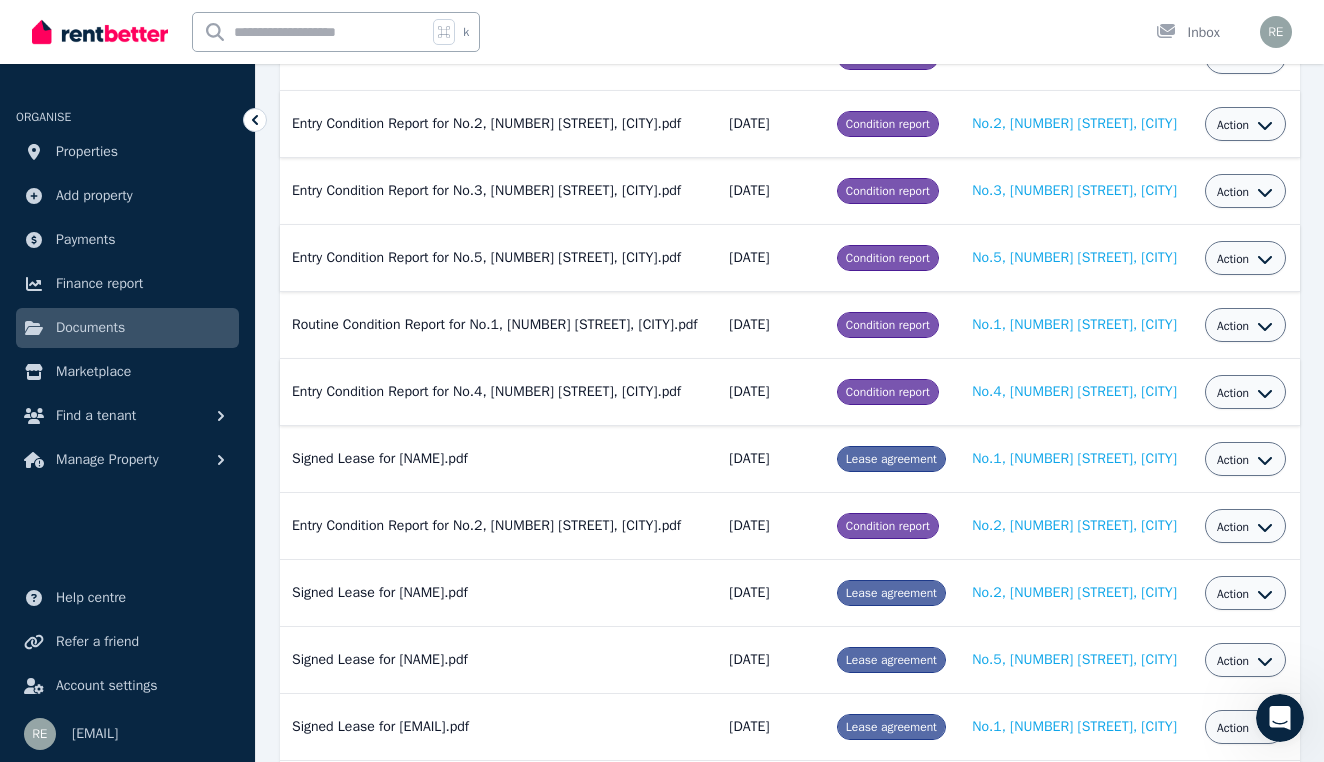click 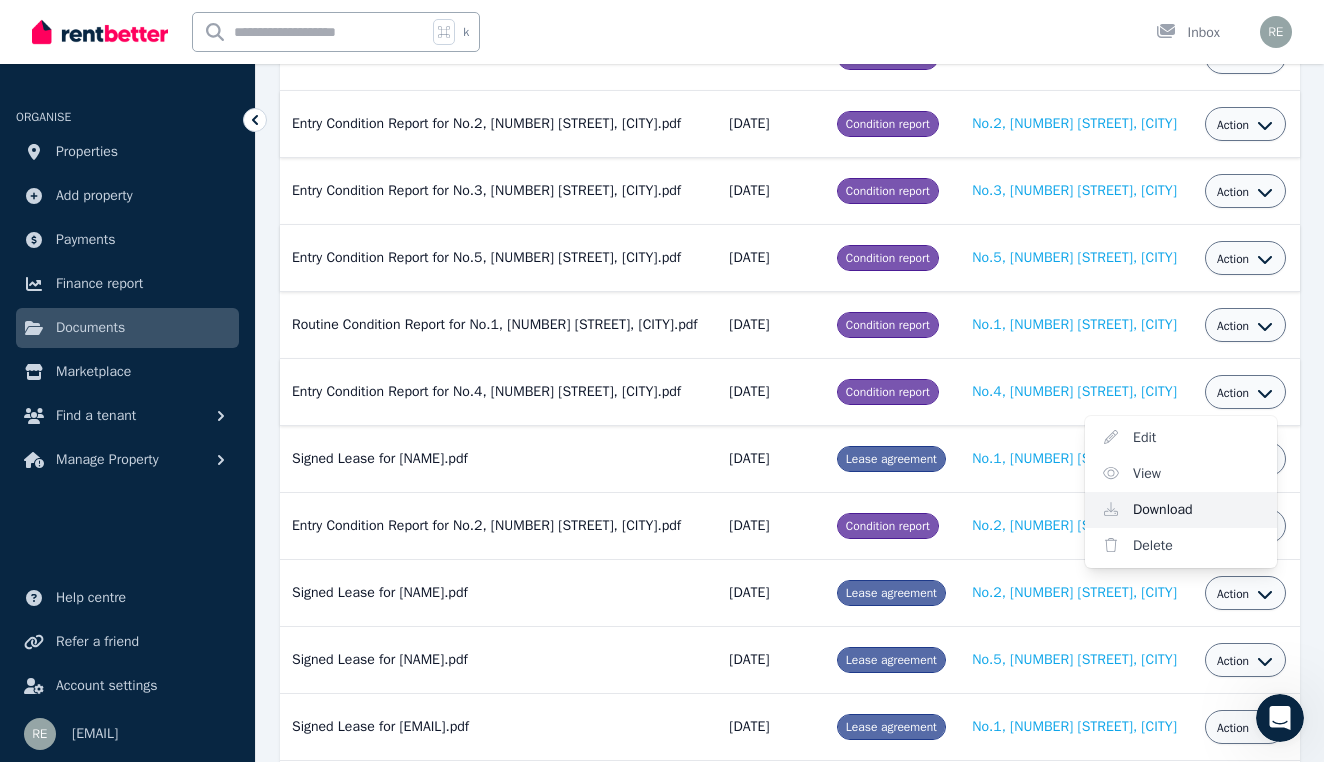 click on "Download" at bounding box center (1181, 510) 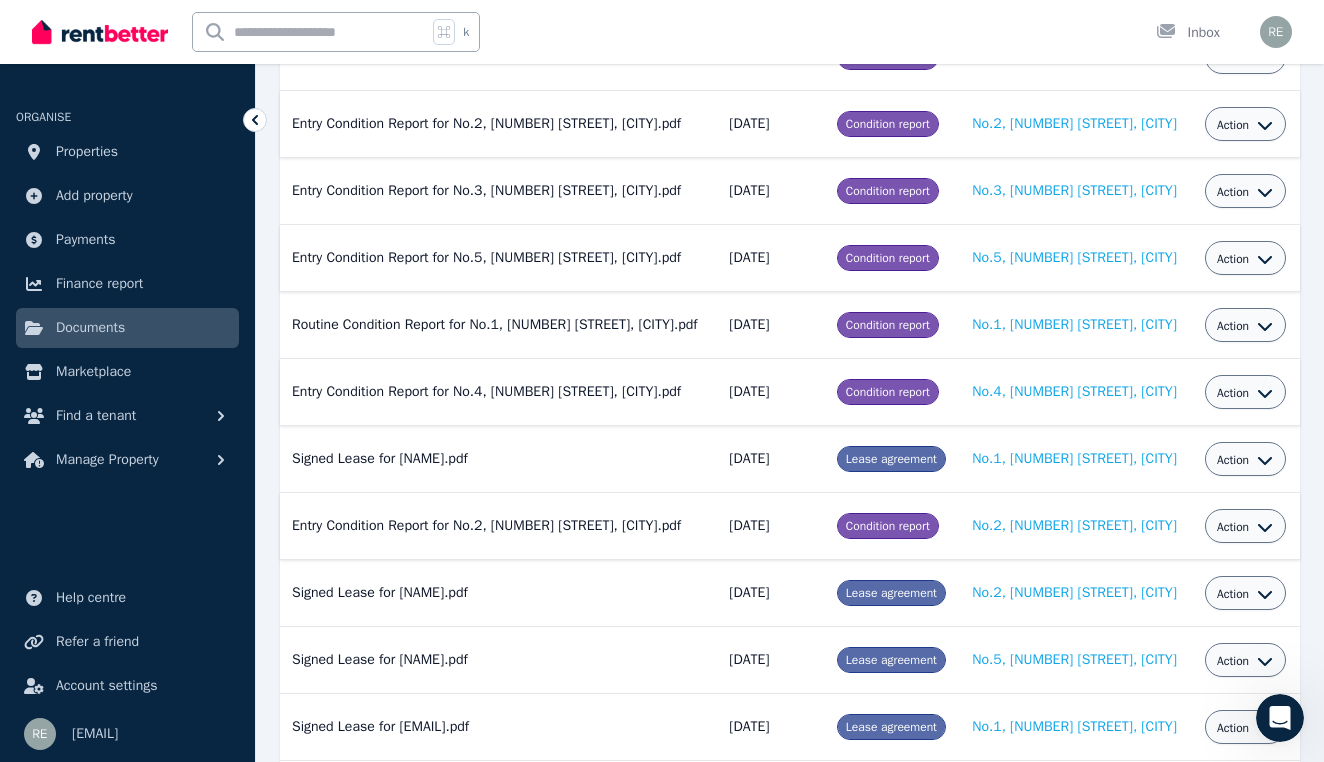 click 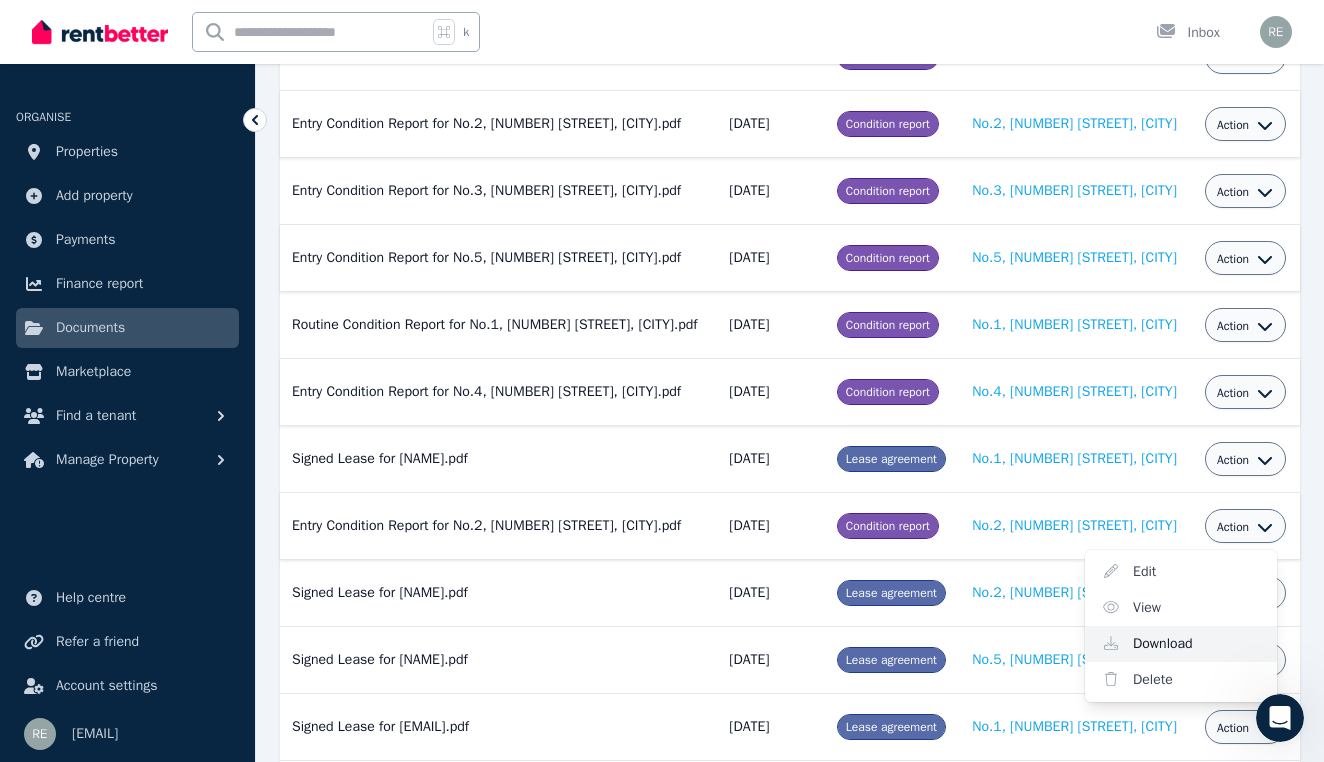 click on "Download" at bounding box center [1181, 644] 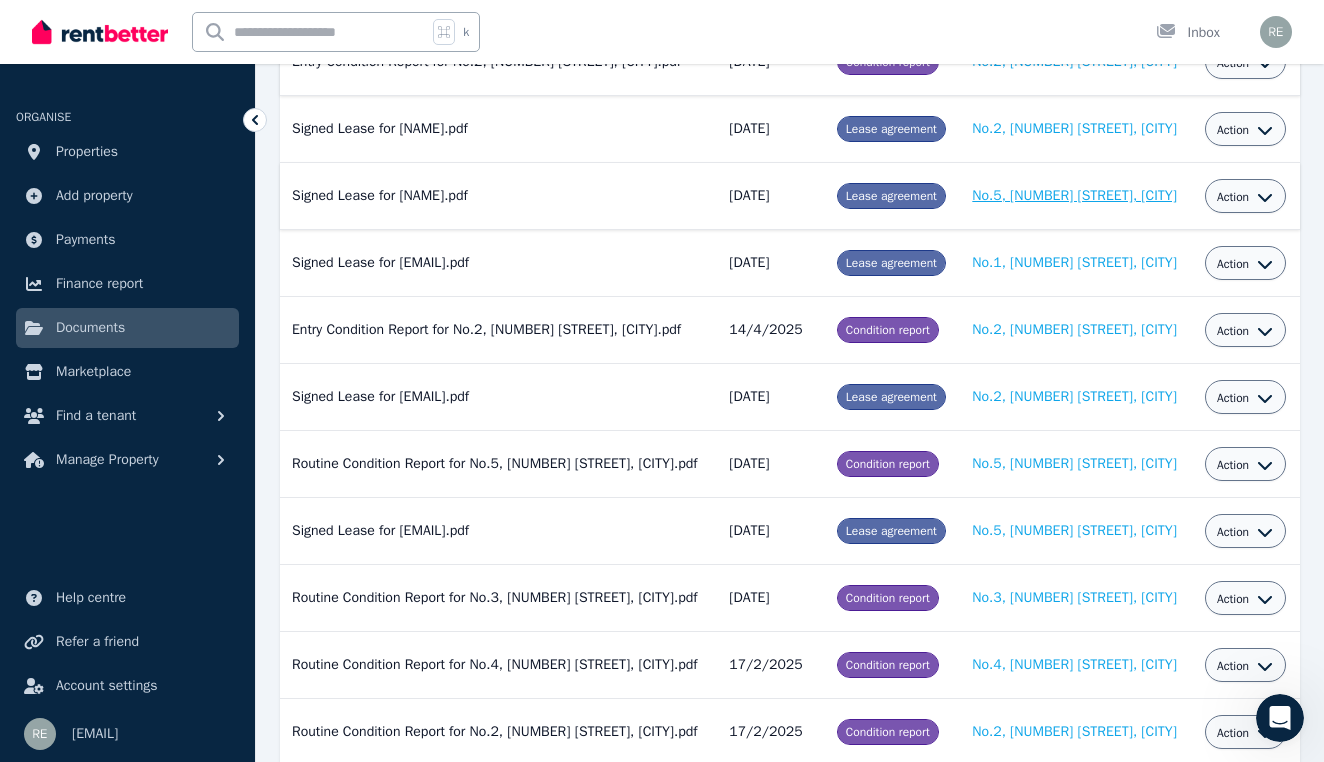 scroll, scrollTop: 753, scrollLeft: 0, axis: vertical 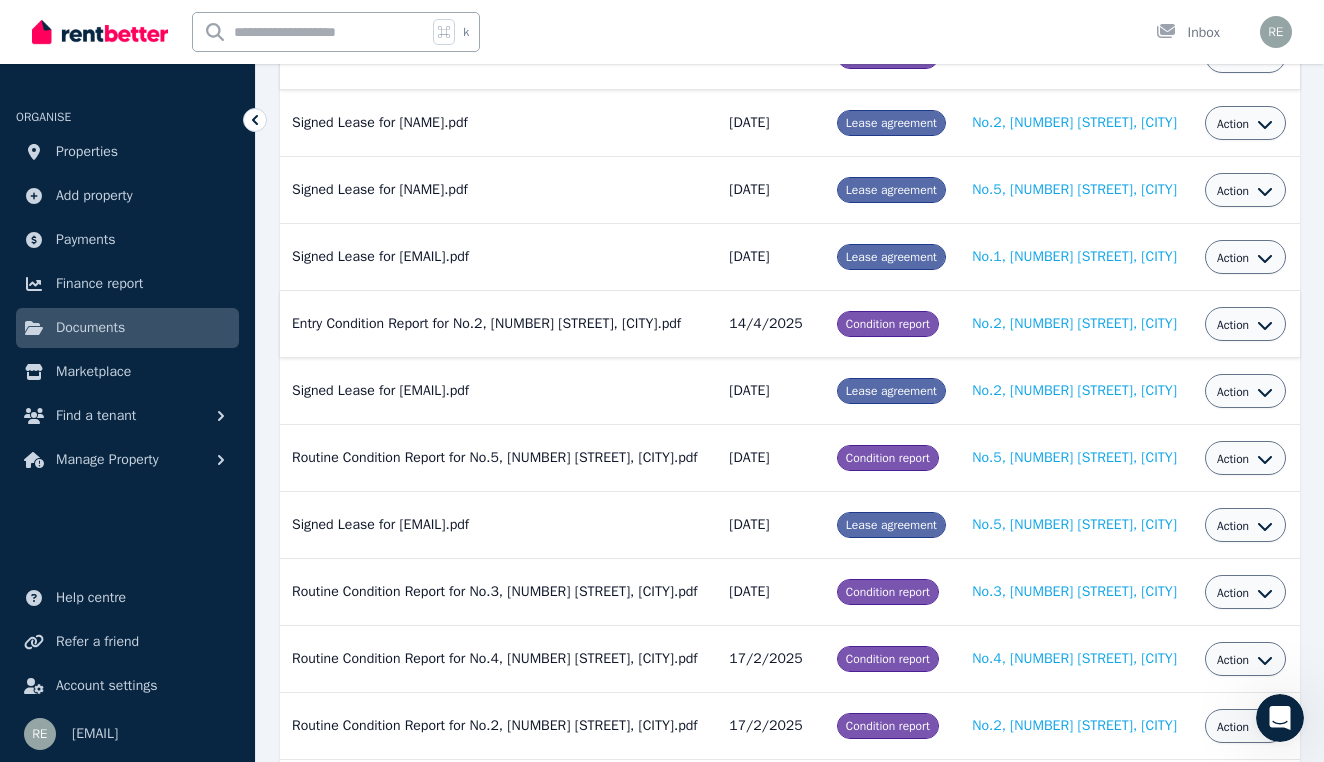 click 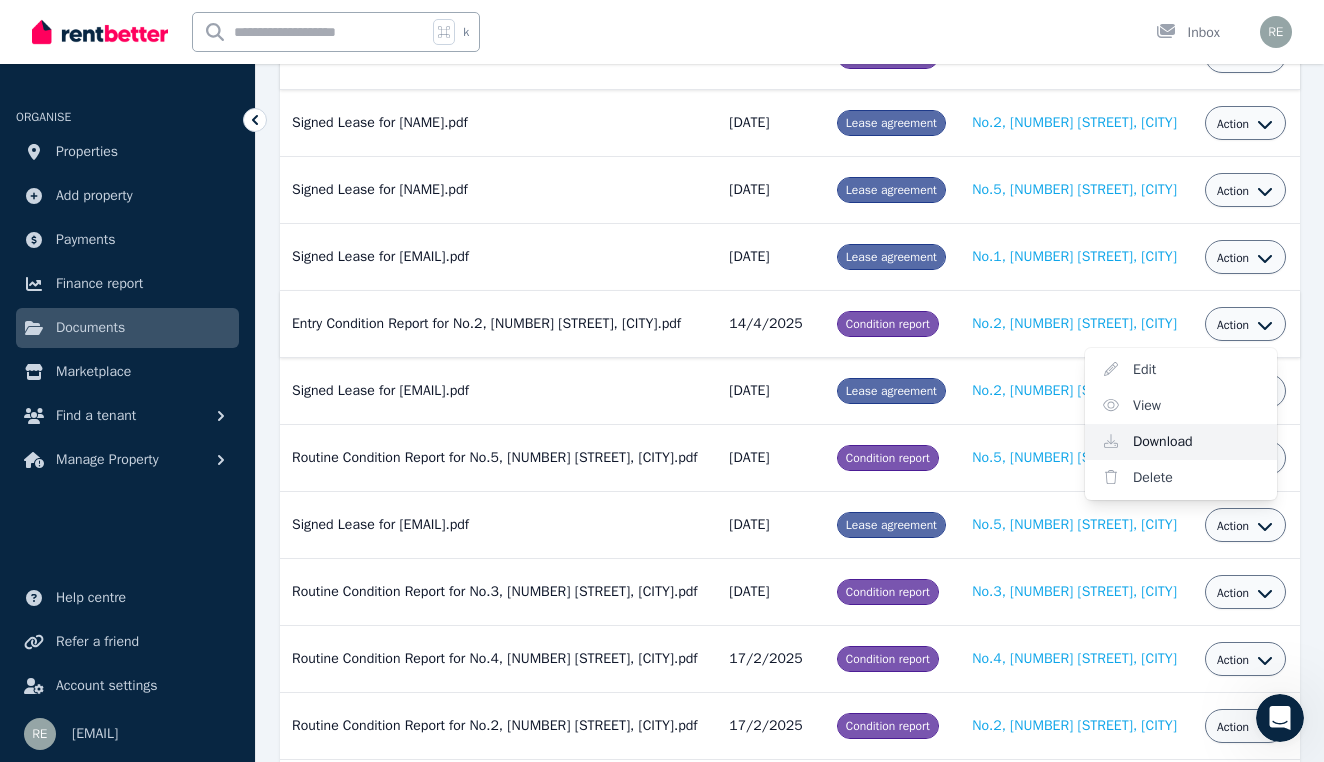 click on "Download" at bounding box center [1181, 442] 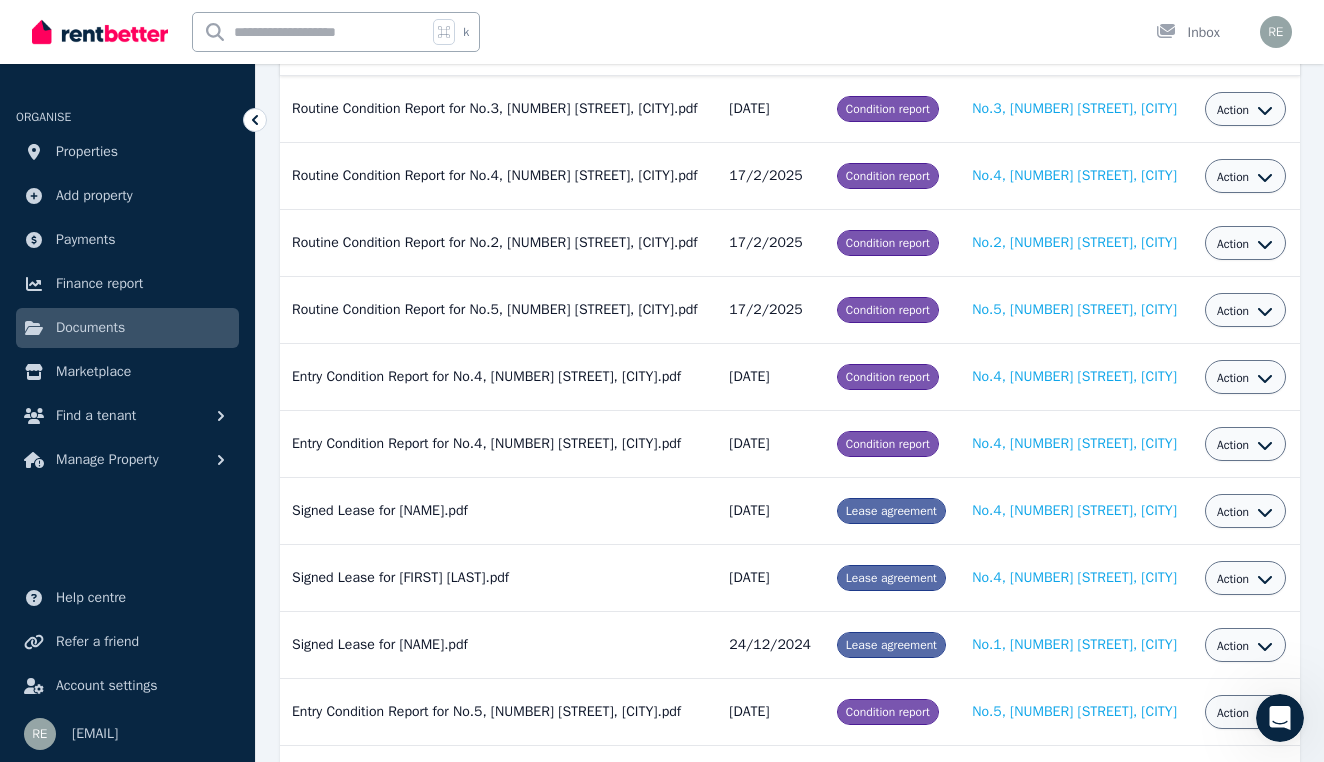 scroll, scrollTop: 1240, scrollLeft: 0, axis: vertical 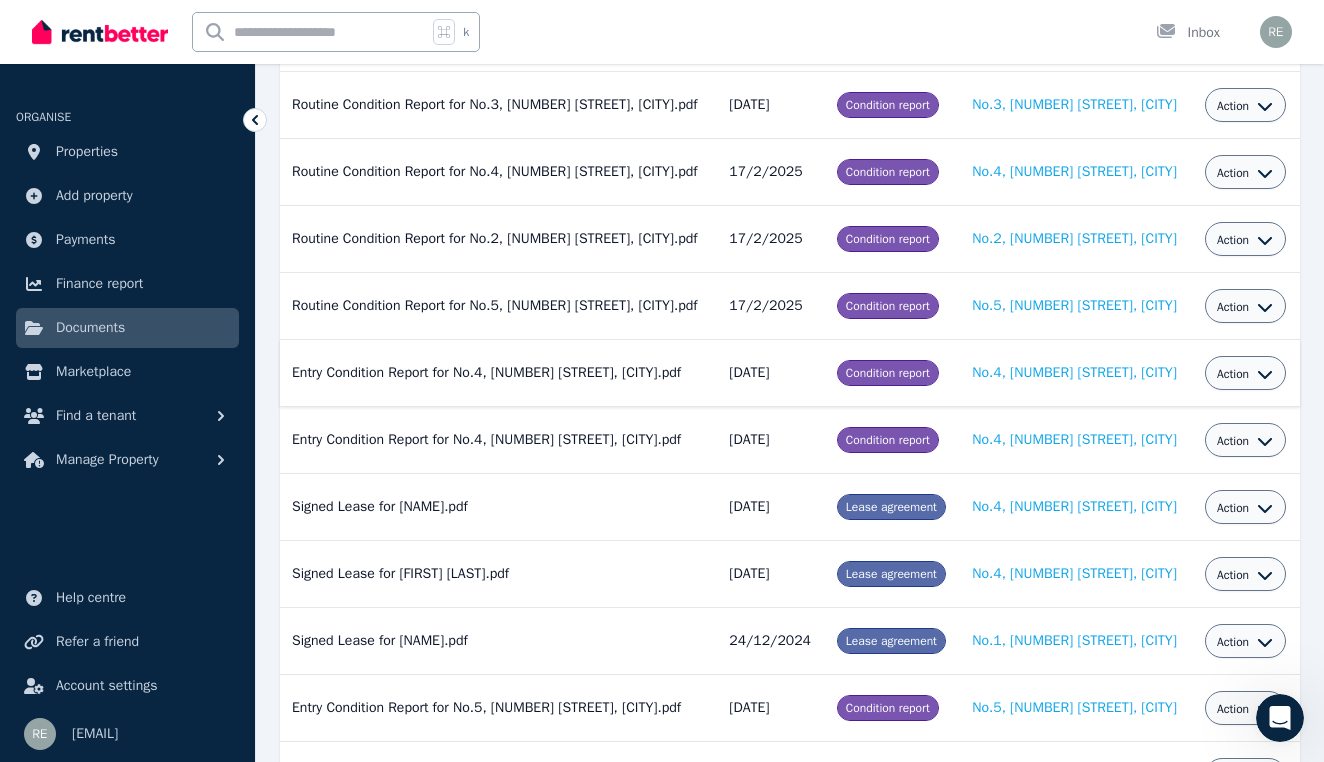 click 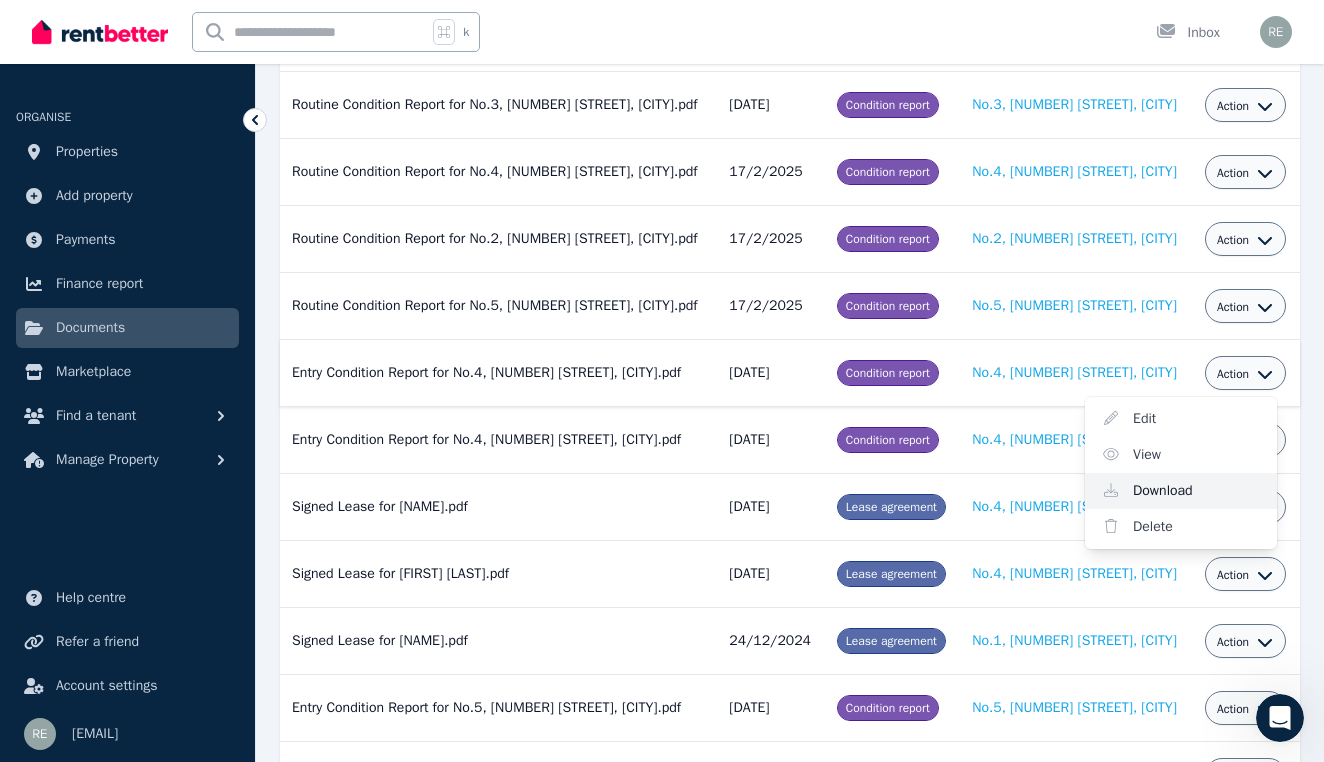 click on "Download" at bounding box center (1181, 491) 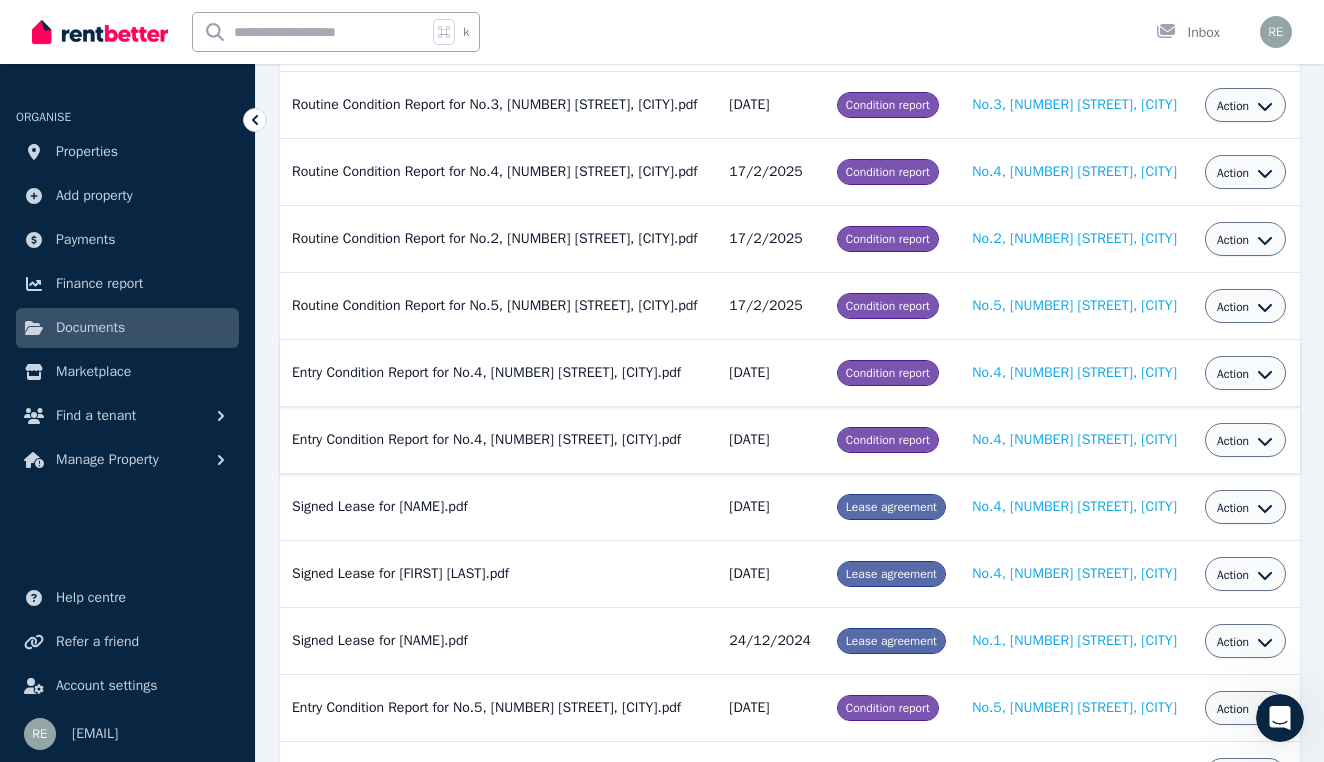 click 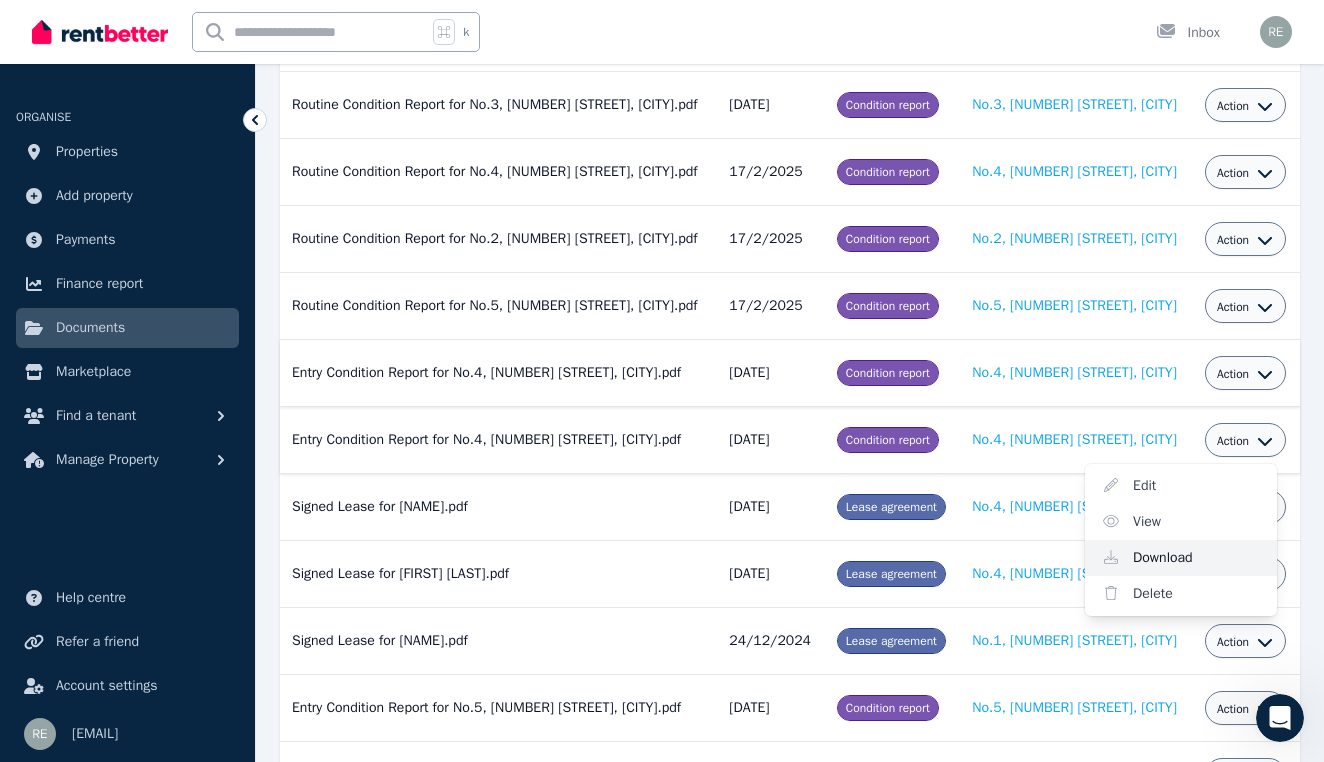 click on "Download" at bounding box center [1181, 558] 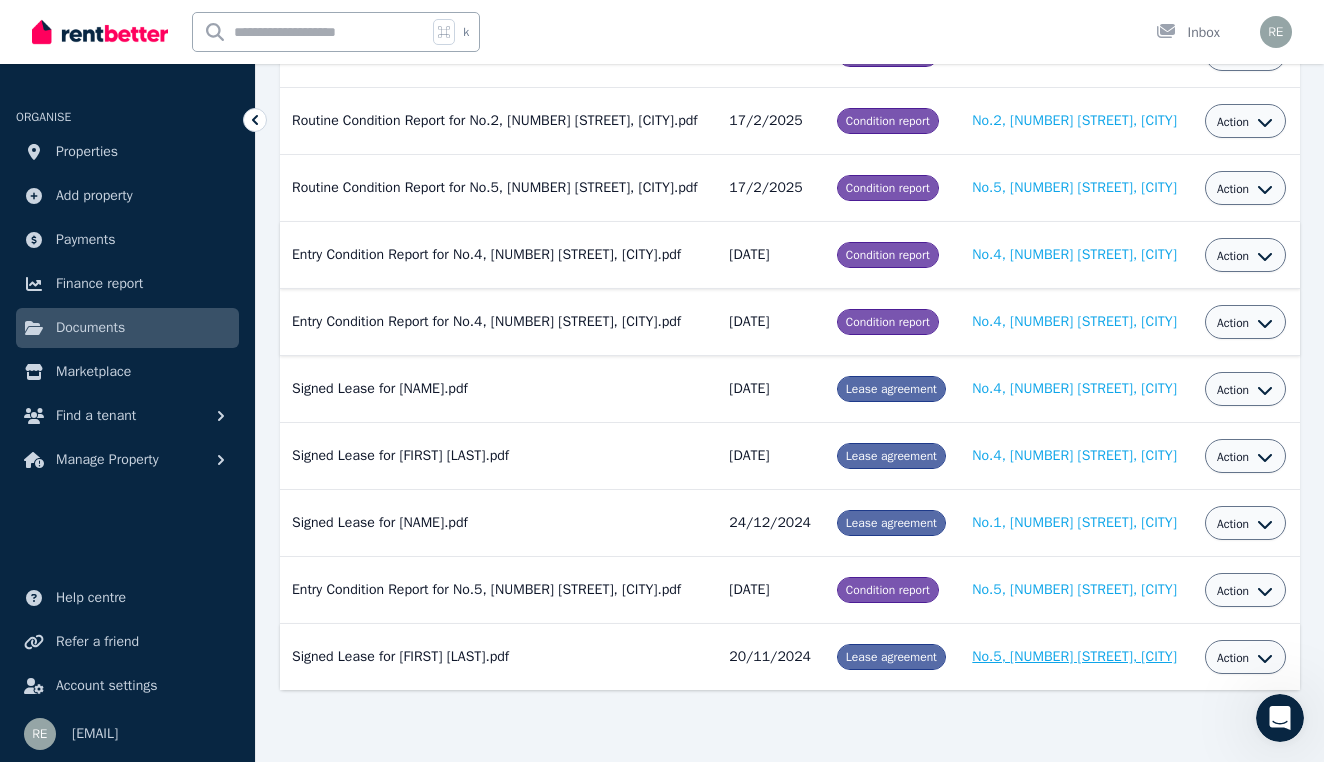 scroll, scrollTop: 1474, scrollLeft: 0, axis: vertical 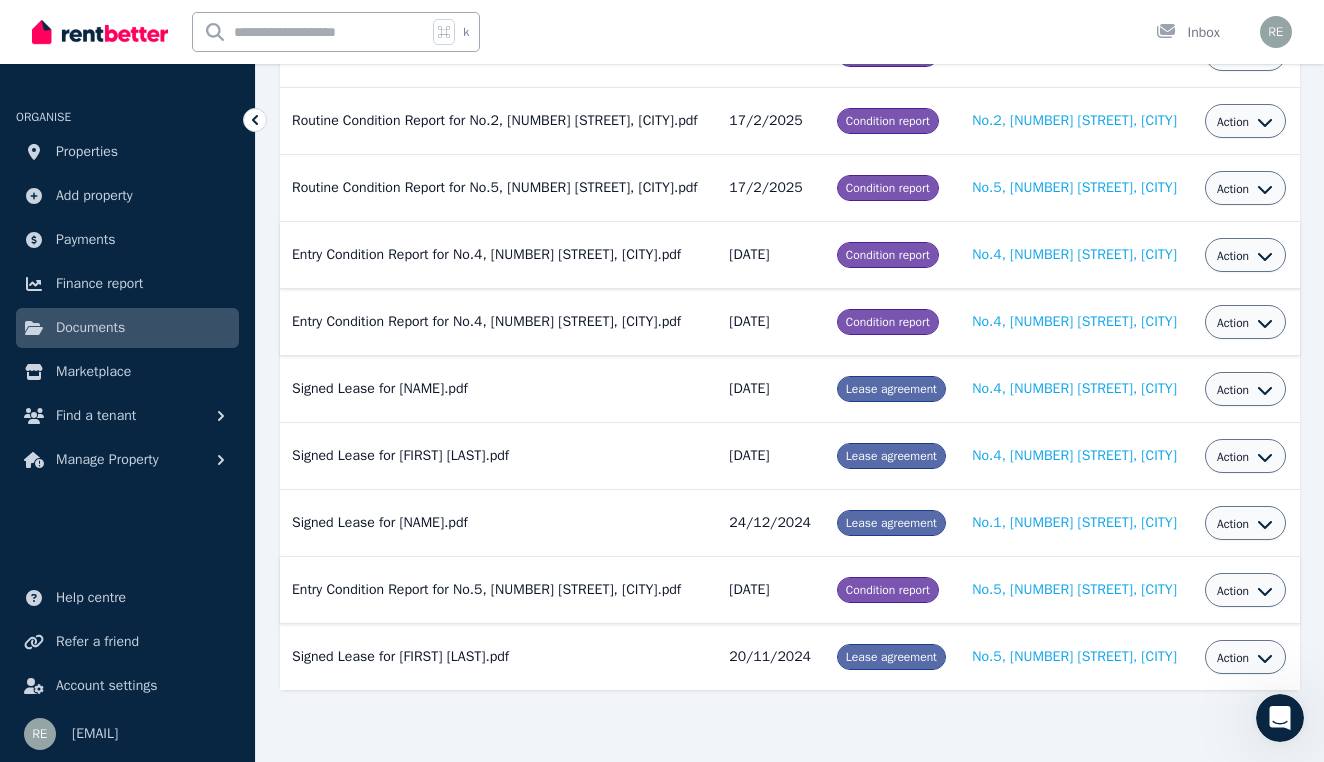 click 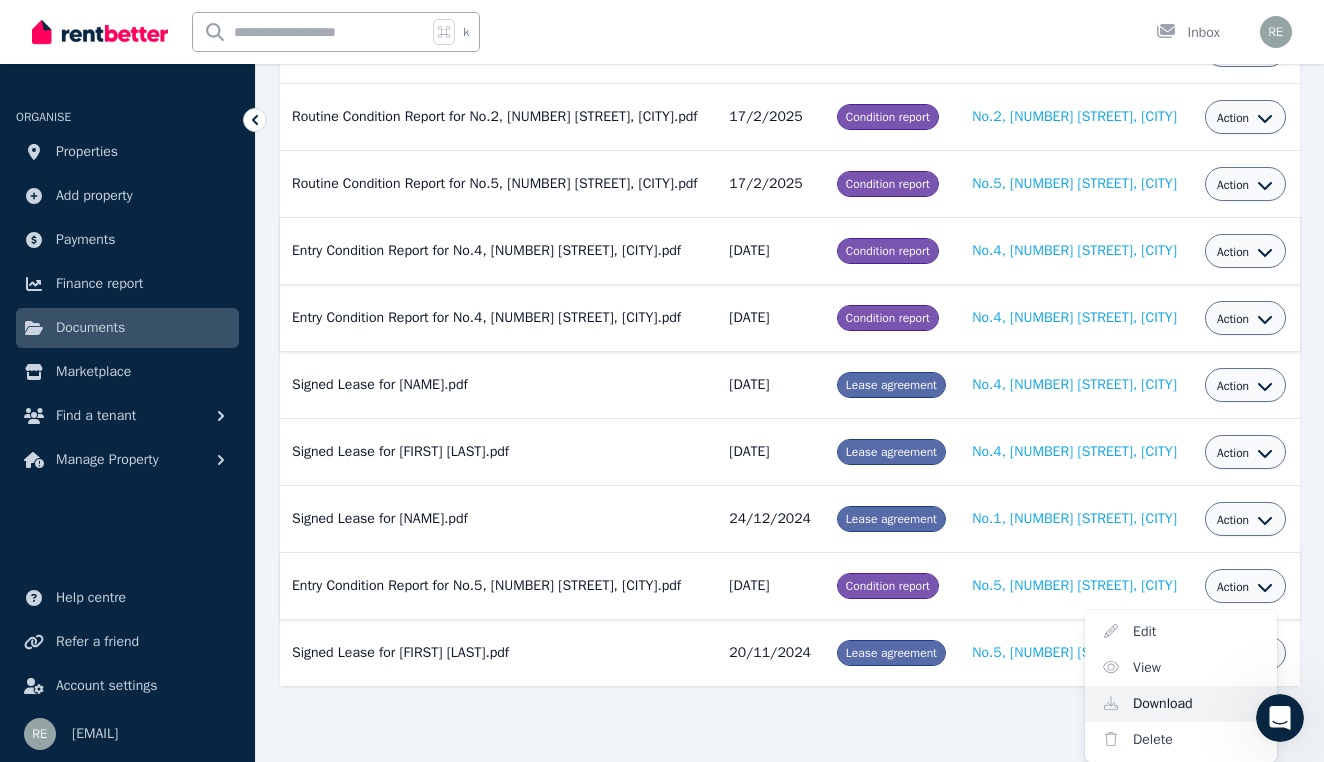 click on "Download" at bounding box center (1181, 704) 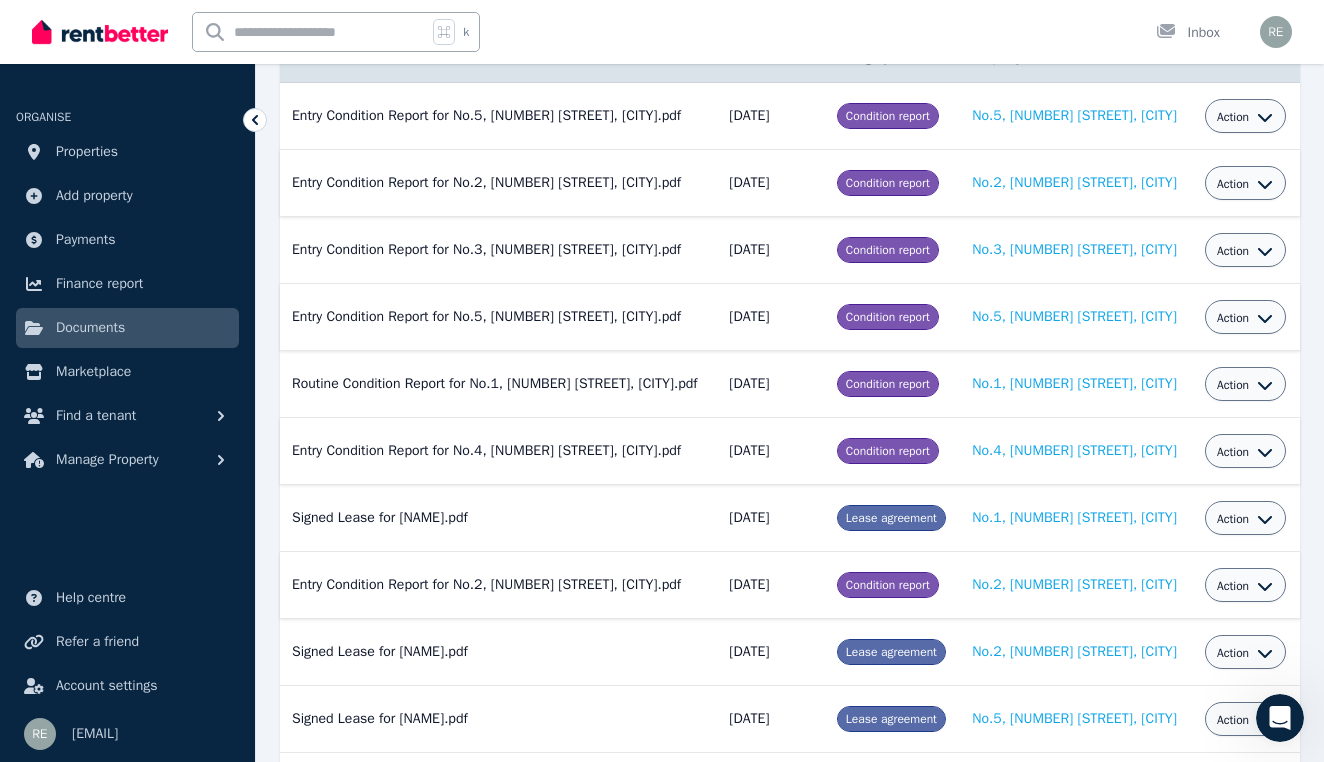 scroll, scrollTop: 233, scrollLeft: 0, axis: vertical 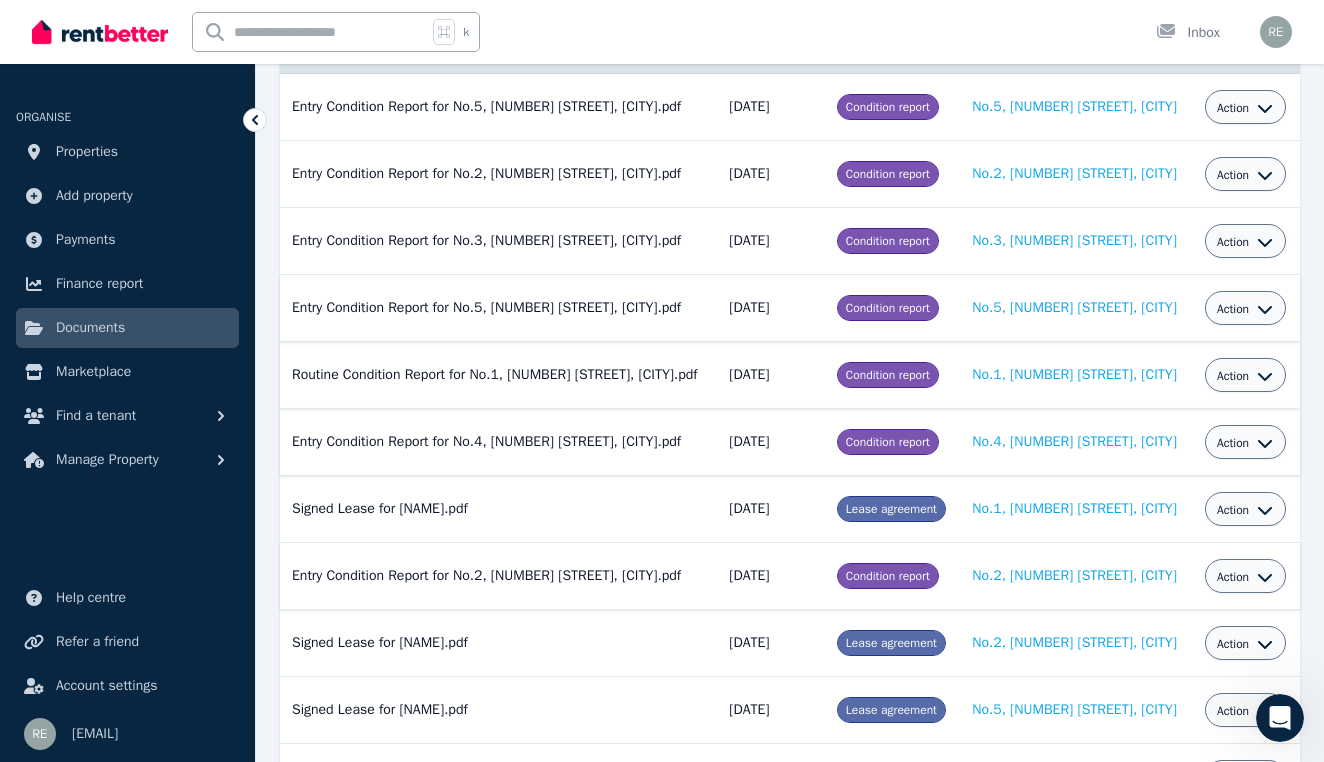 click 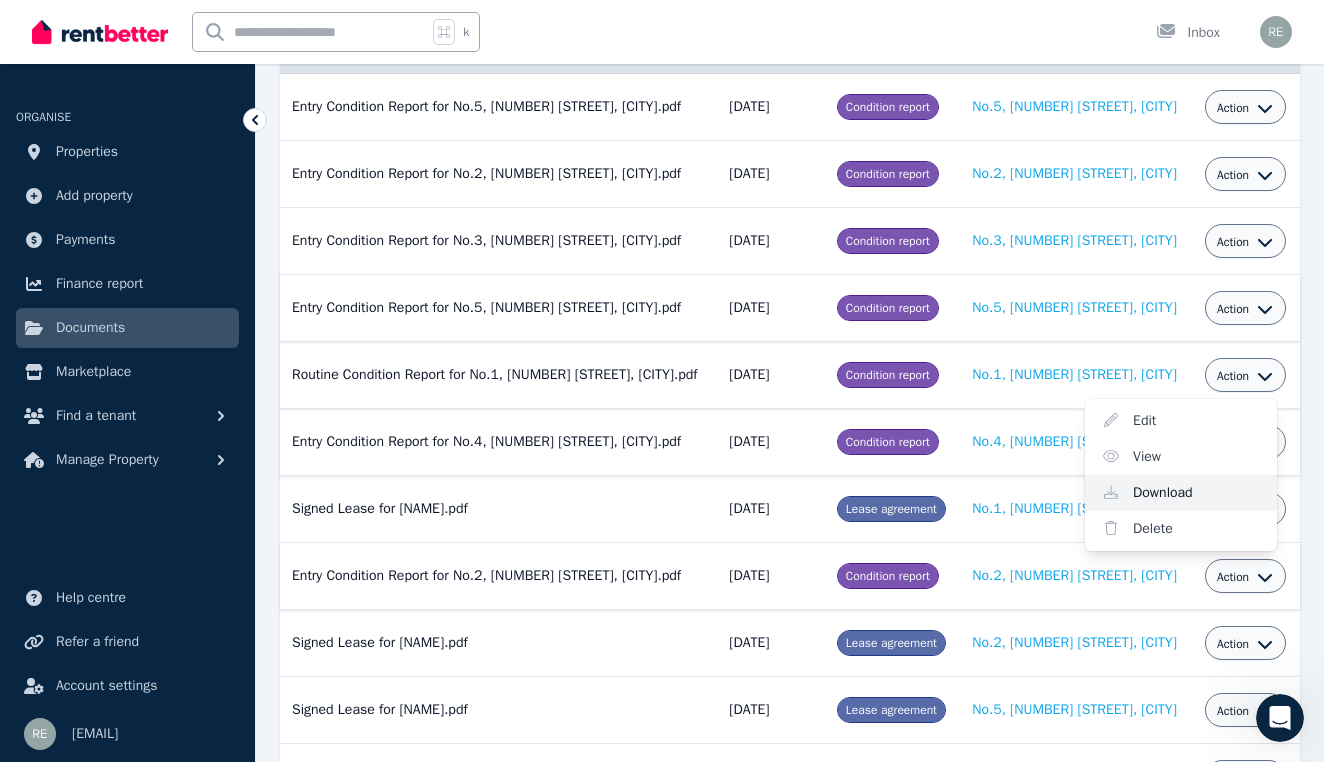 click on "Download" at bounding box center (1181, 493) 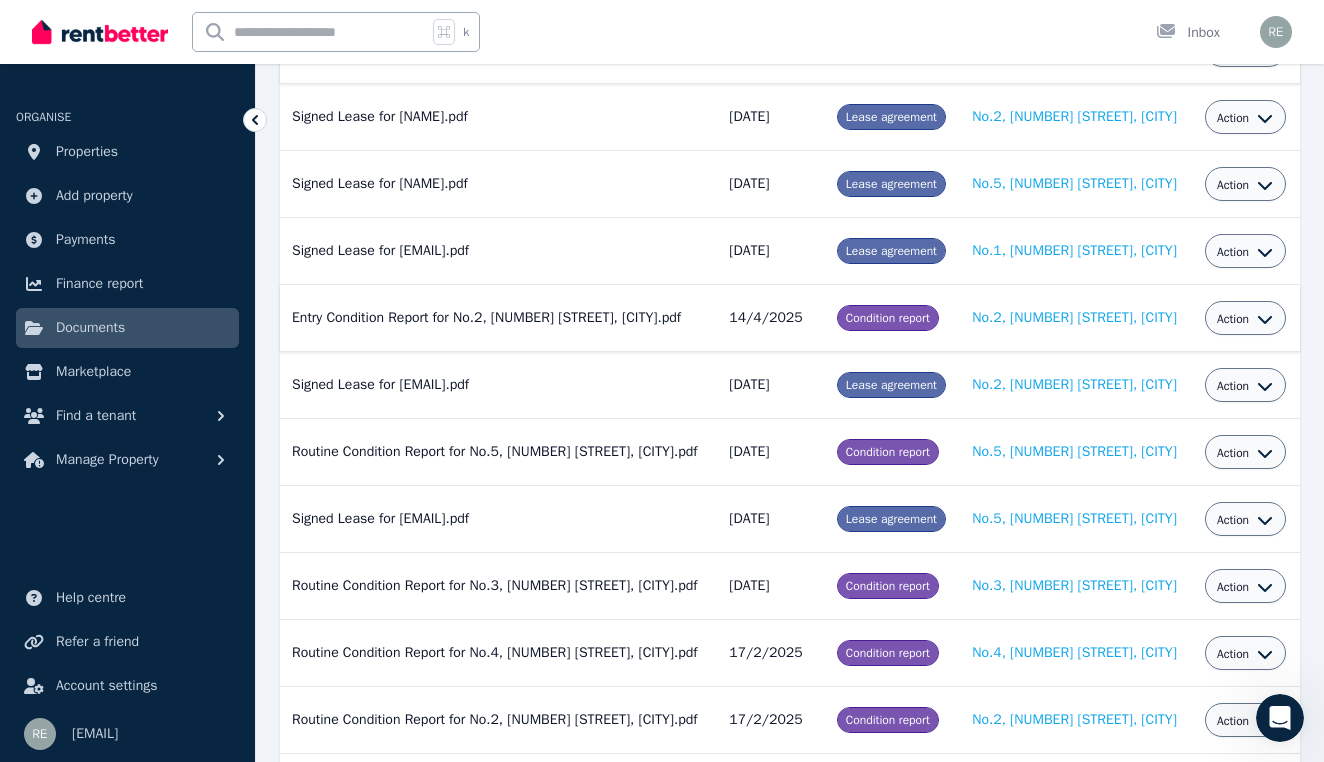 scroll, scrollTop: 761, scrollLeft: 0, axis: vertical 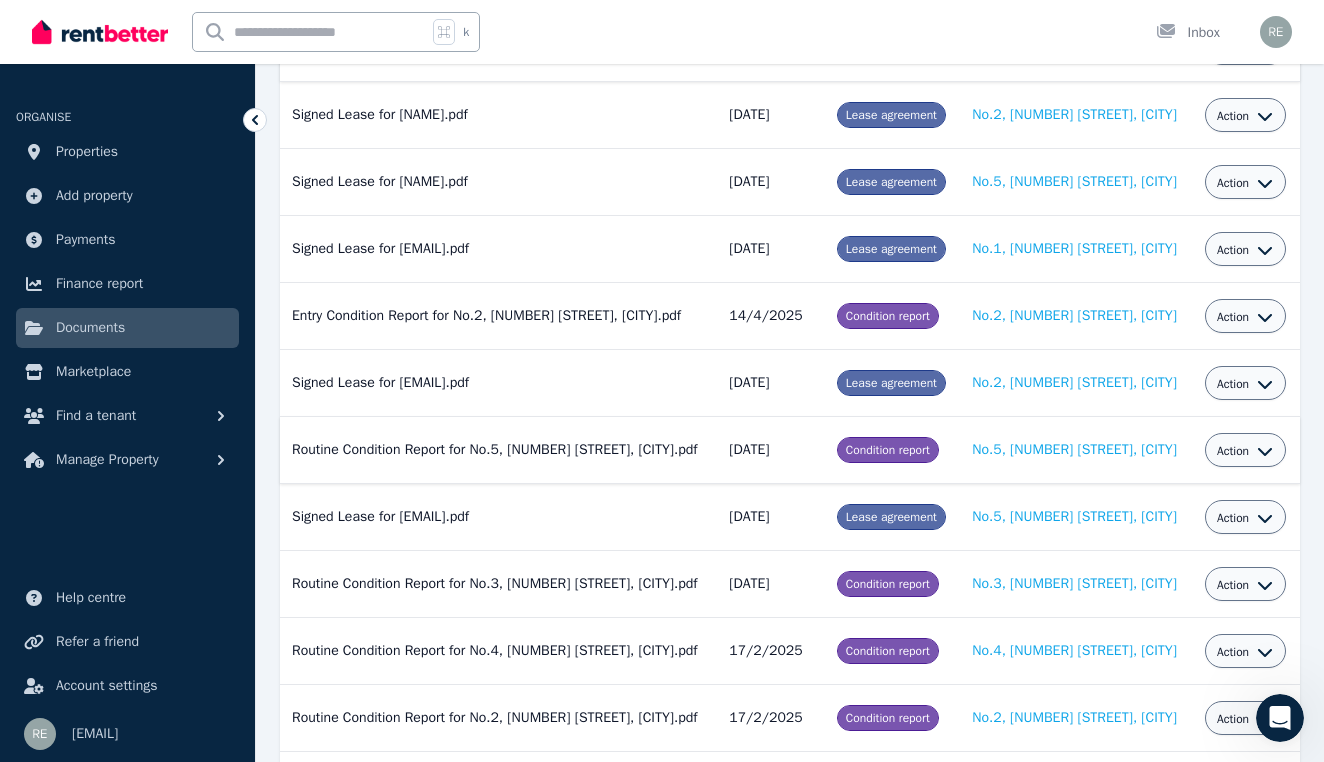 click 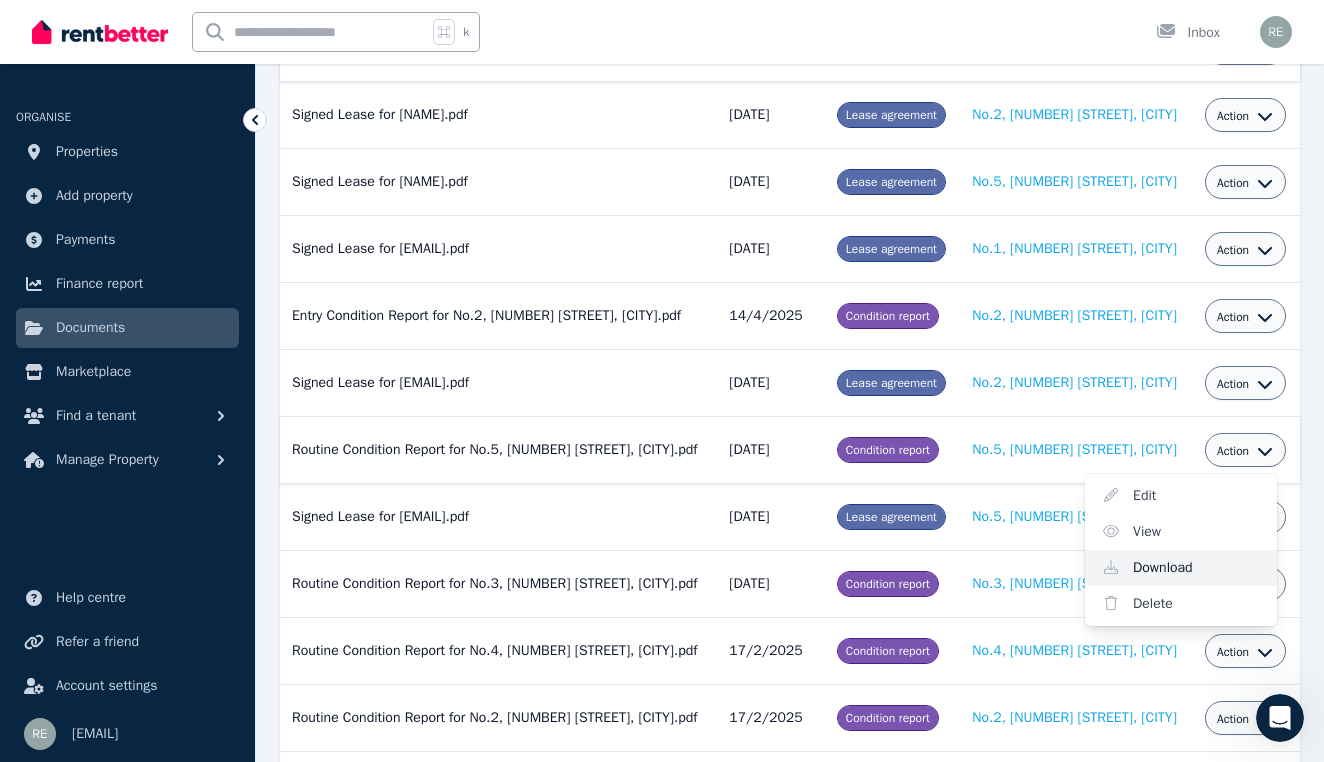 click on "Download" at bounding box center (1181, 568) 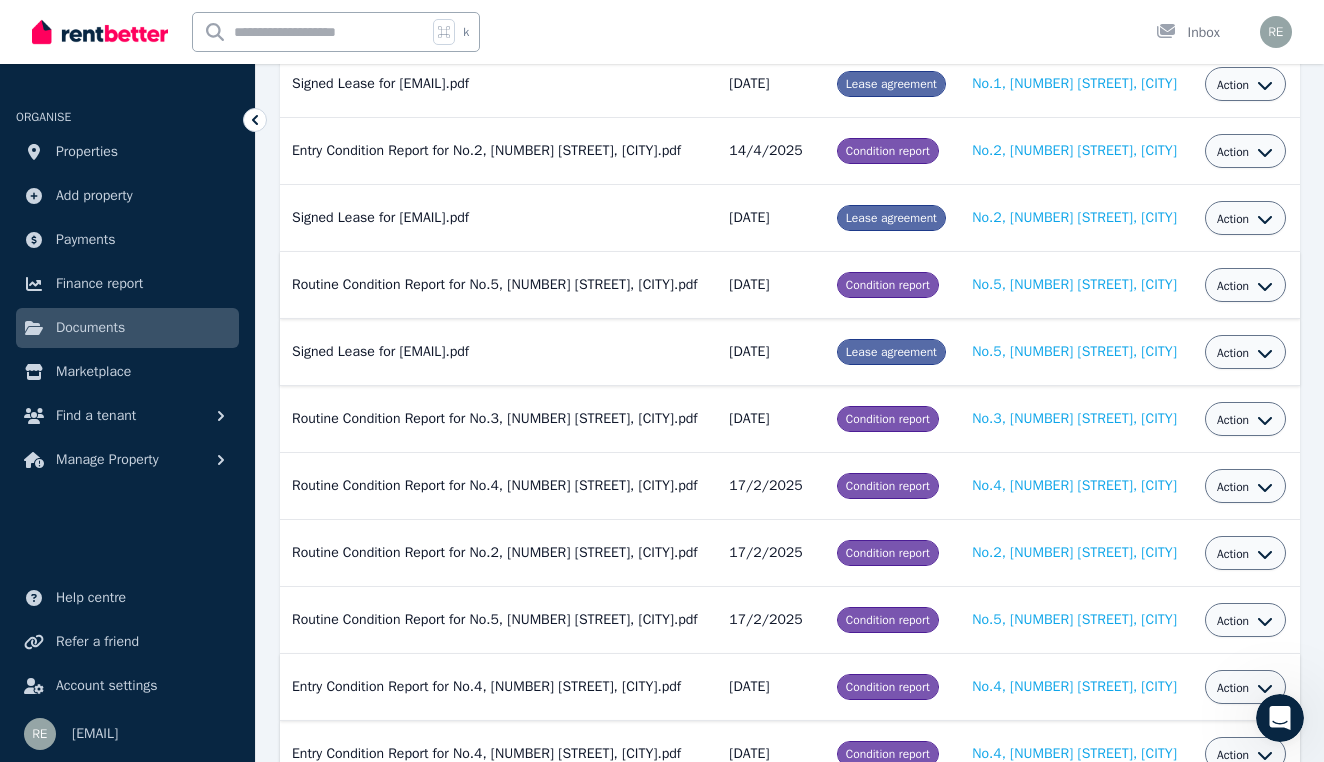 scroll, scrollTop: 955, scrollLeft: 0, axis: vertical 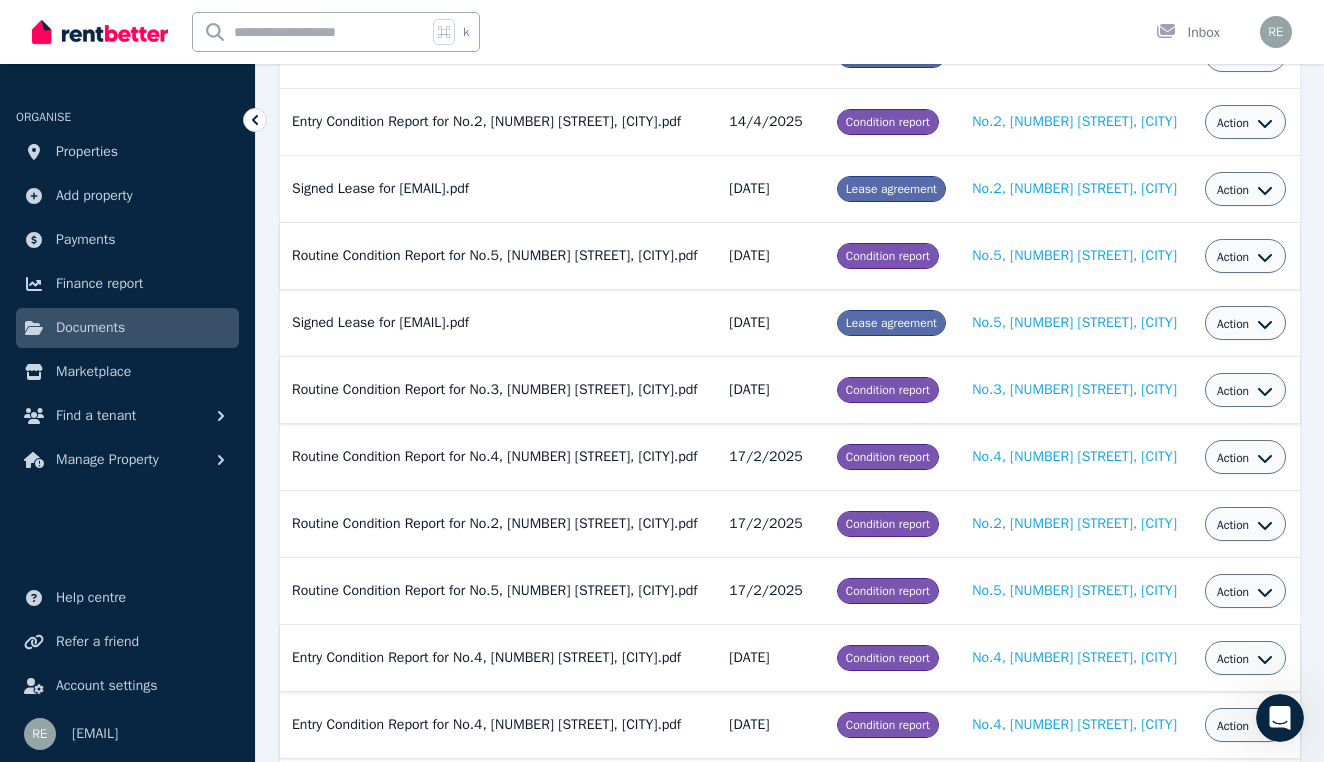 click 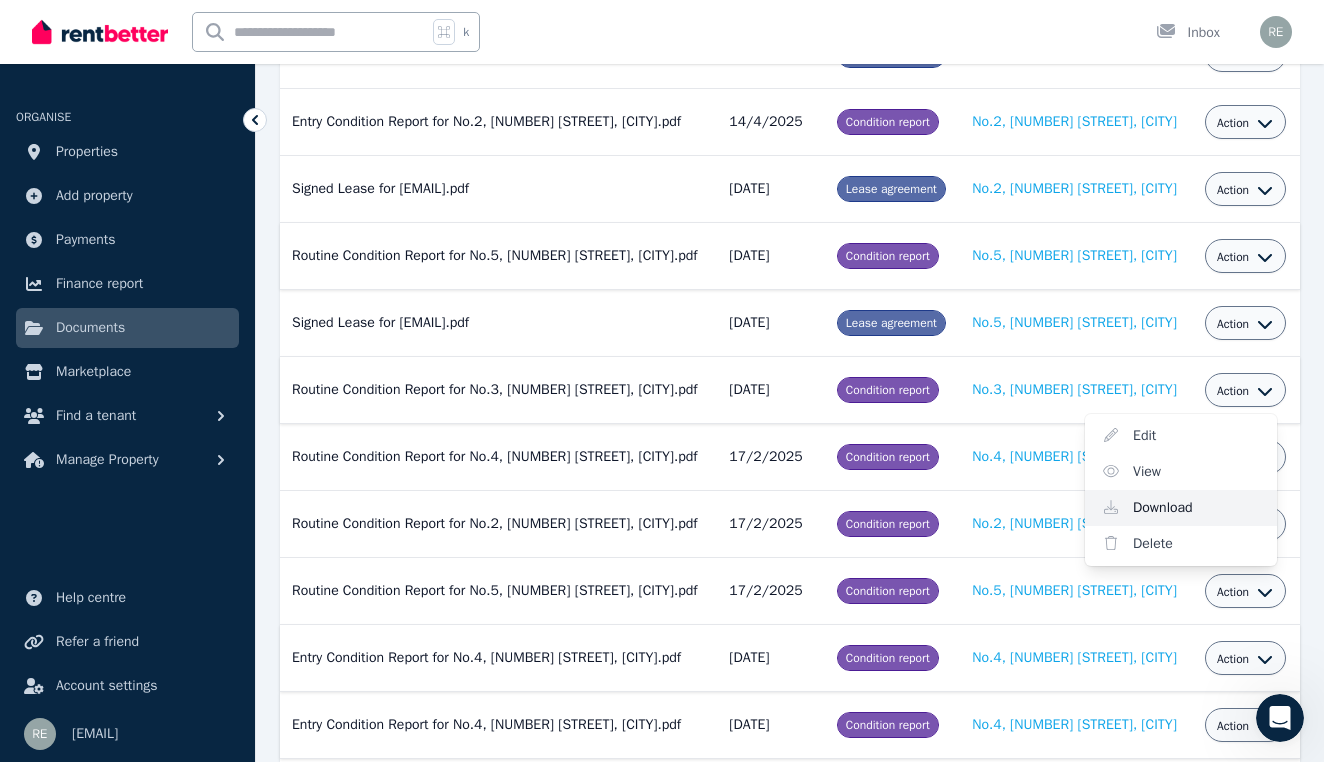 click on "Download" at bounding box center (1181, 508) 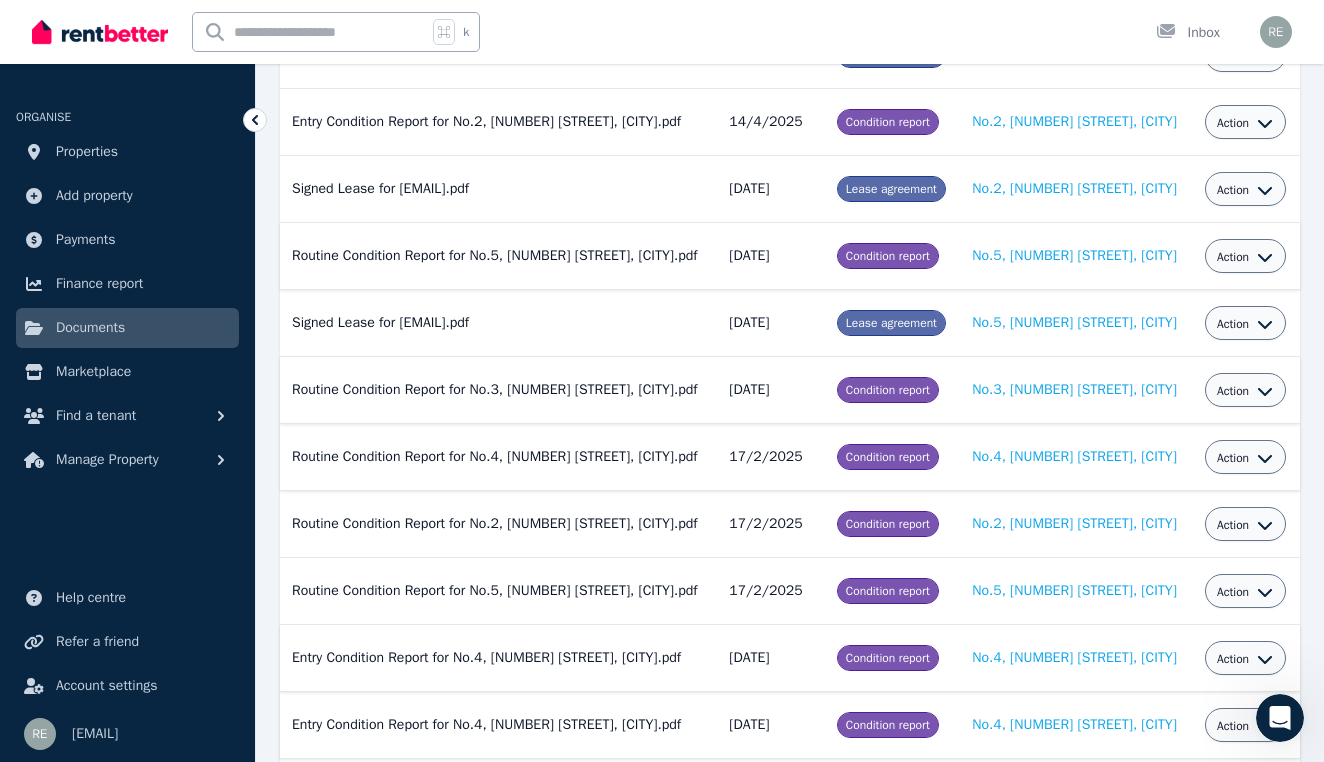 click 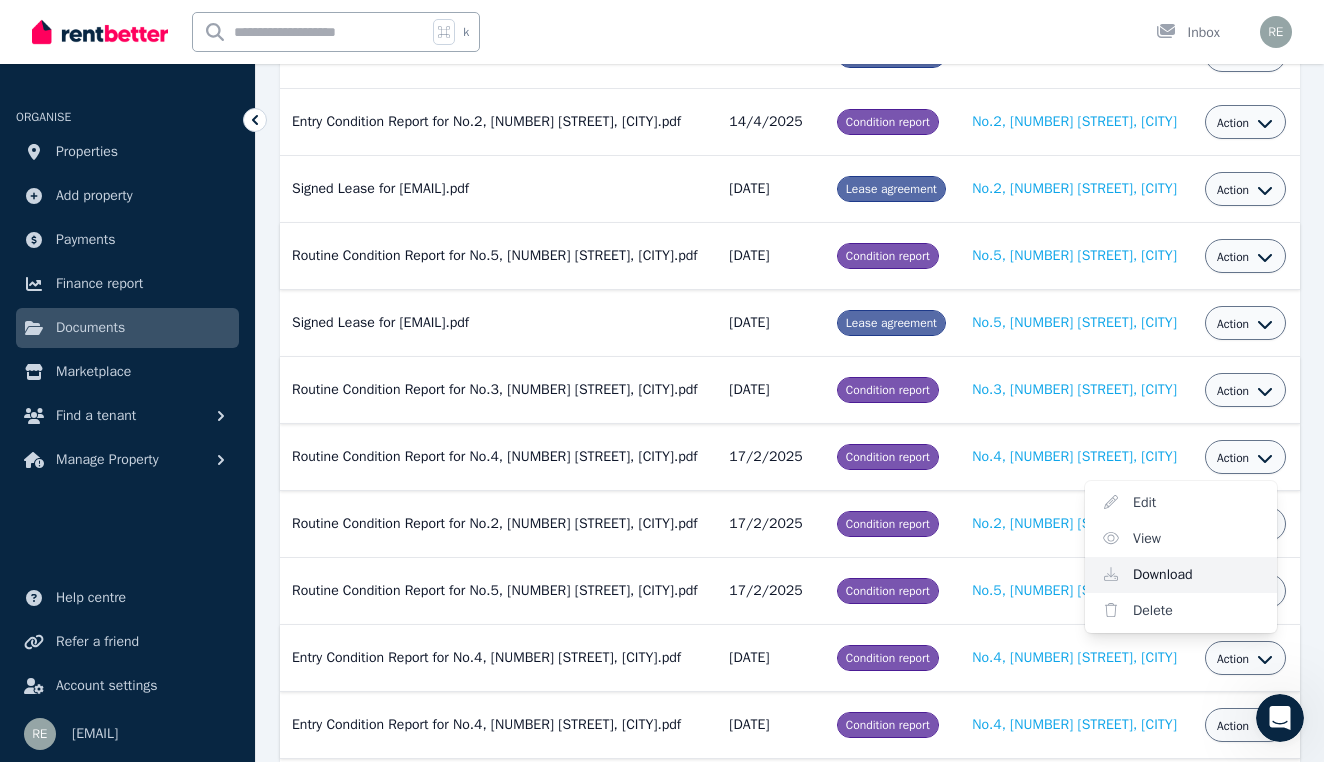 click on "Download" at bounding box center [1181, 575] 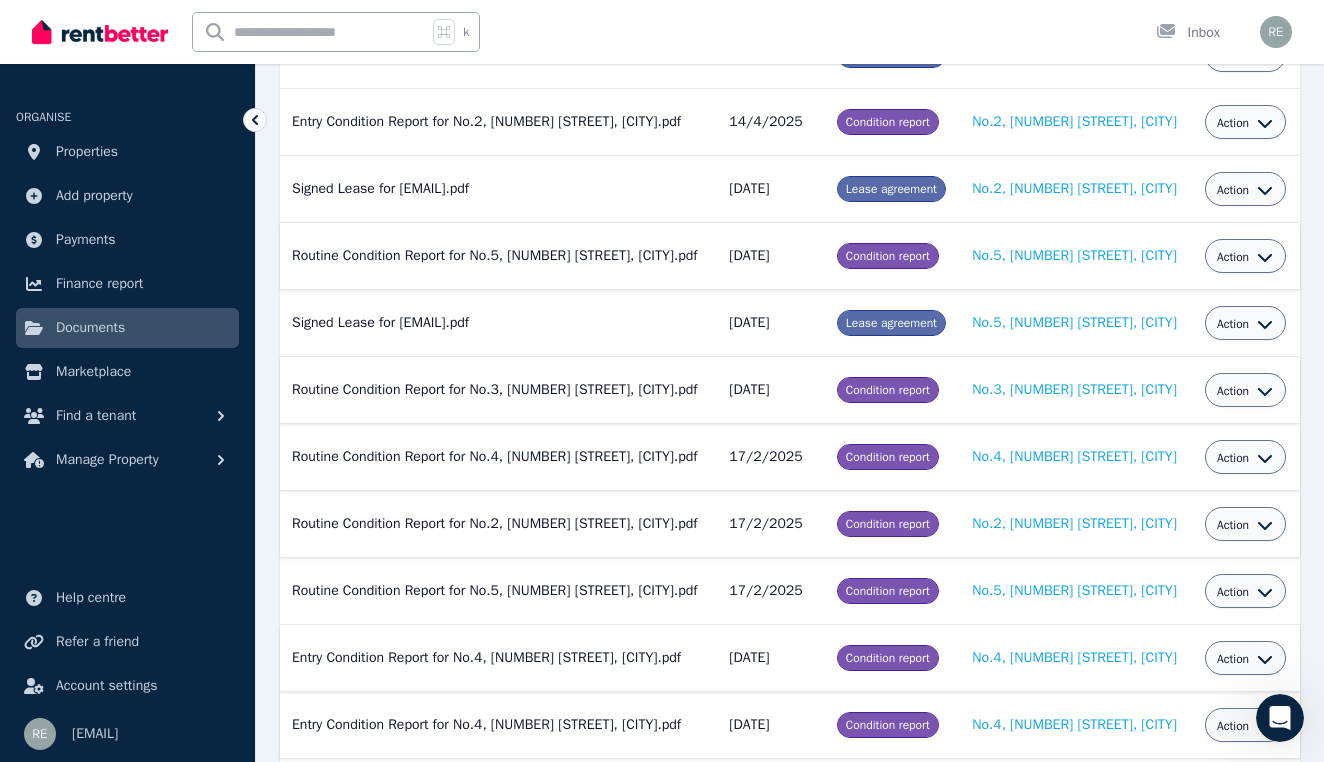 click 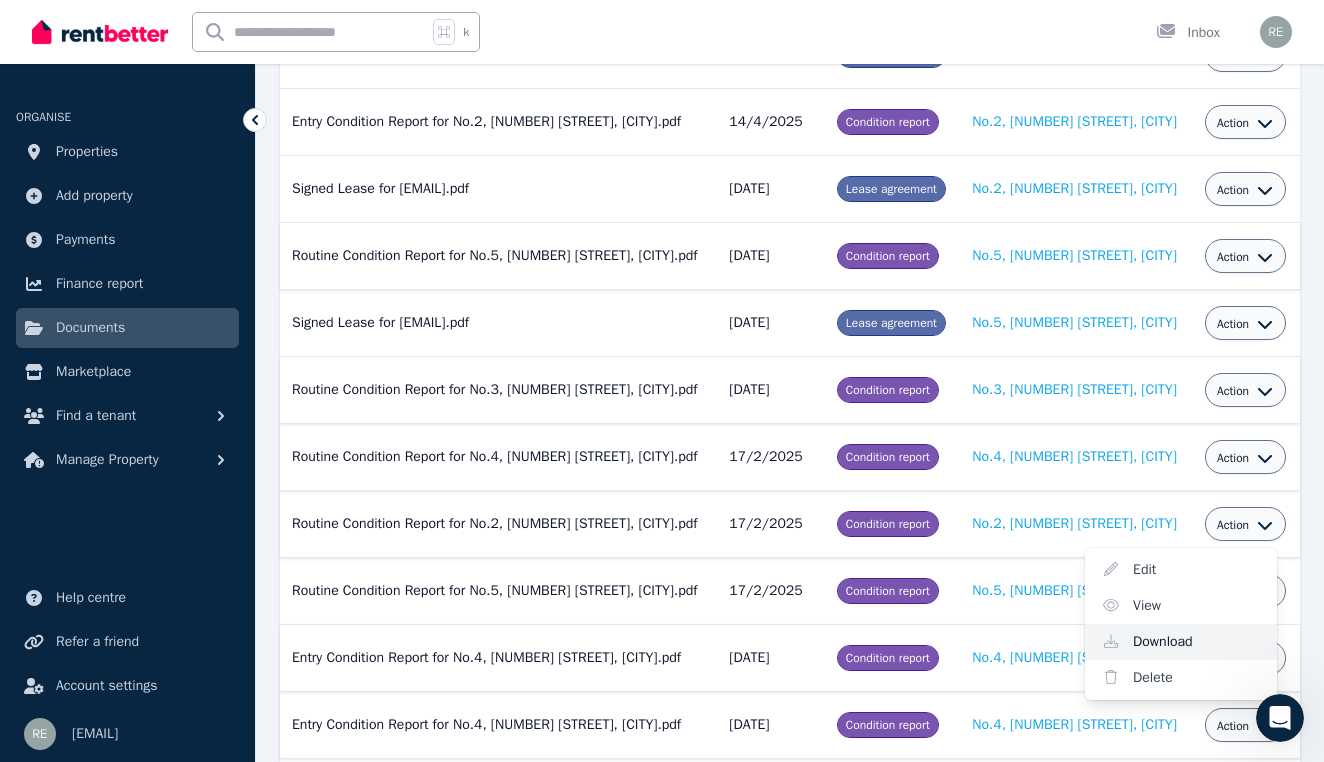 click on "Download" at bounding box center (1181, 642) 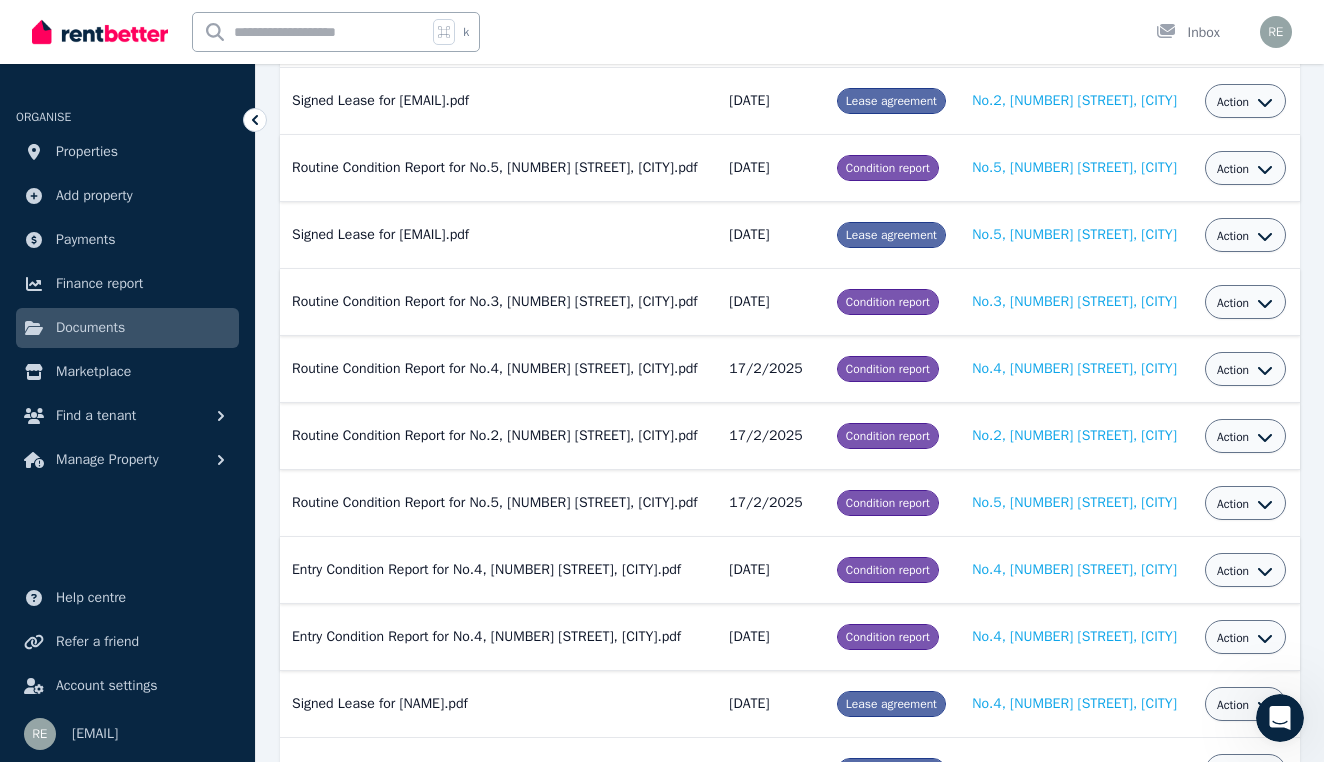 scroll, scrollTop: 1046, scrollLeft: 0, axis: vertical 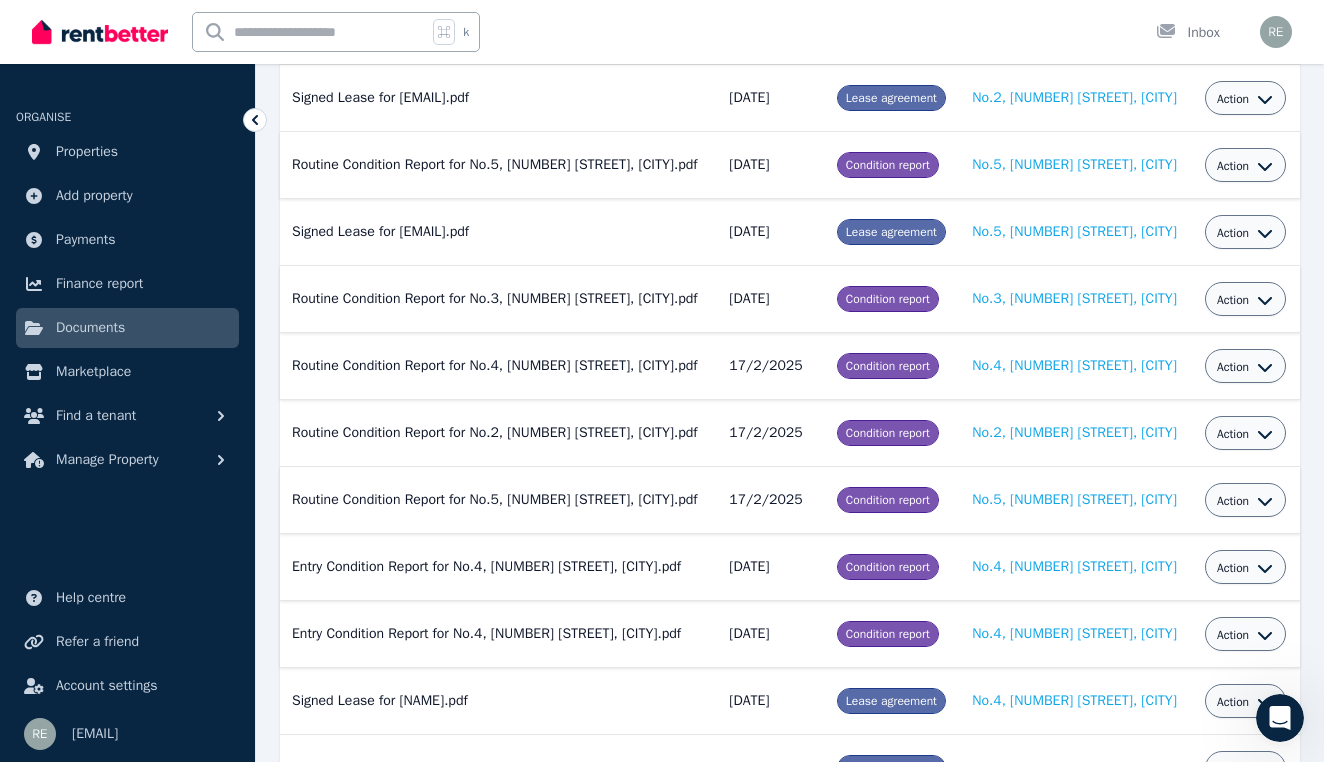 click 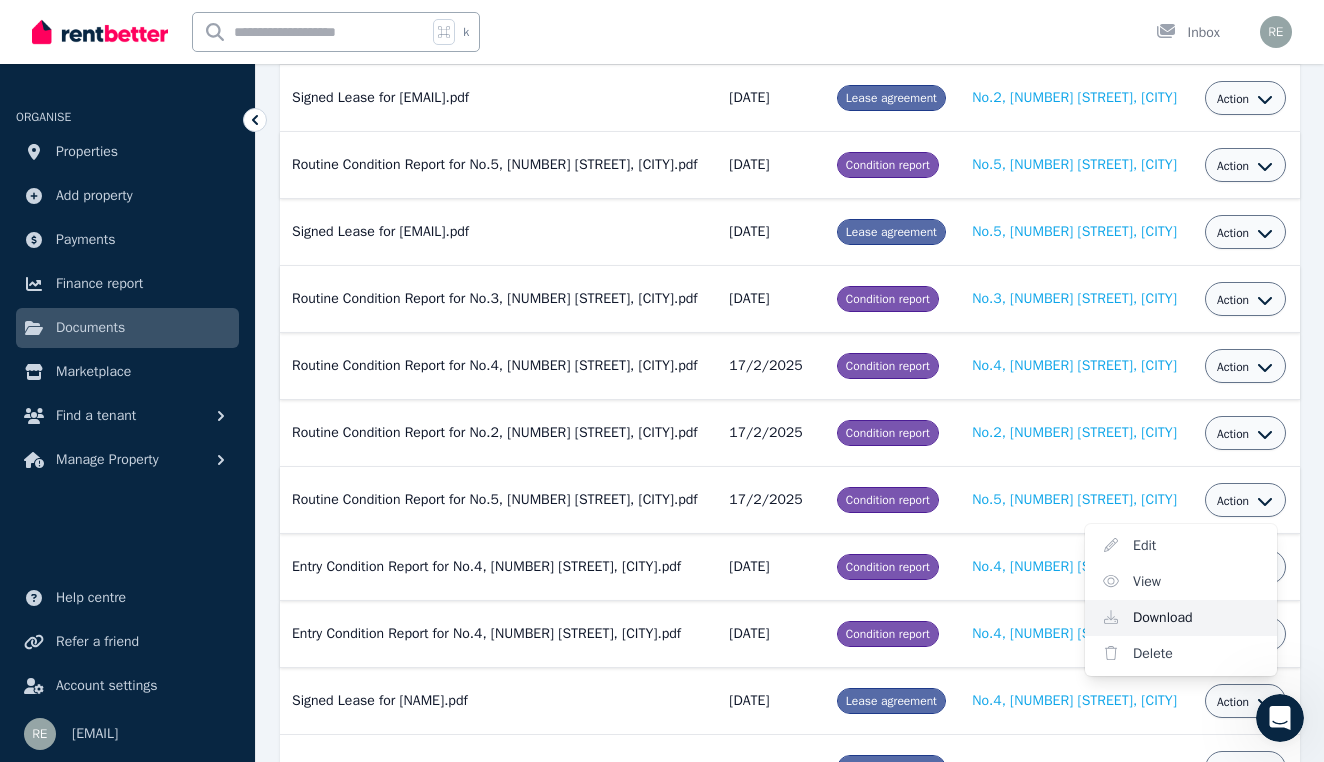 click on "Download" at bounding box center (1181, 618) 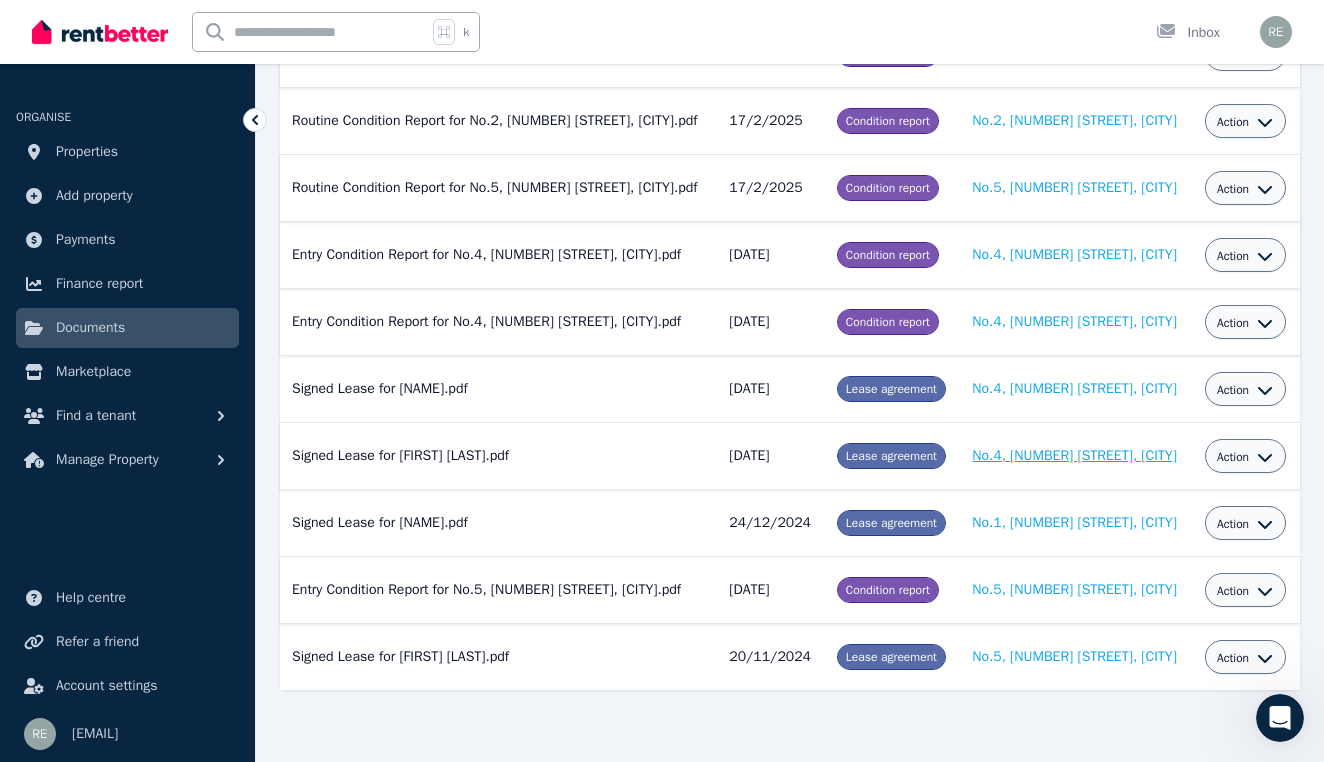 scroll, scrollTop: 1474, scrollLeft: 0, axis: vertical 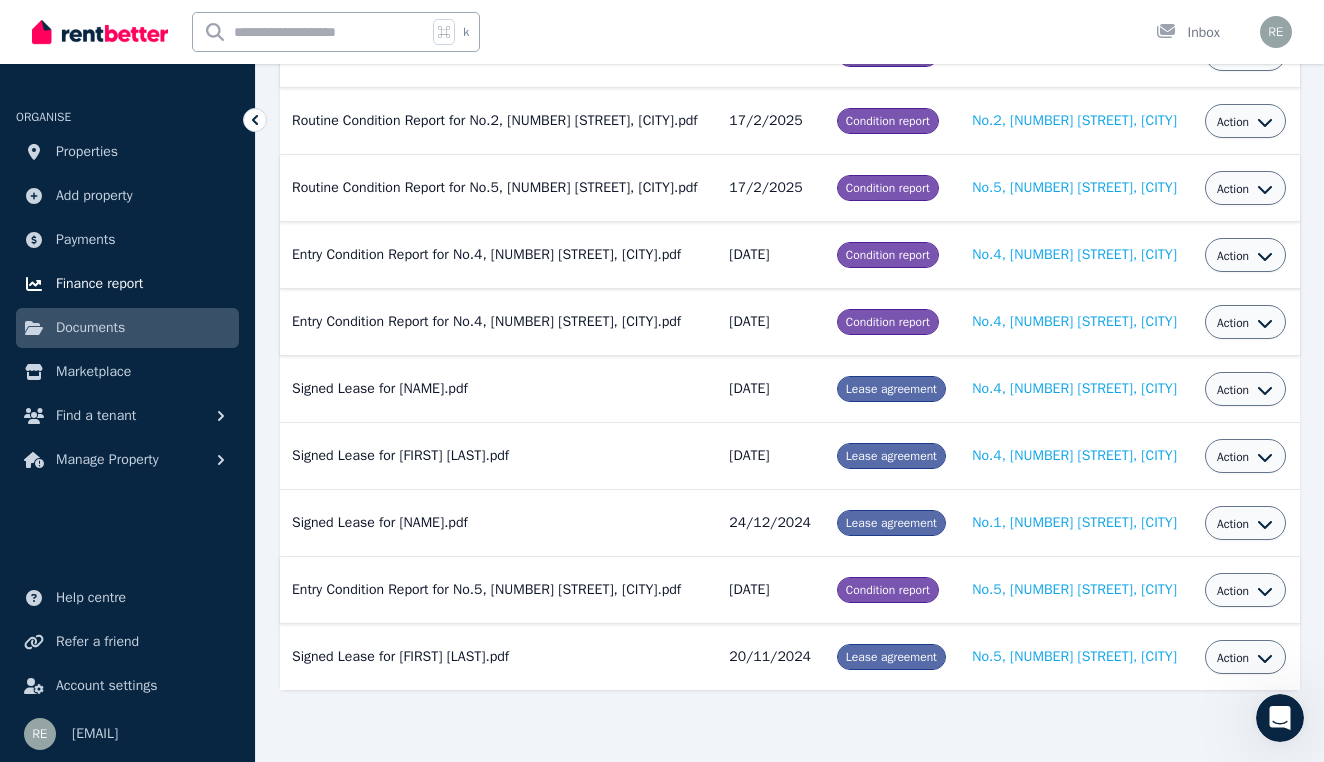 click on "Finance report" at bounding box center [99, 284] 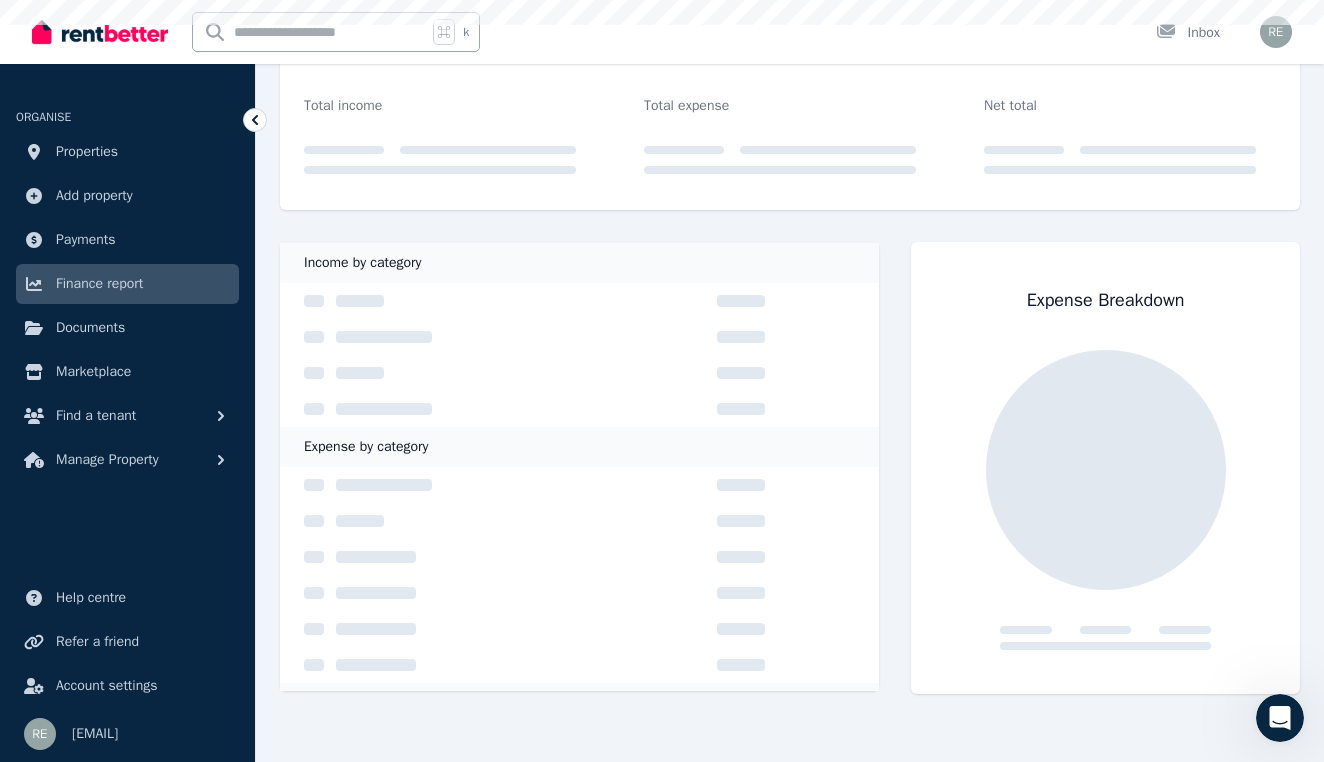 scroll, scrollTop: 0, scrollLeft: 0, axis: both 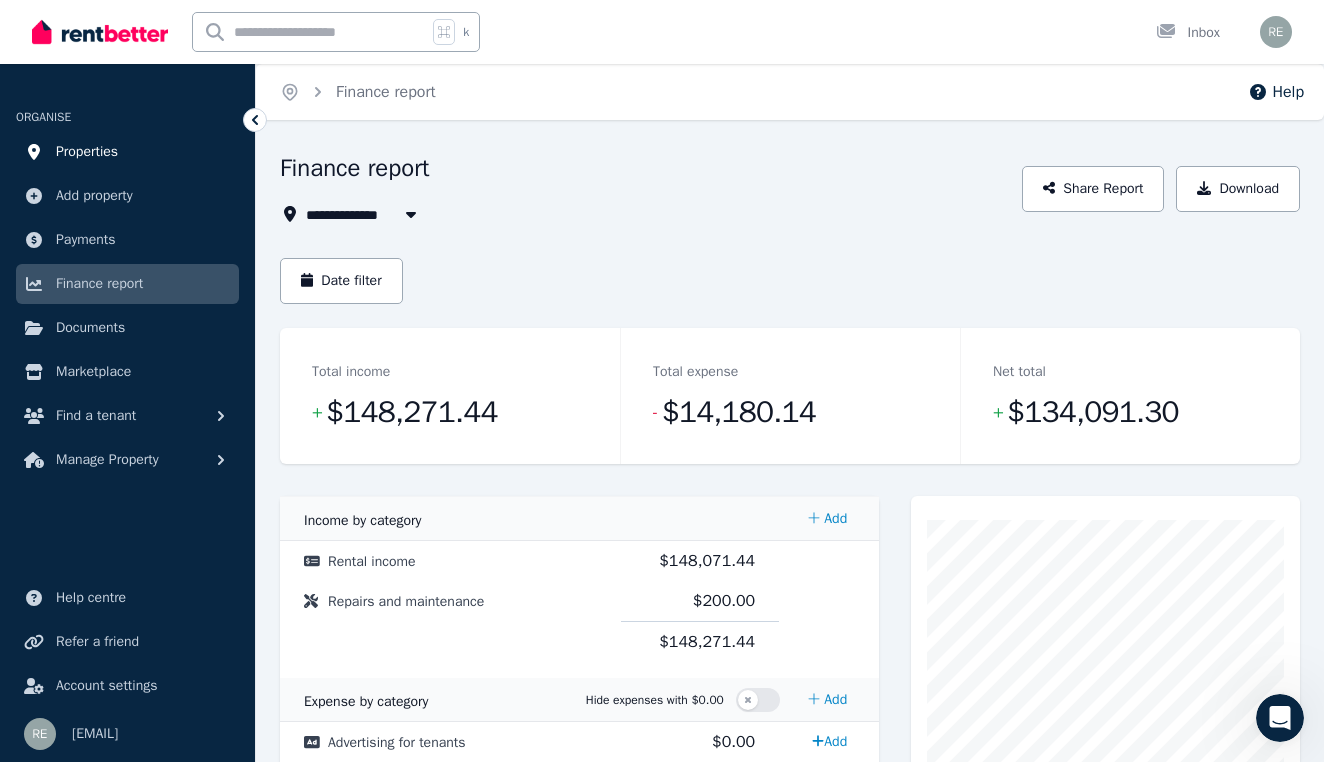 click on "Properties" at bounding box center (87, 152) 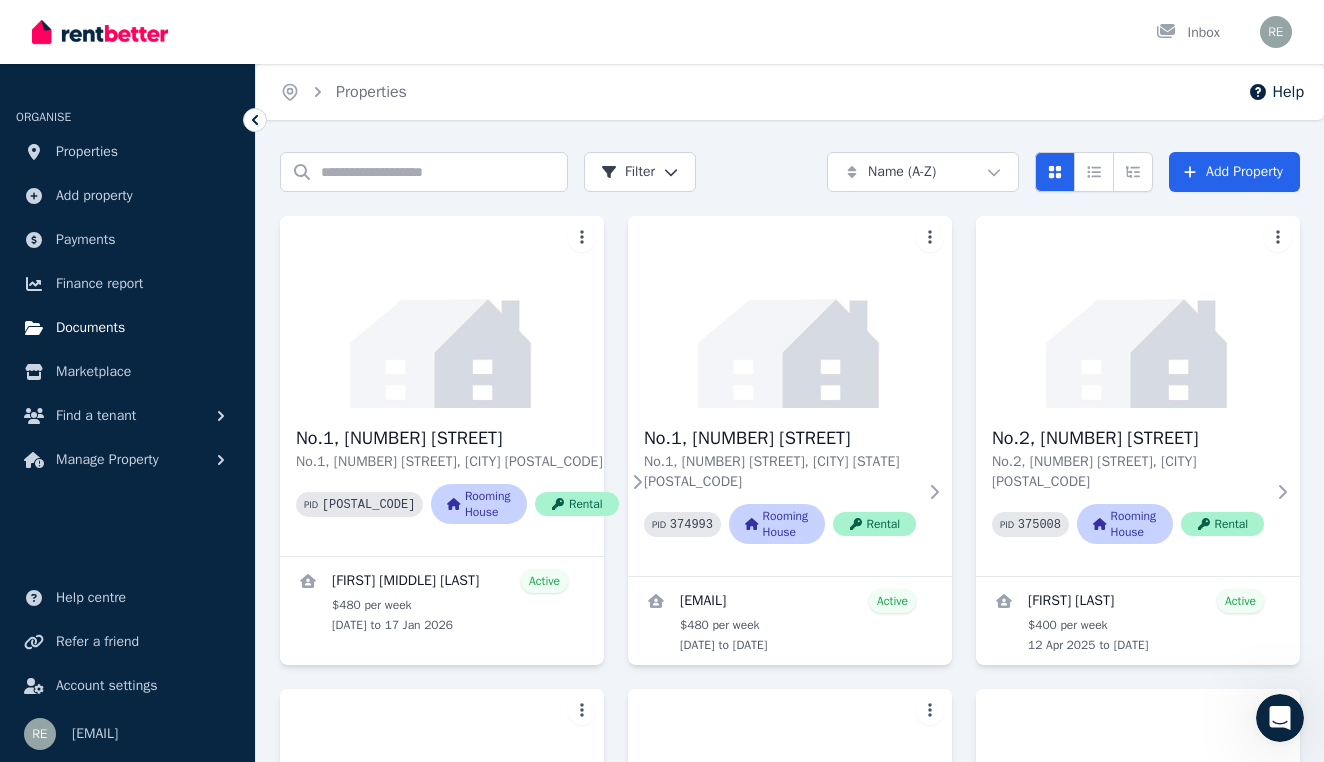 click on "Documents" at bounding box center (90, 328) 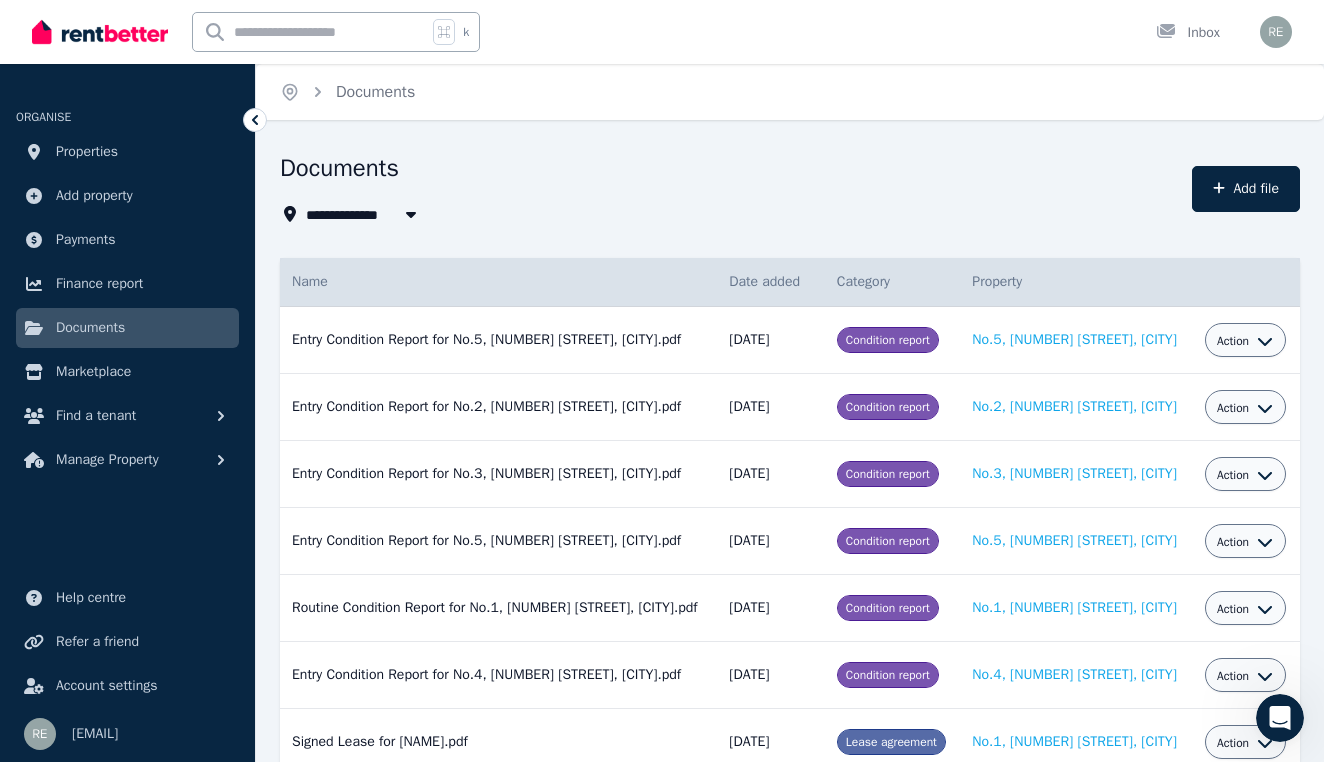 click 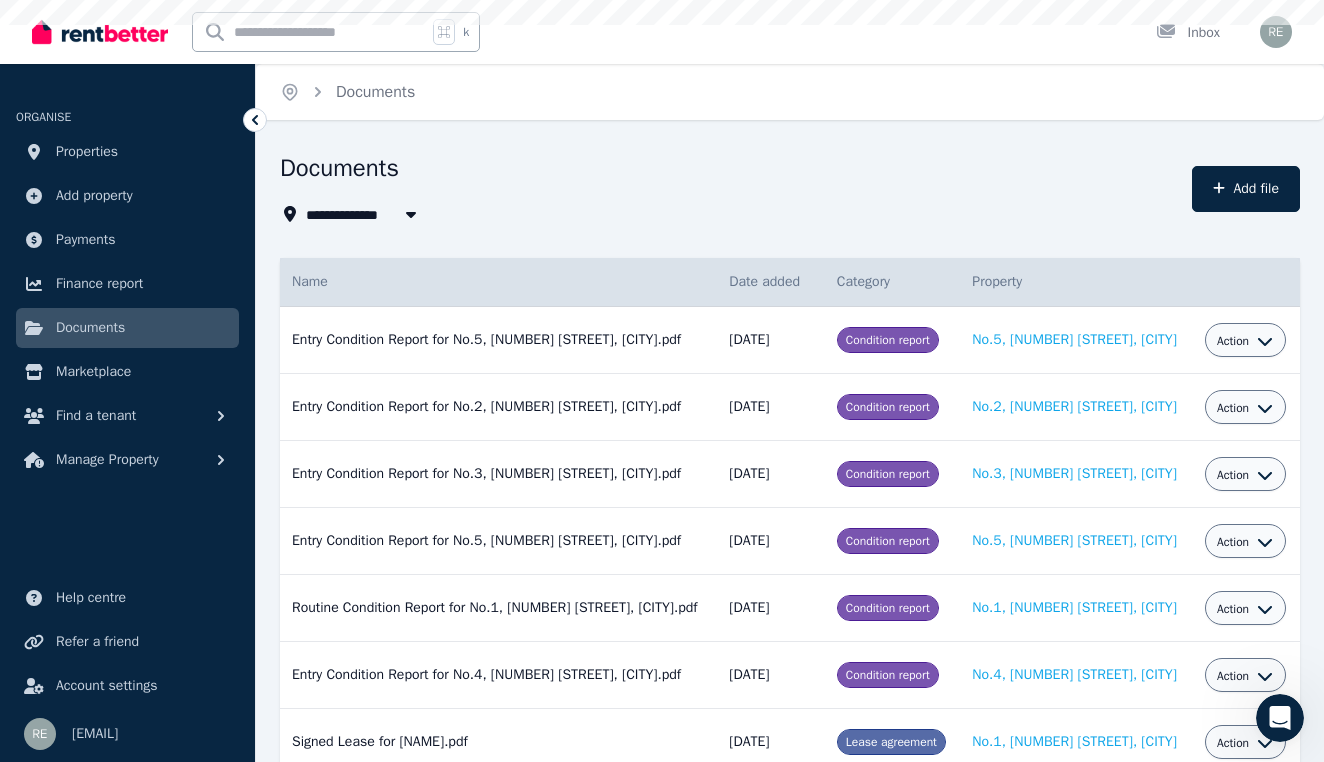 click on "Documents" at bounding box center [730, 171] 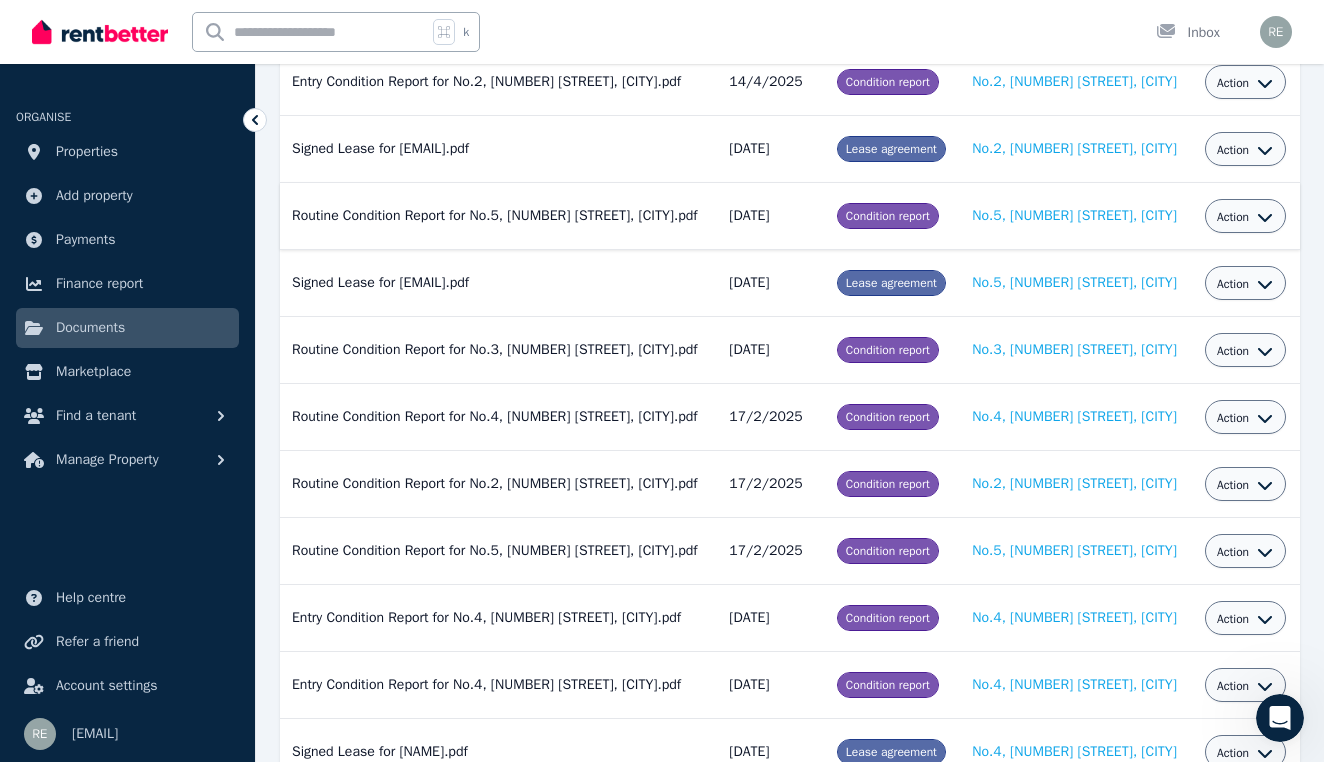 scroll, scrollTop: 1001, scrollLeft: 0, axis: vertical 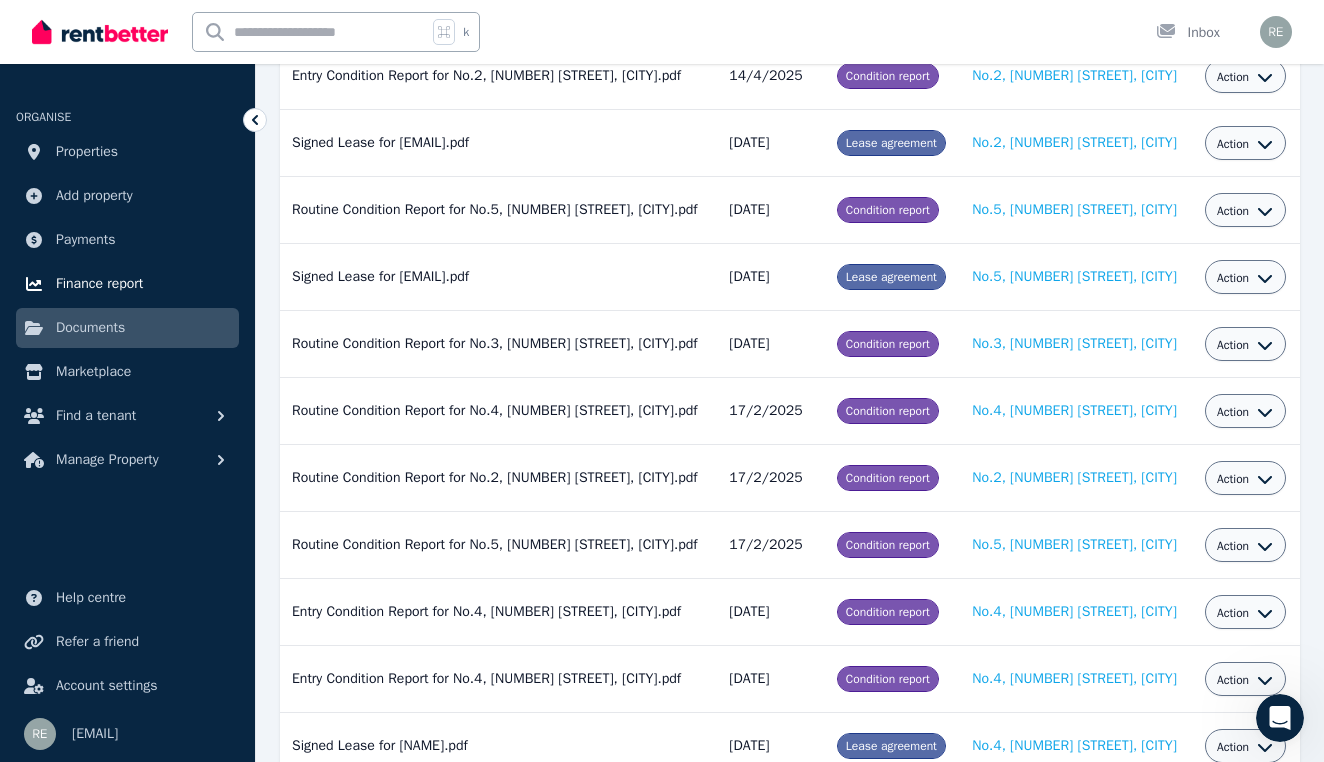click on "Finance report" at bounding box center (99, 284) 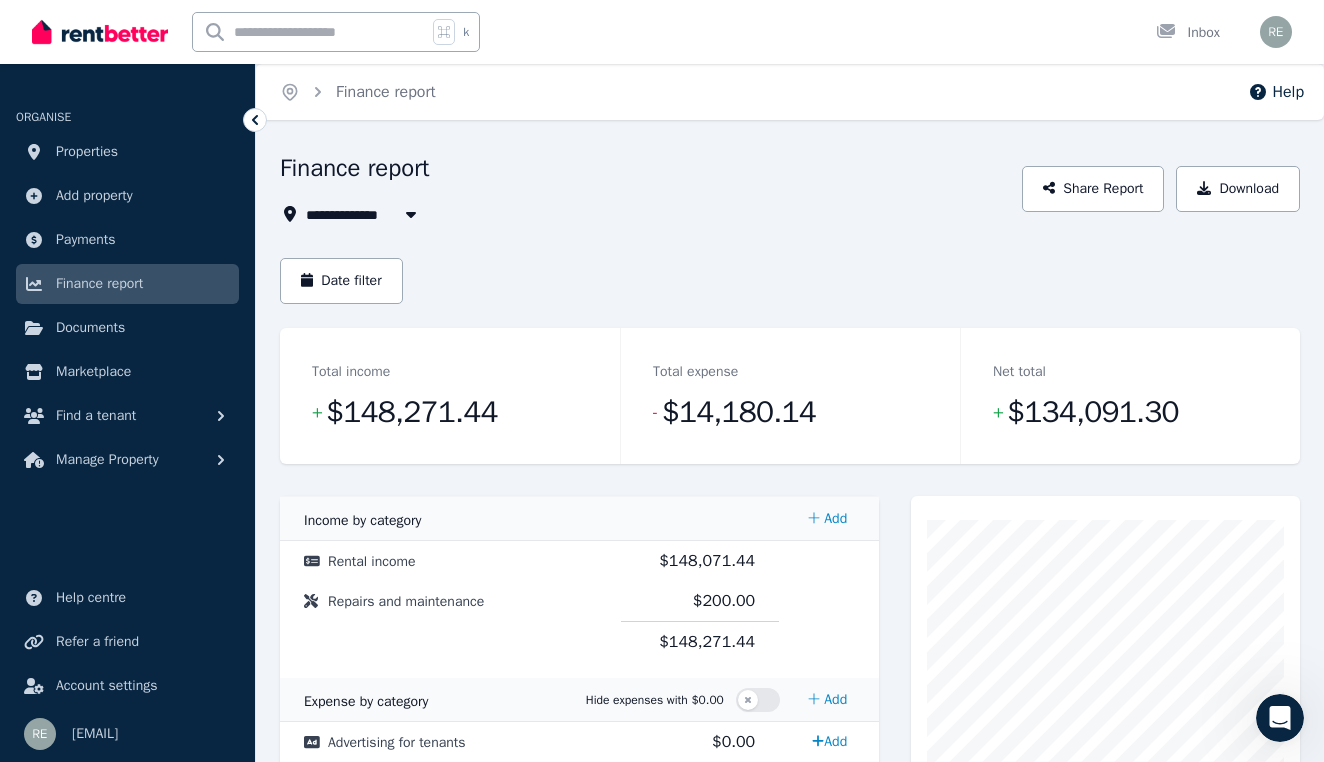 scroll, scrollTop: 0, scrollLeft: 0, axis: both 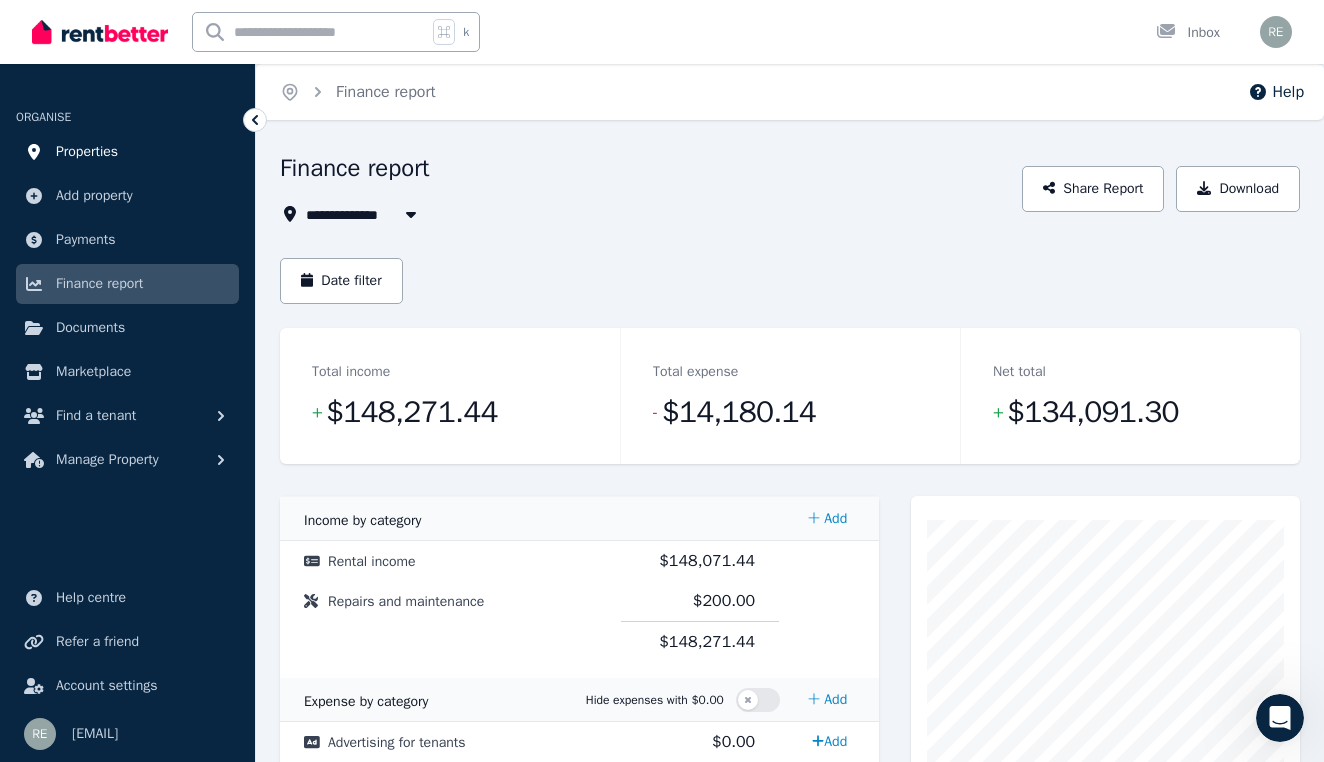 click on "Properties" at bounding box center [87, 152] 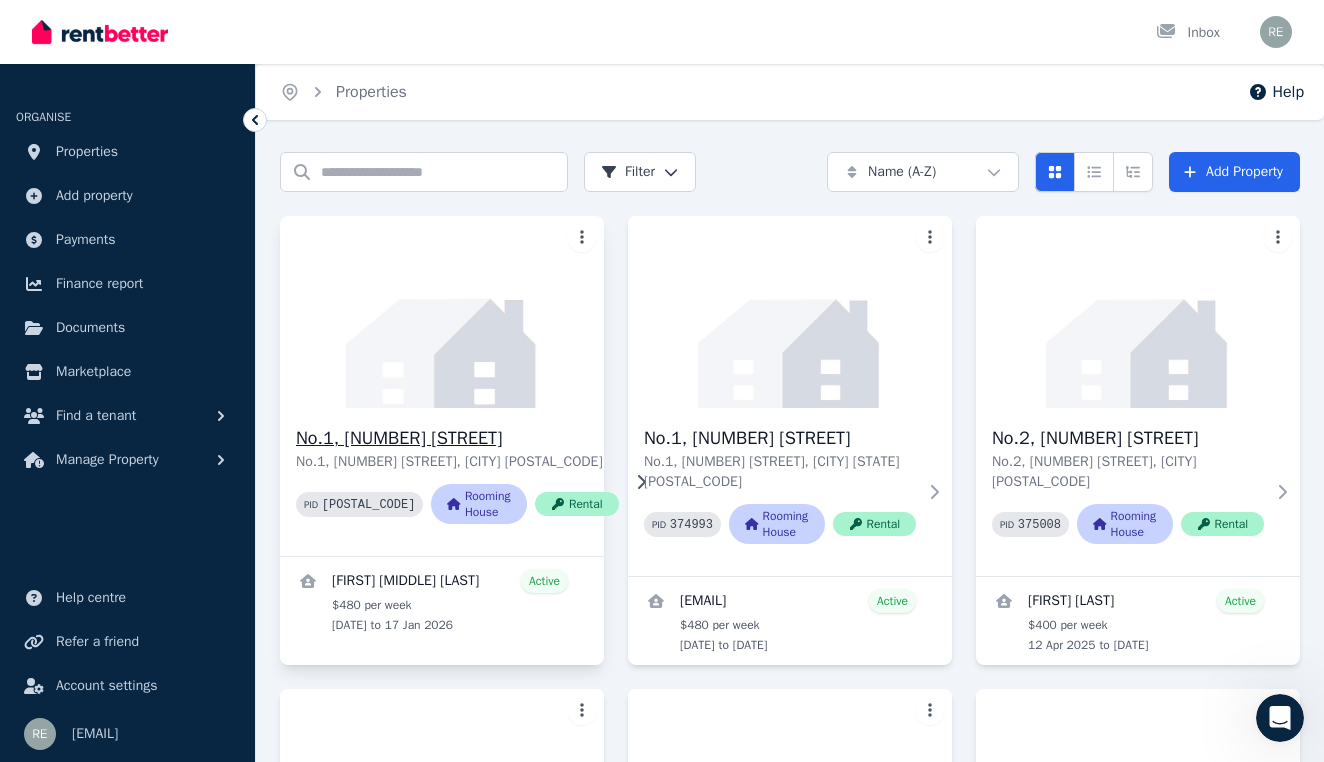 click on "No.1, [NUMBER] [STREET]" at bounding box center (457, 438) 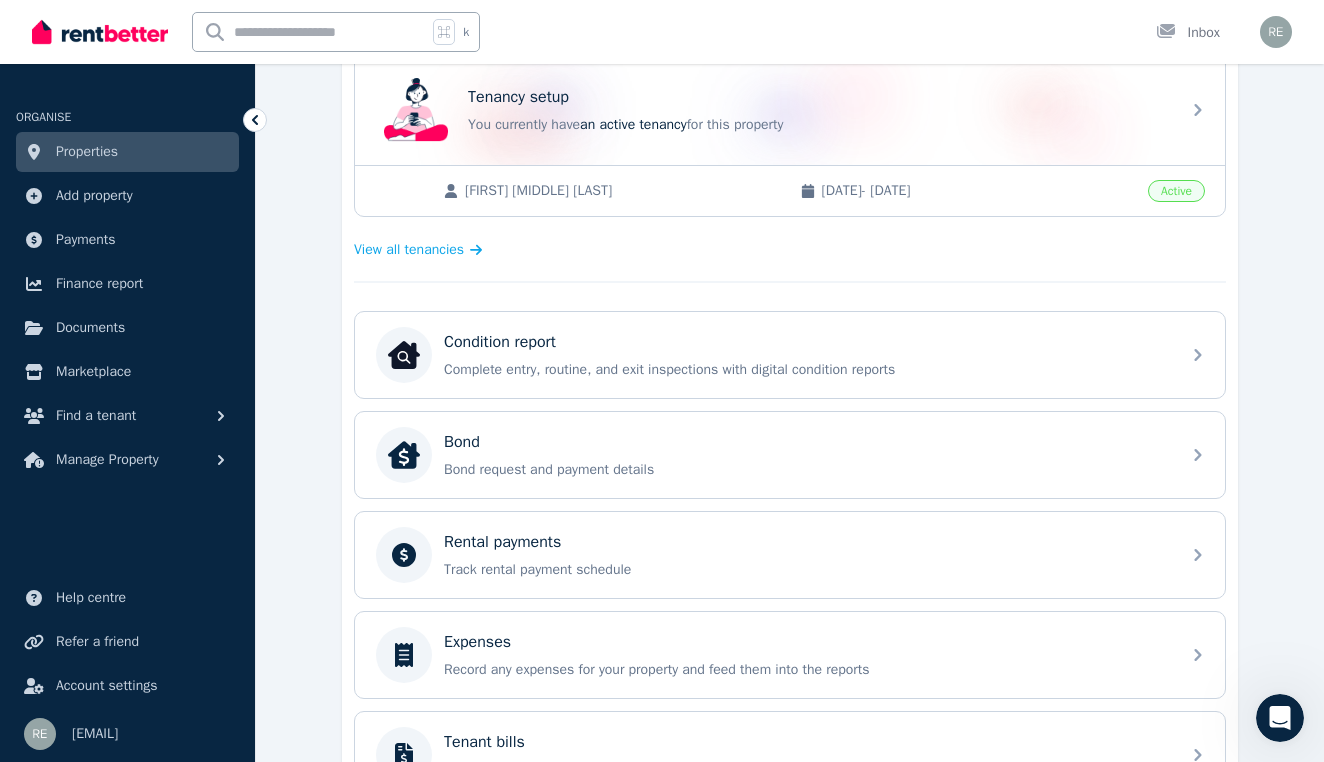 scroll, scrollTop: 423, scrollLeft: 0, axis: vertical 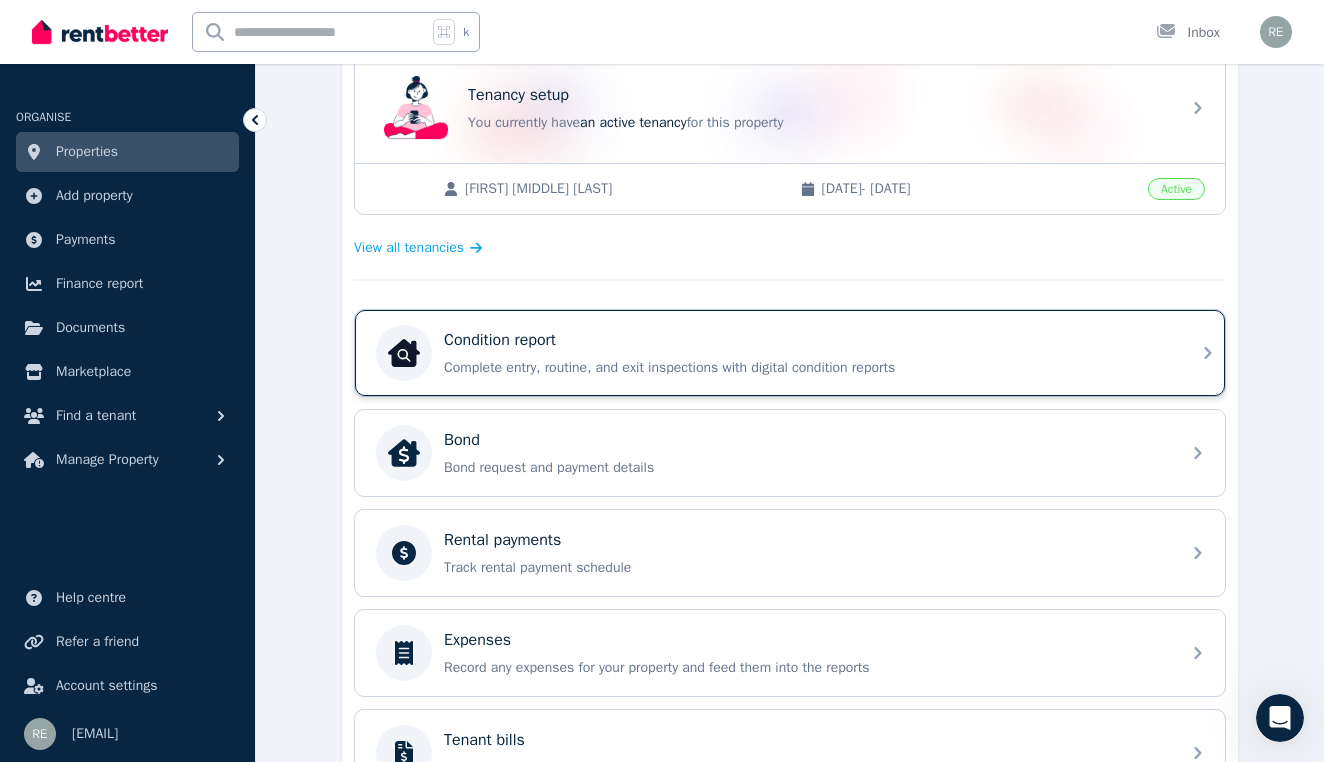 click on "Complete entry, routine, and exit inspections with digital condition reports" at bounding box center (806, 368) 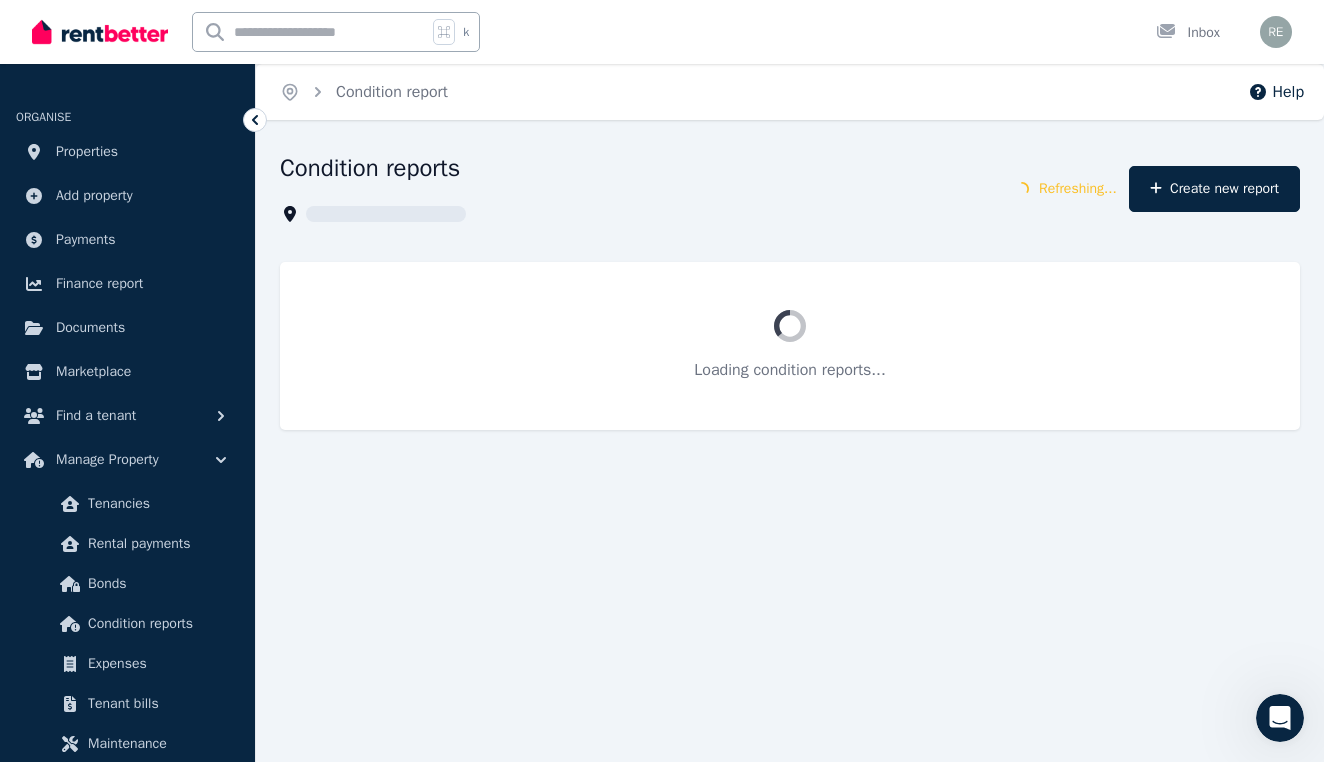 scroll, scrollTop: 0, scrollLeft: 0, axis: both 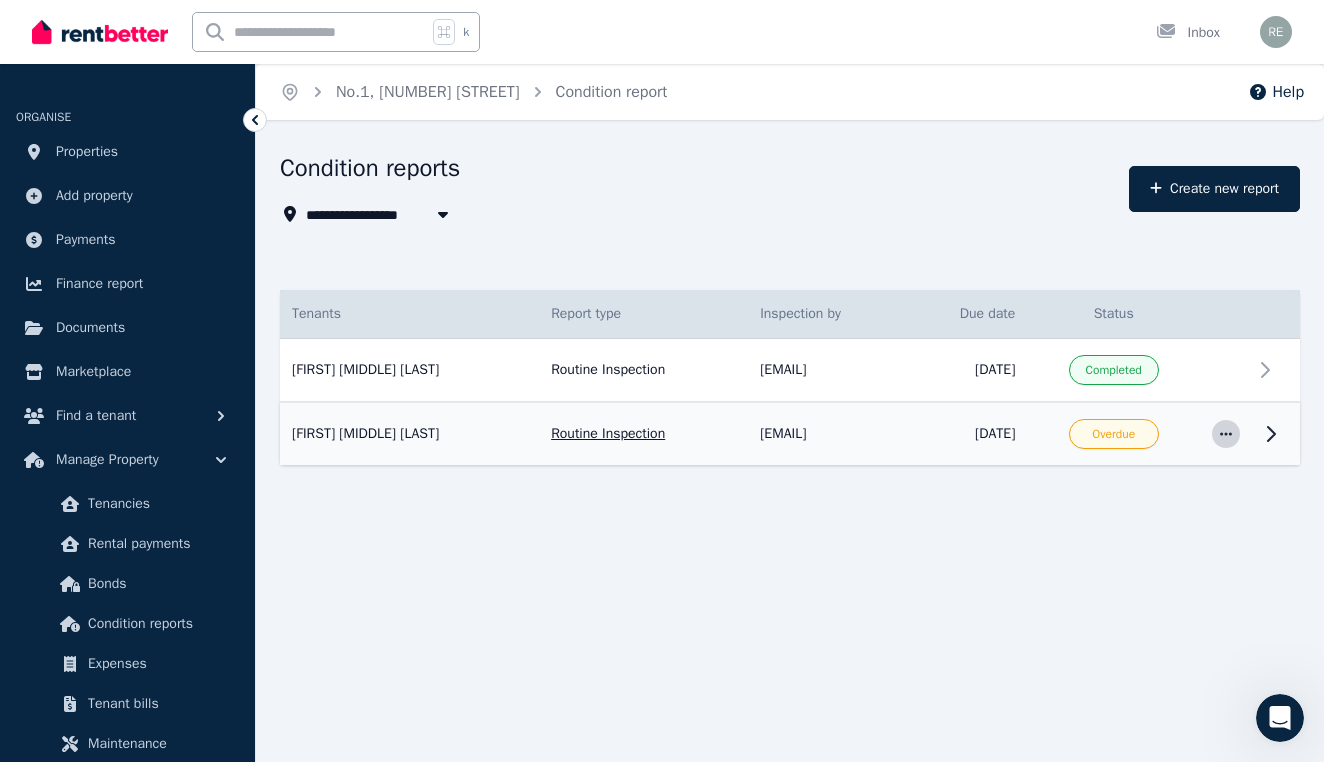 click 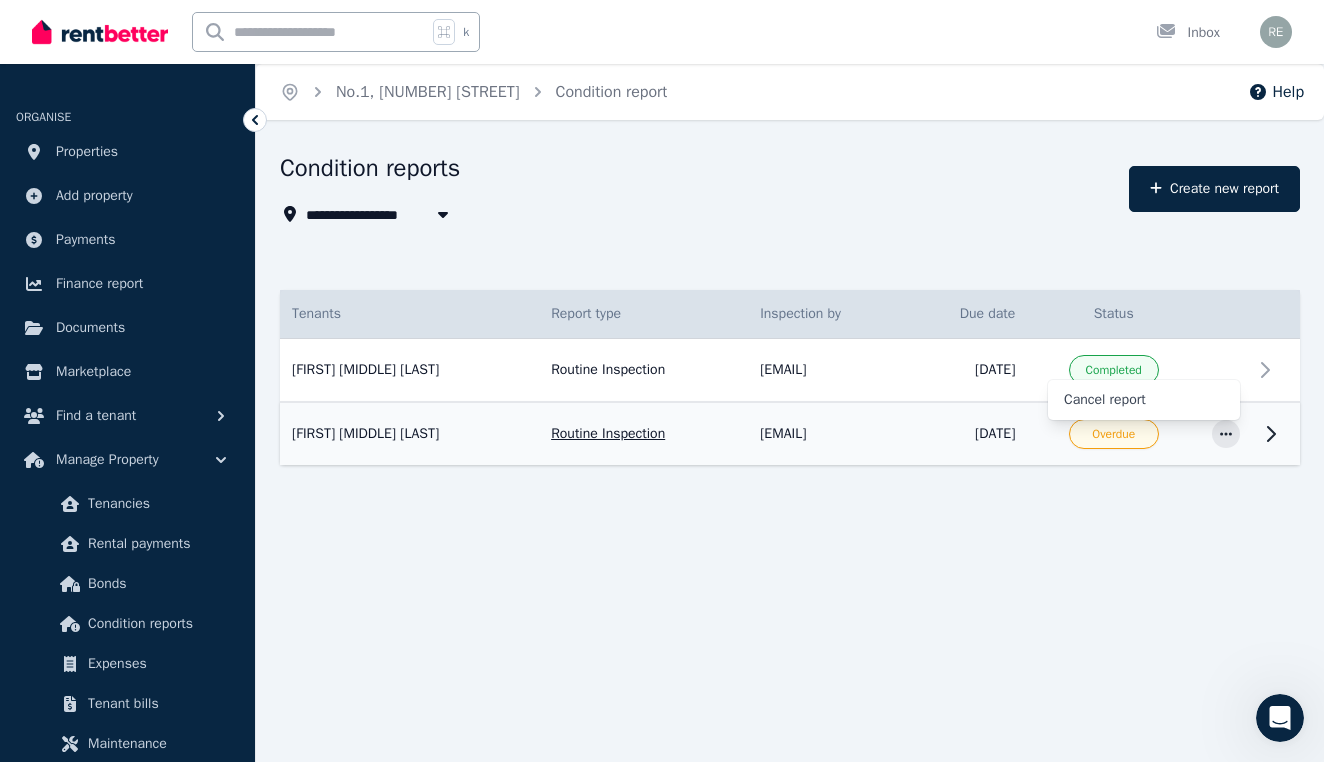 click 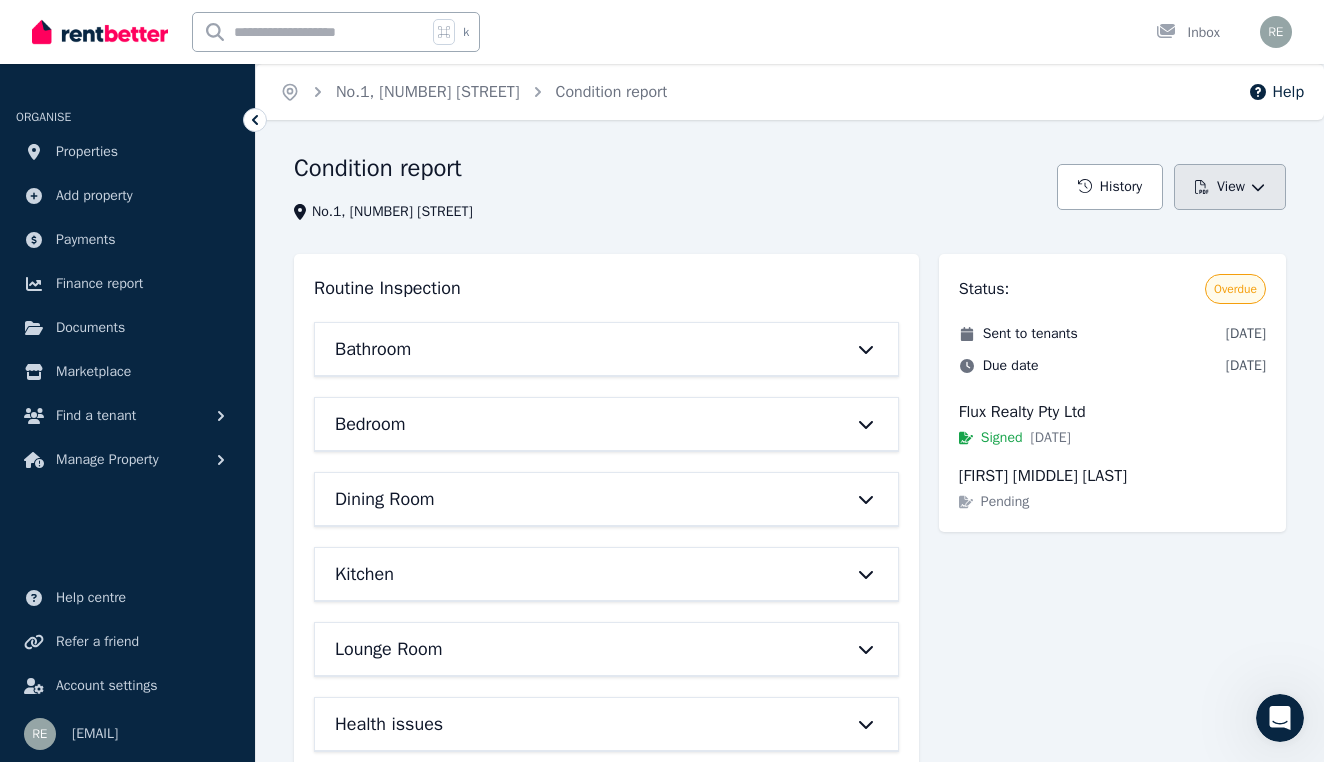 click 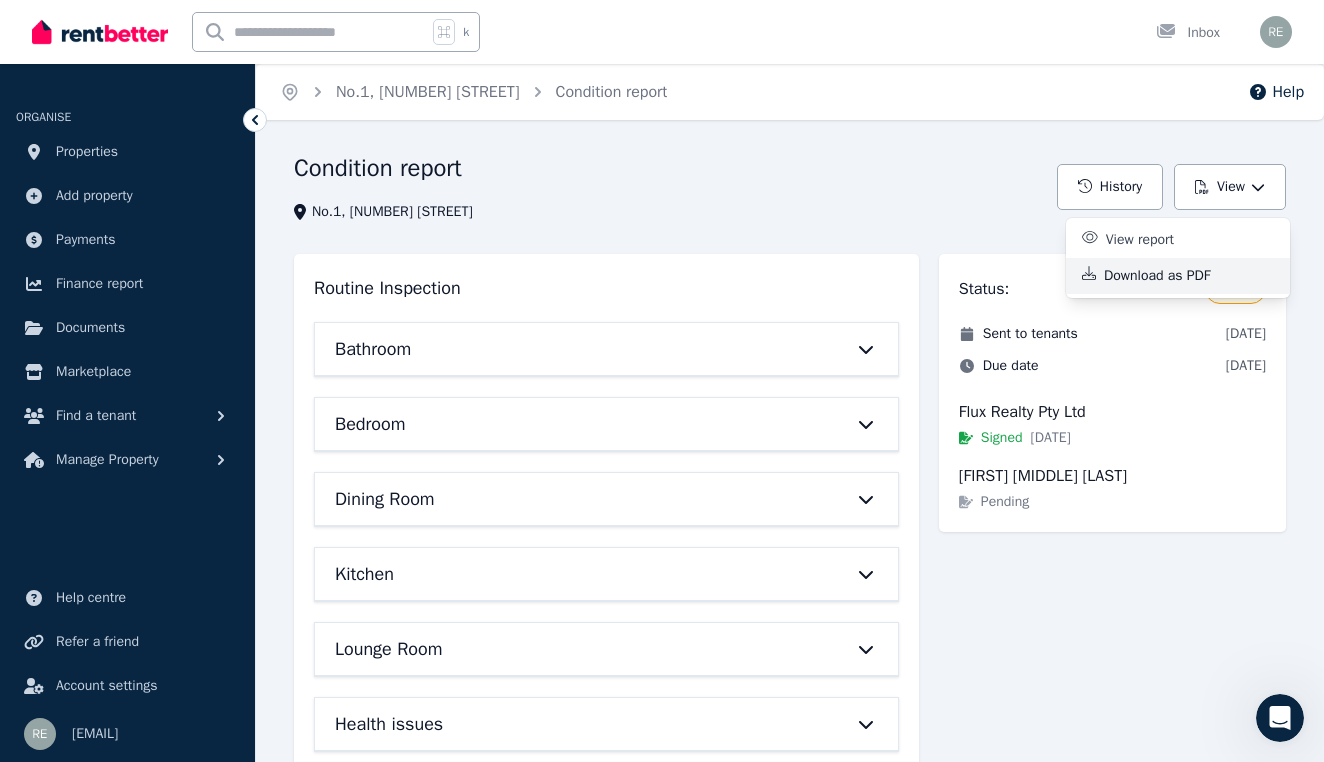 click on "Download as PDF" at bounding box center (1165, 276) 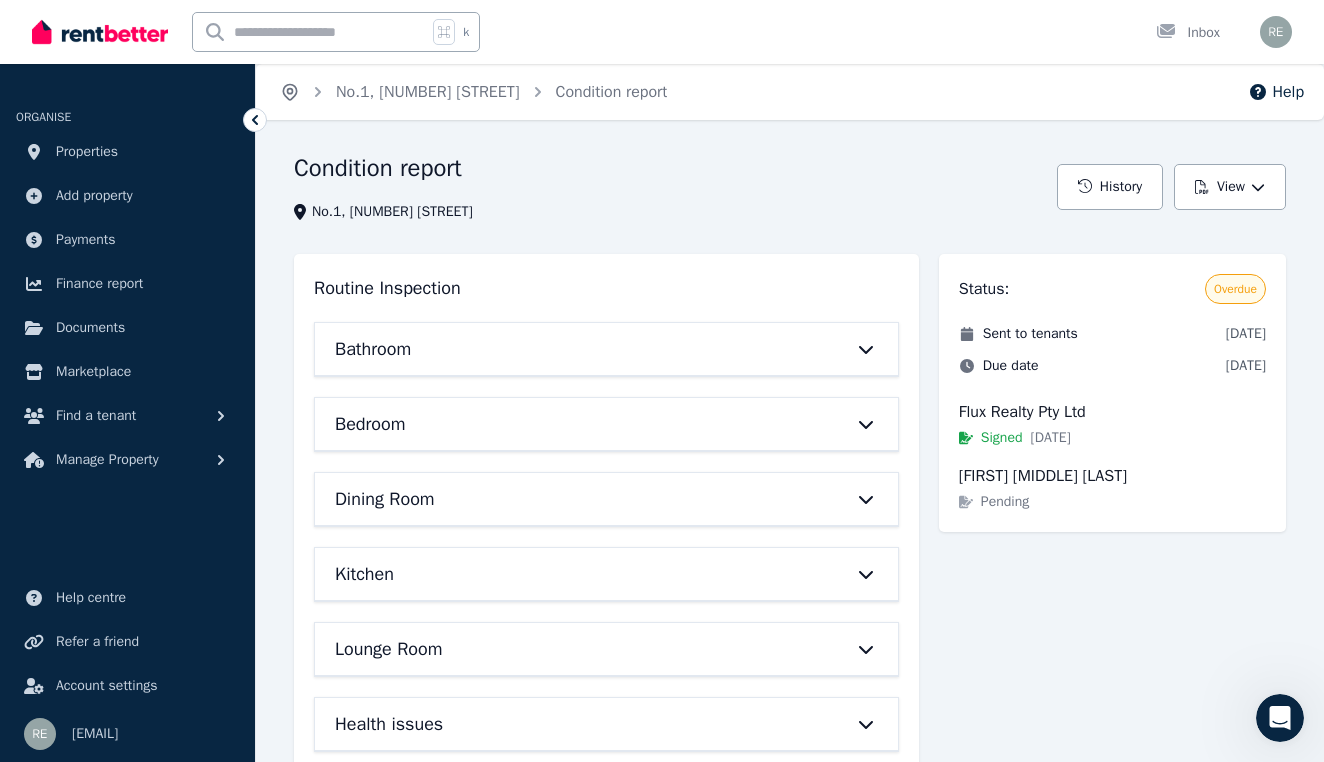 click 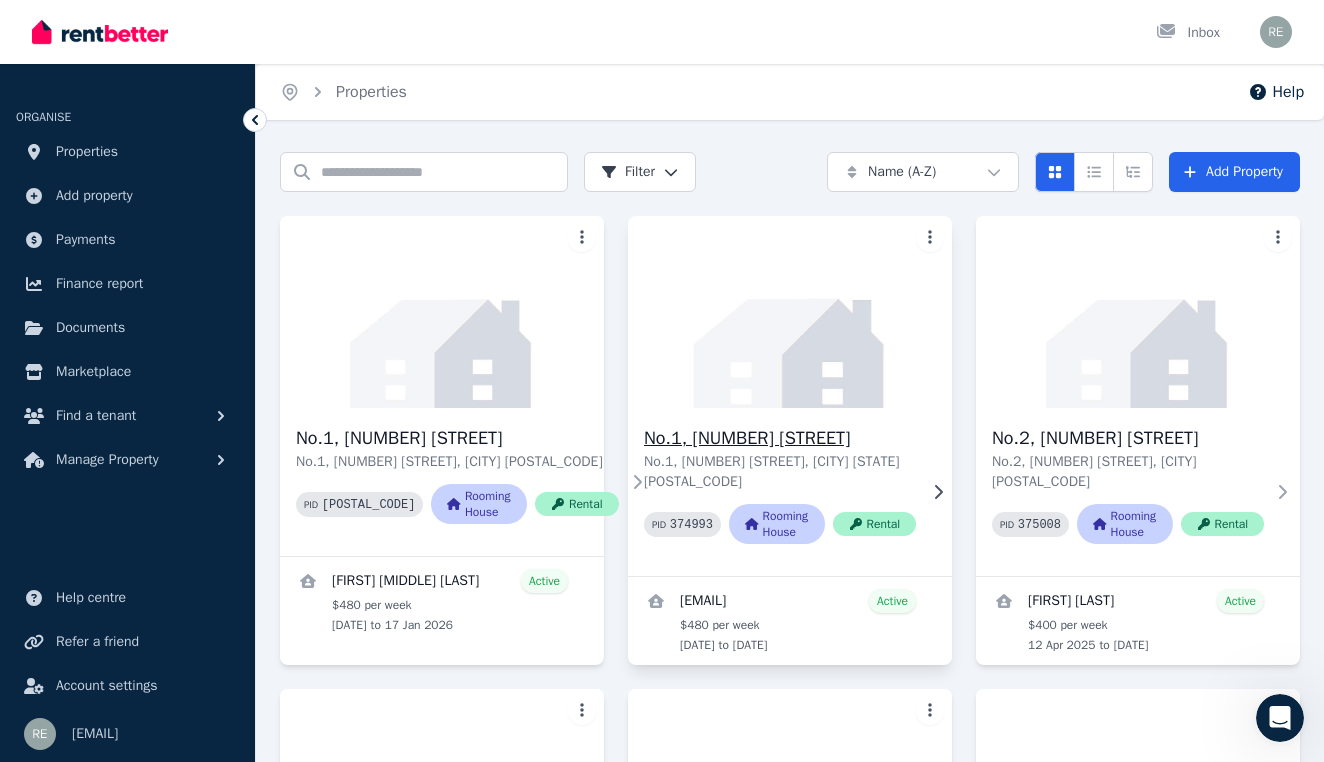 click on "No.1, [NUMBER] [STREET]" at bounding box center (780, 438) 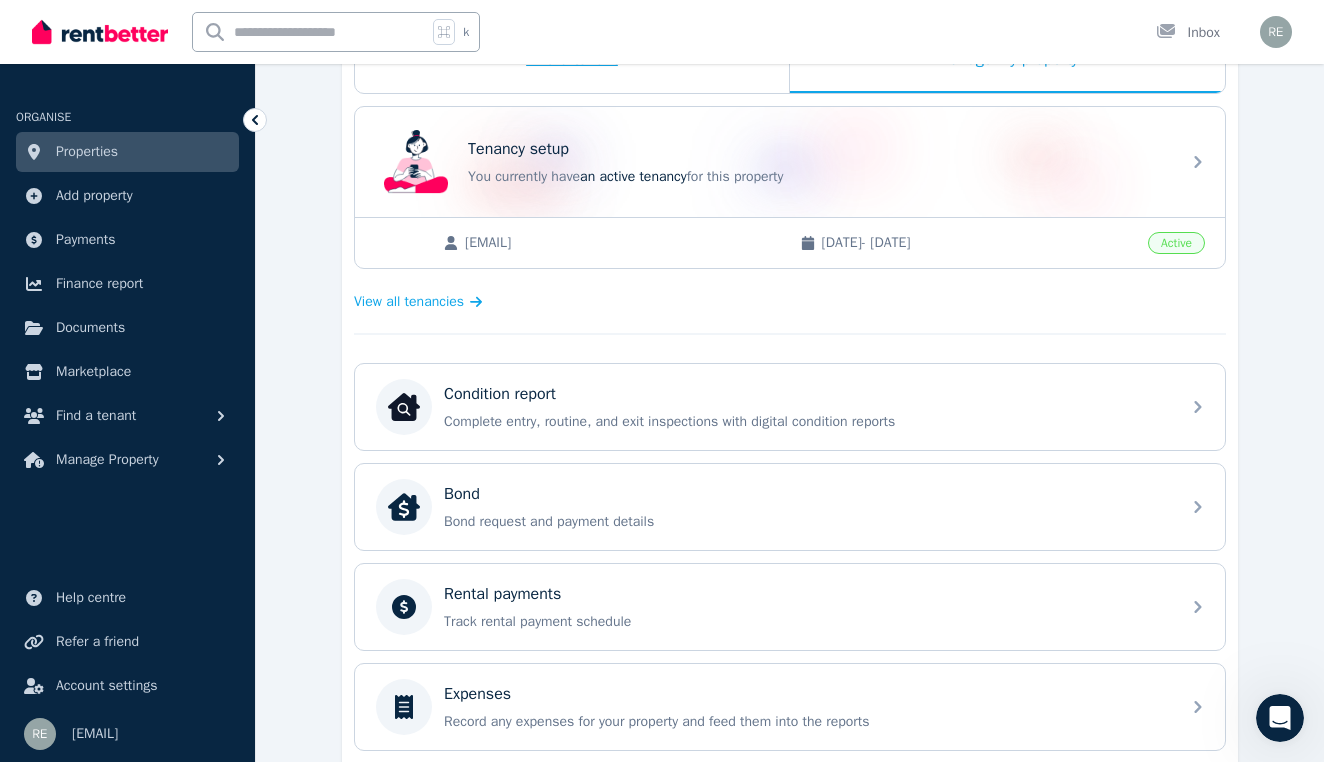 scroll, scrollTop: 371, scrollLeft: 0, axis: vertical 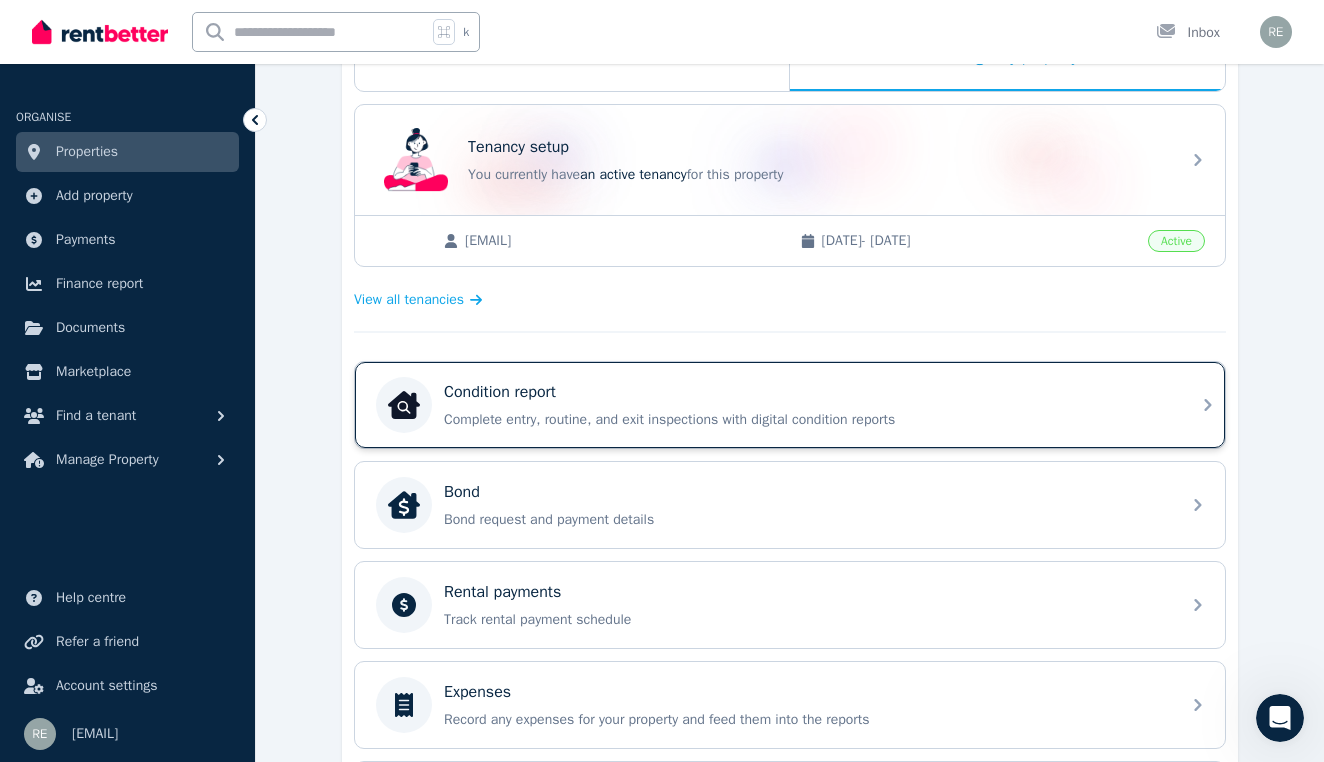 click on "Complete entry, routine, and exit inspections with digital condition reports" at bounding box center [806, 420] 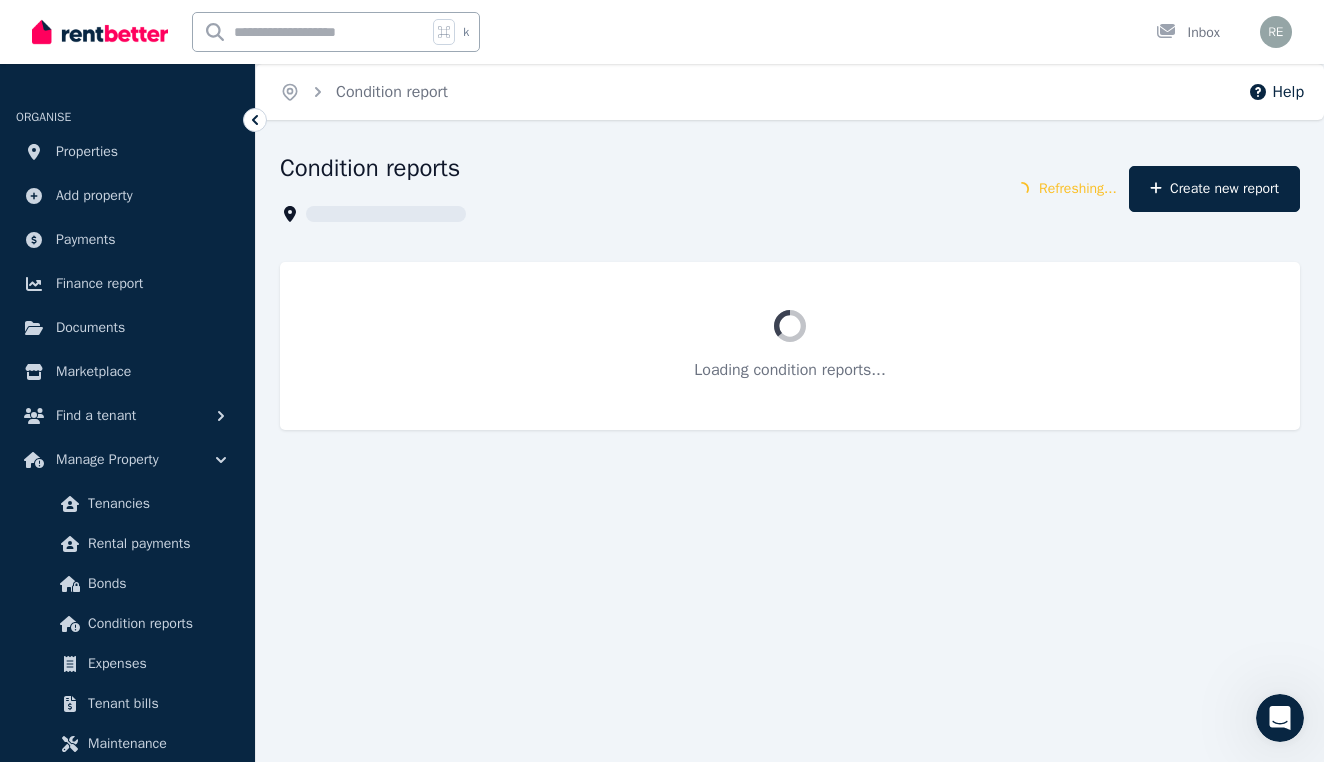scroll, scrollTop: 0, scrollLeft: 0, axis: both 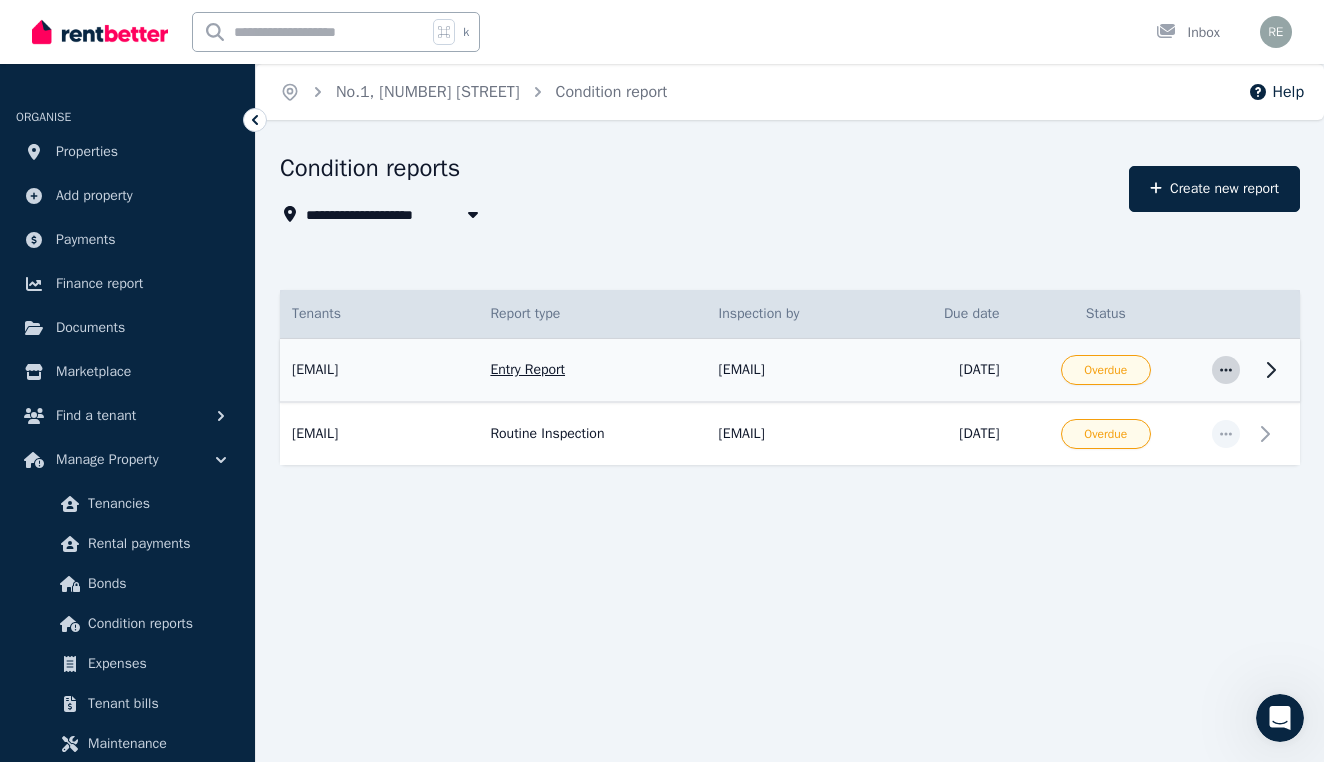 click 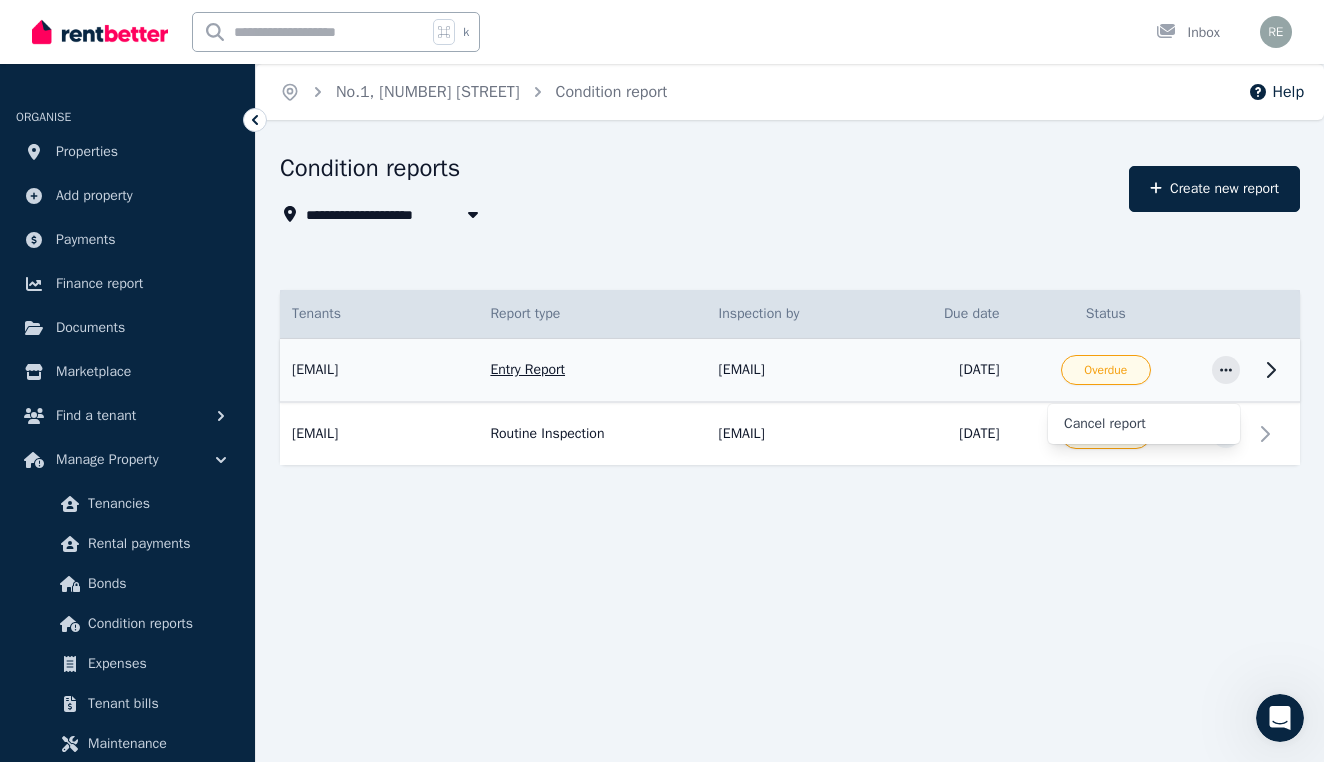 click 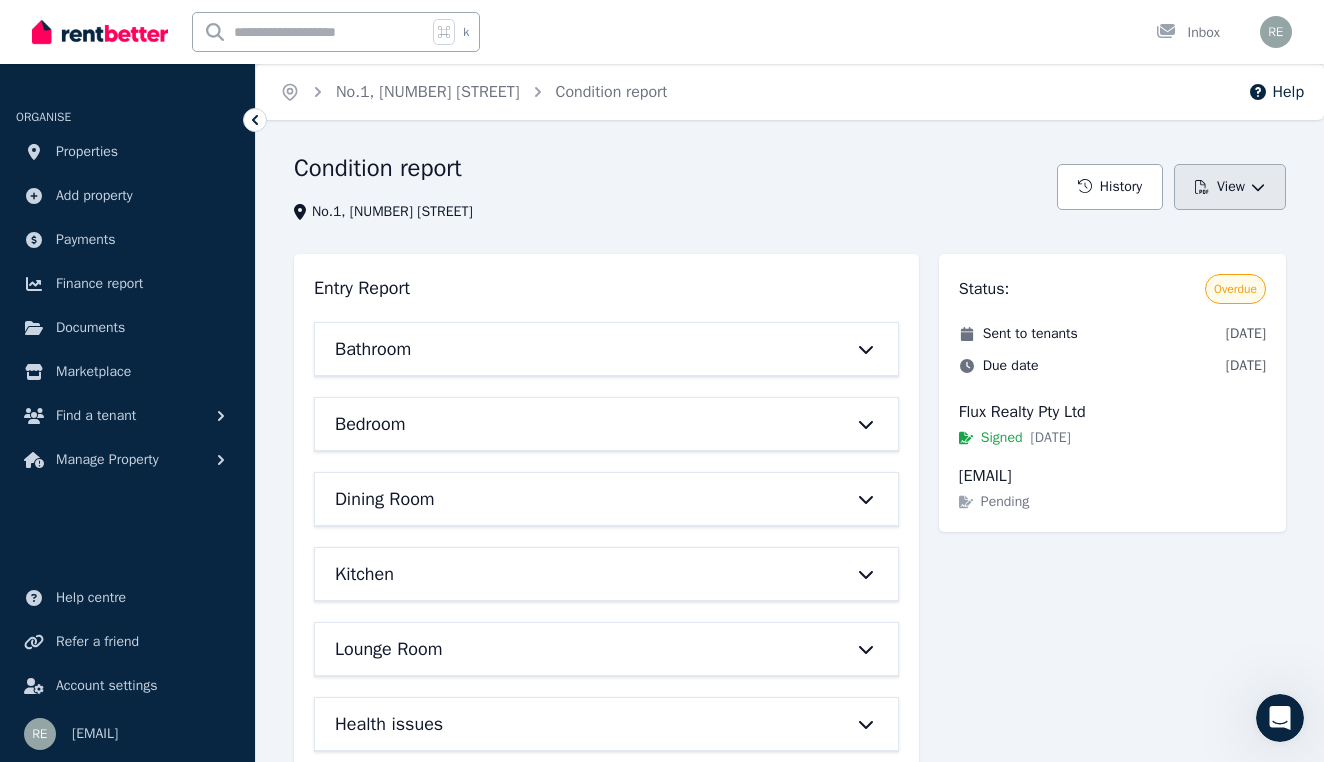 click on "View" at bounding box center [1230, 187] 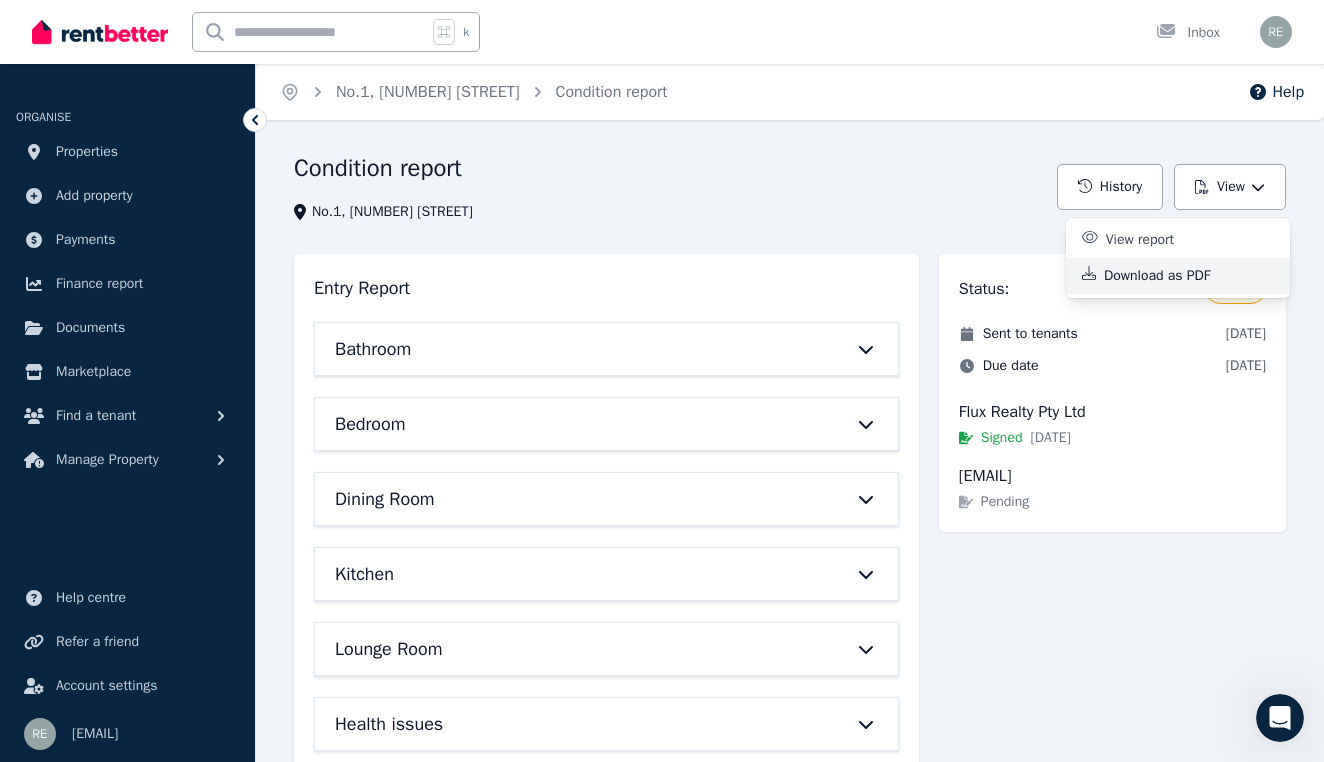 click on "Download as PDF" at bounding box center (1165, 276) 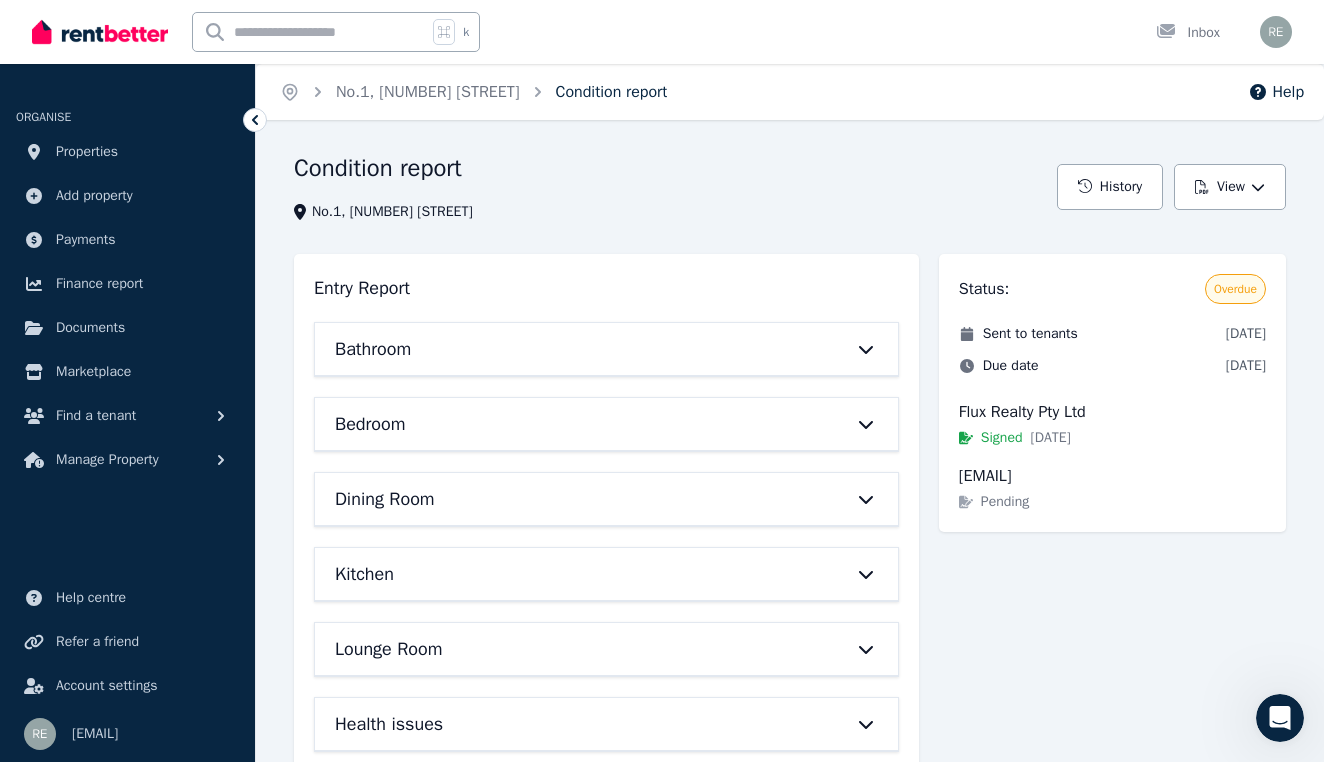 click on "Condition report" at bounding box center [612, 92] 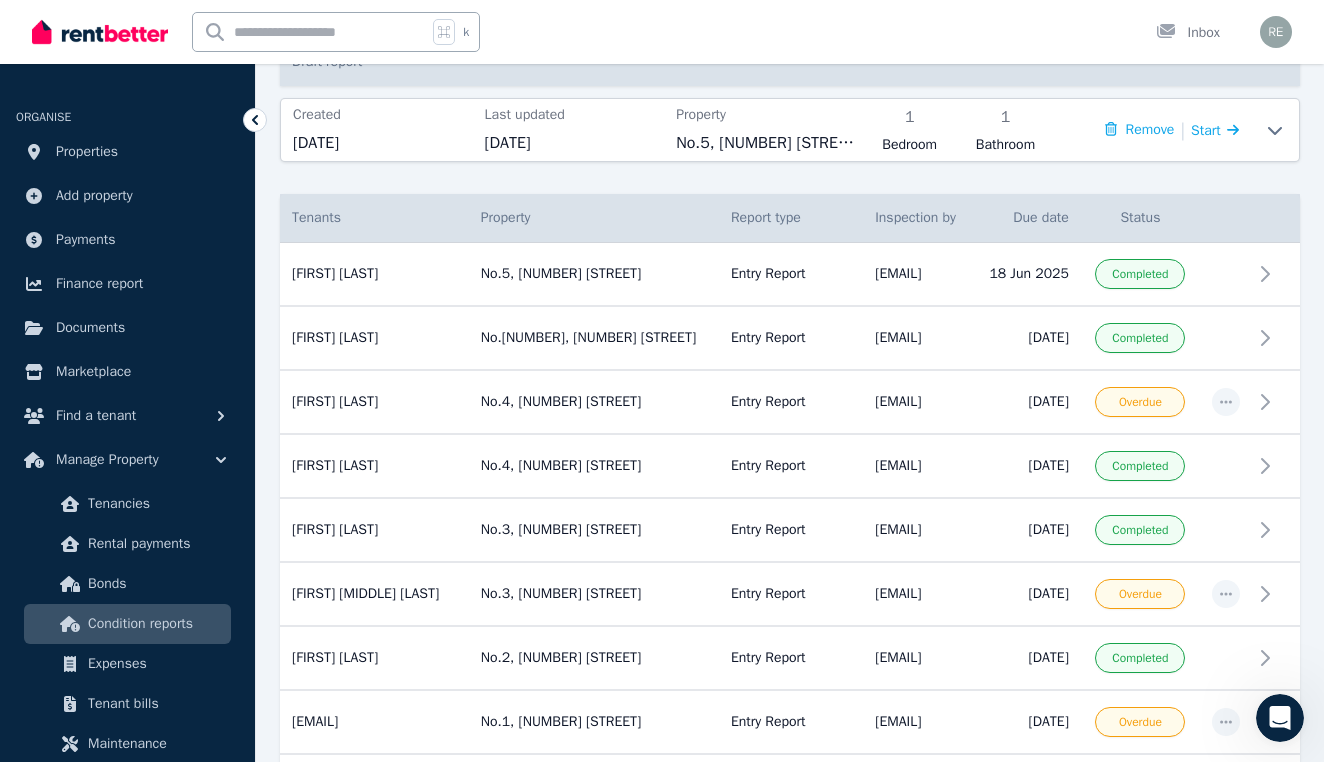 scroll, scrollTop: 221, scrollLeft: 0, axis: vertical 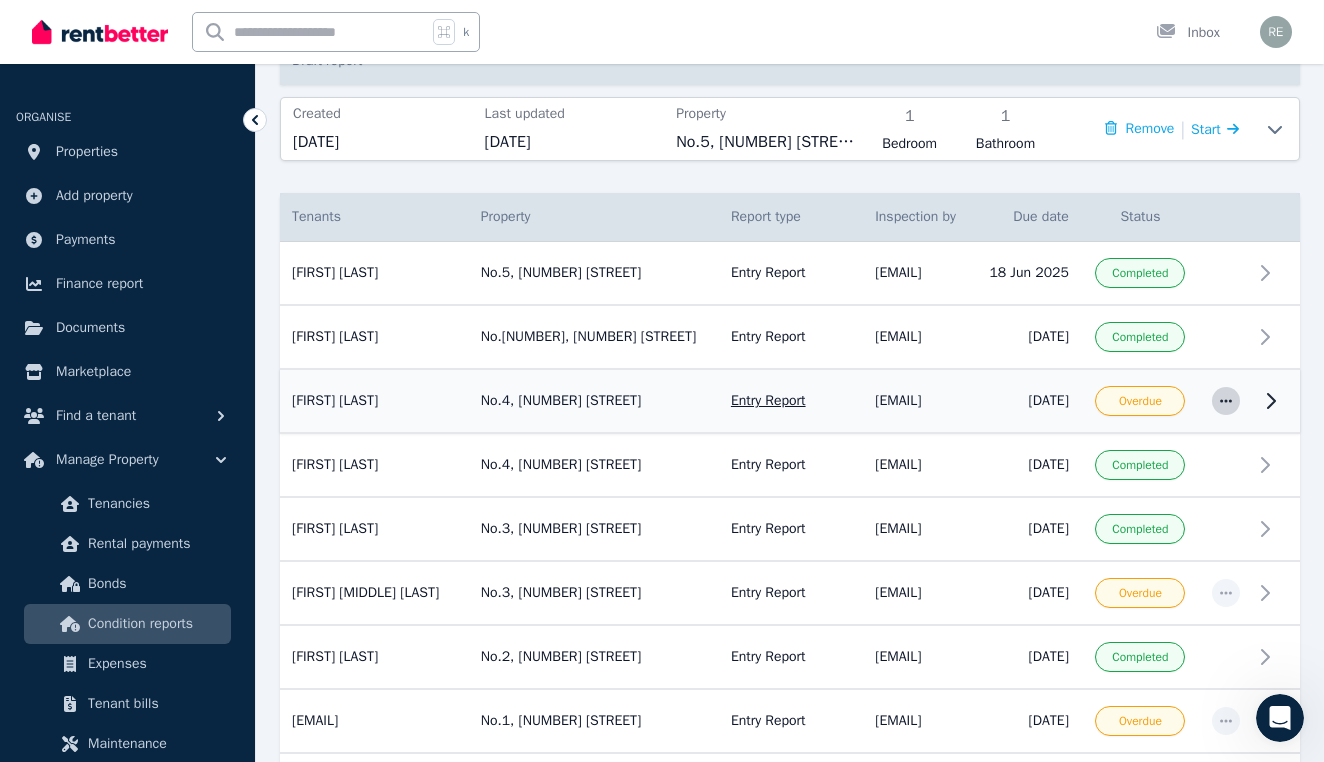 click 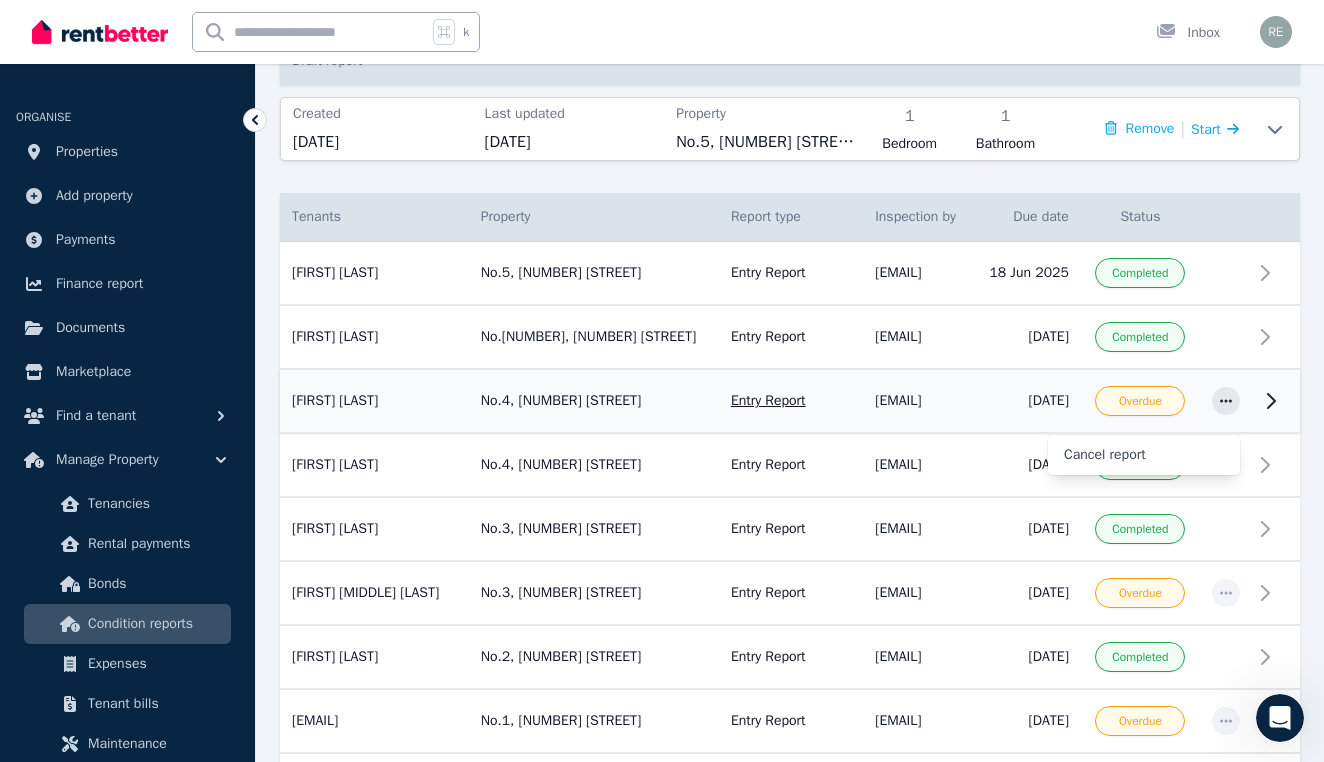 click 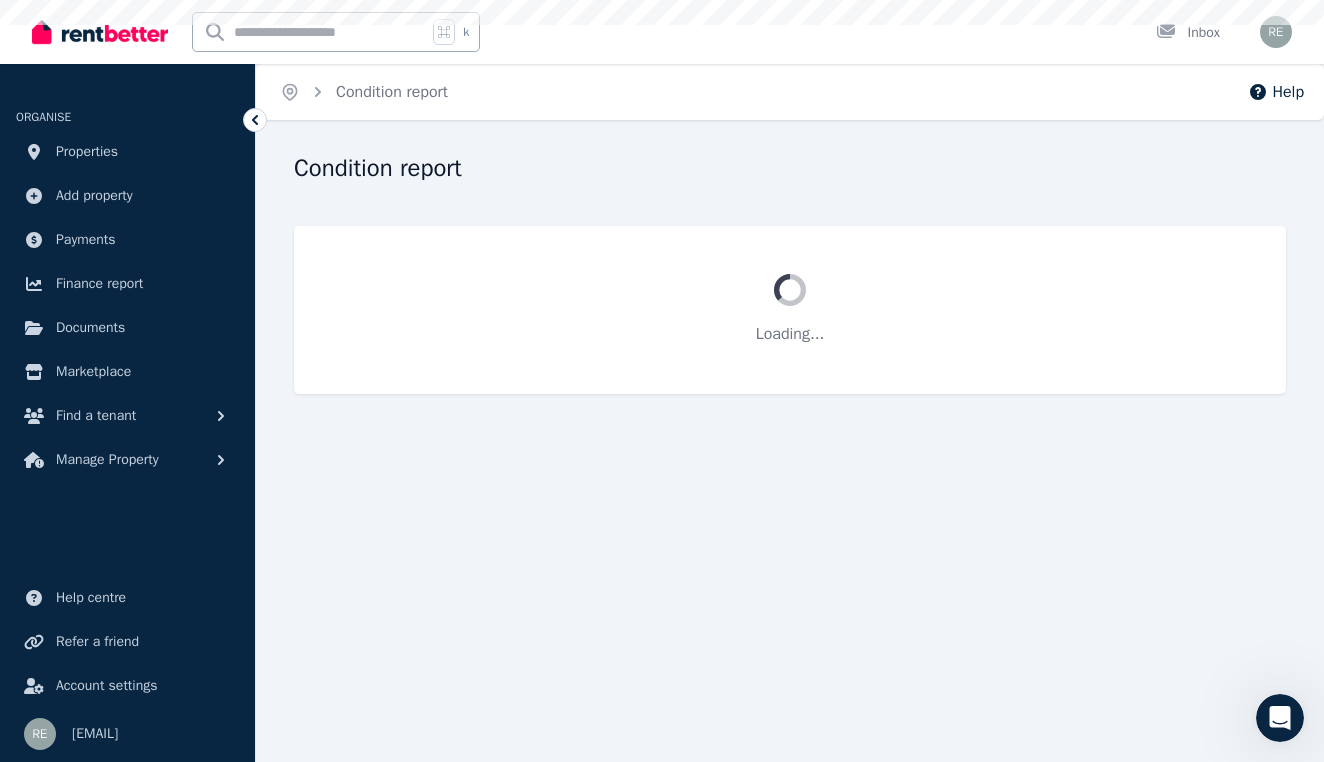 scroll, scrollTop: 0, scrollLeft: 0, axis: both 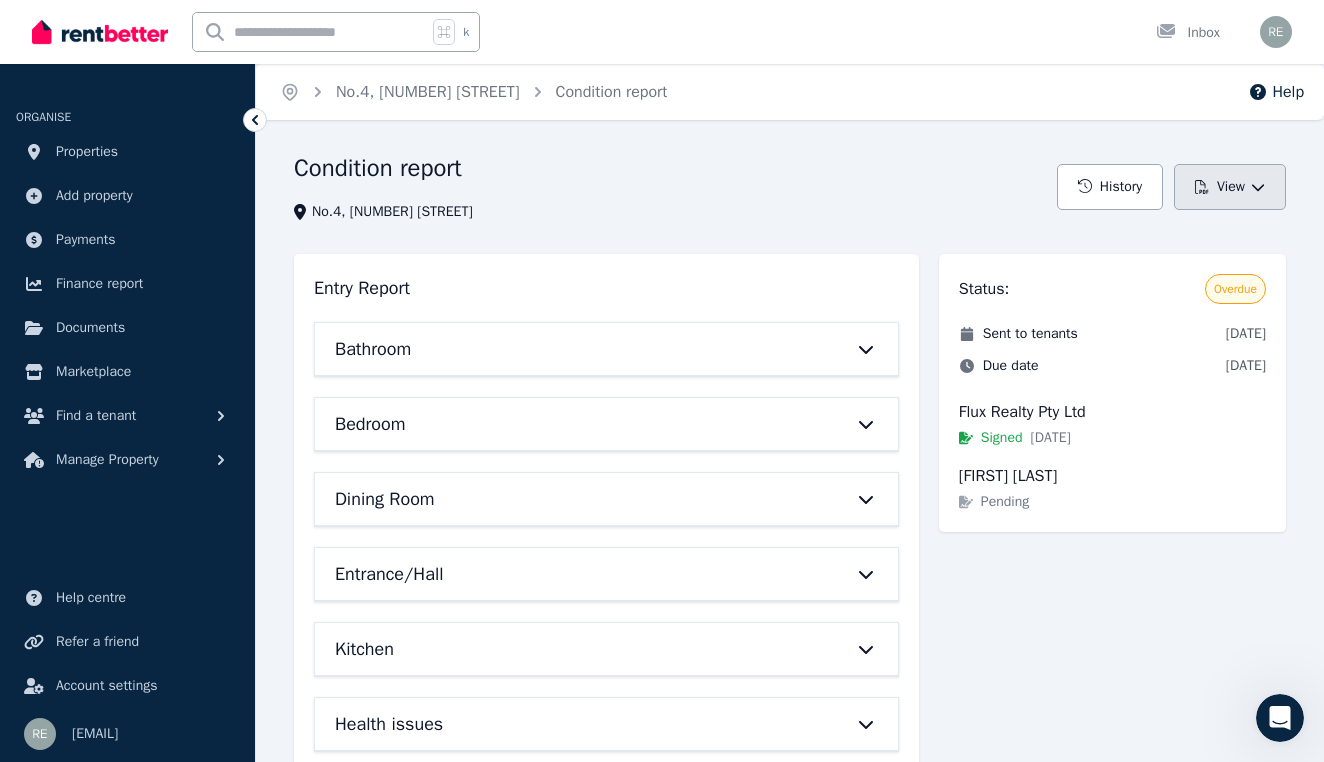 click on "View" at bounding box center (1230, 187) 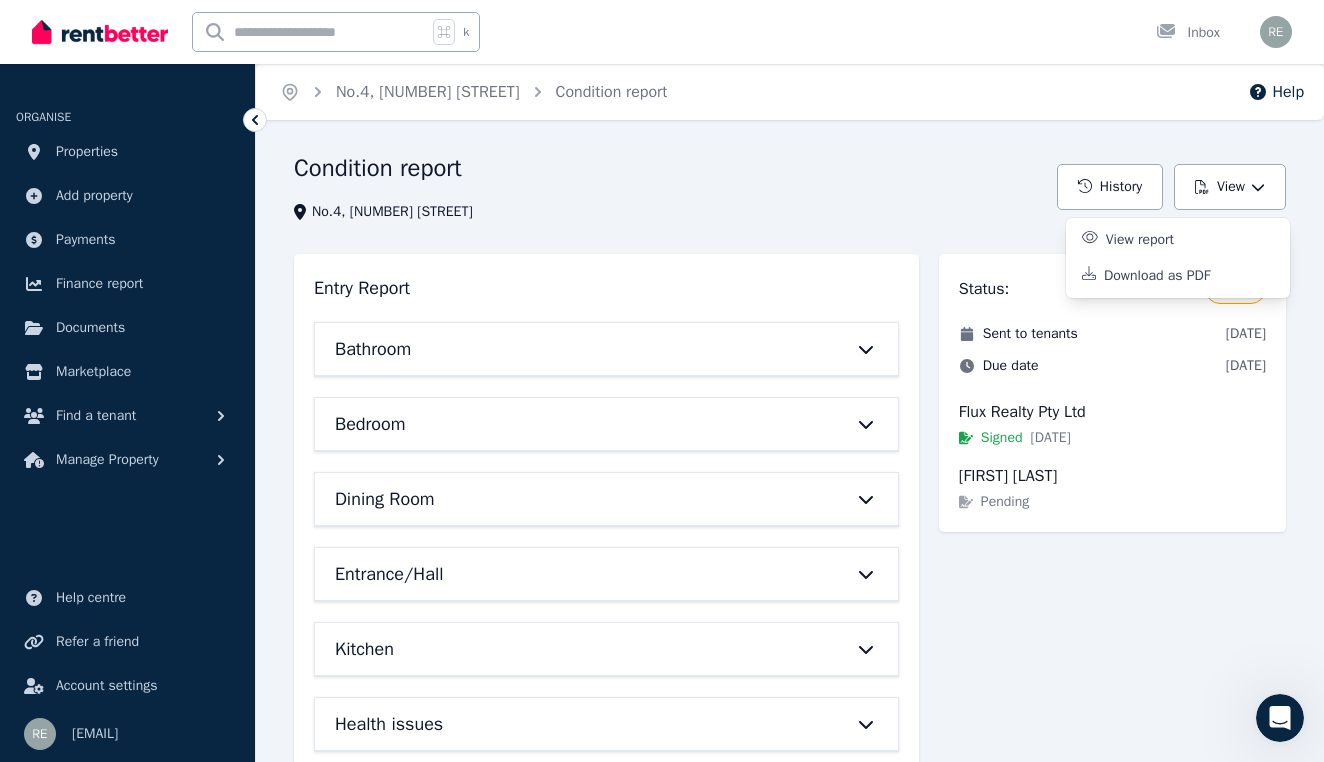 click on "Condition report No.4, [NUMBER] [STREET]" at bounding box center (669, 187) 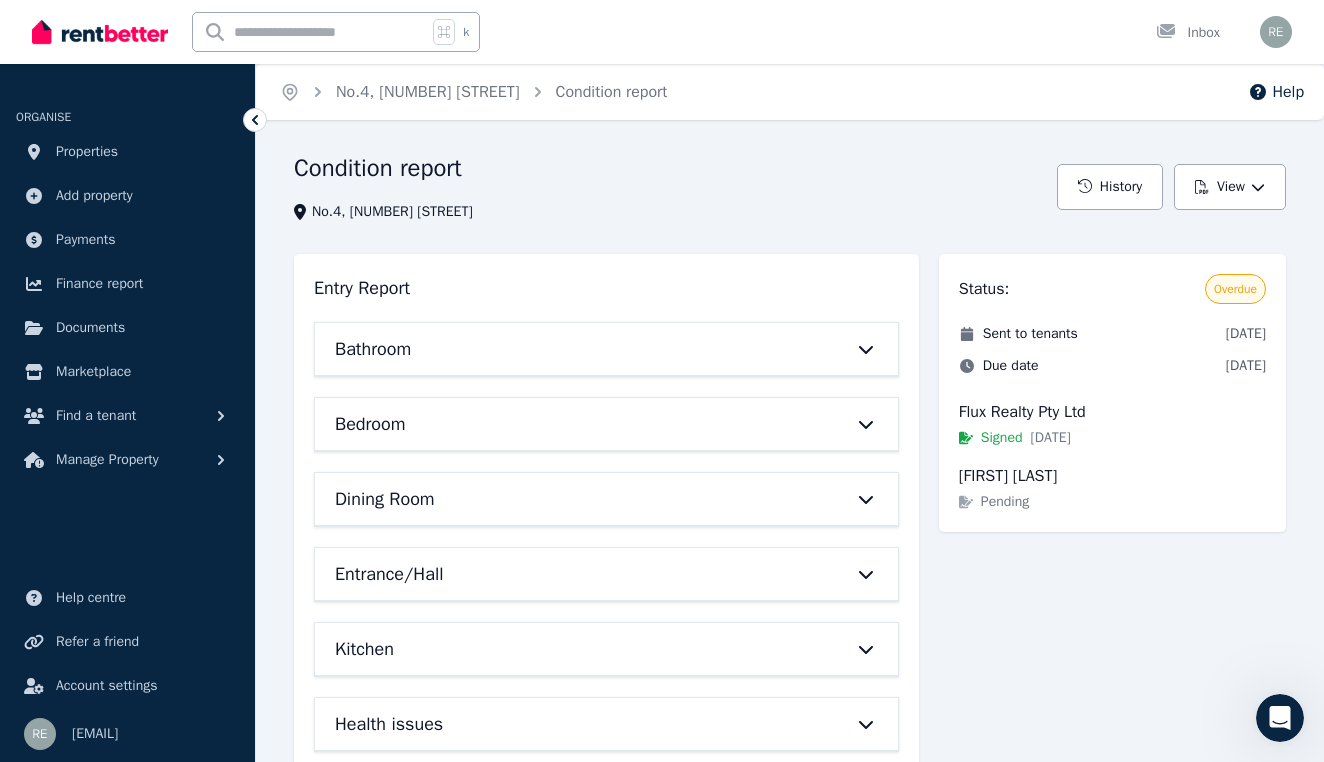 scroll, scrollTop: 0, scrollLeft: 0, axis: both 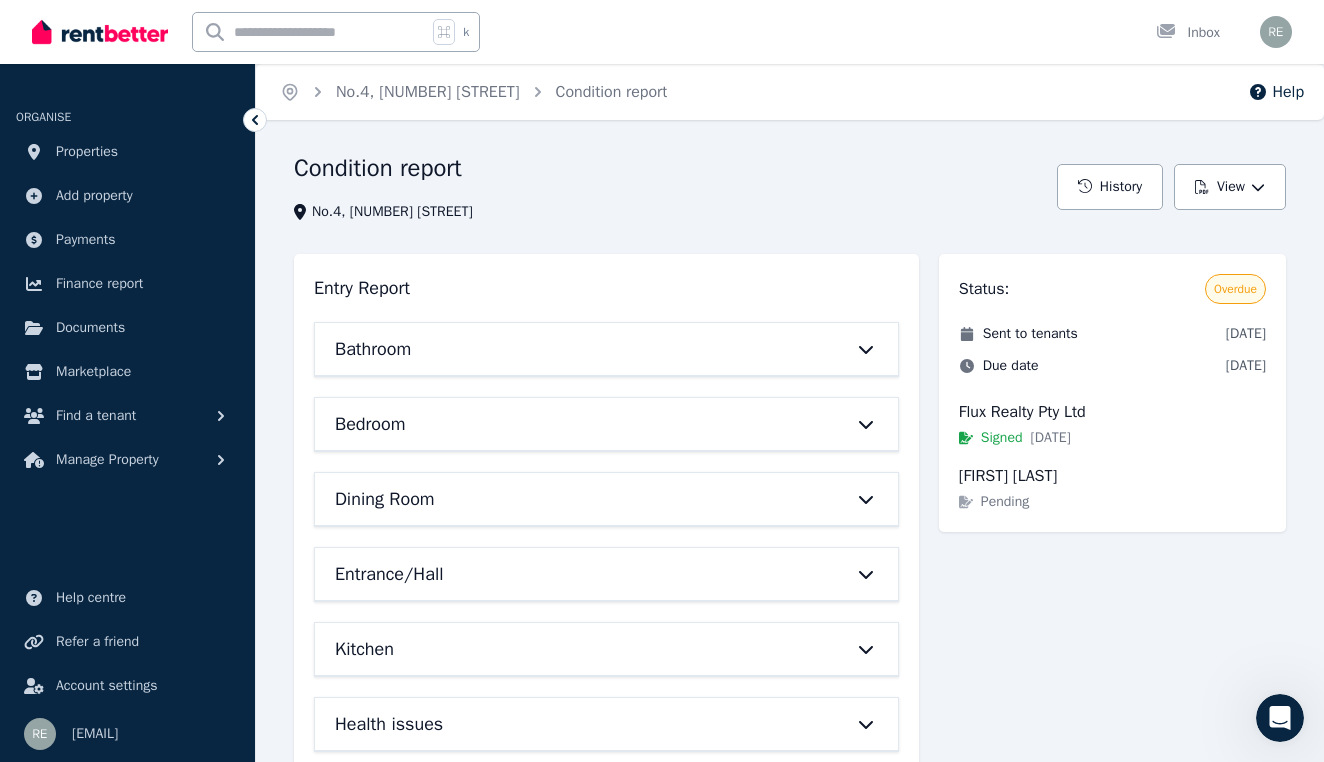 click 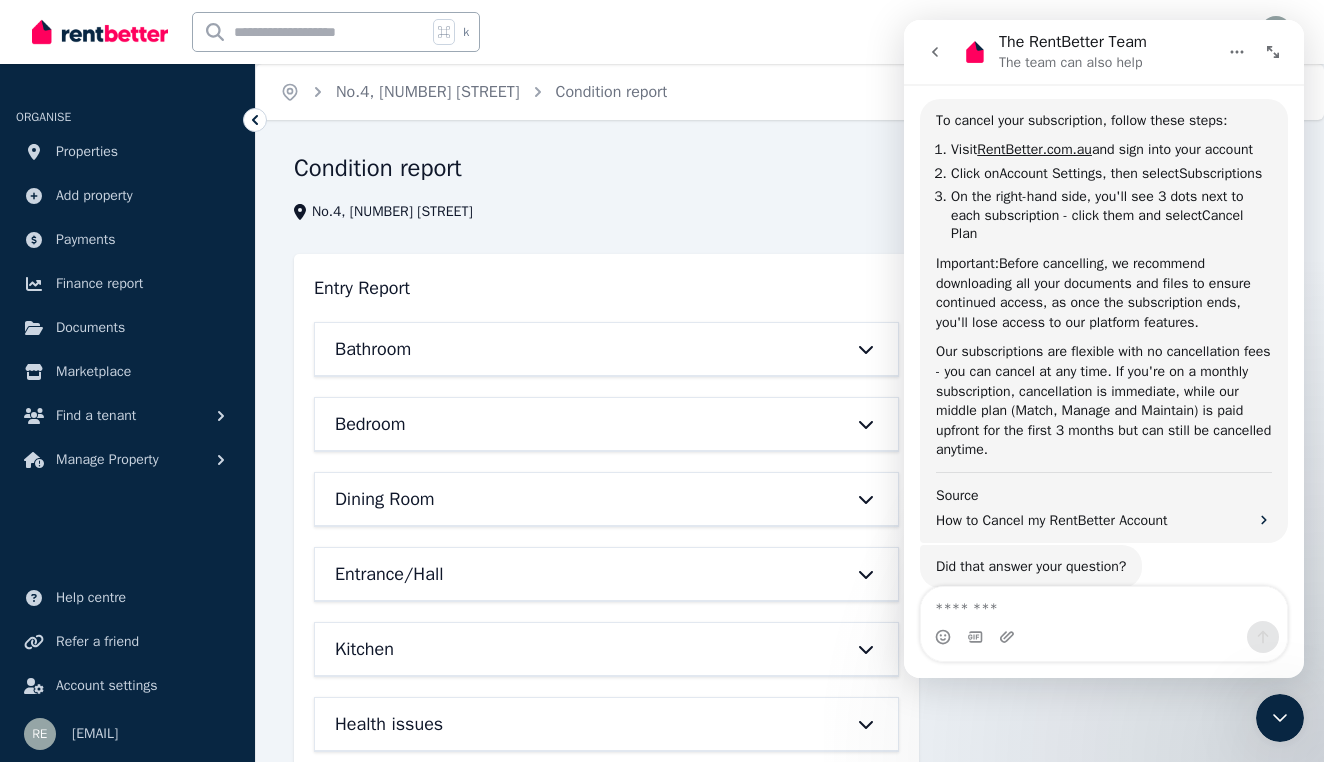 scroll, scrollTop: 613, scrollLeft: 0, axis: vertical 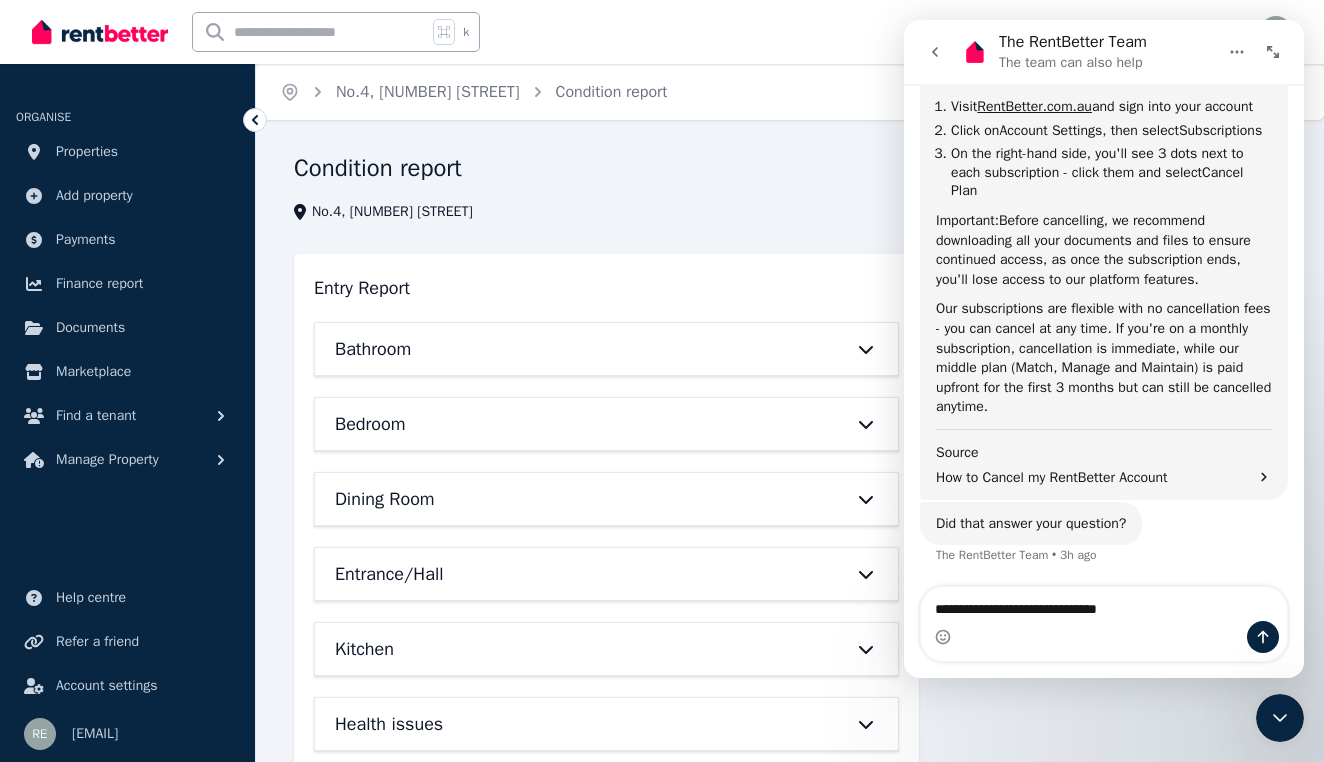 type on "**********" 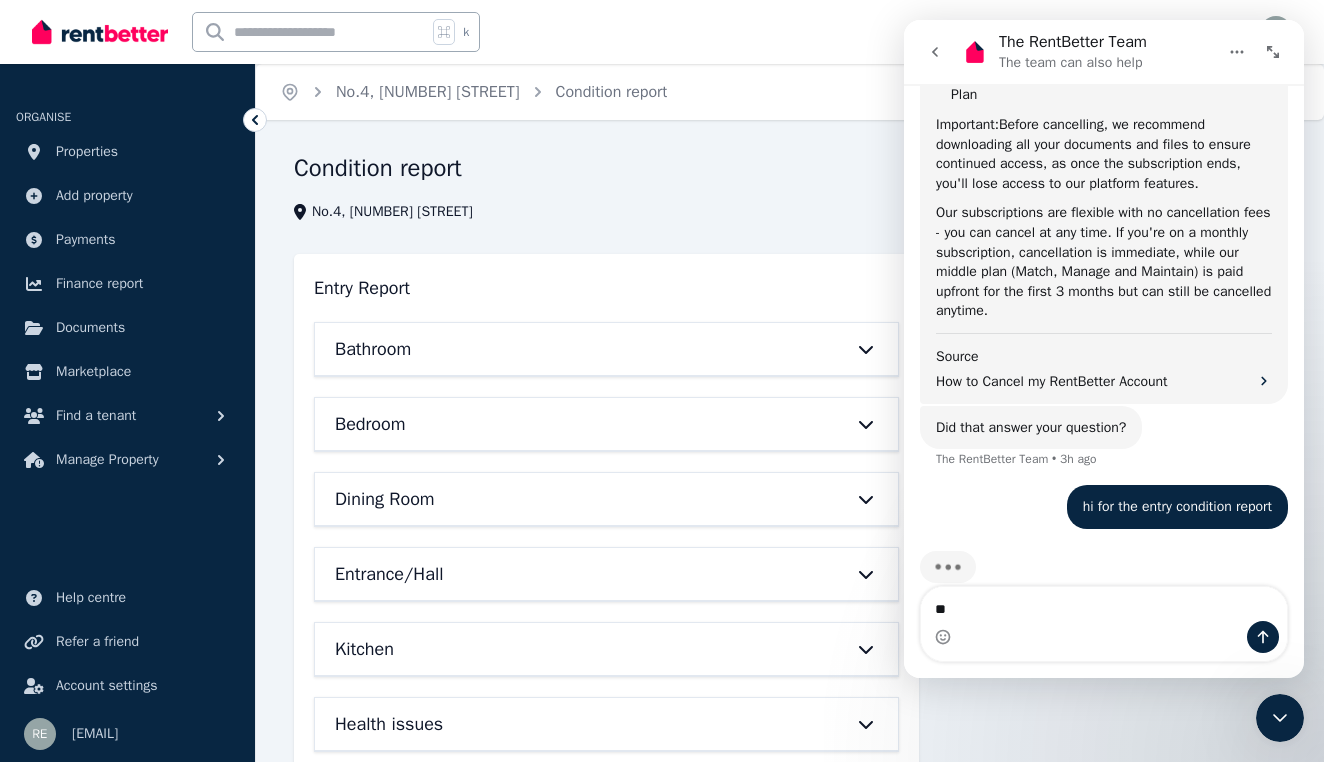 scroll, scrollTop: 737, scrollLeft: 0, axis: vertical 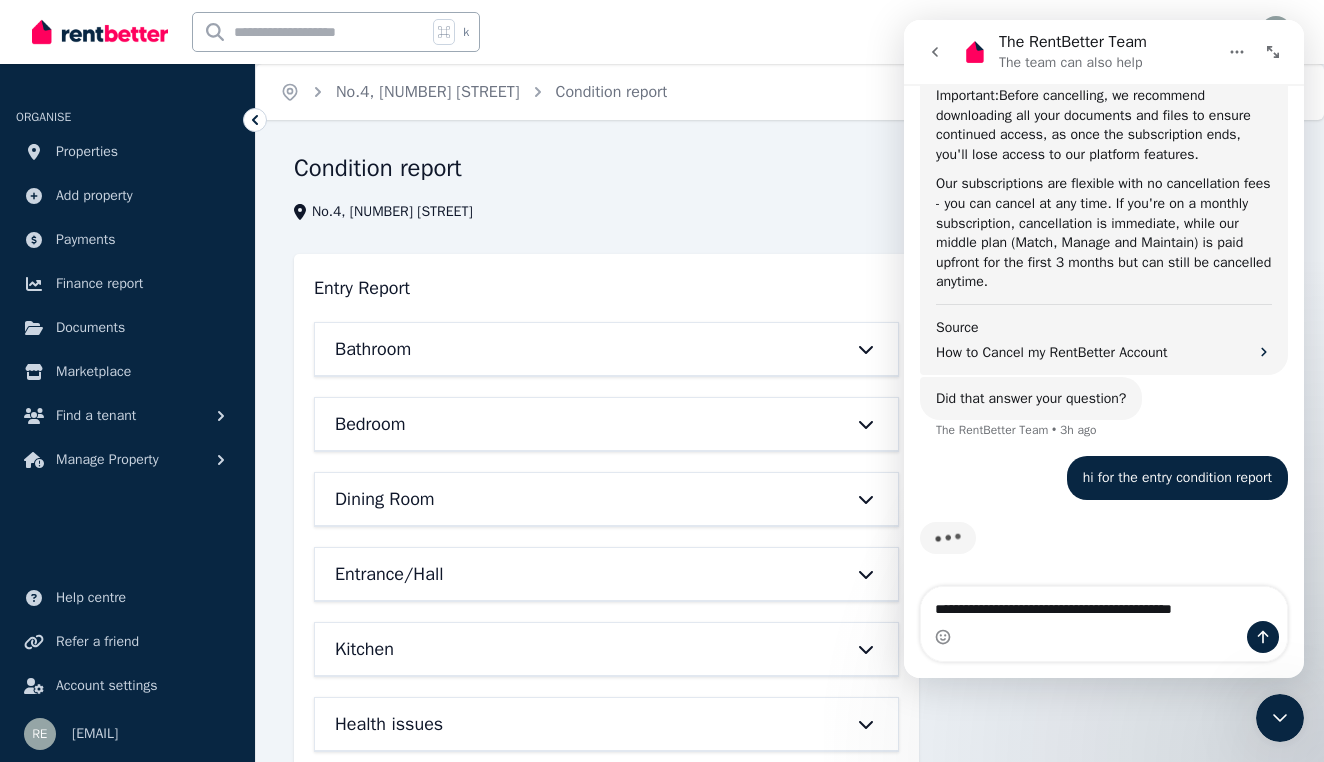 type on "**********" 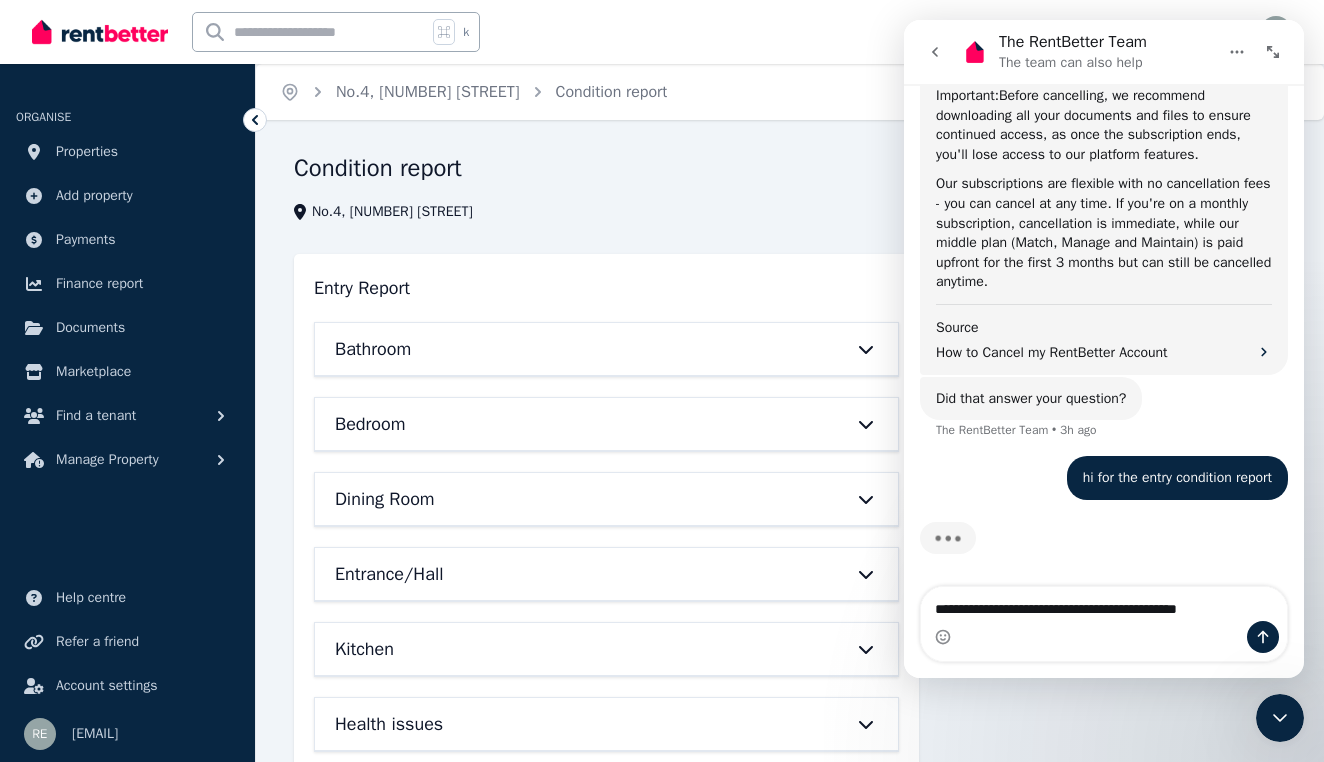 type 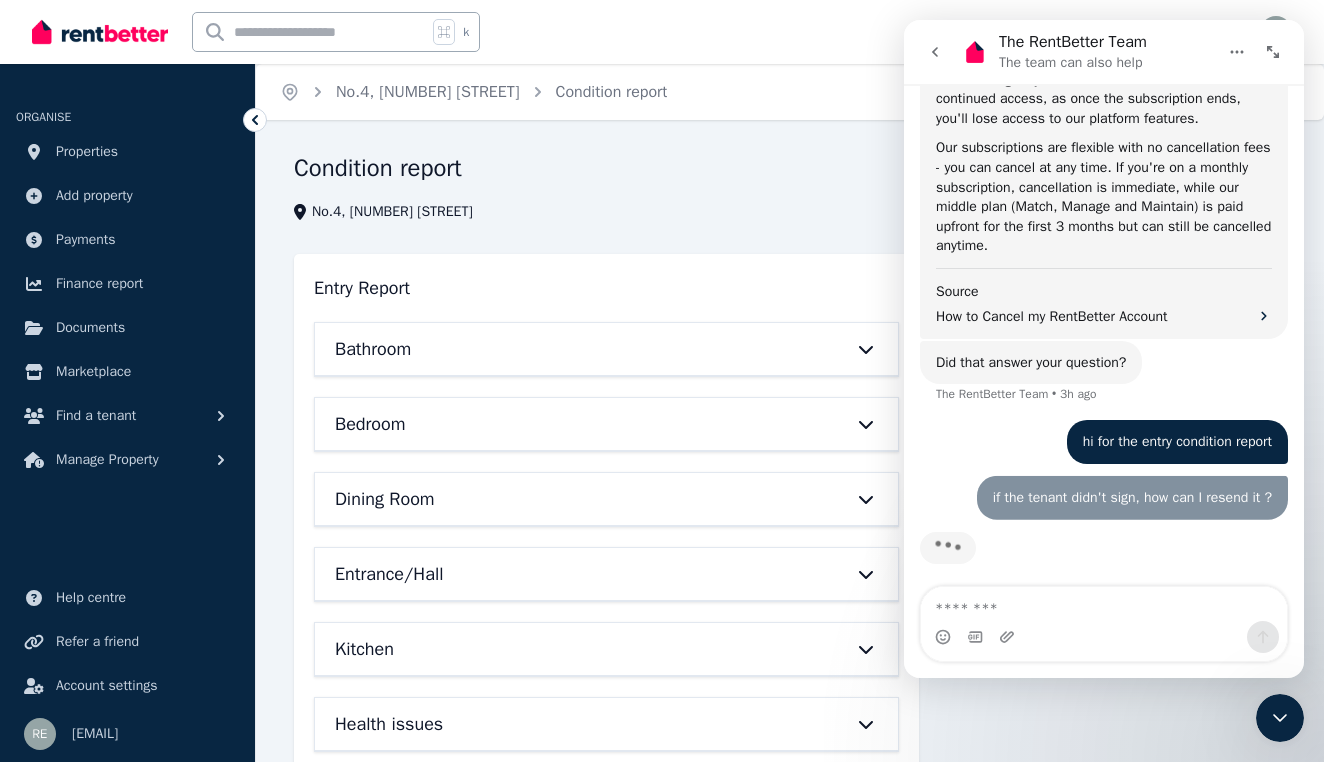 scroll, scrollTop: 801, scrollLeft: 0, axis: vertical 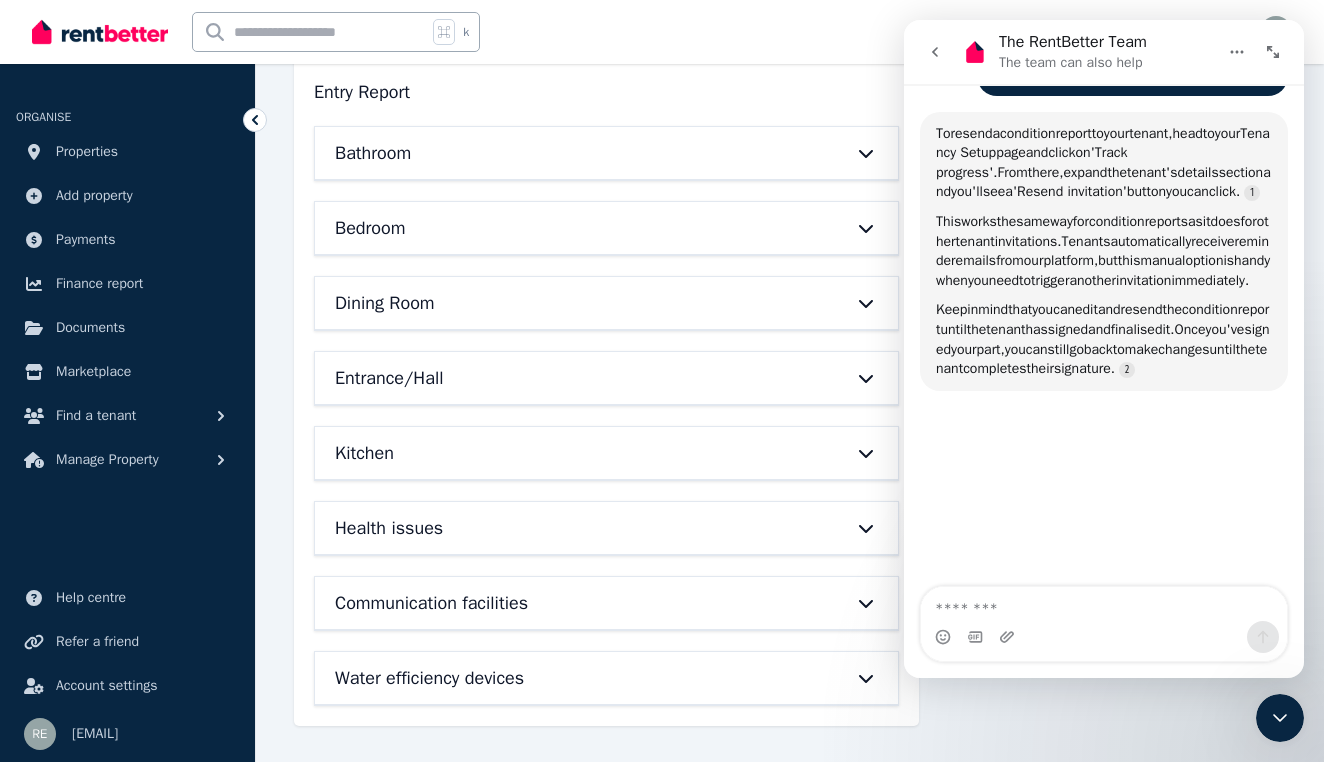 click 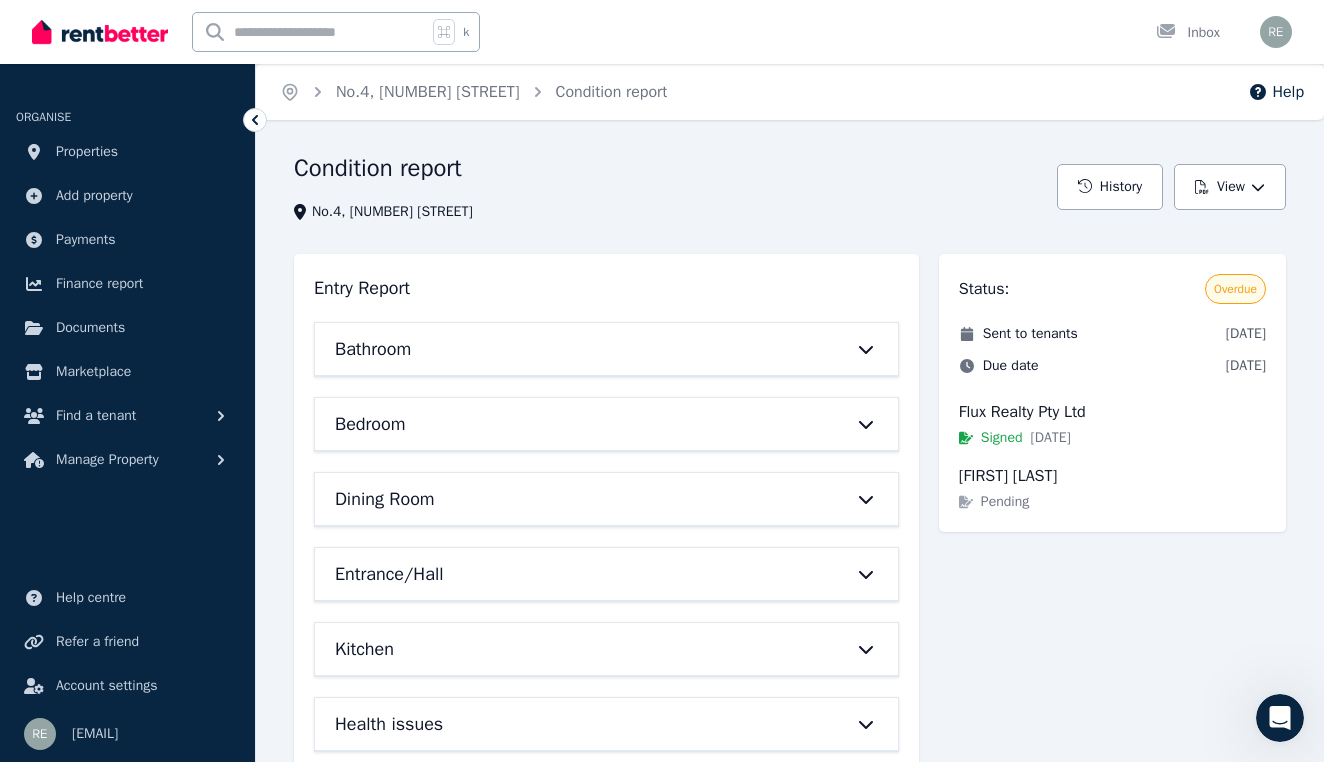 scroll, scrollTop: 0, scrollLeft: 0, axis: both 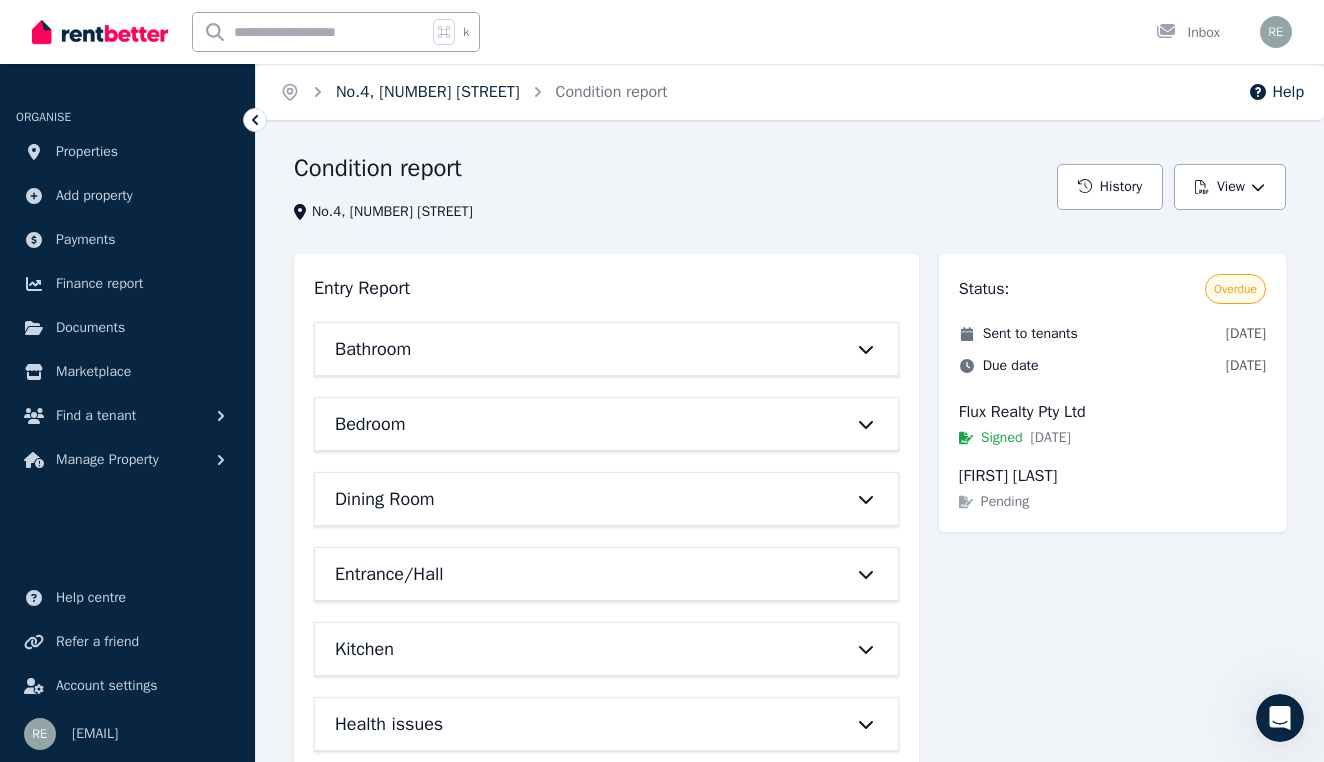 click on "No.4, [NUMBER] [STREET]" at bounding box center (428, 92) 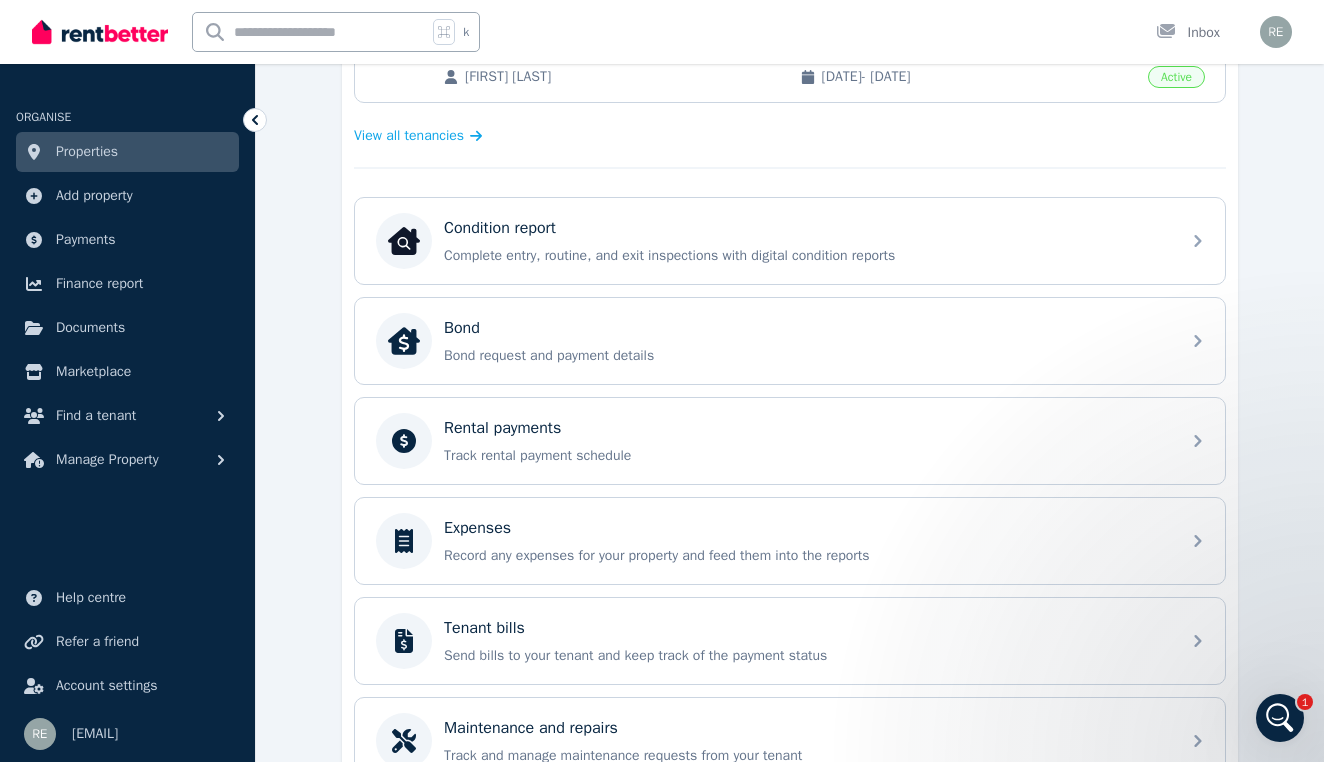 scroll, scrollTop: 678, scrollLeft: 0, axis: vertical 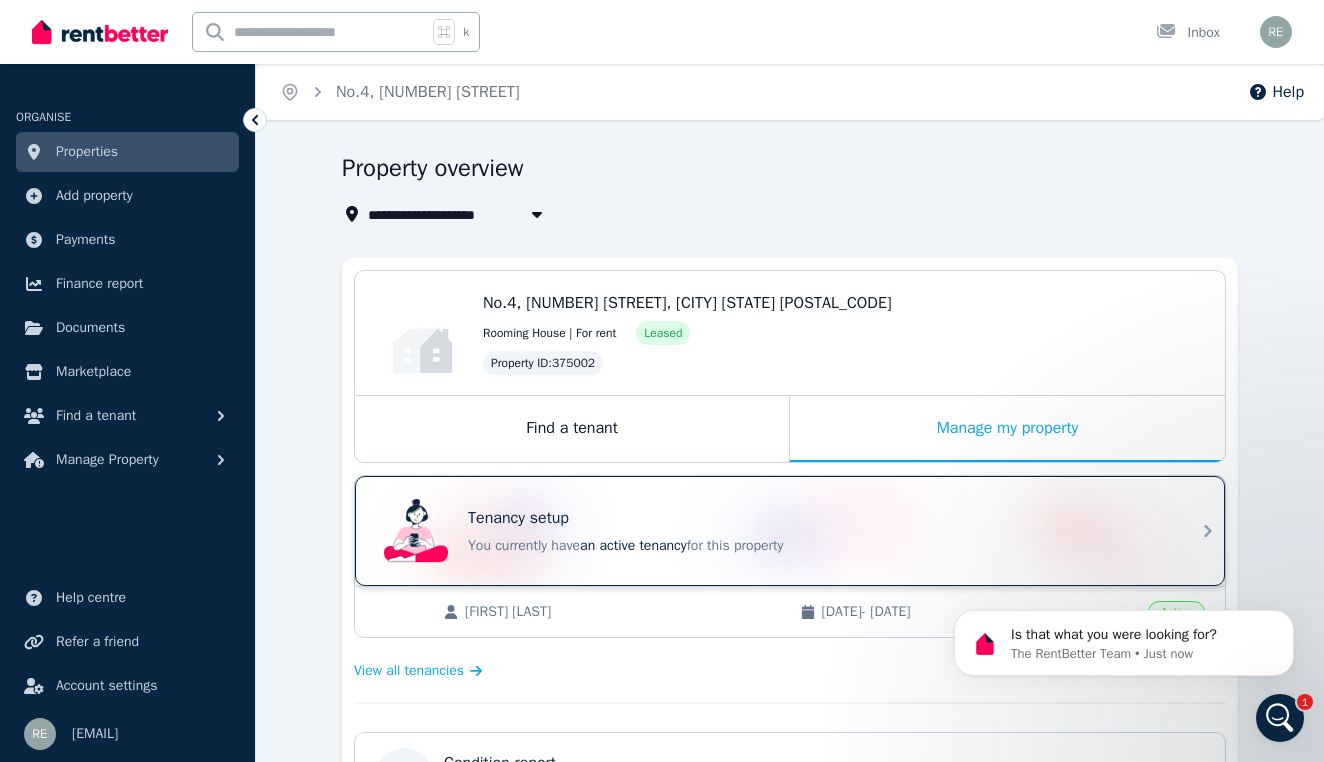 click on "You currently have  an active tenancy  for this property" at bounding box center [818, 546] 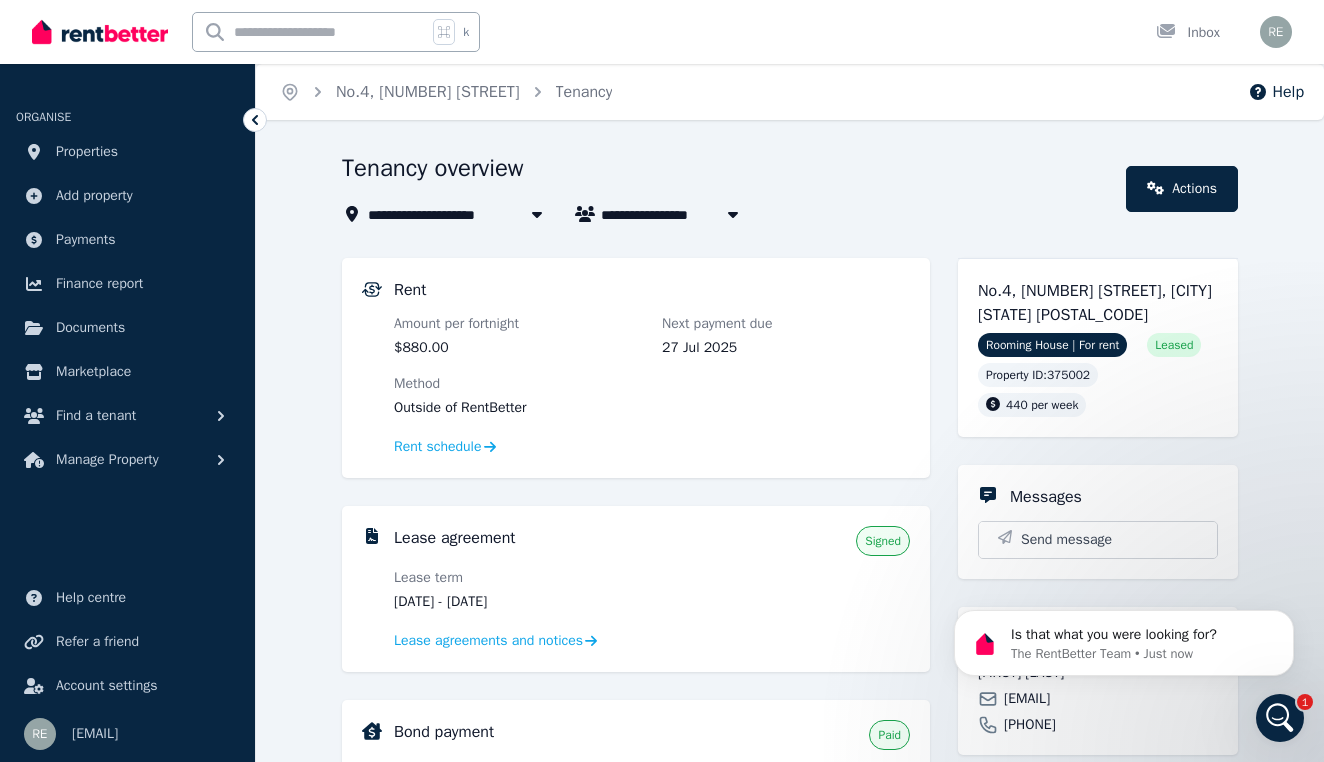 scroll, scrollTop: 0, scrollLeft: 0, axis: both 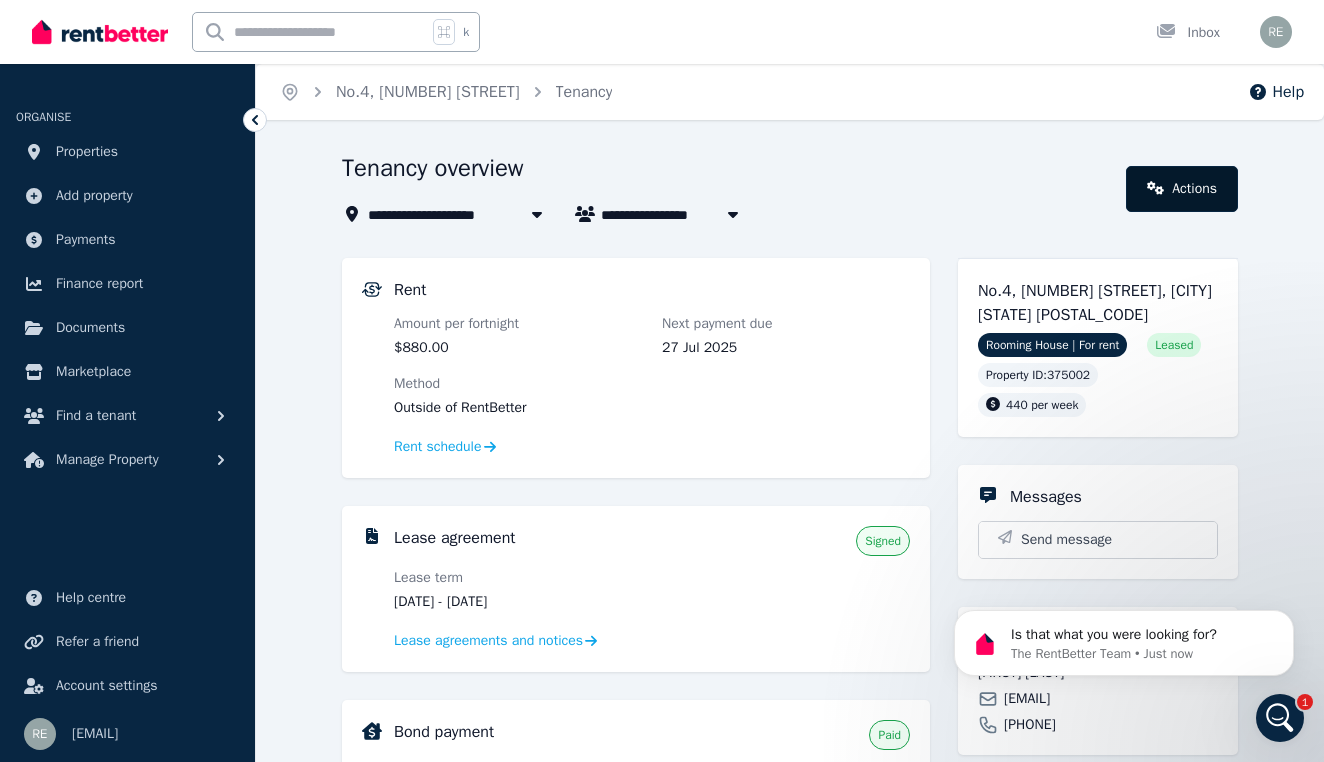 click on "Actions" at bounding box center (1182, 189) 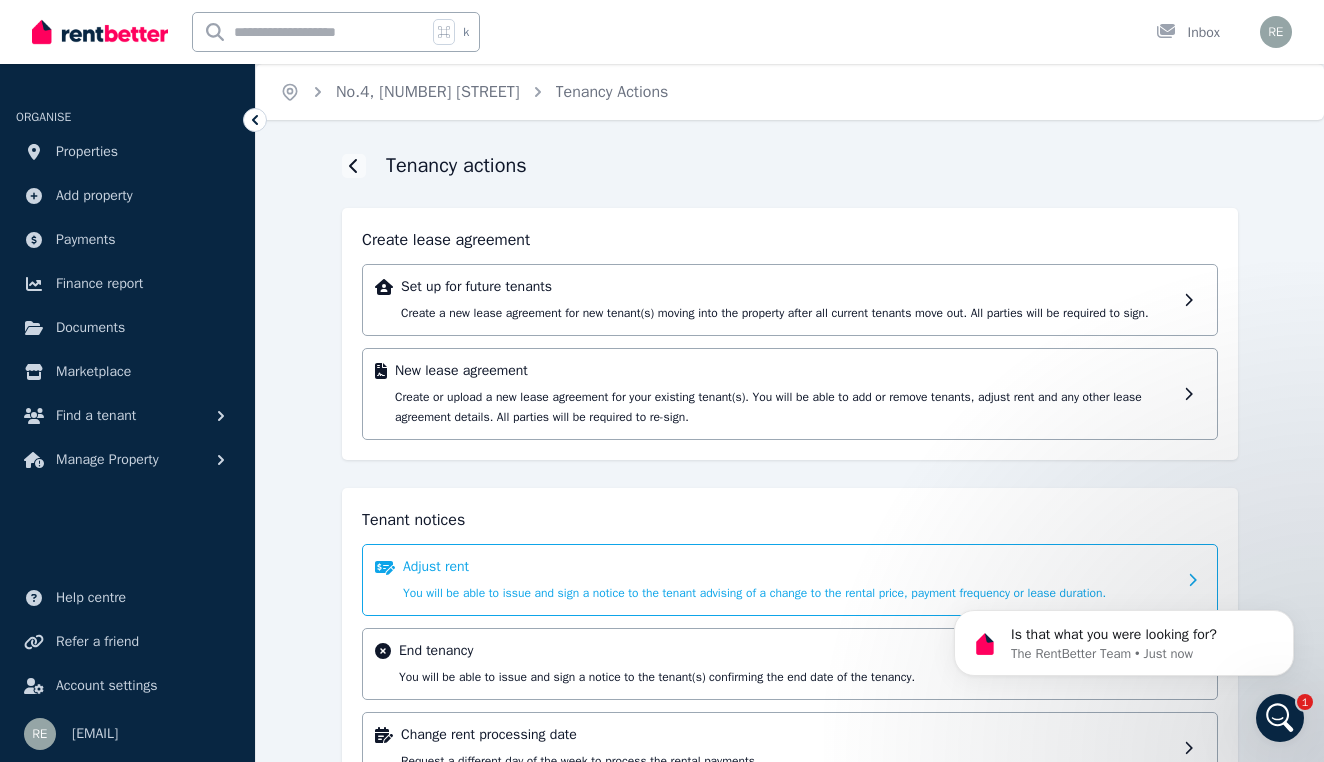 scroll, scrollTop: 0, scrollLeft: 0, axis: both 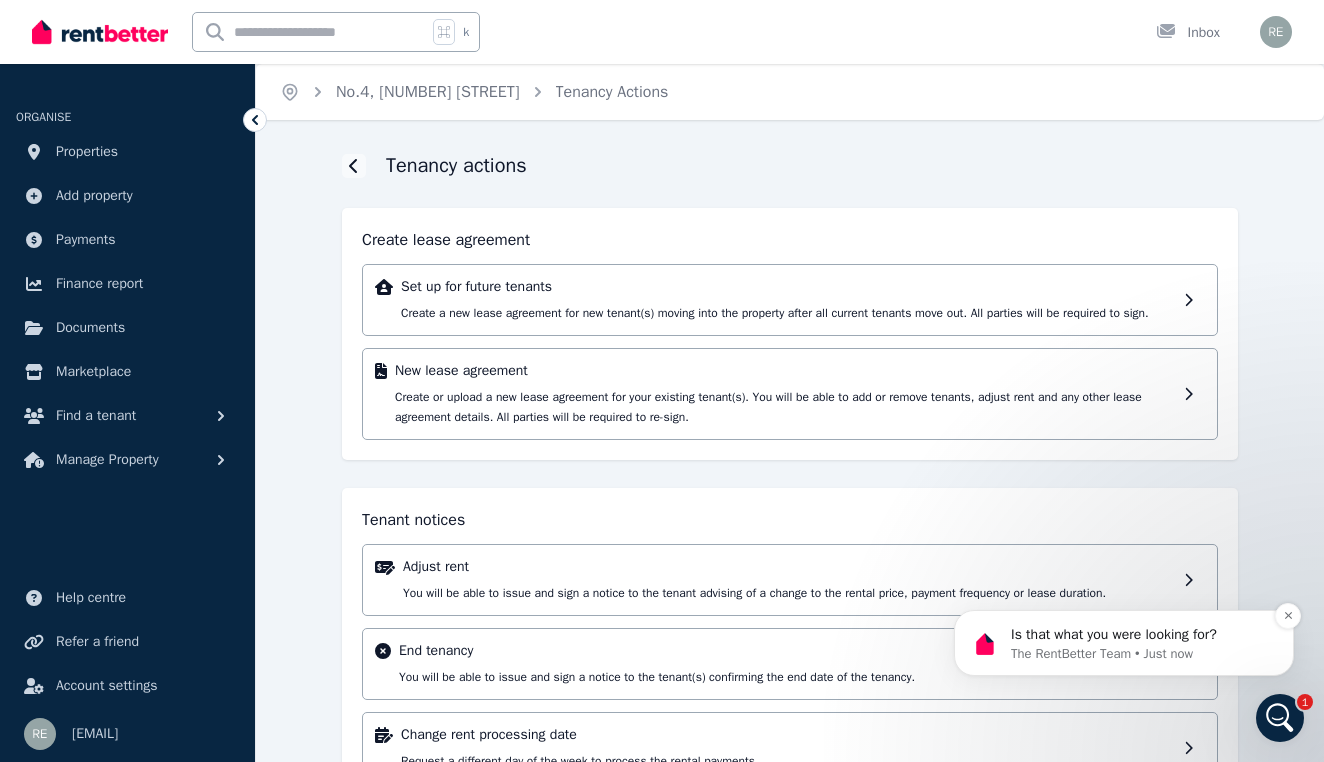 click on "The RentBetter Team • Just now" at bounding box center [1140, 654] 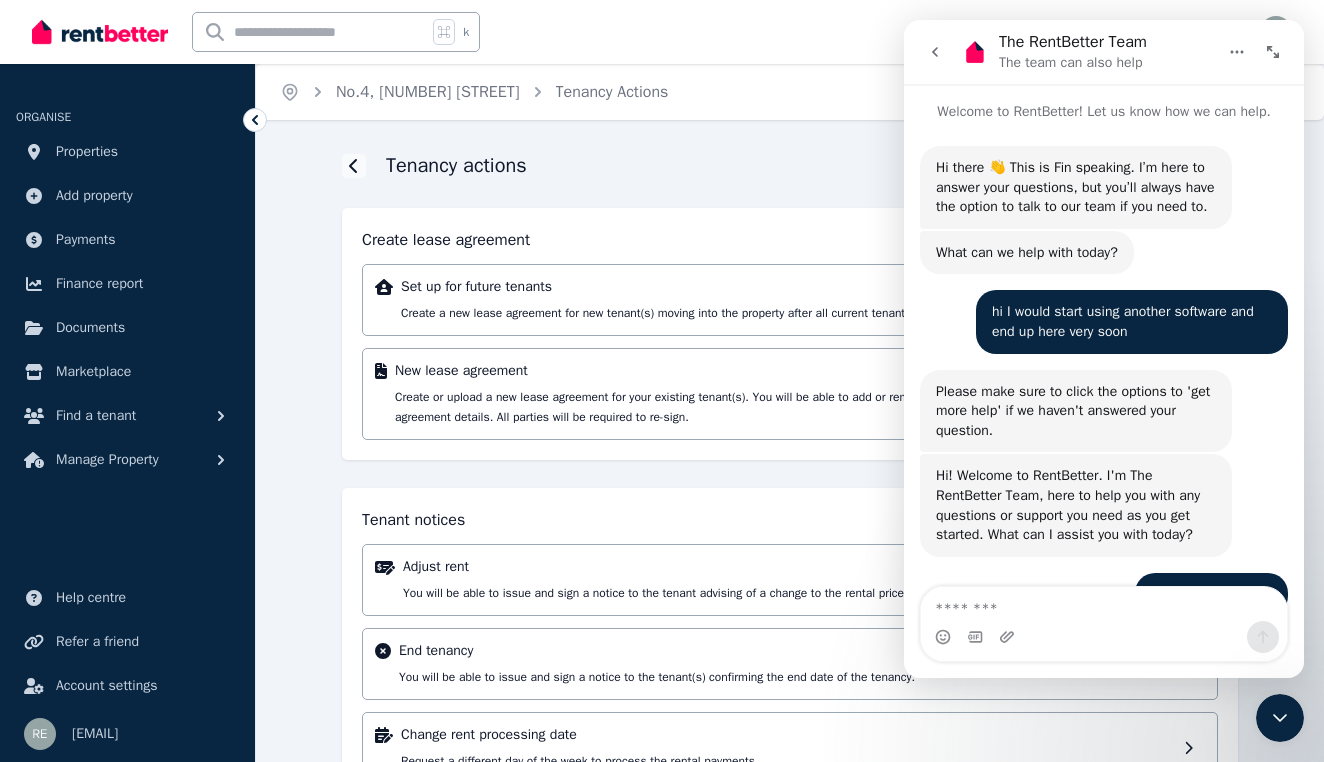 scroll, scrollTop: 98, scrollLeft: 0, axis: vertical 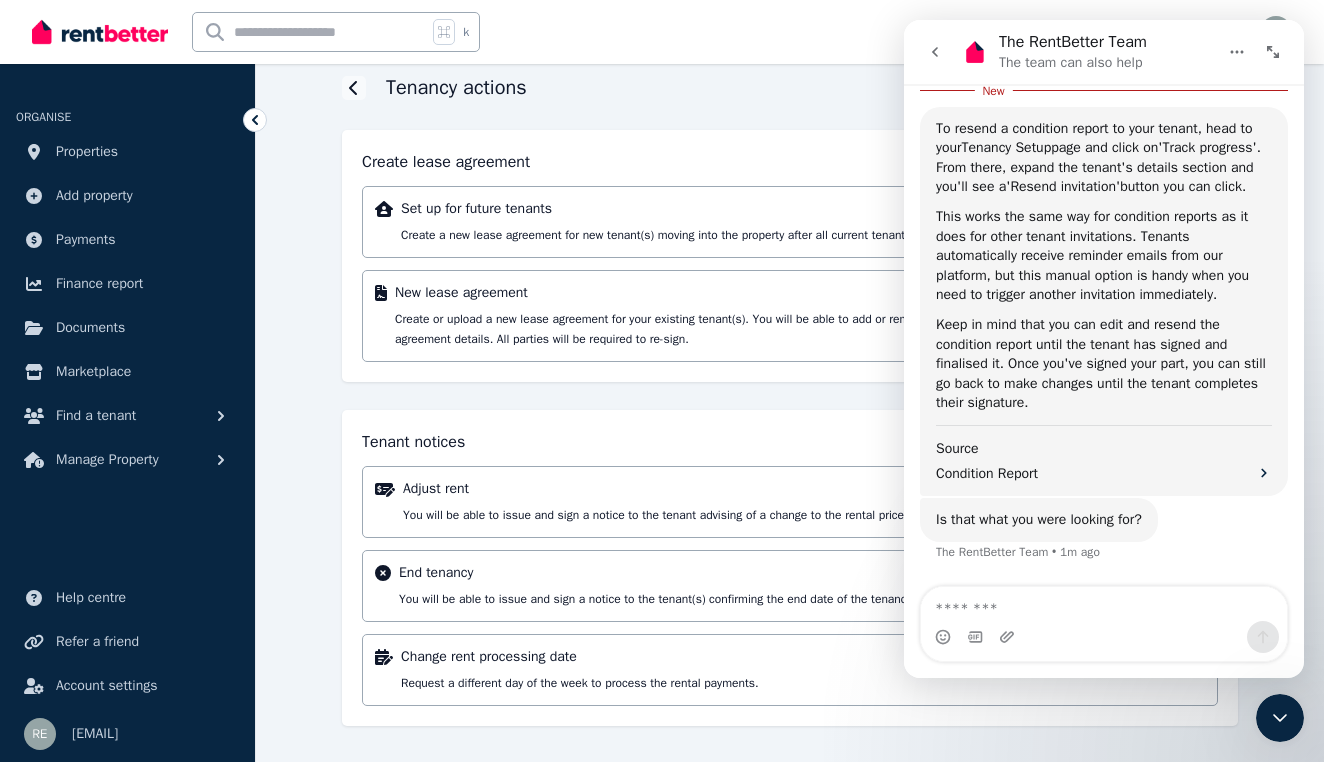 click 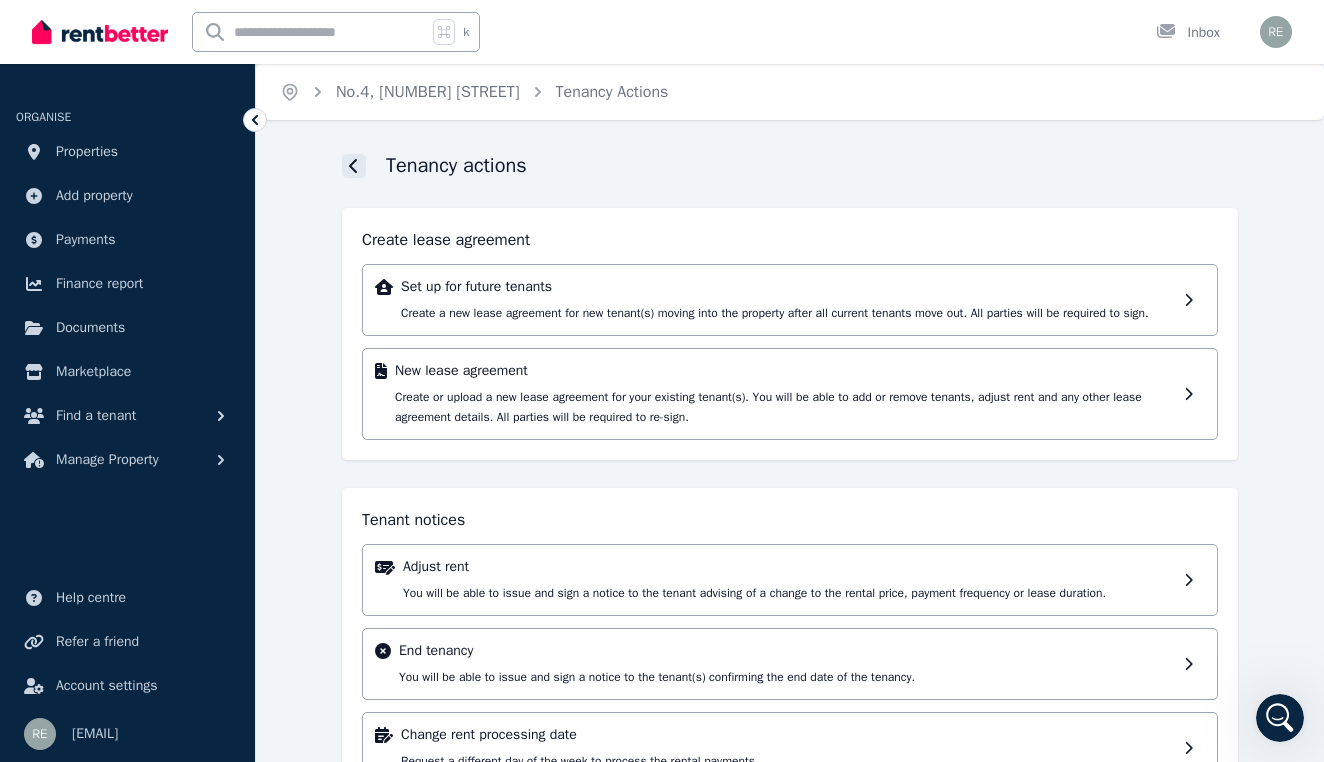 scroll, scrollTop: 0, scrollLeft: 0, axis: both 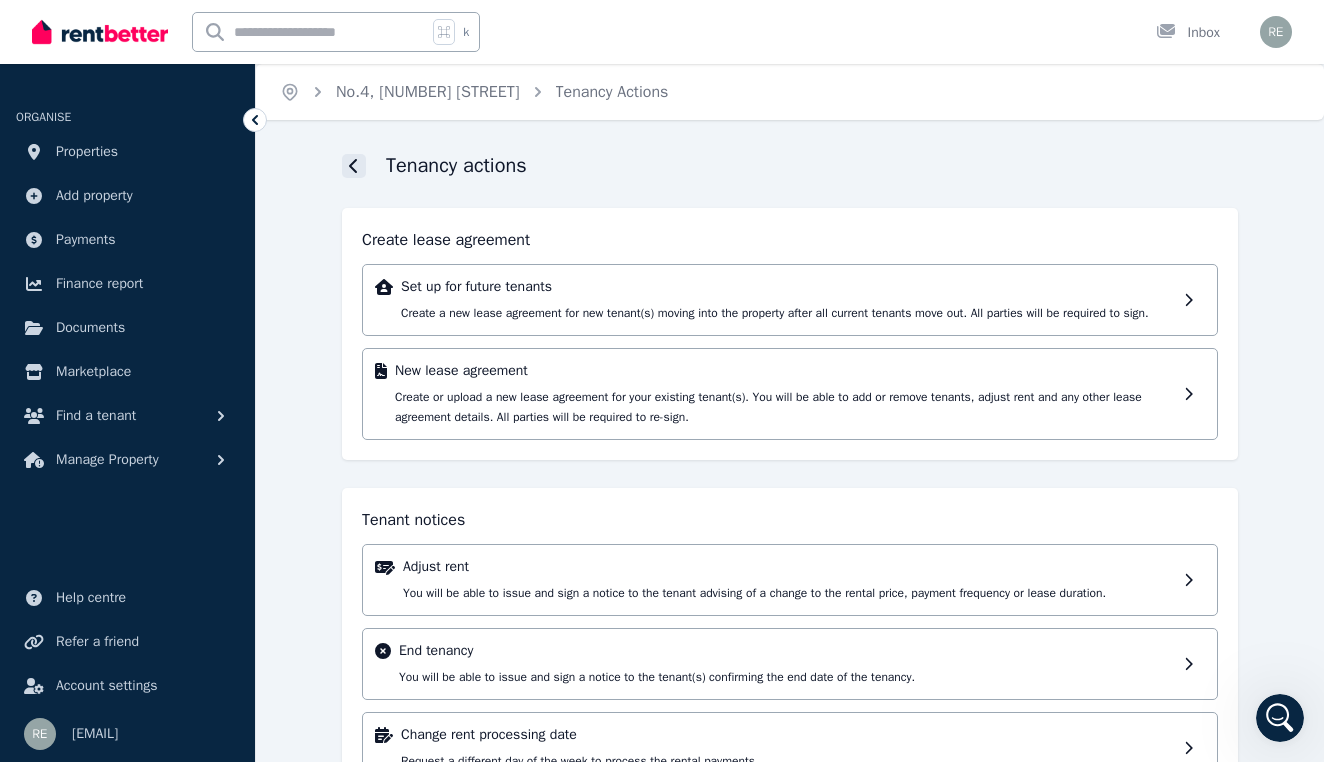 click 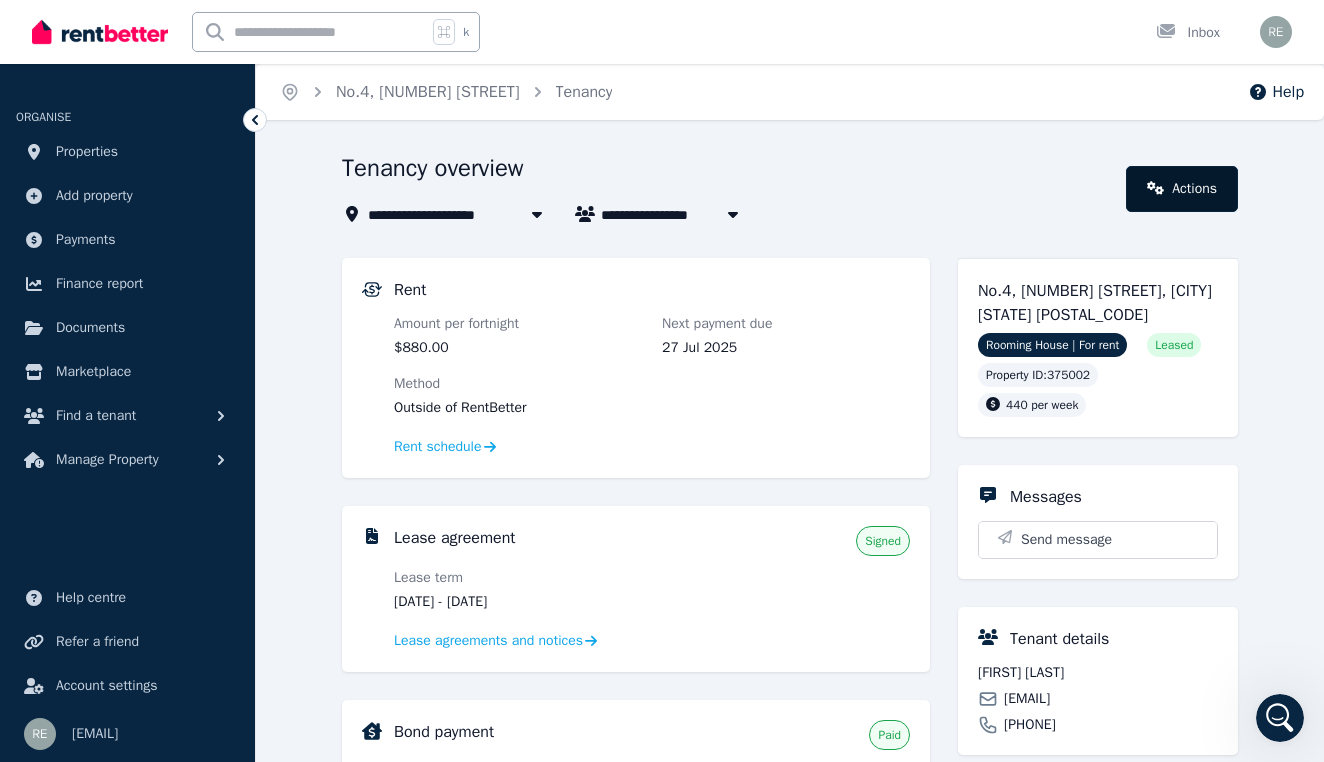 click on "Actions" at bounding box center [1182, 189] 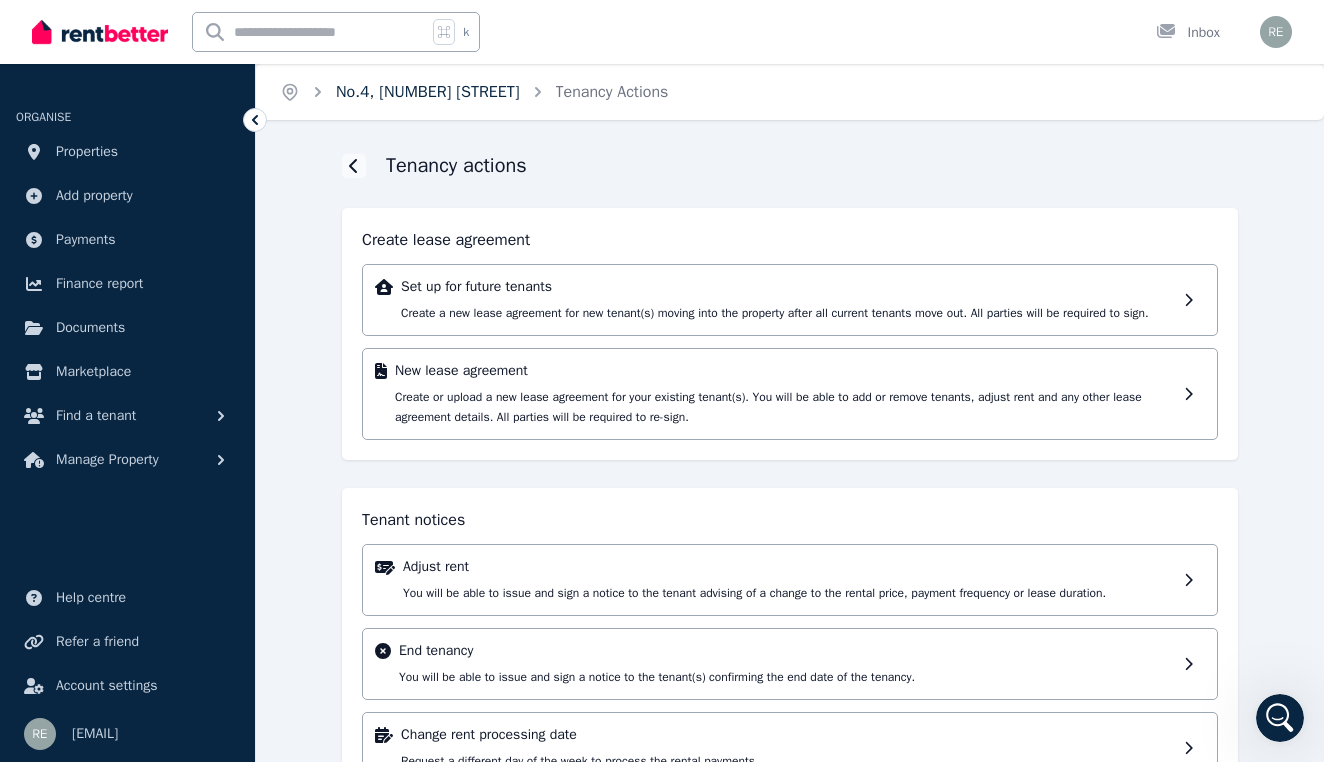 click on "No.4, [NUMBER] [STREET]" at bounding box center [428, 92] 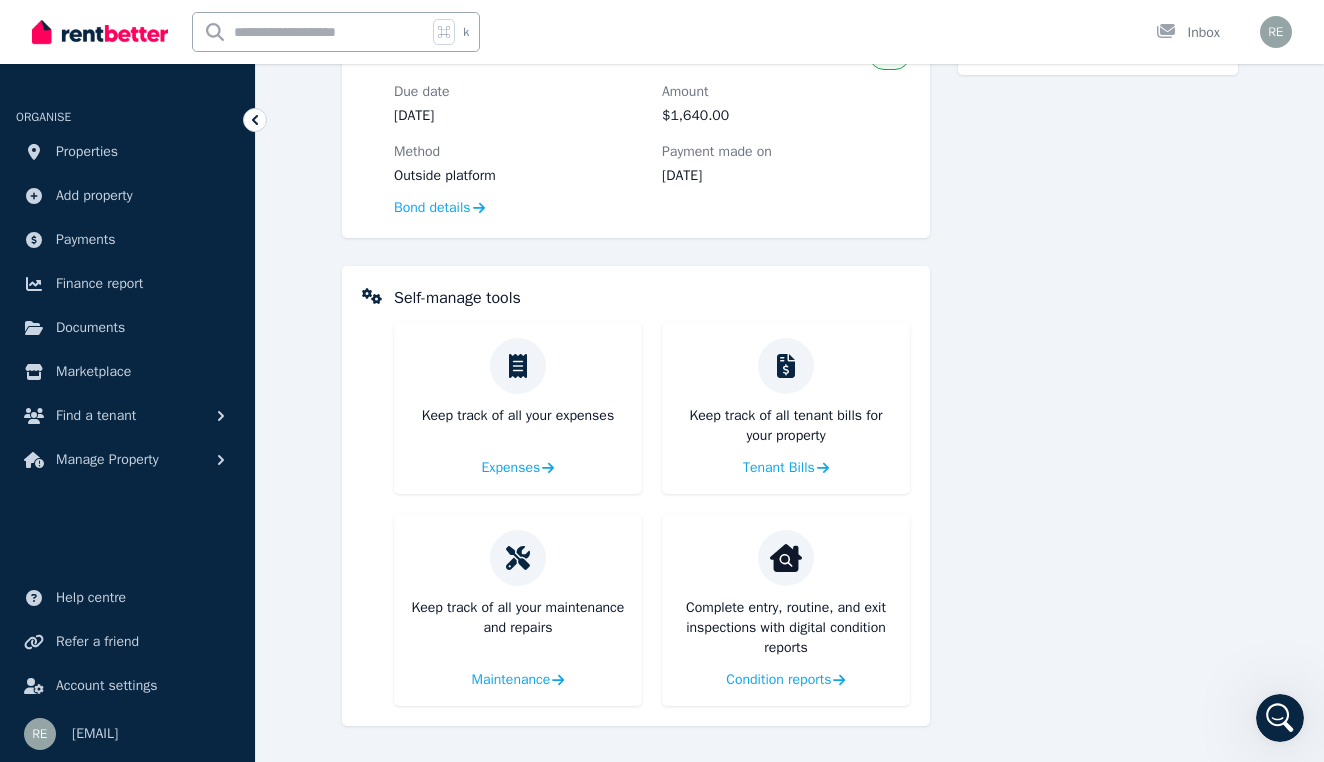 scroll, scrollTop: 680, scrollLeft: 0, axis: vertical 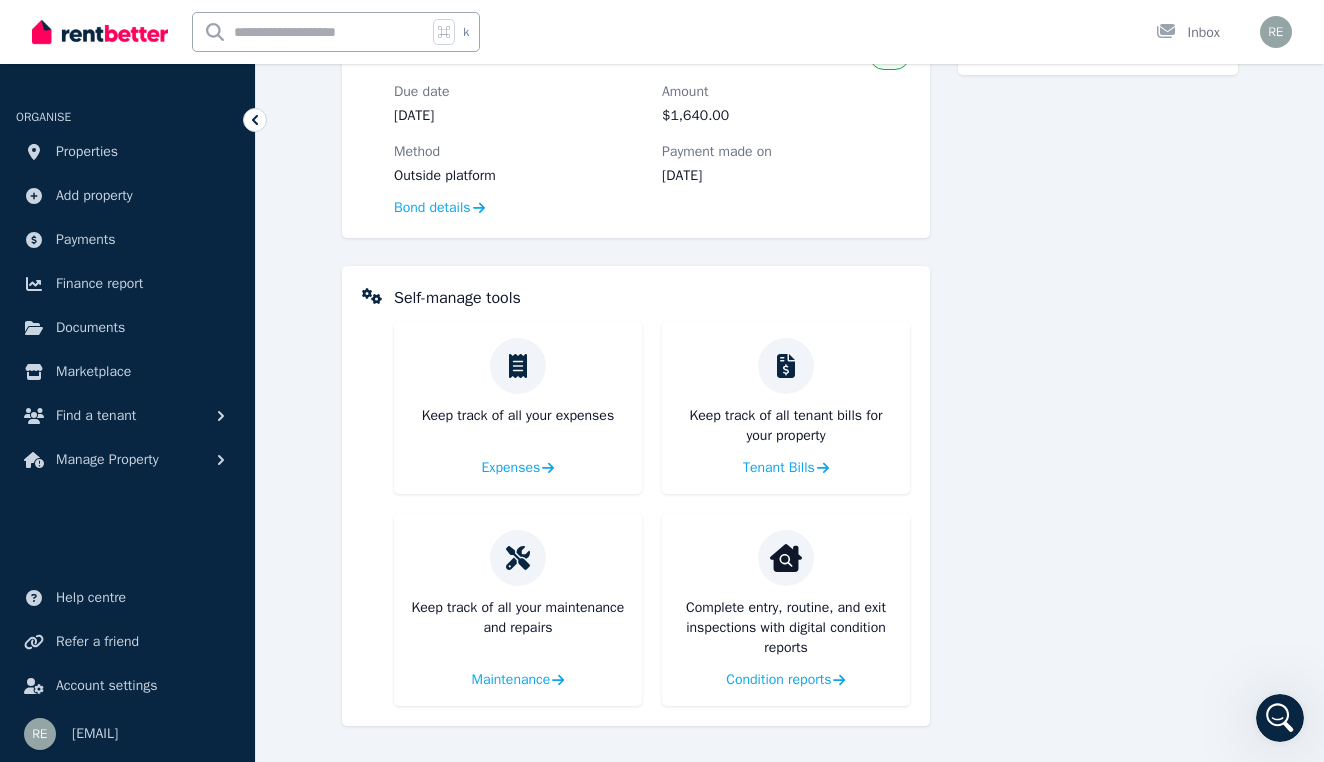 click at bounding box center (786, 558) 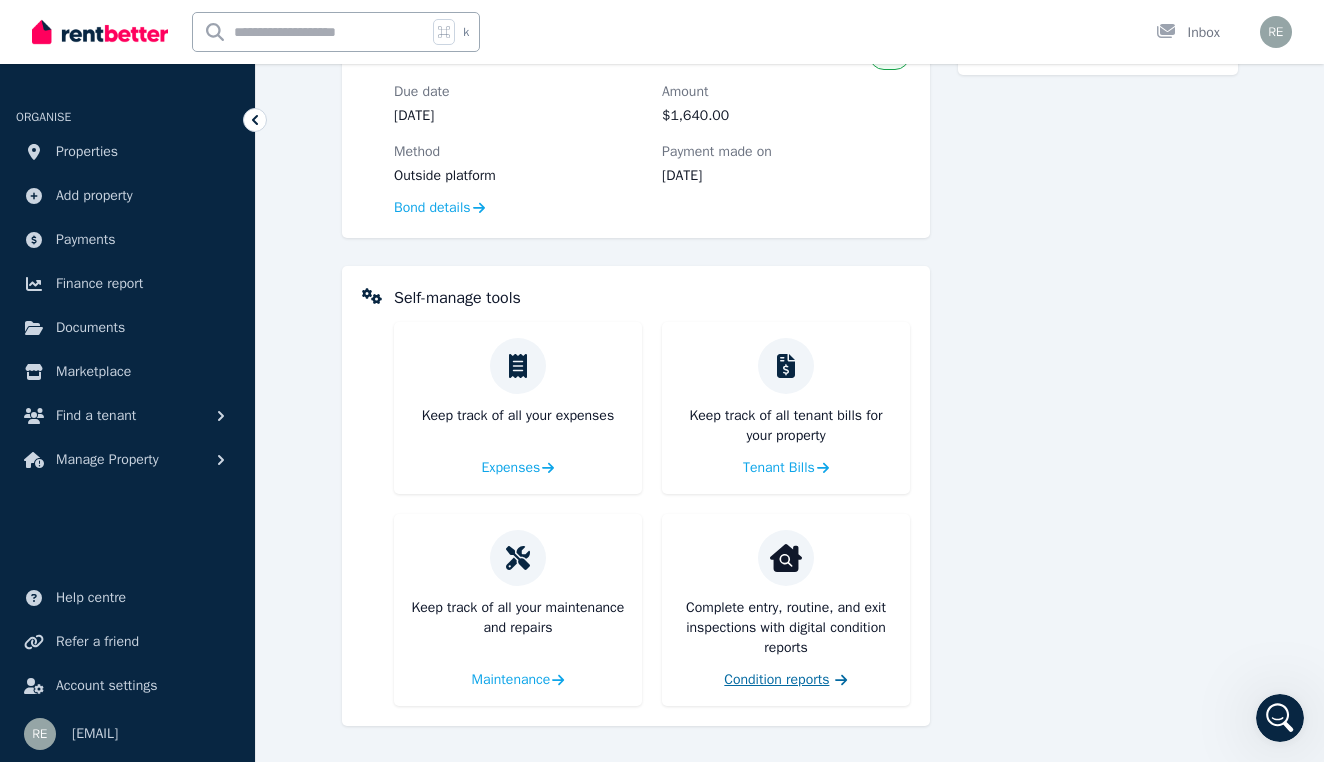 click on "Condition reports" at bounding box center [776, 680] 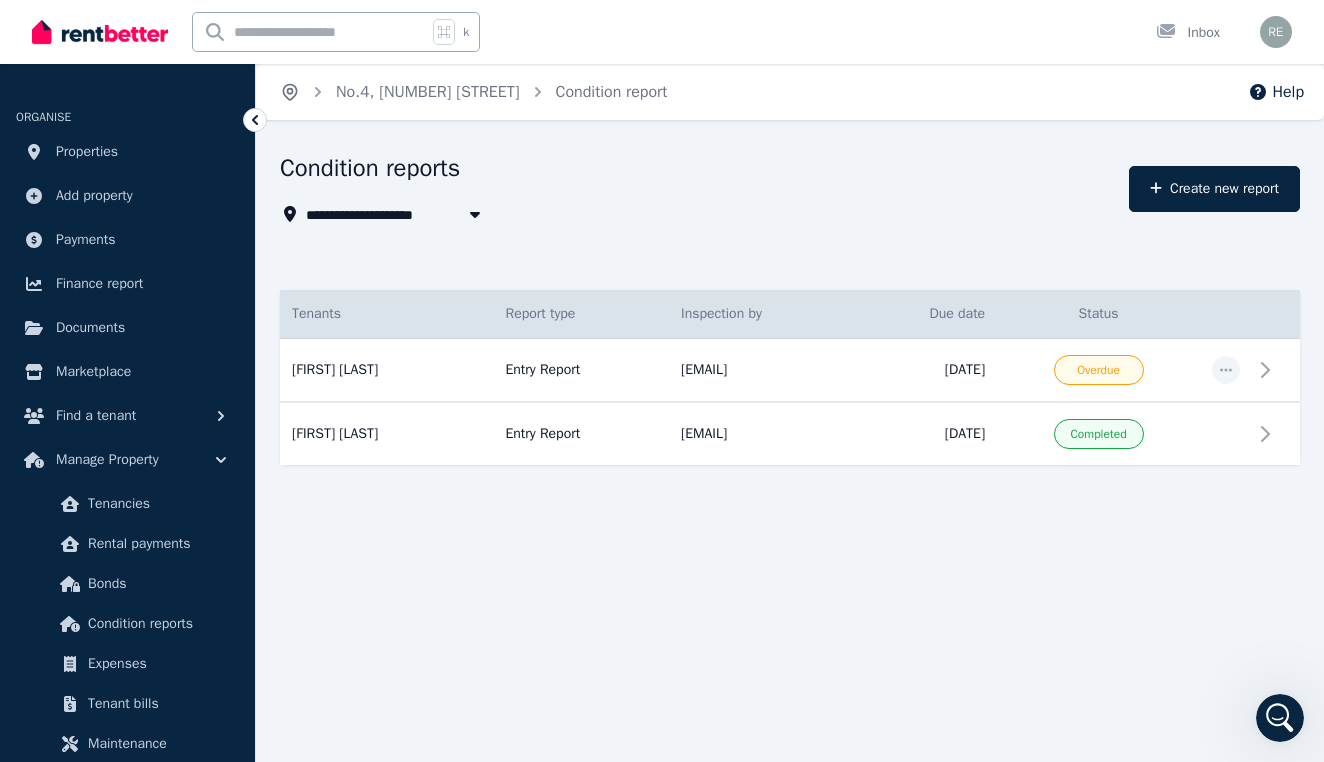 click 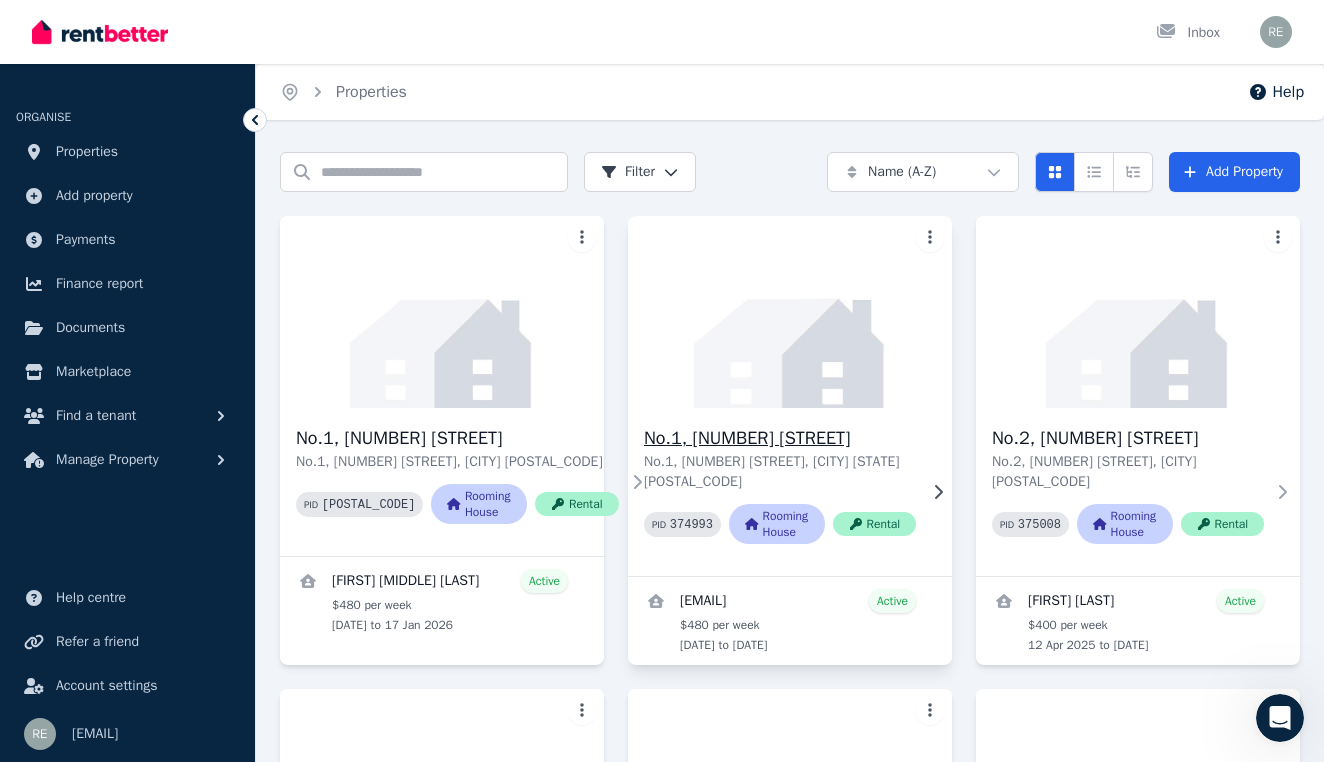 click on "No.1, [NUMBER] [STREET]" at bounding box center (780, 438) 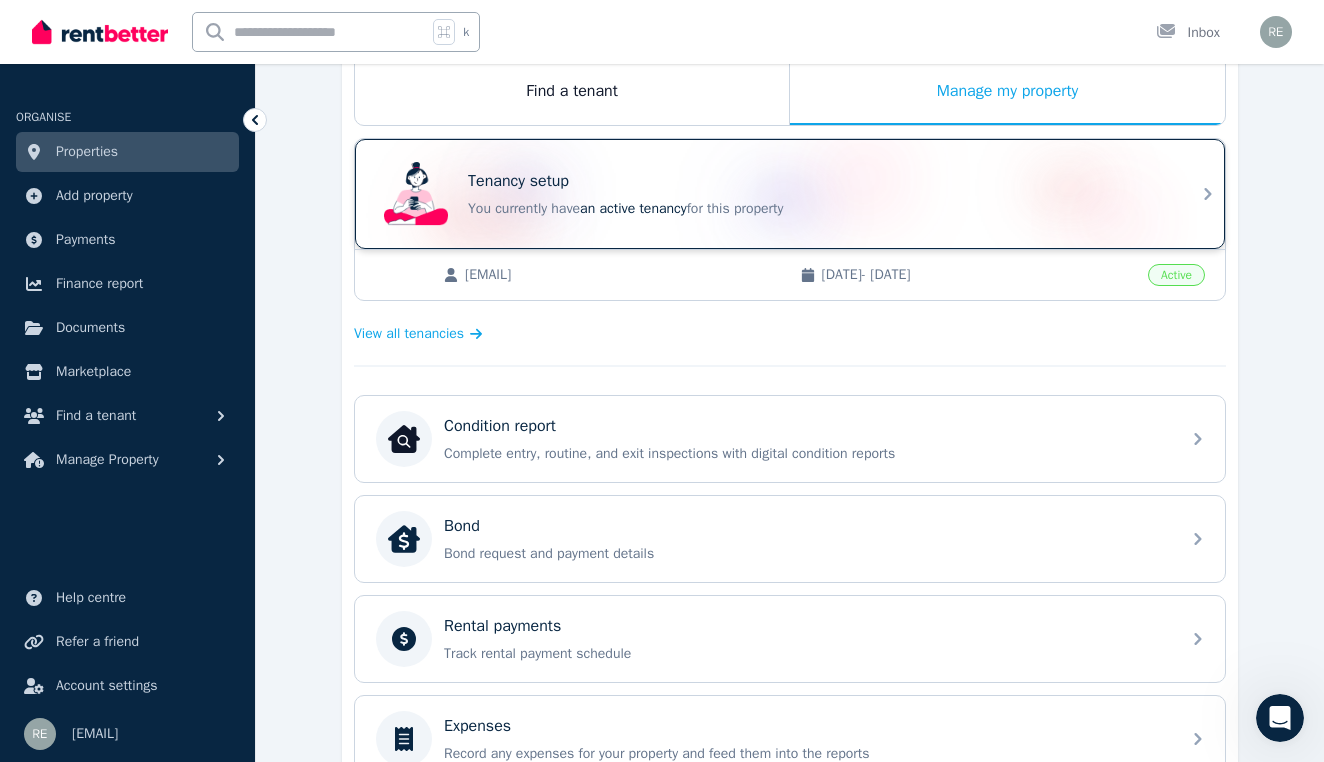 scroll, scrollTop: 339, scrollLeft: 0, axis: vertical 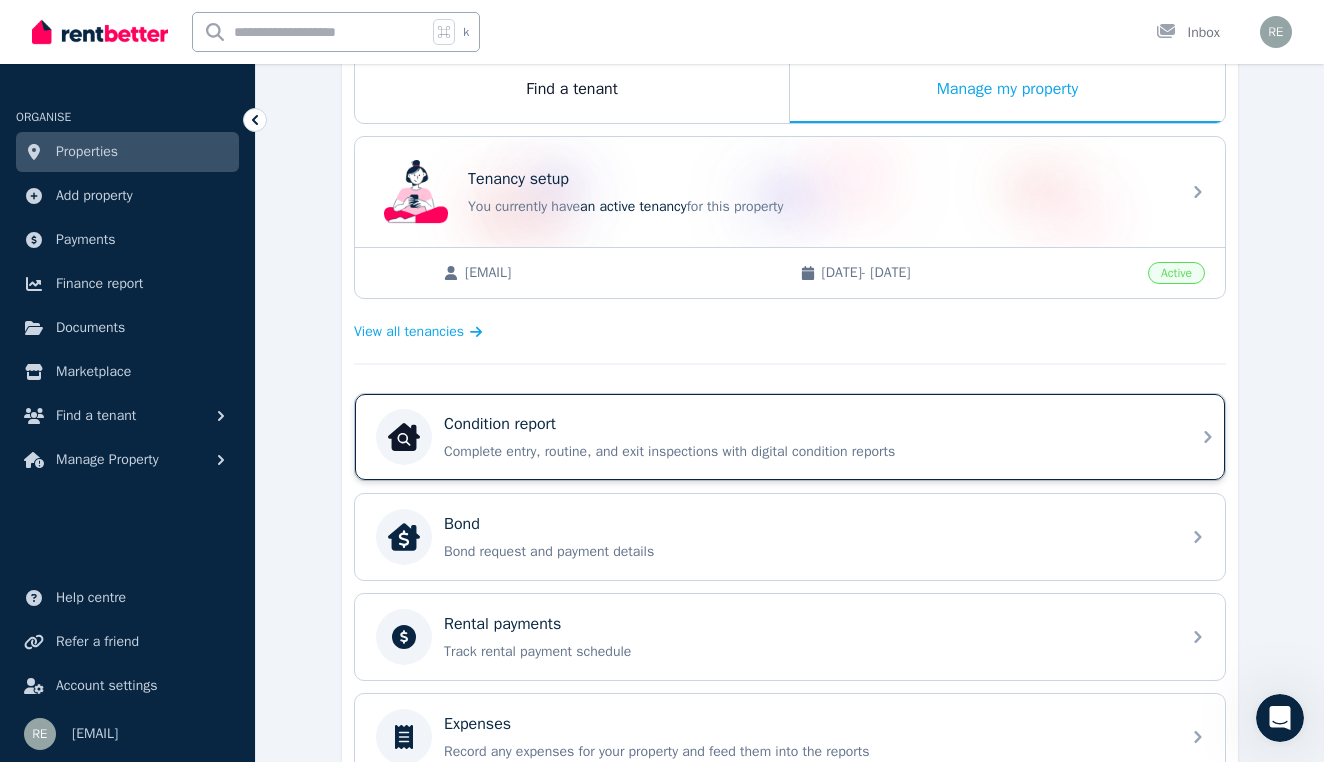 click on "Condition report Complete entry, routine, and exit inspections with digital condition reports" at bounding box center (806, 437) 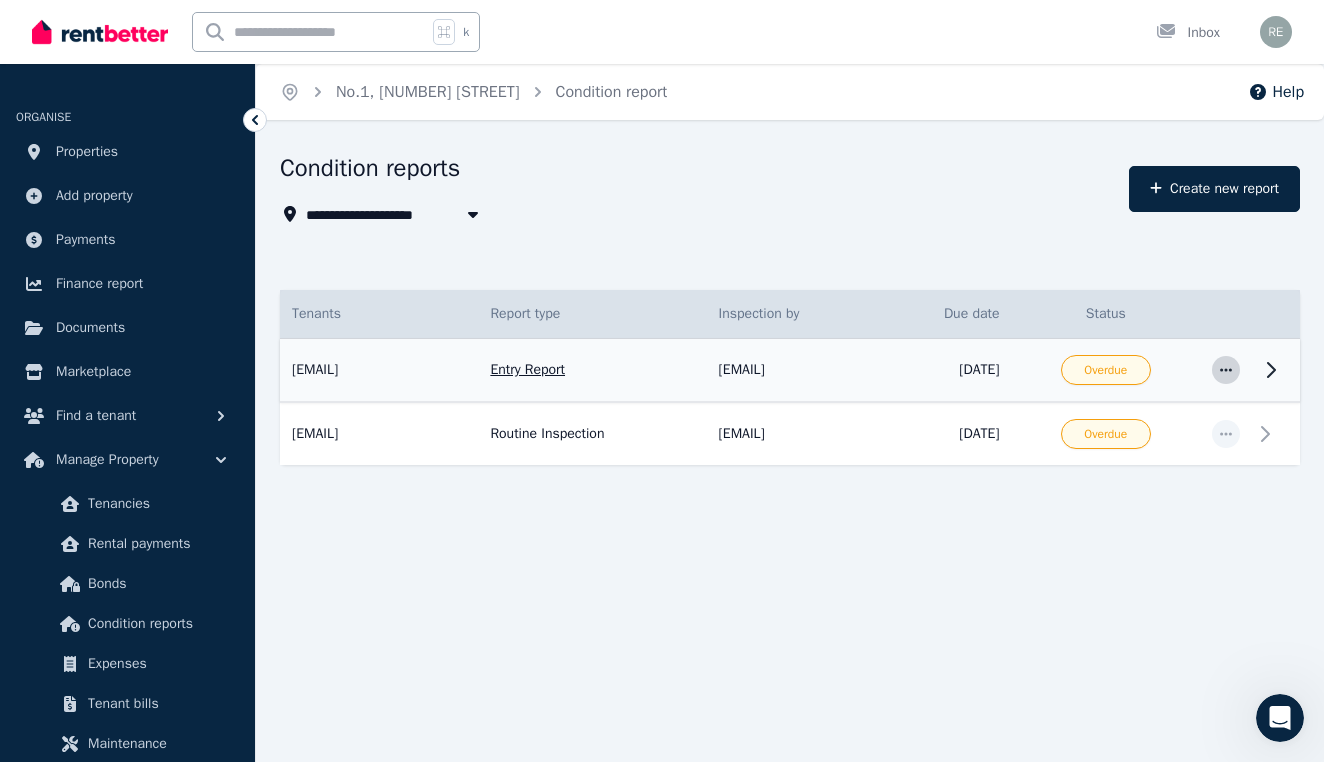 click 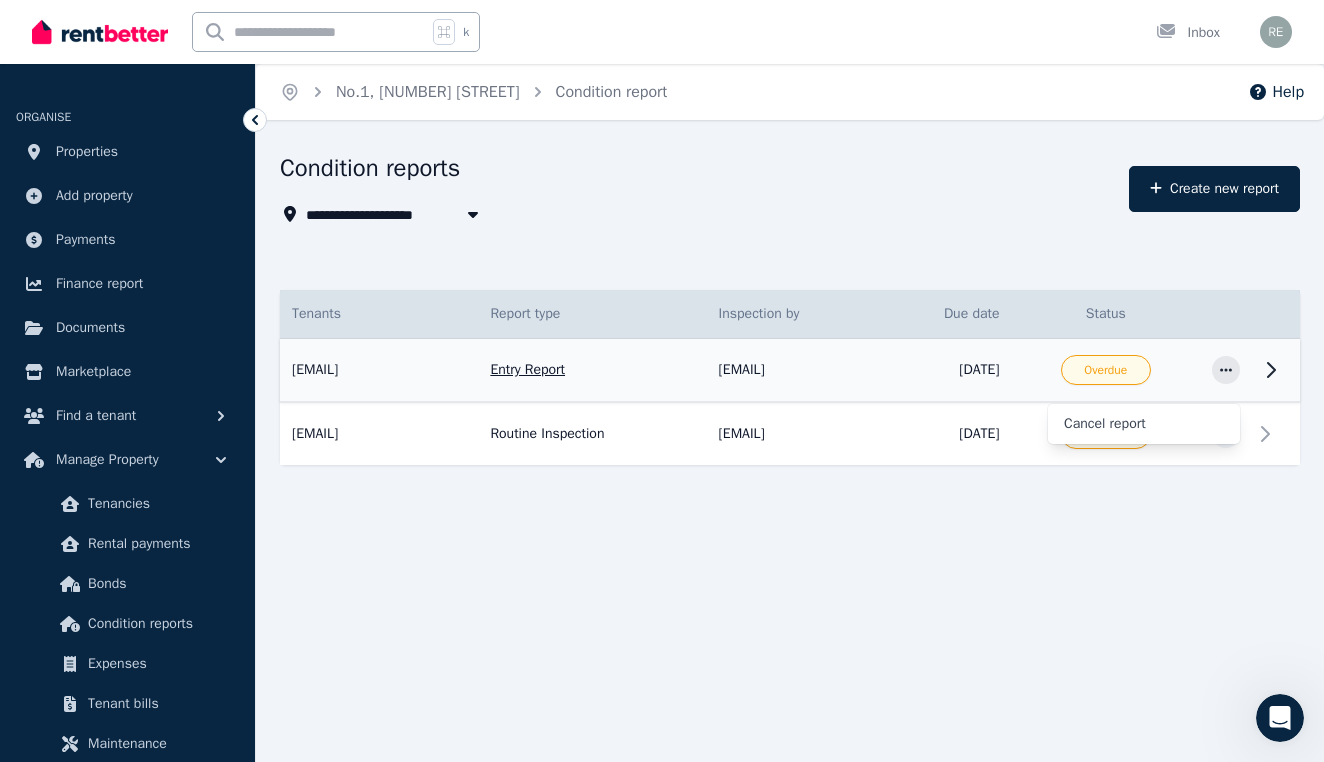 click 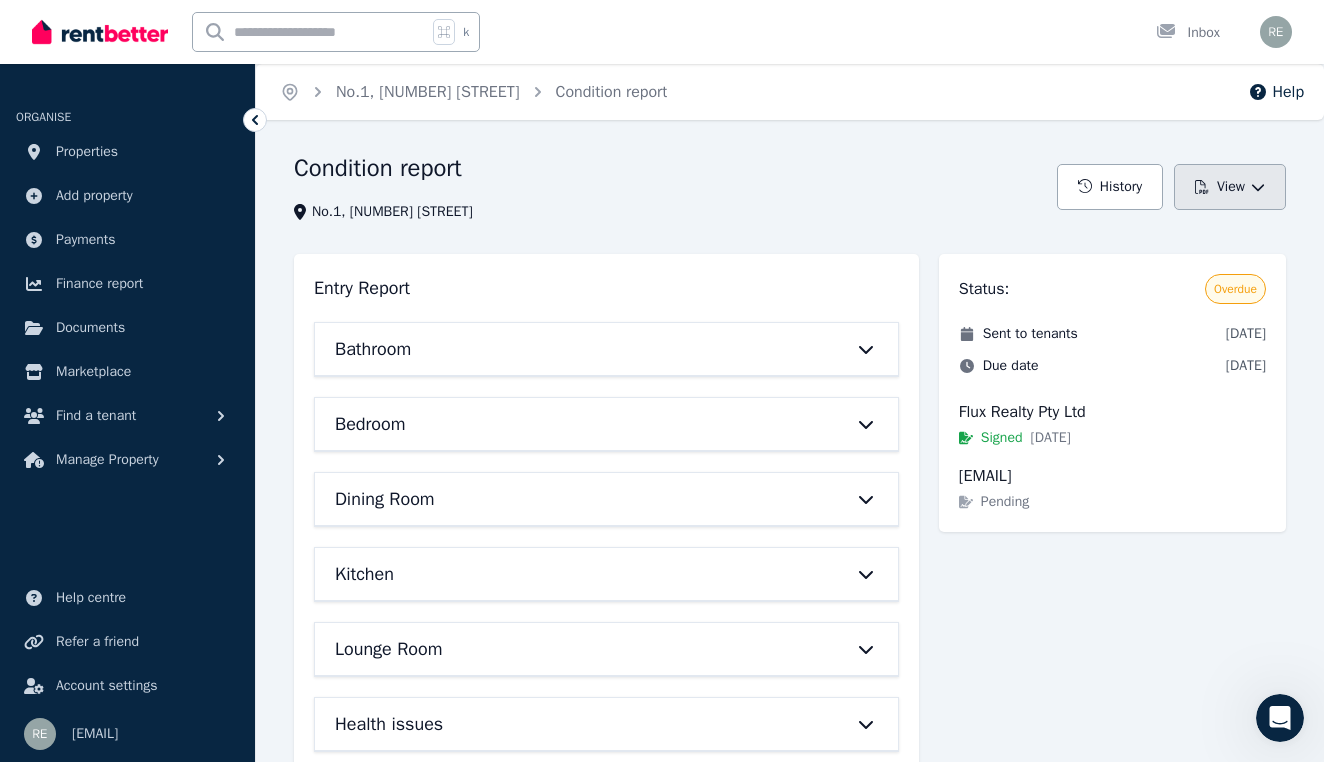 click on "View" at bounding box center (1230, 187) 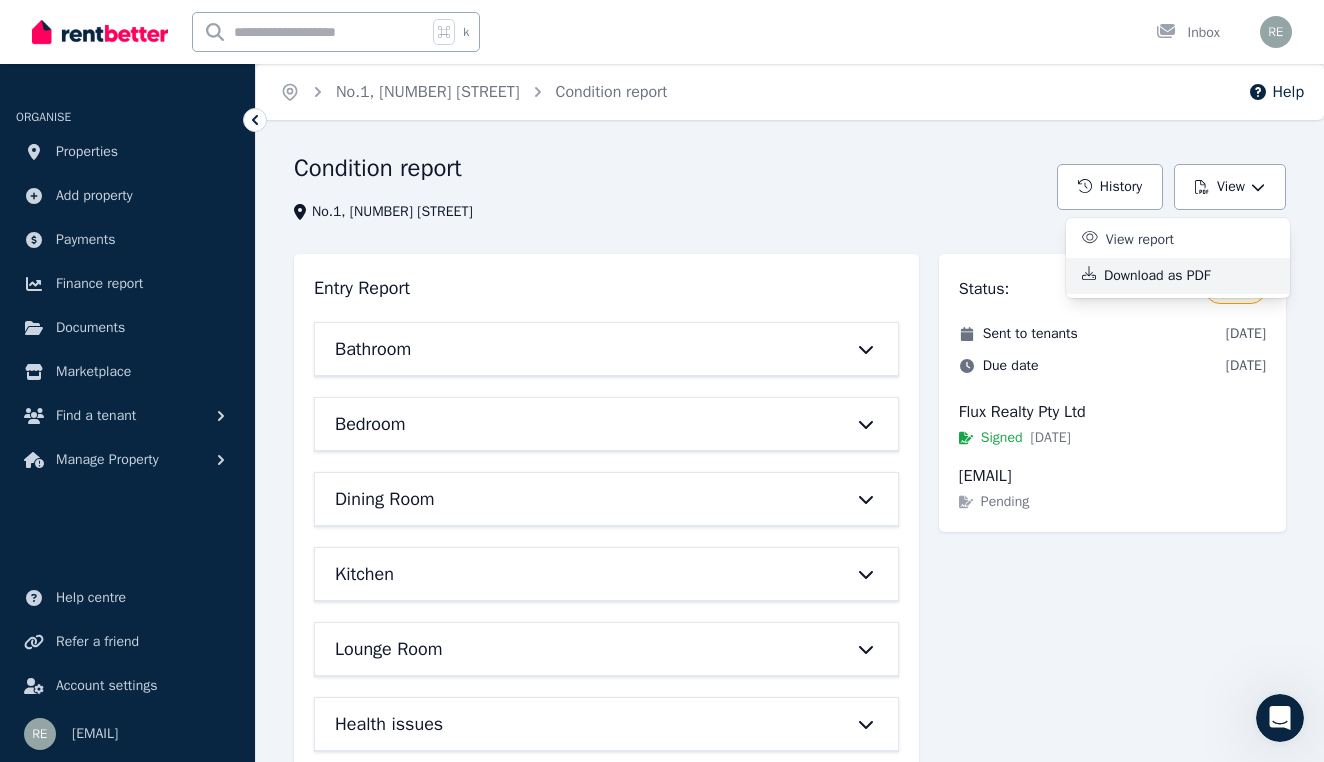 click on "Download as PDF" at bounding box center [1165, 276] 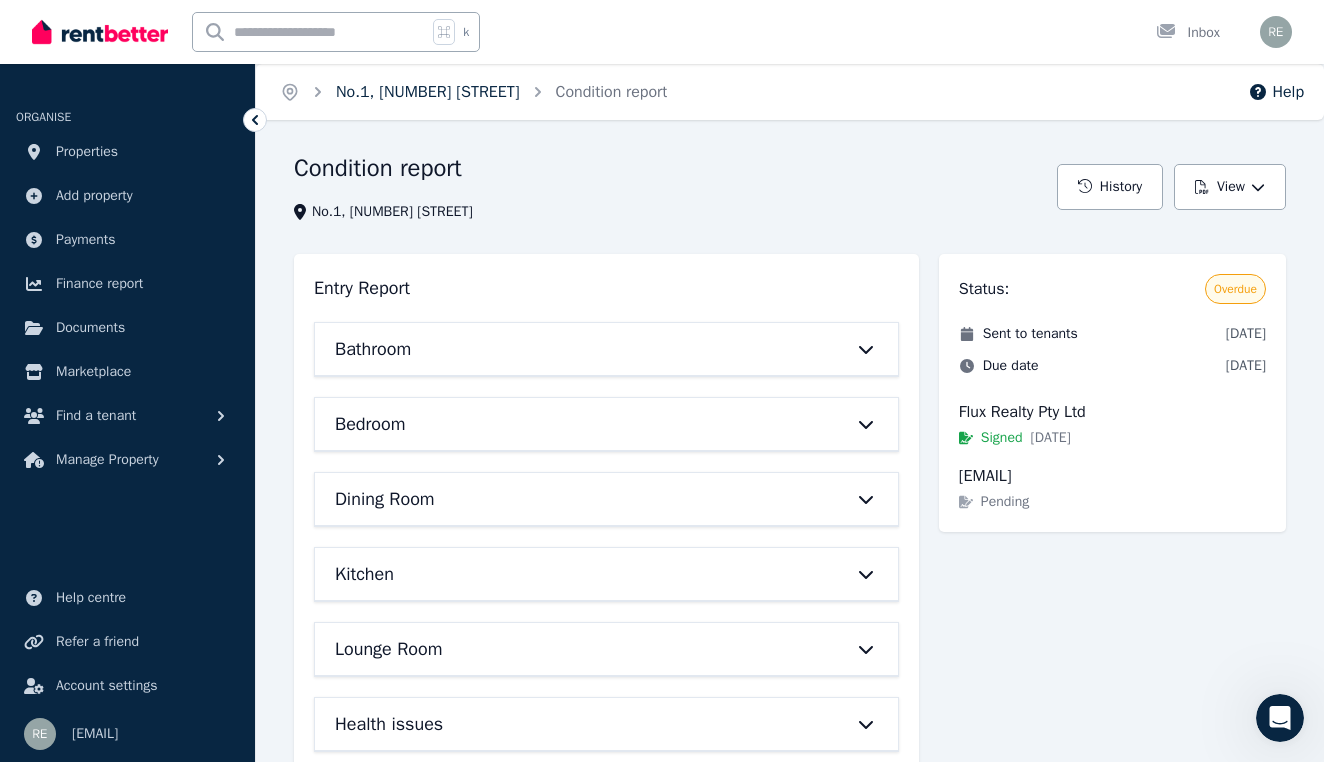 click on "No.1, [NUMBER] [STREET]" at bounding box center [428, 92] 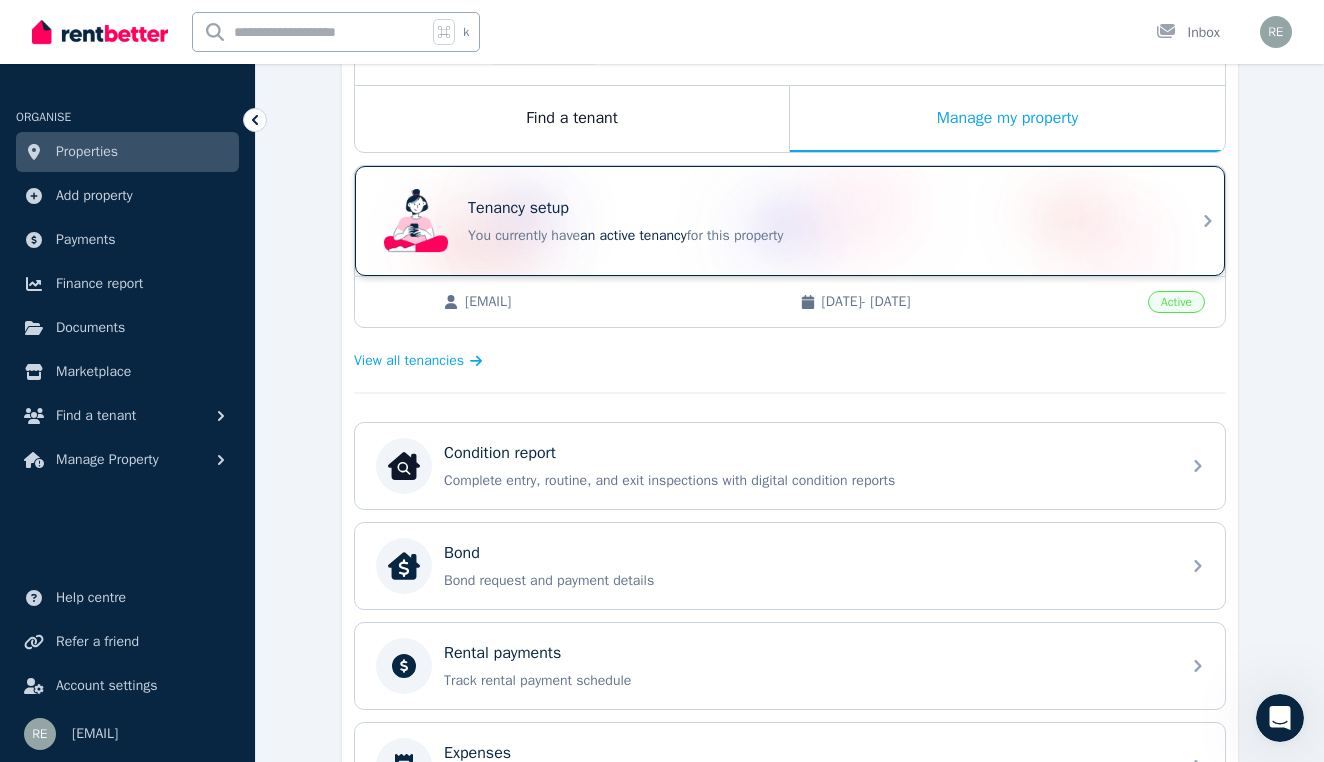 scroll, scrollTop: 315, scrollLeft: 0, axis: vertical 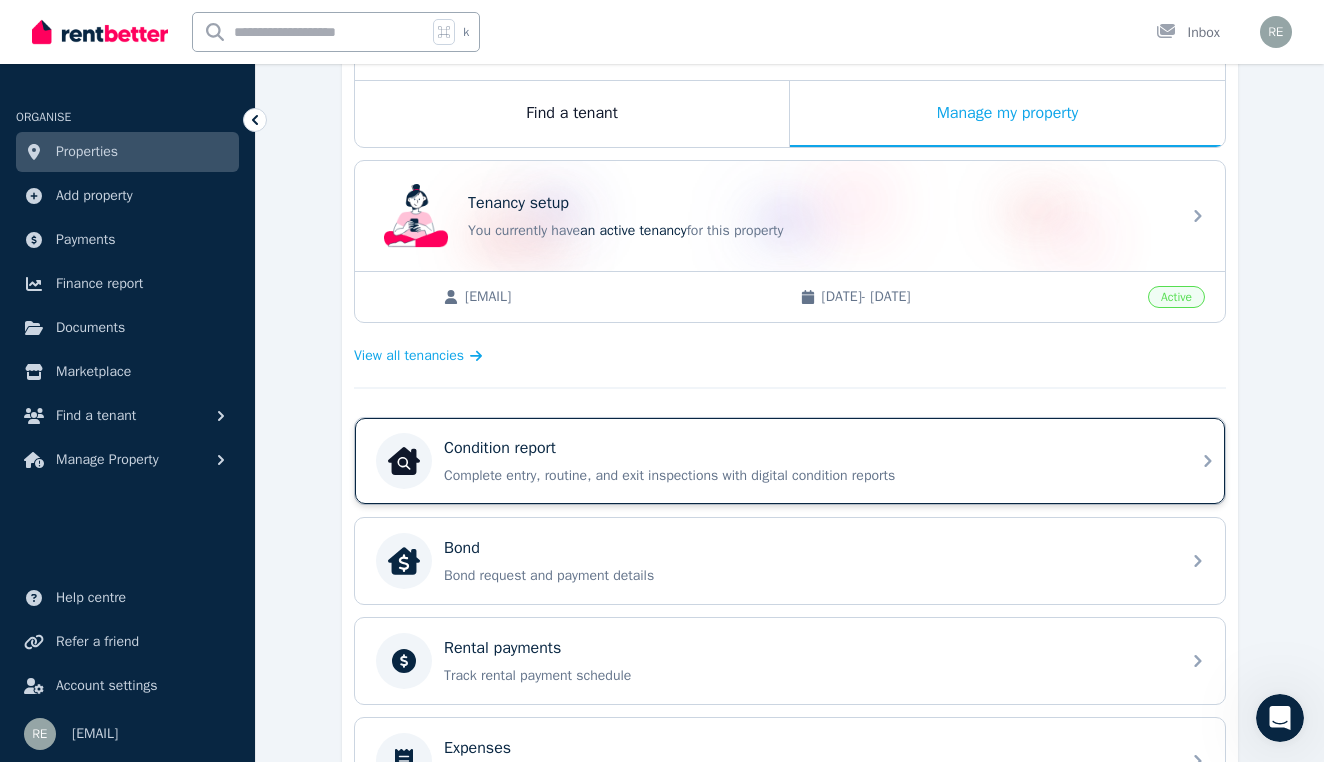 click on "Complete entry, routine, and exit inspections with digital condition reports" at bounding box center (806, 476) 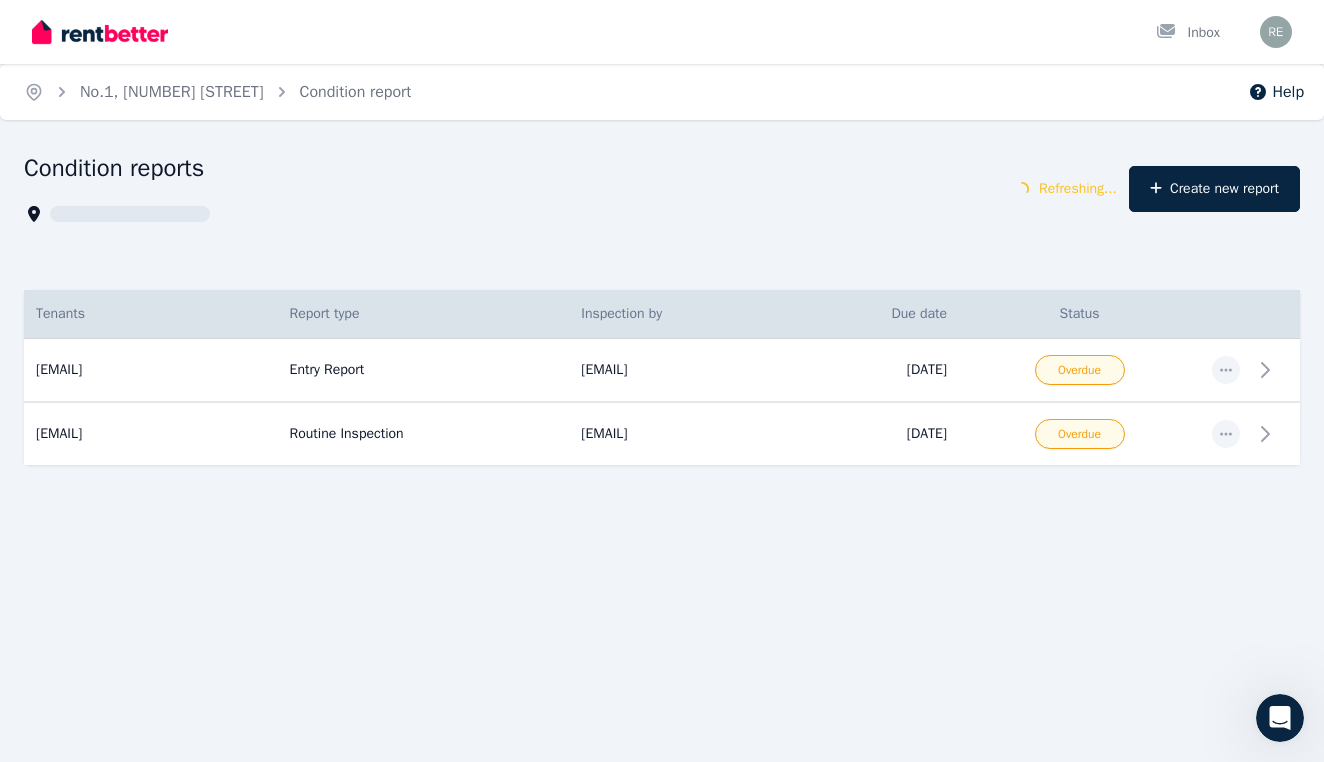scroll, scrollTop: 0, scrollLeft: 0, axis: both 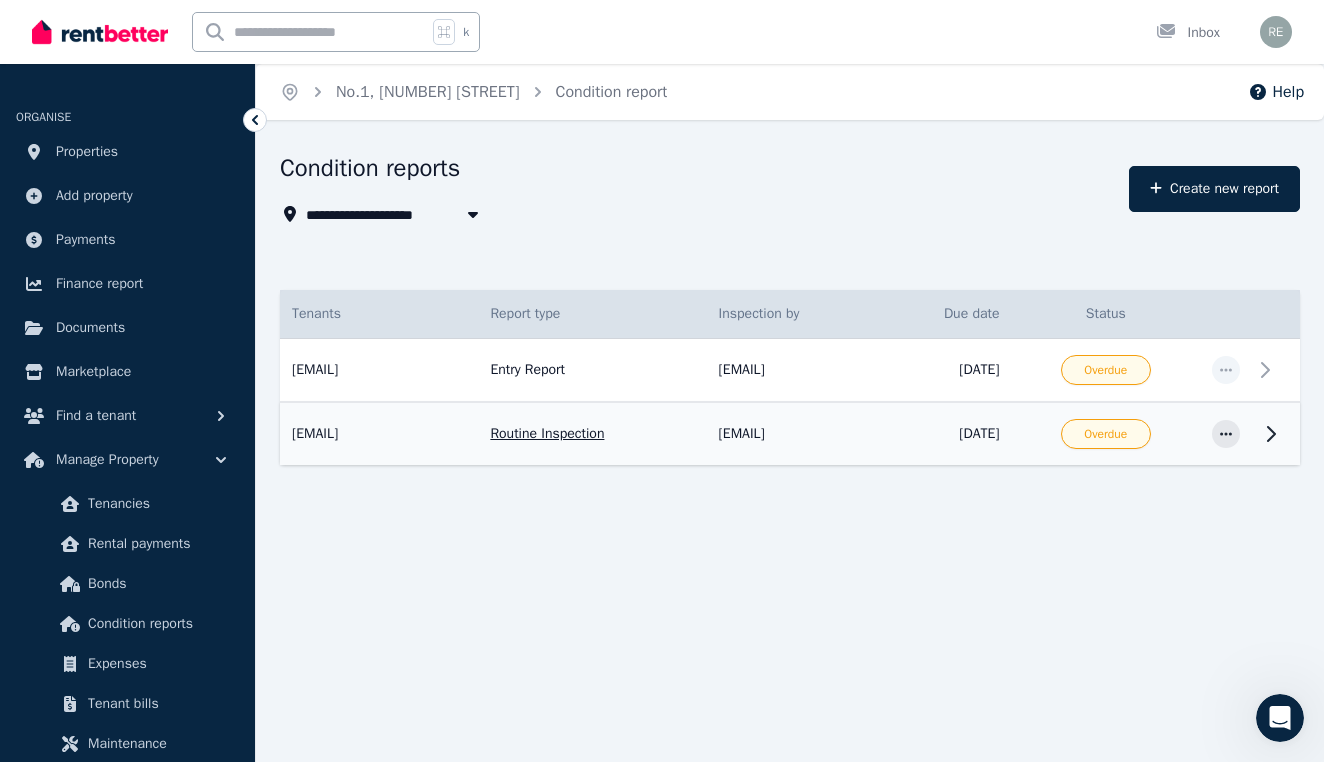 click 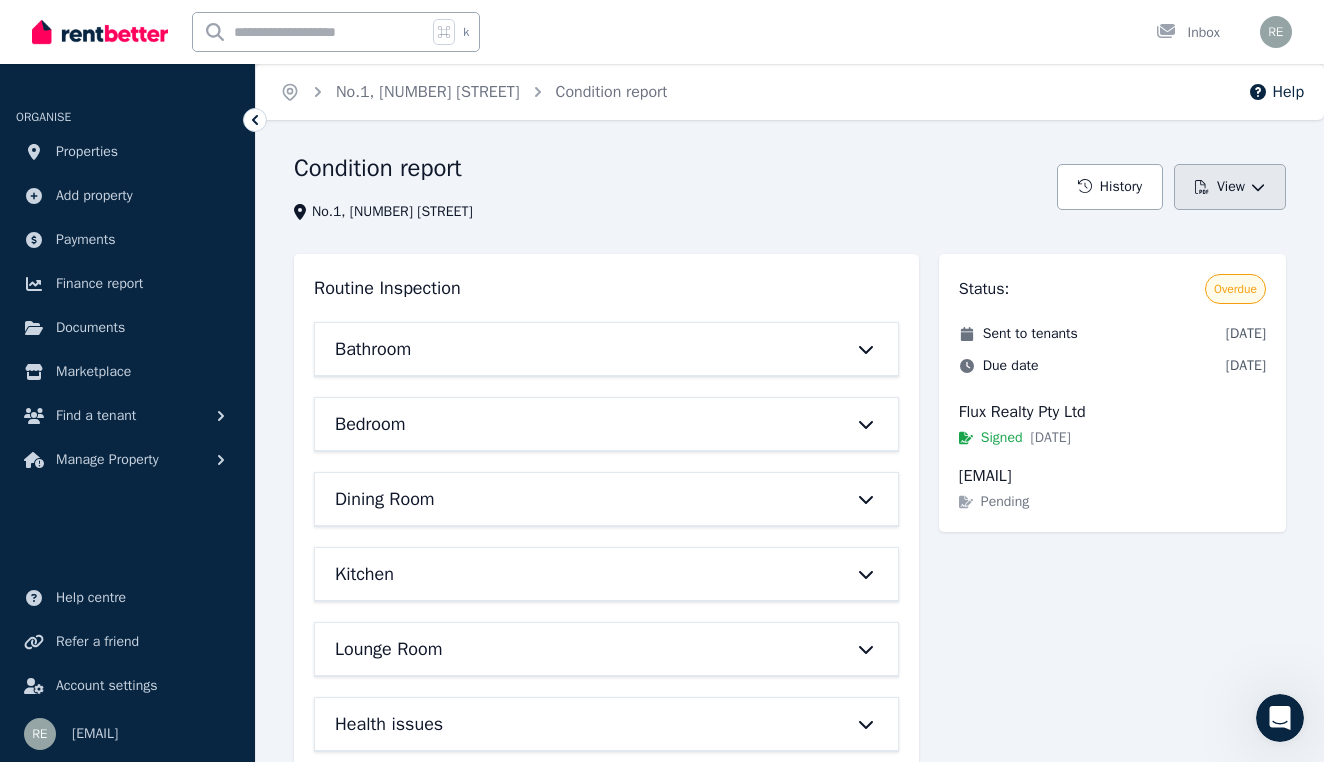 click on "View" at bounding box center [1230, 187] 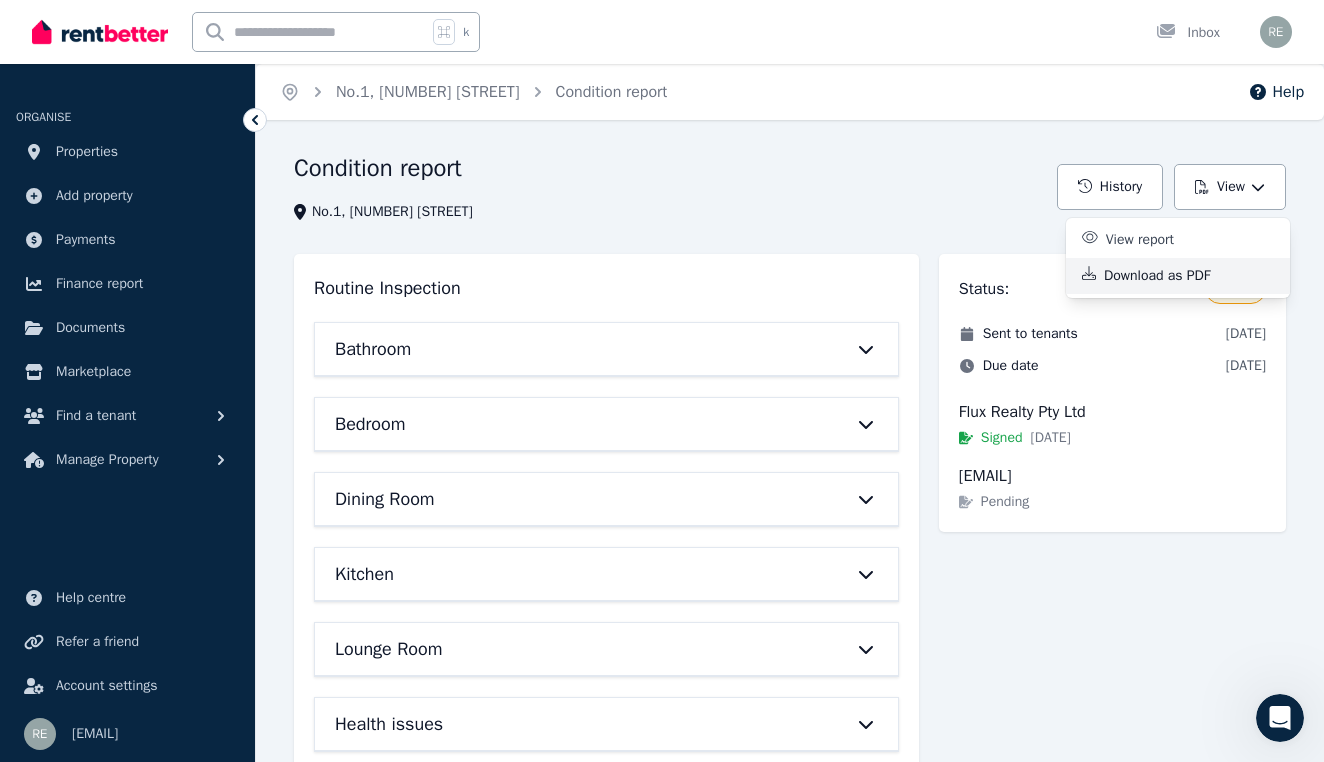 click on "Download as PDF" at bounding box center [1165, 276] 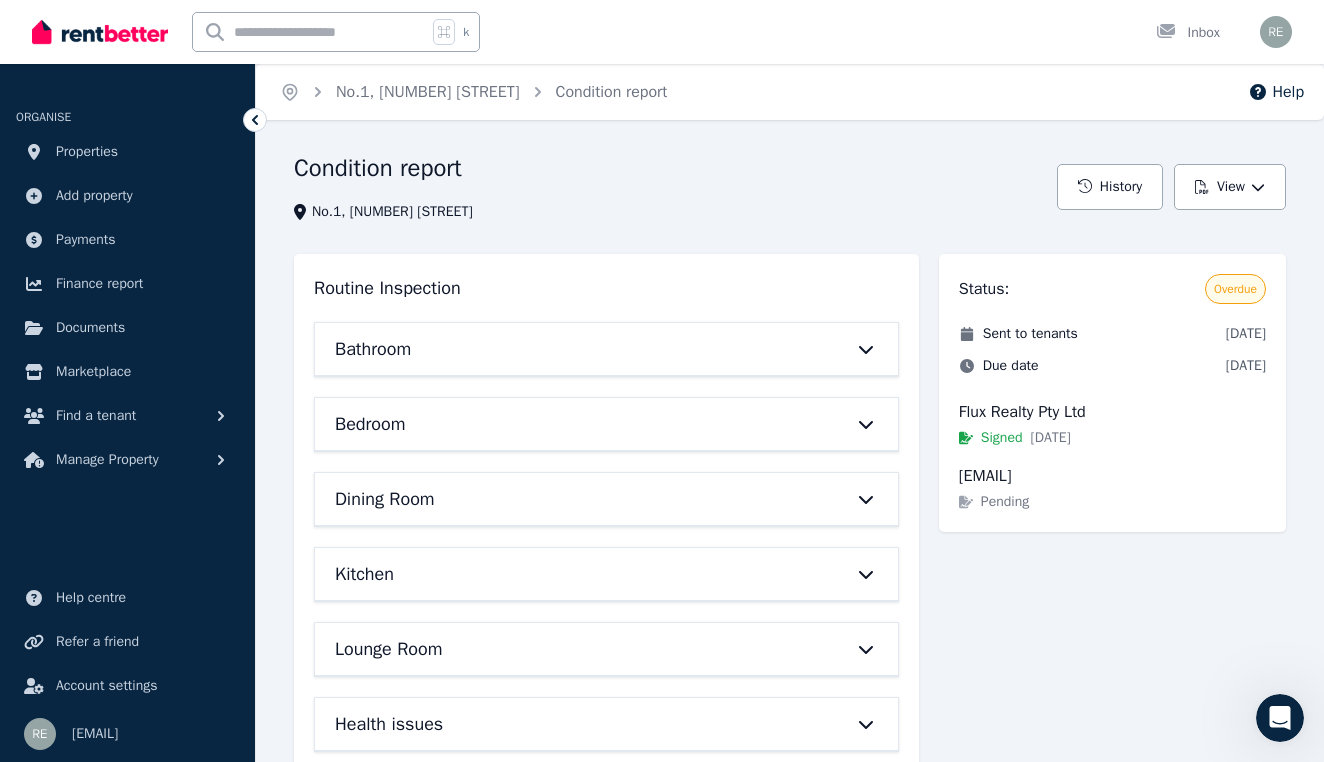 click 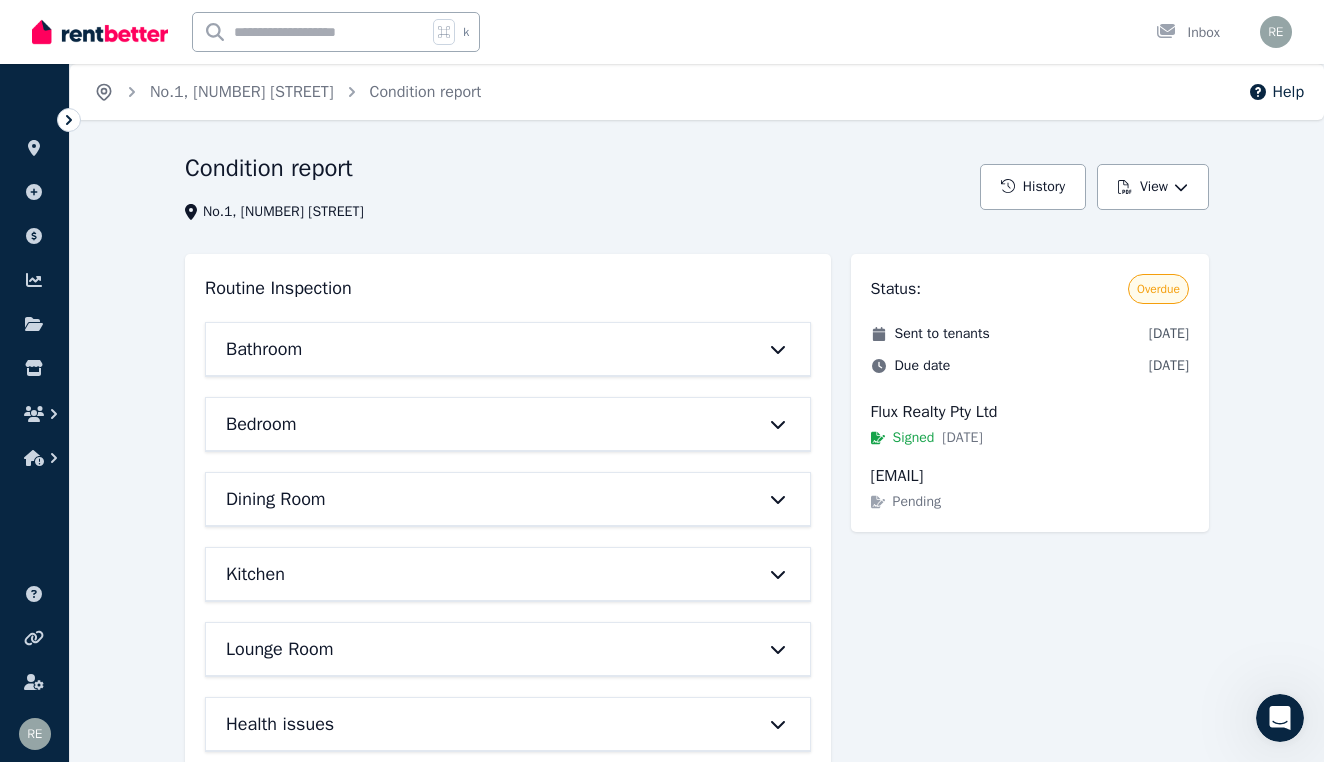 click 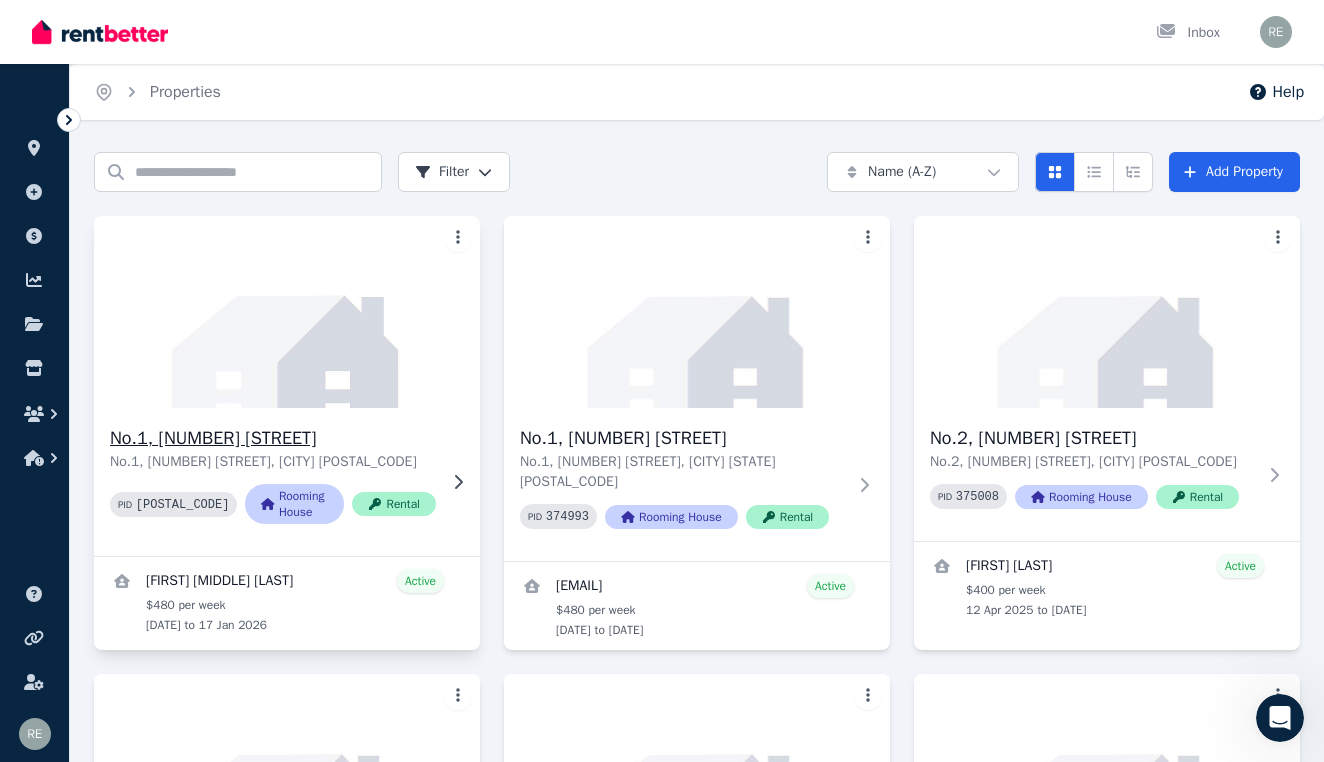 click on "No.1, [NUMBER] [STREET]" at bounding box center [273, 438] 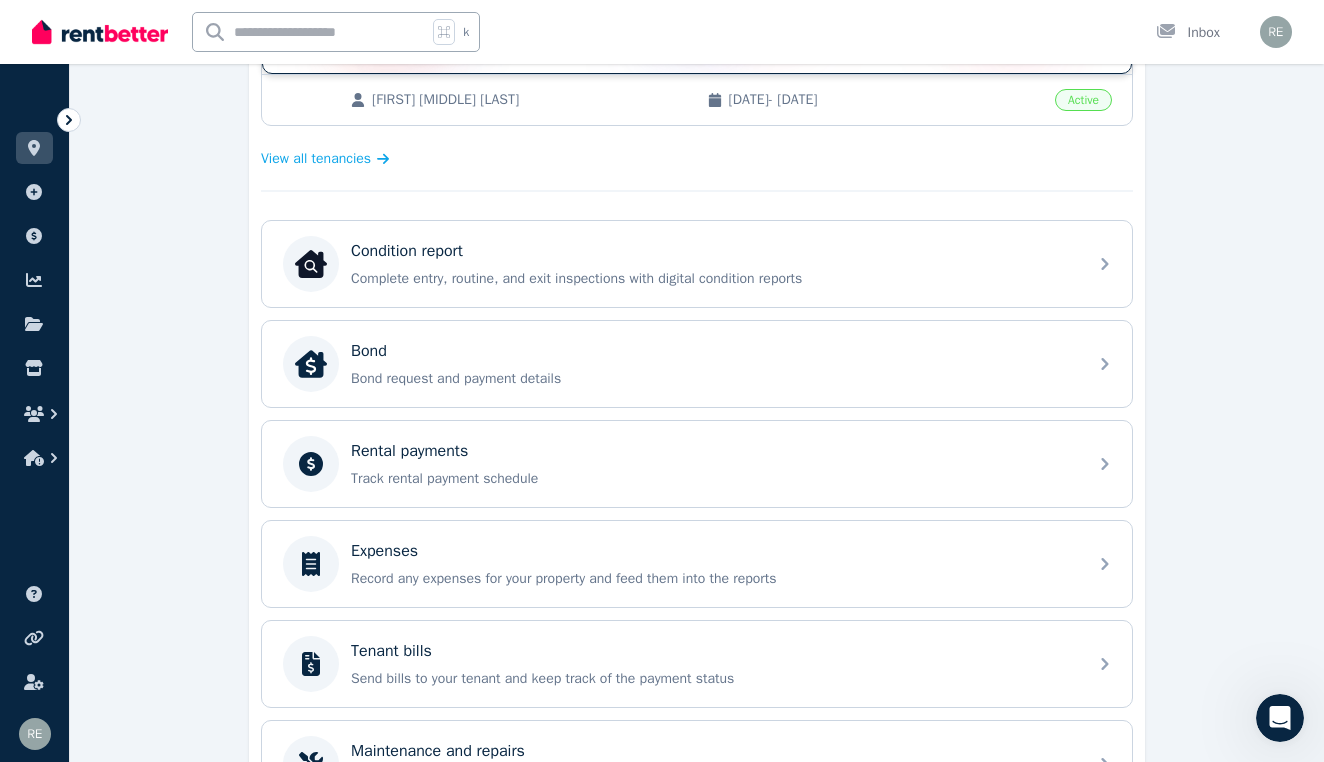 scroll, scrollTop: 514, scrollLeft: 0, axis: vertical 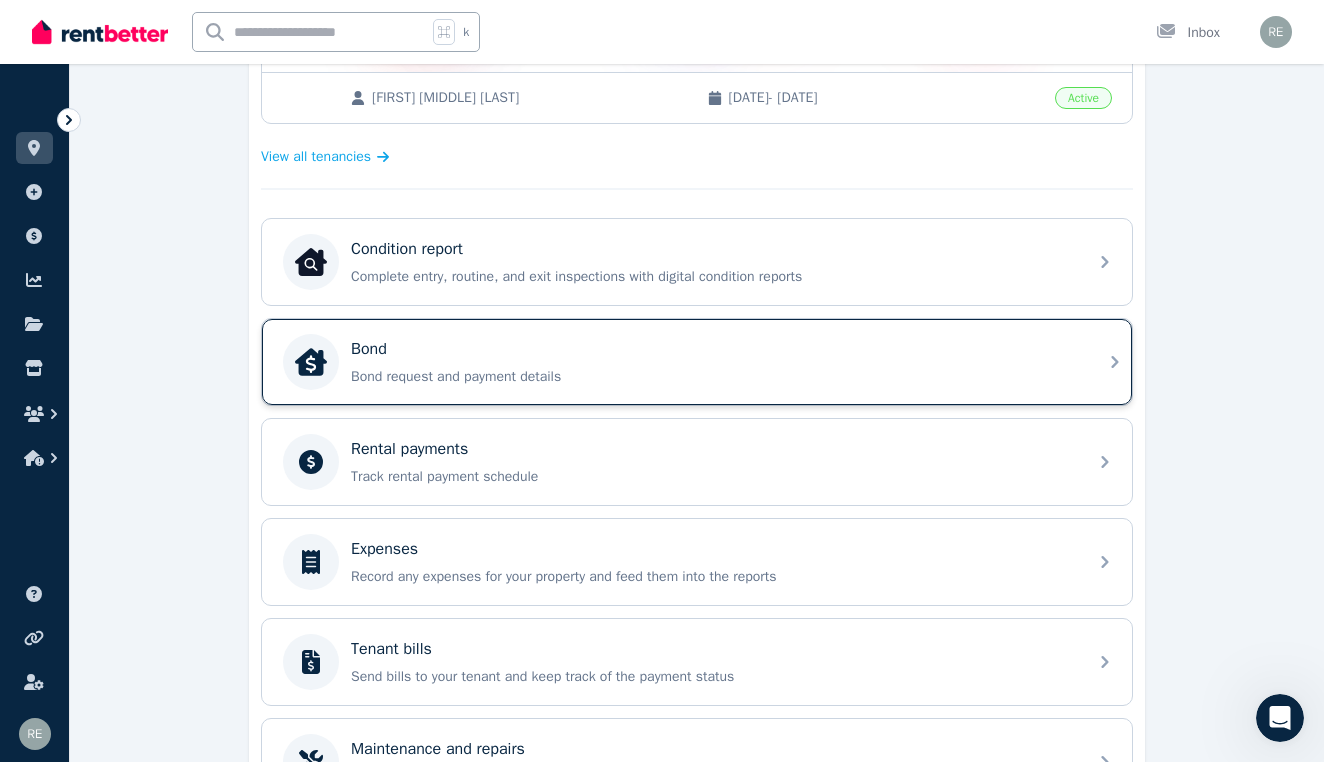 click on "Bond Bond request and payment details" at bounding box center (713, 362) 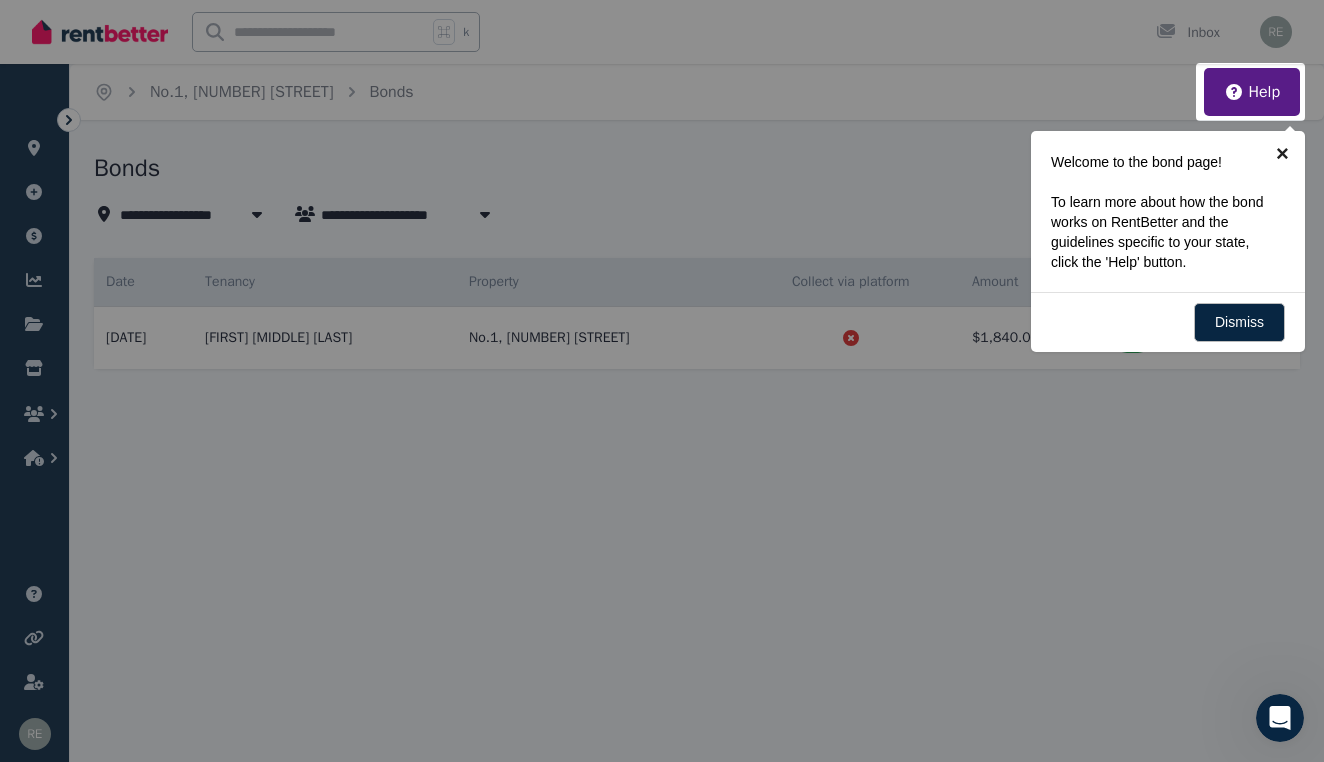 click on "×" at bounding box center (1282, 153) 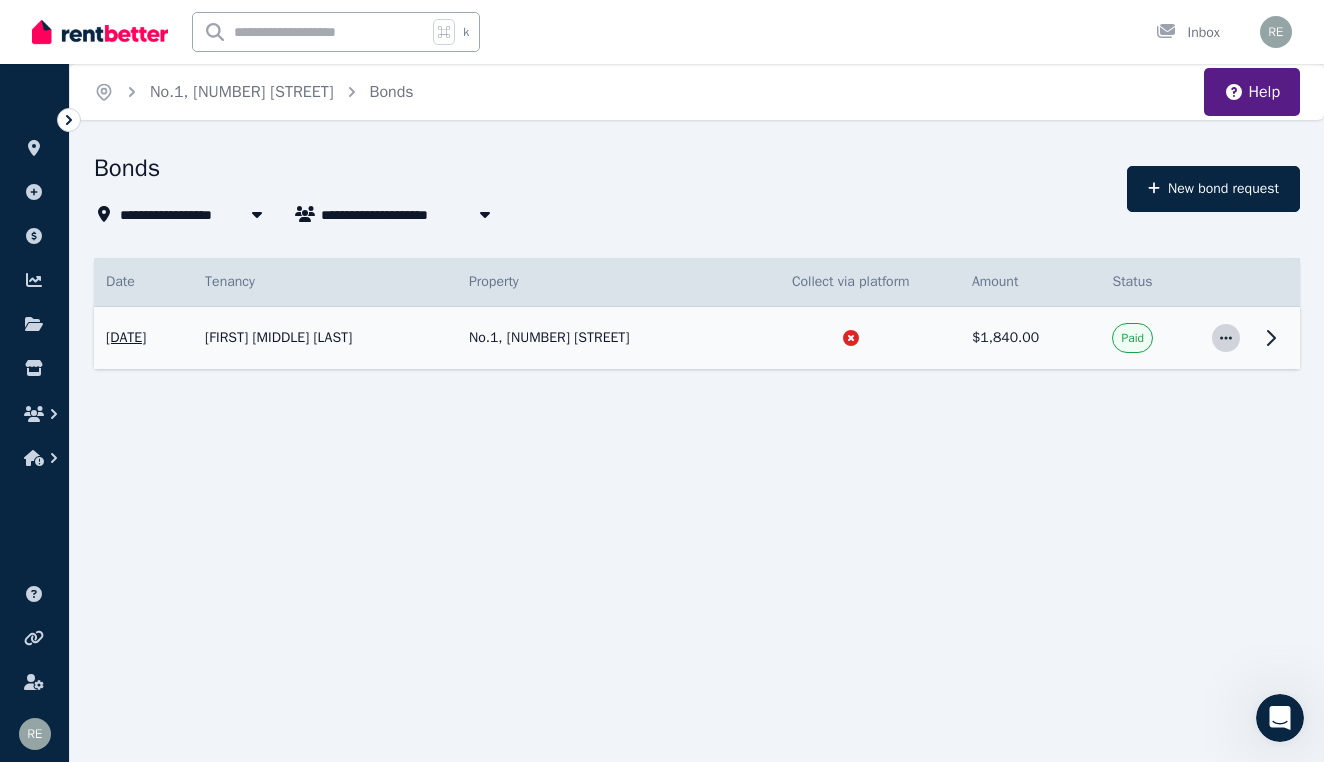 click 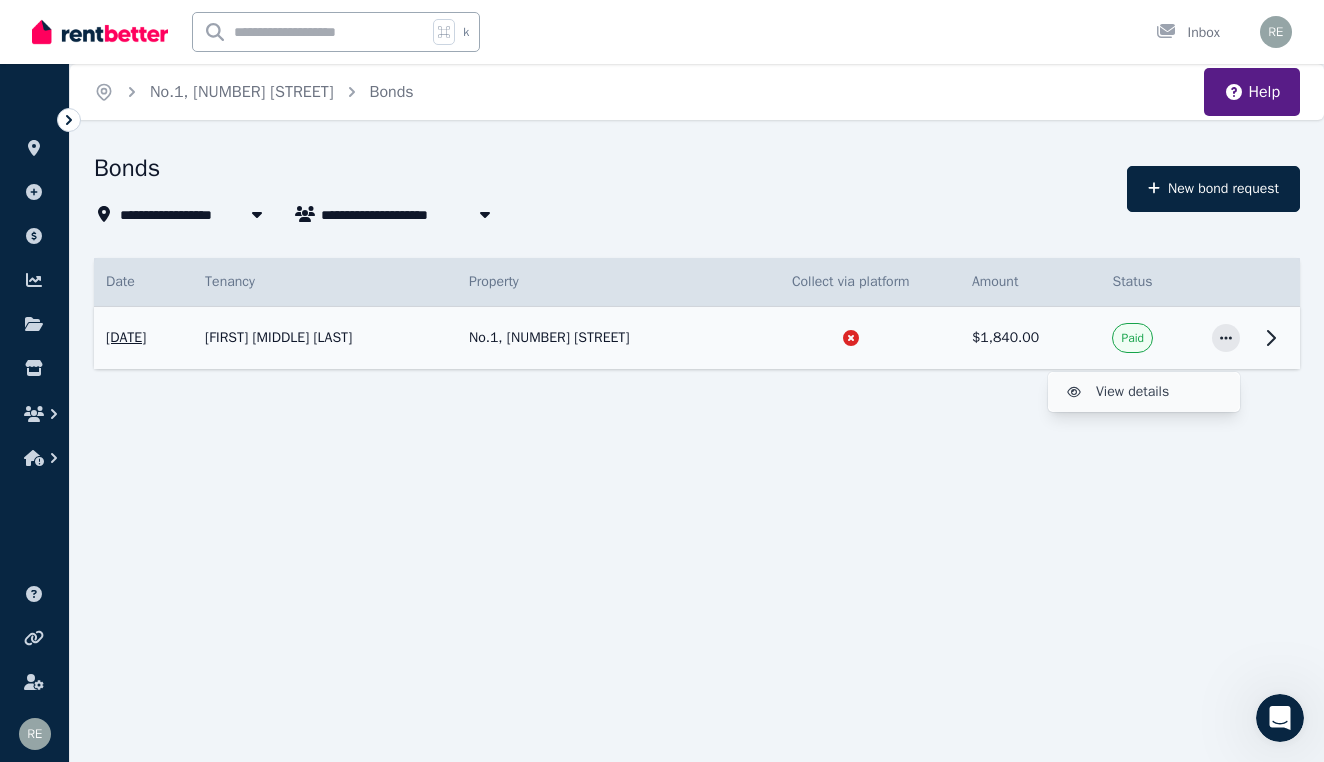 click on "View details" at bounding box center [1160, 392] 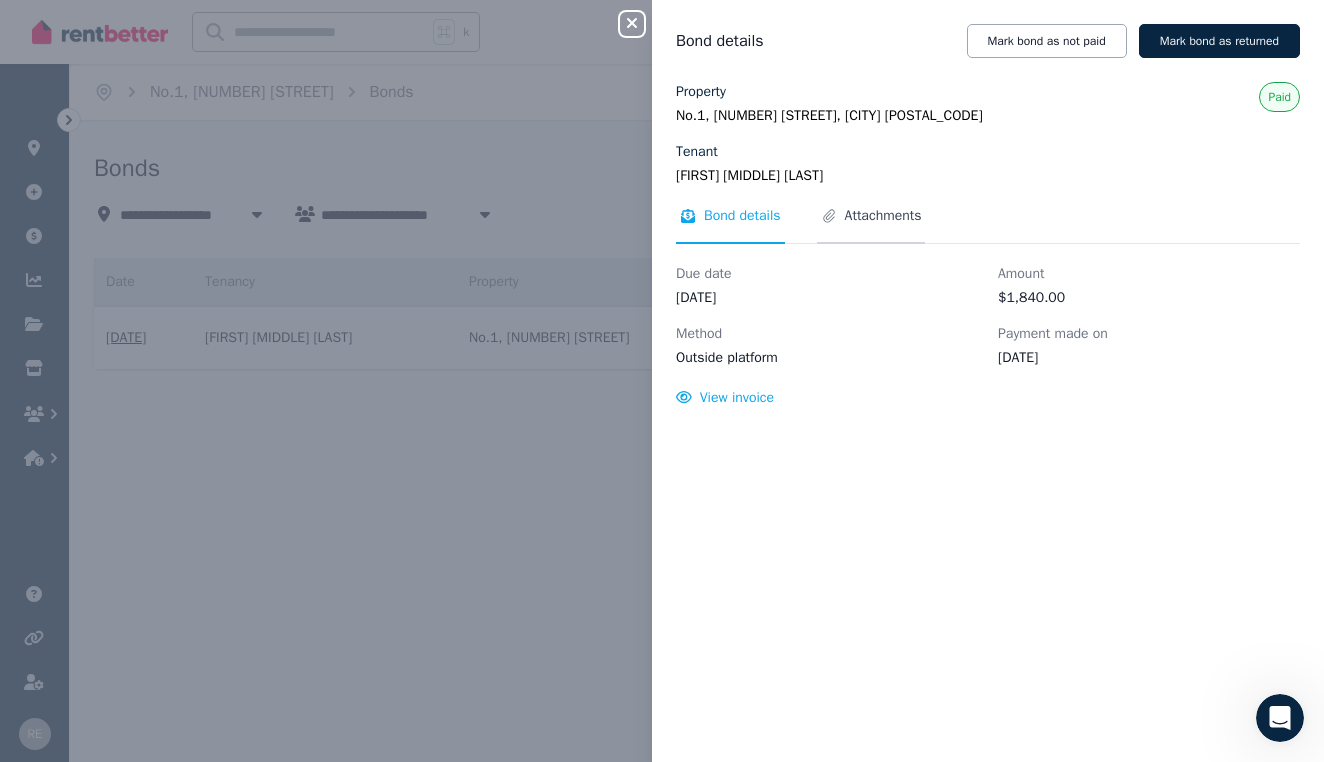 click on "Attachments" at bounding box center [883, 216] 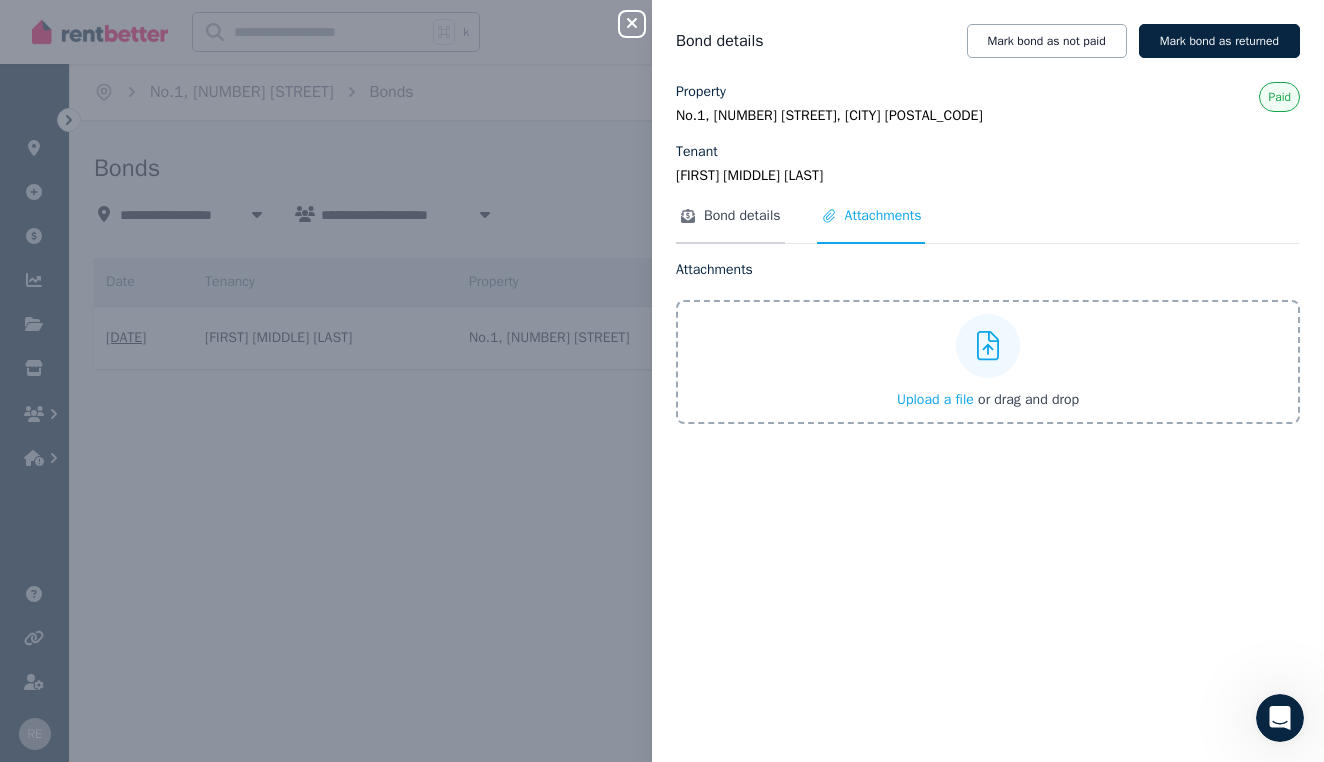 click on "Bond details" at bounding box center (742, 216) 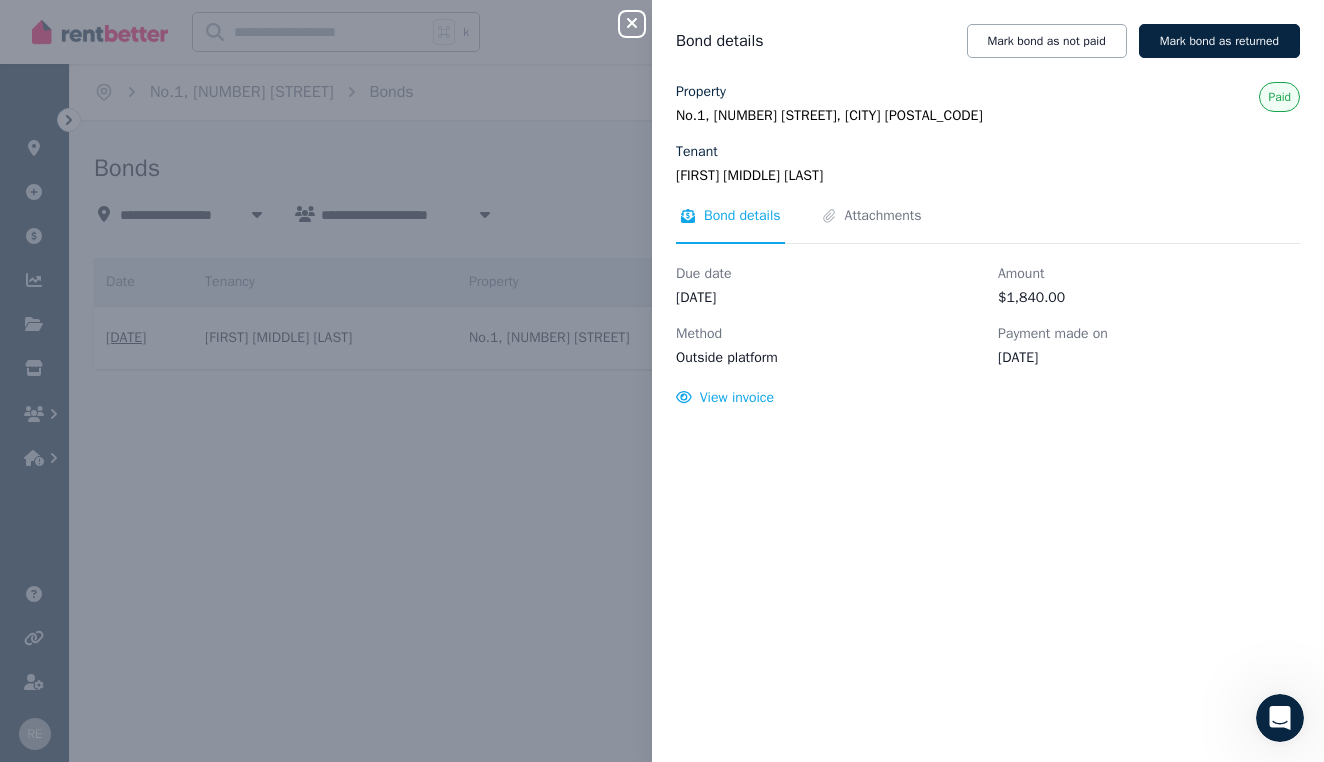 click 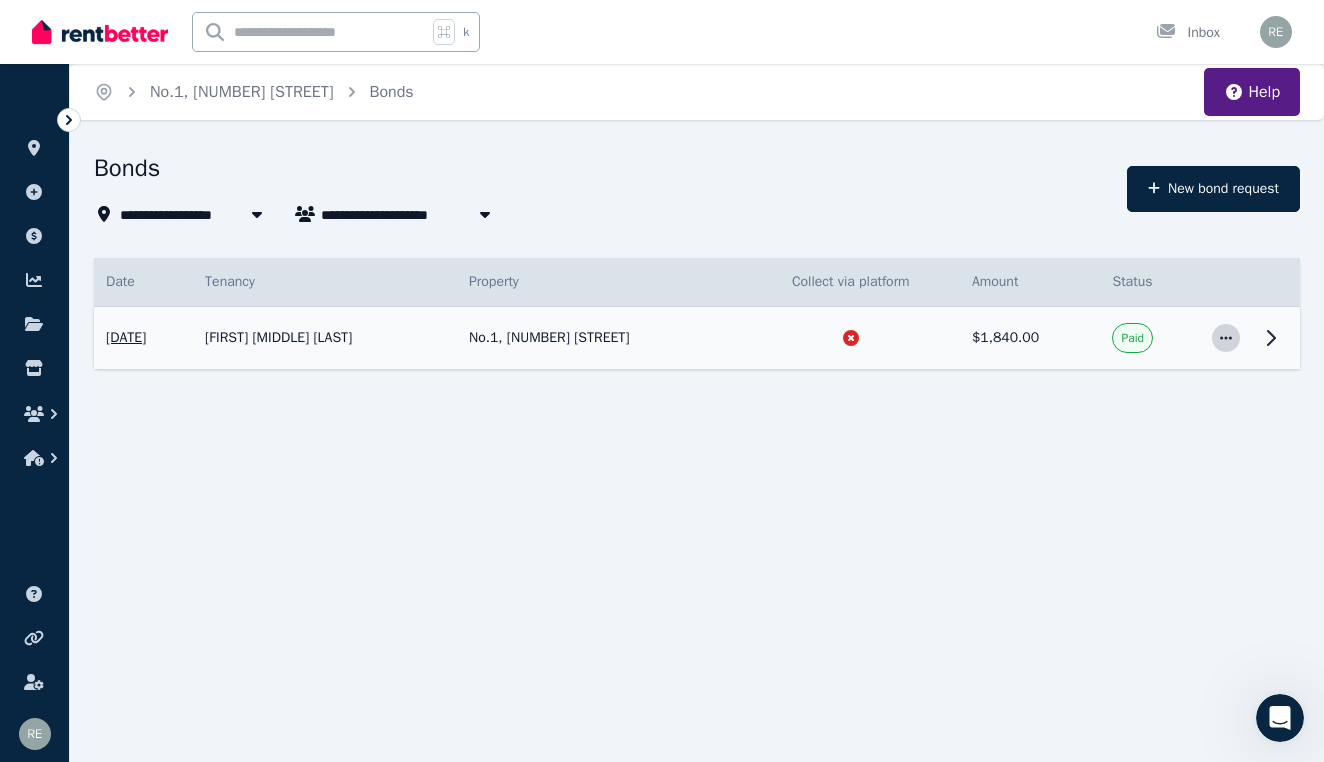 click 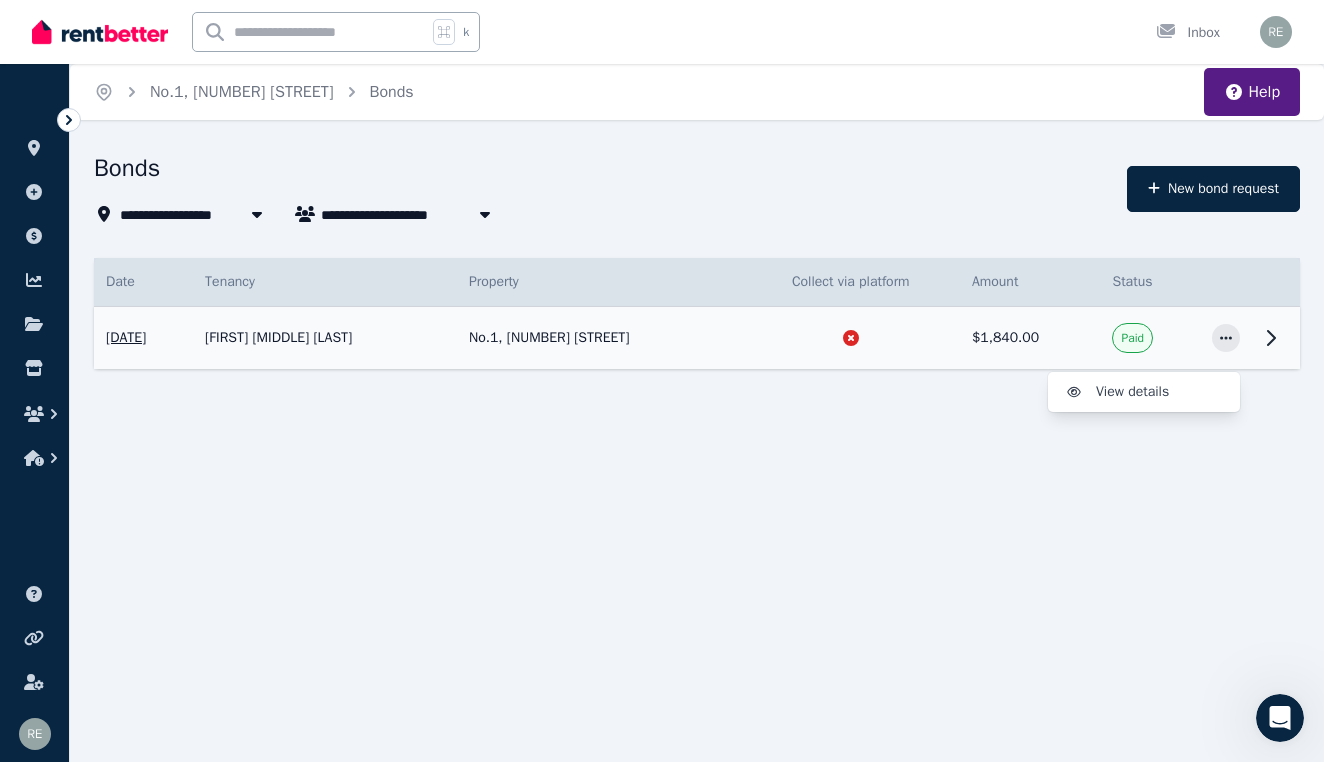click 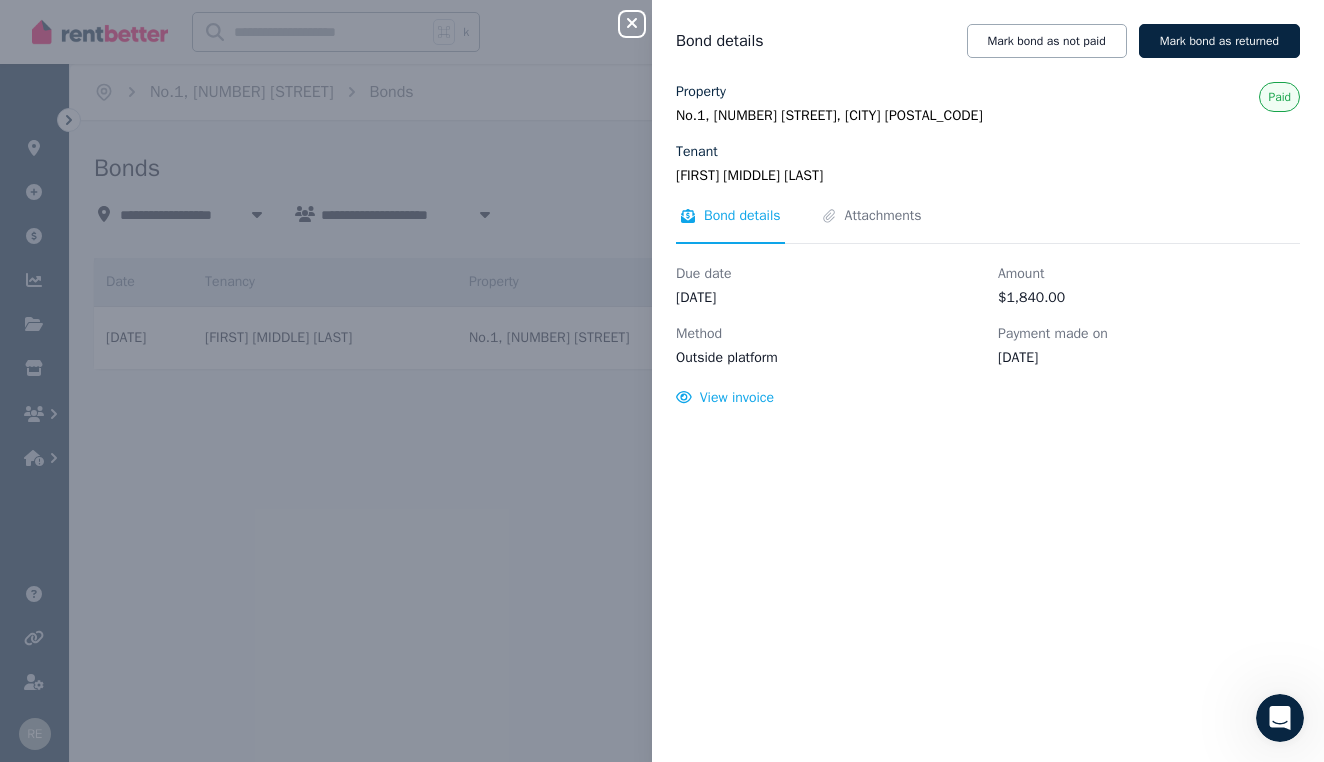 click 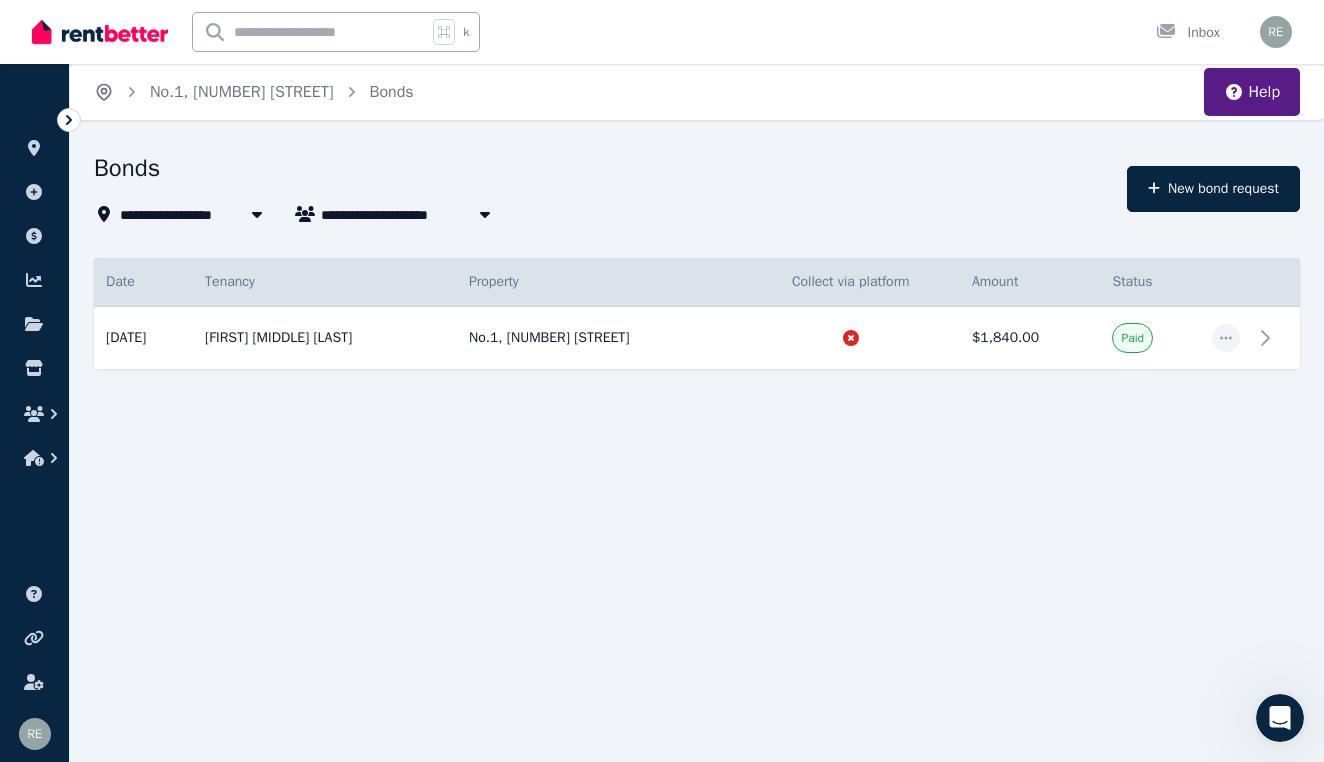 click 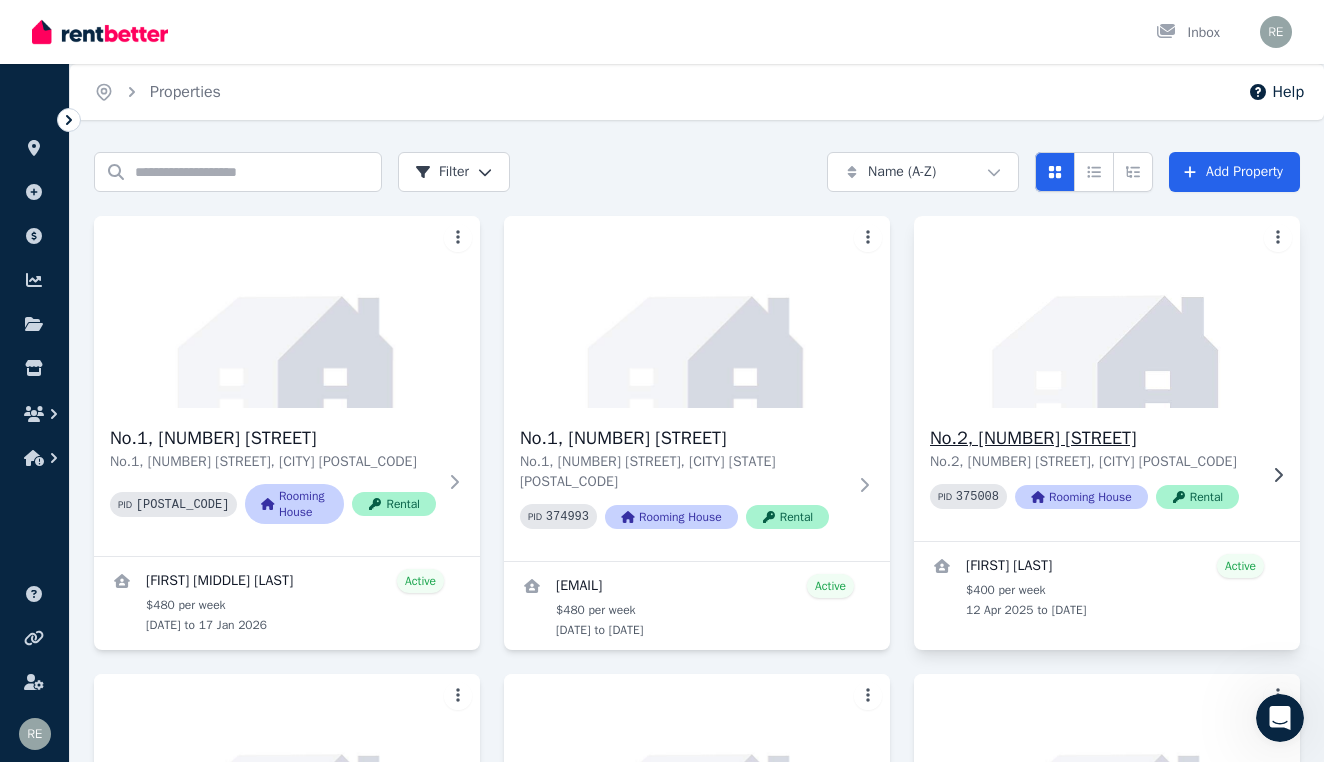 click on "No.2, [NUMBER] [STREET]" at bounding box center [1093, 438] 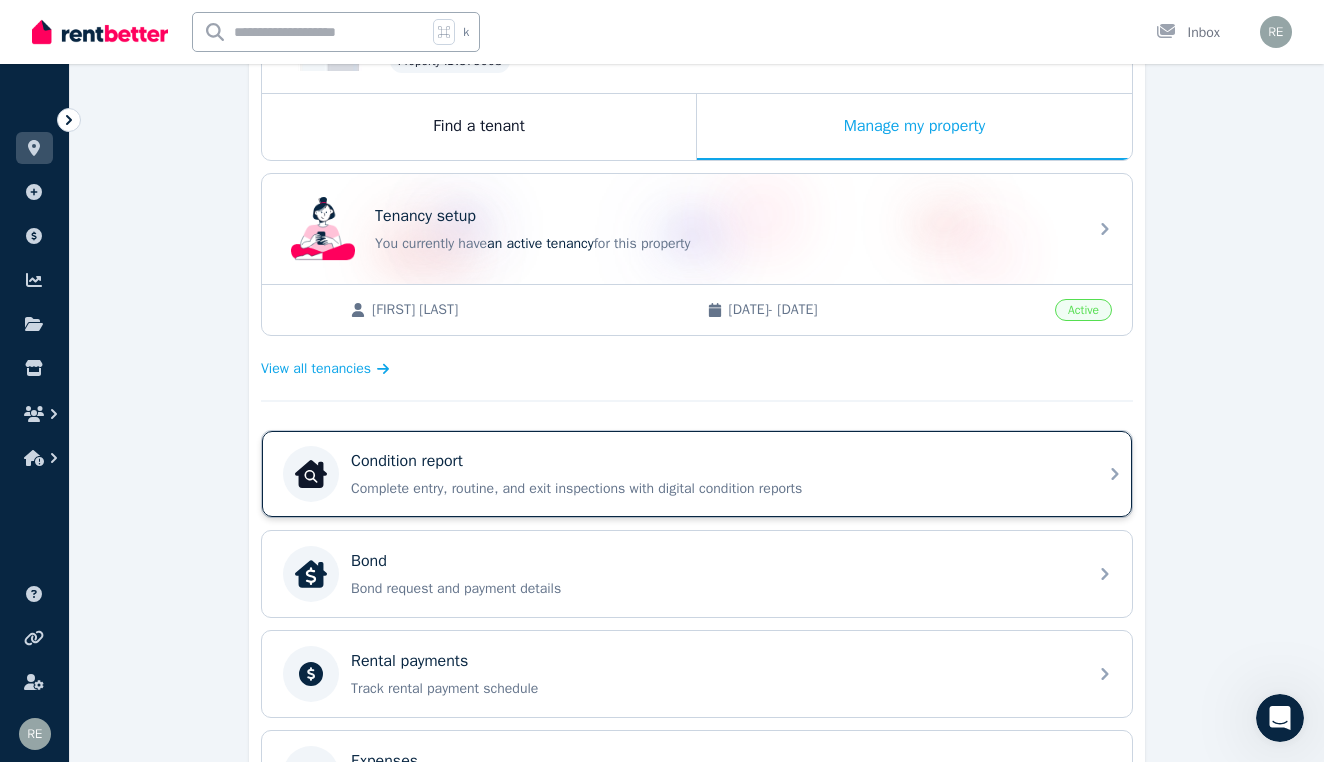 scroll, scrollTop: 329, scrollLeft: 0, axis: vertical 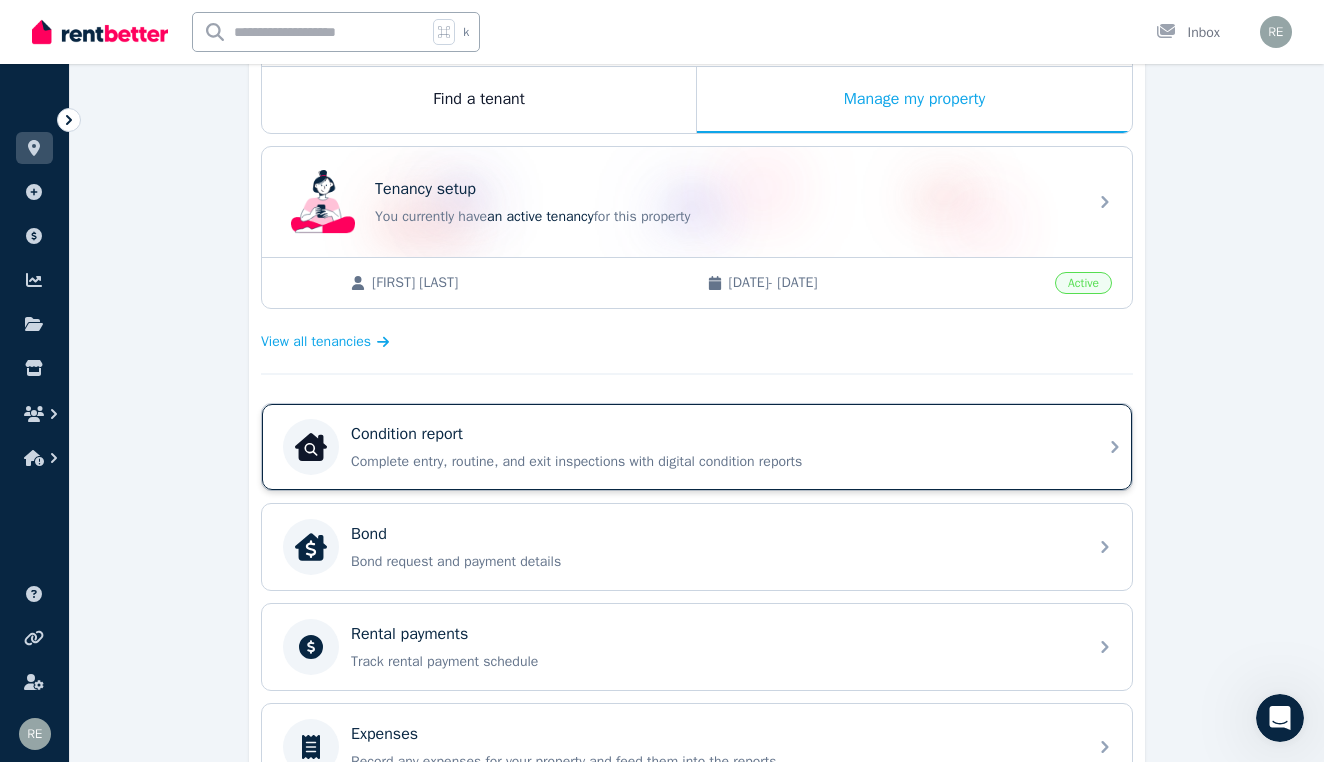 click on "Complete entry, routine, and exit inspections with digital condition reports" at bounding box center (713, 462) 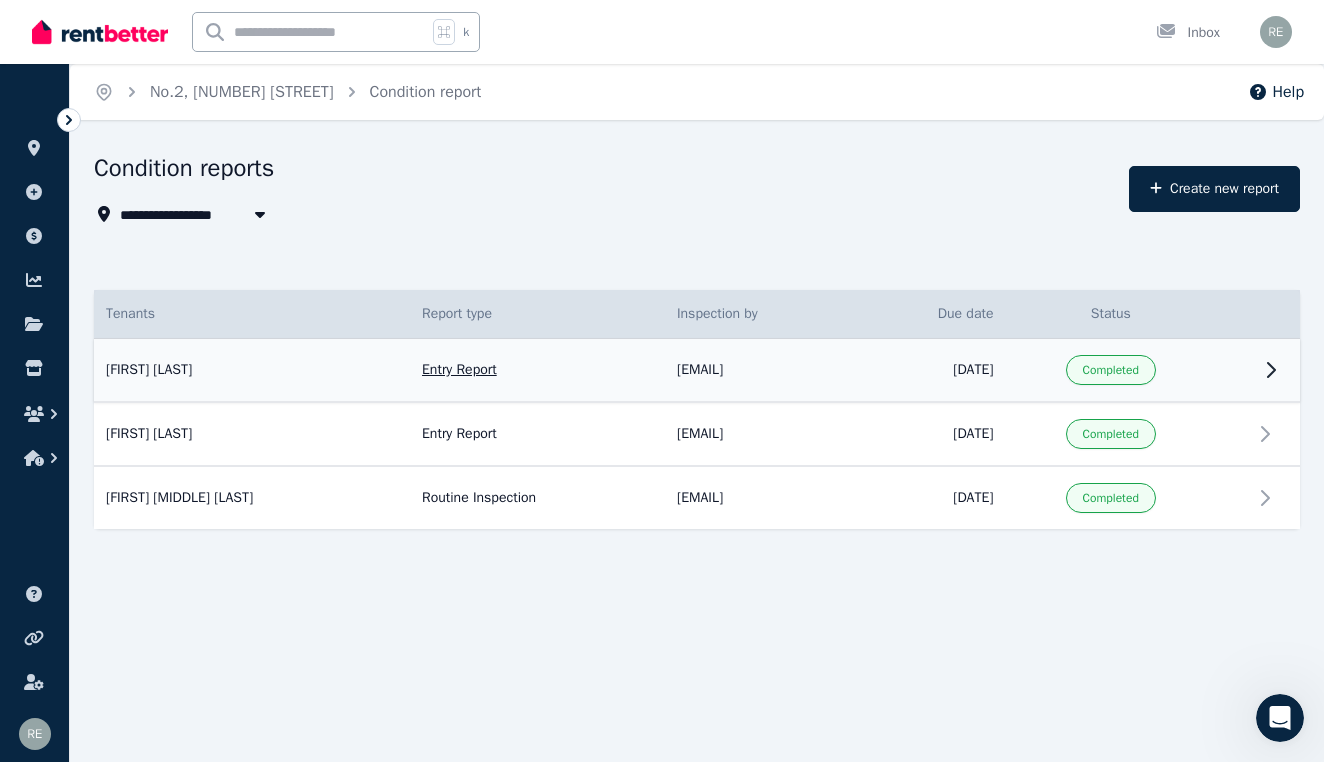click 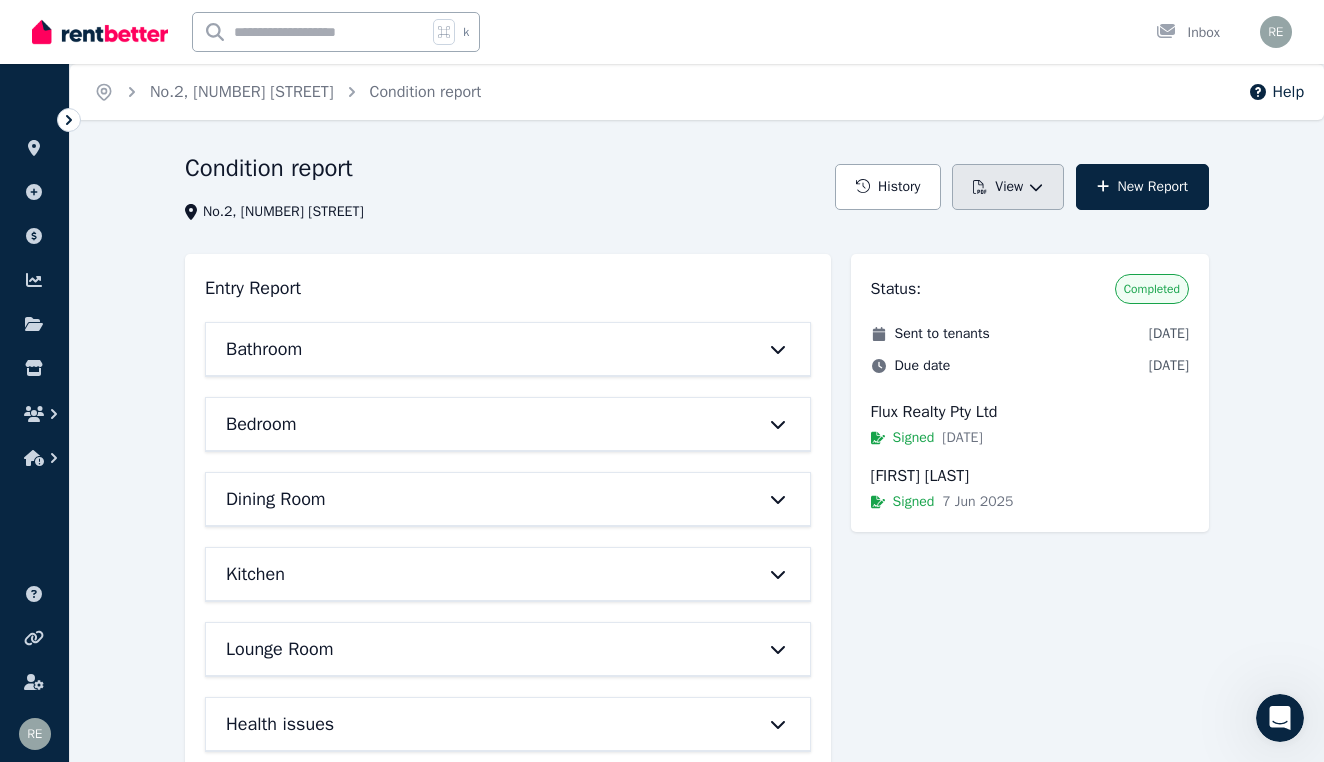 click on "View" at bounding box center [1008, 187] 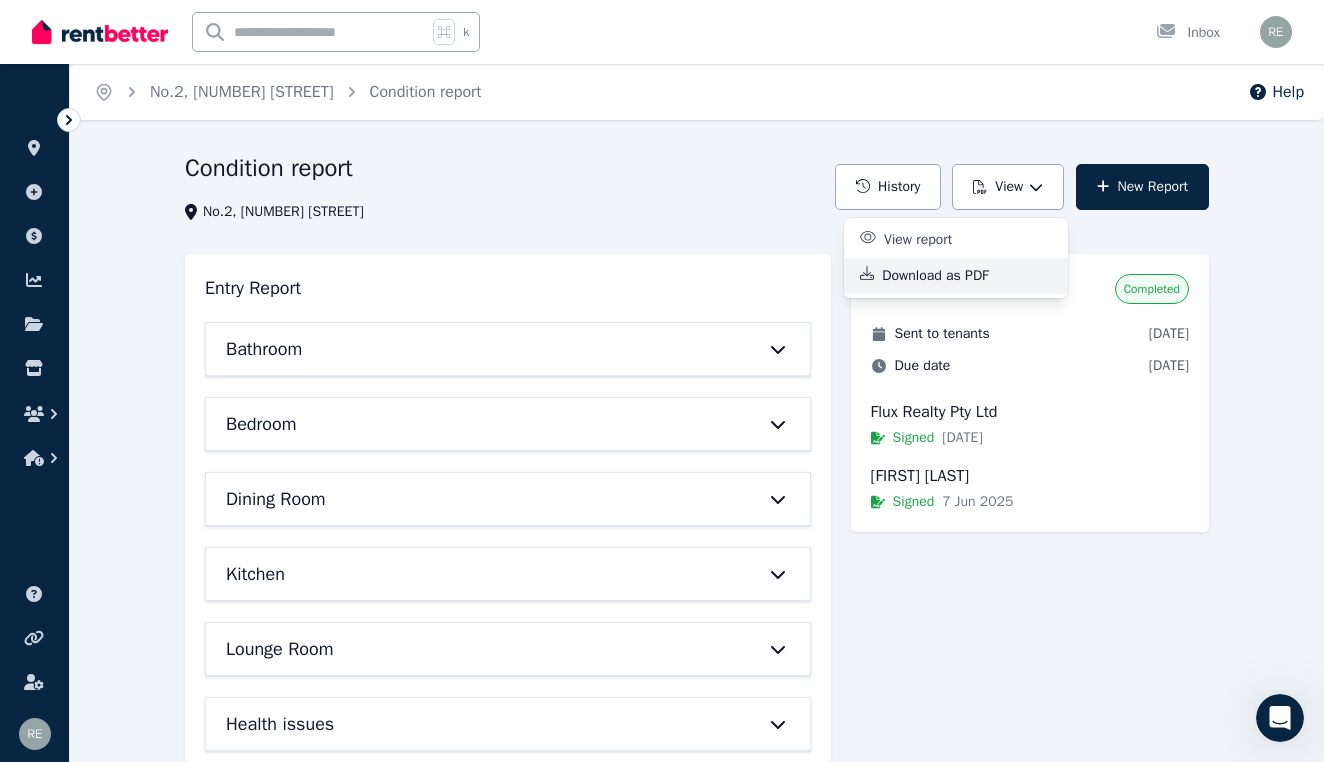 click on "Download as PDF" at bounding box center (943, 276) 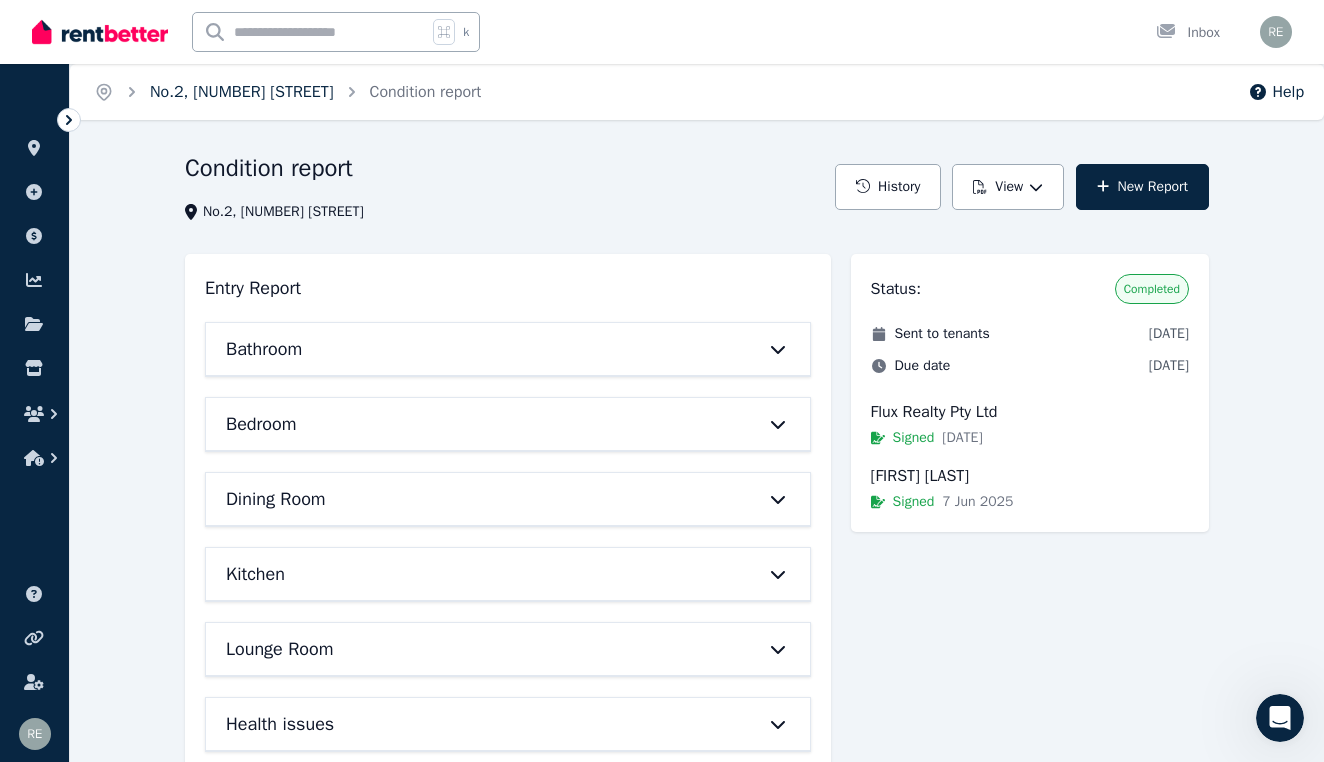 click on "No.2, [NUMBER] [STREET]" at bounding box center [242, 92] 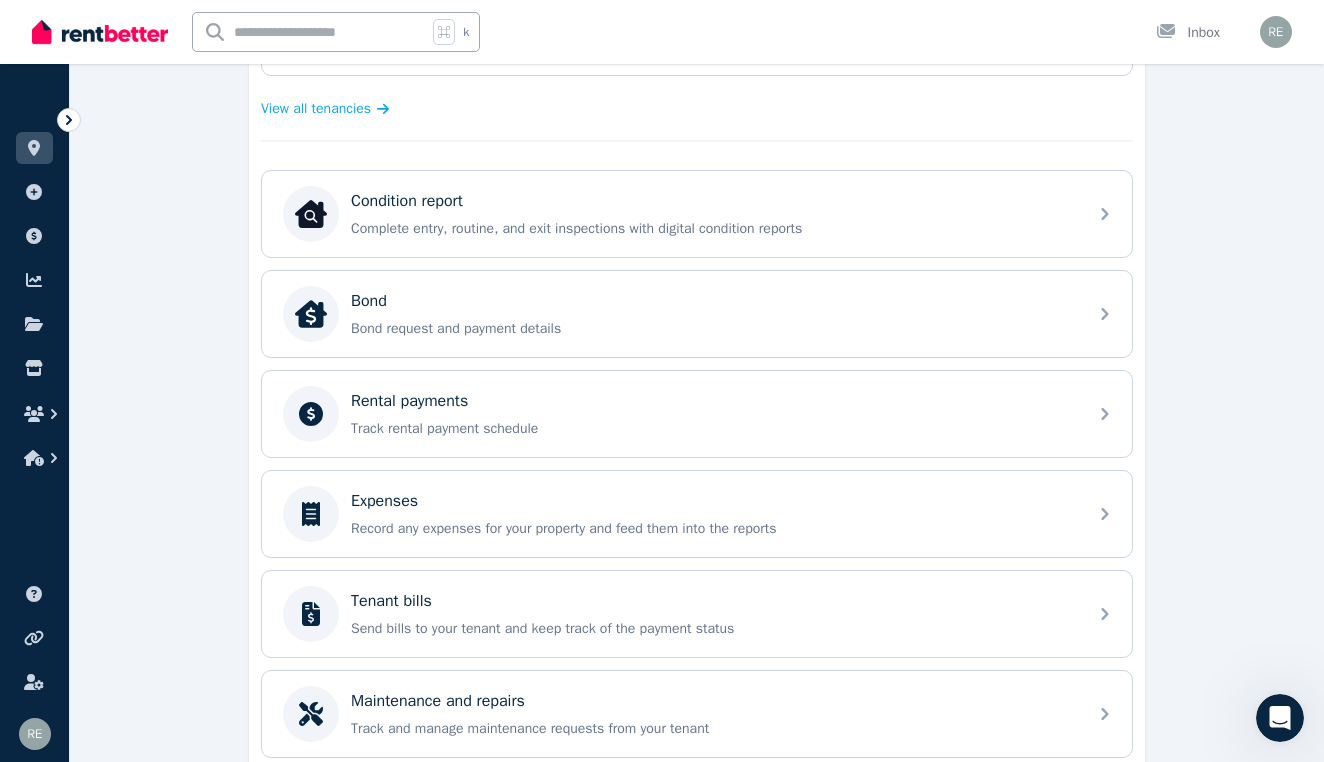 scroll, scrollTop: 575, scrollLeft: 0, axis: vertical 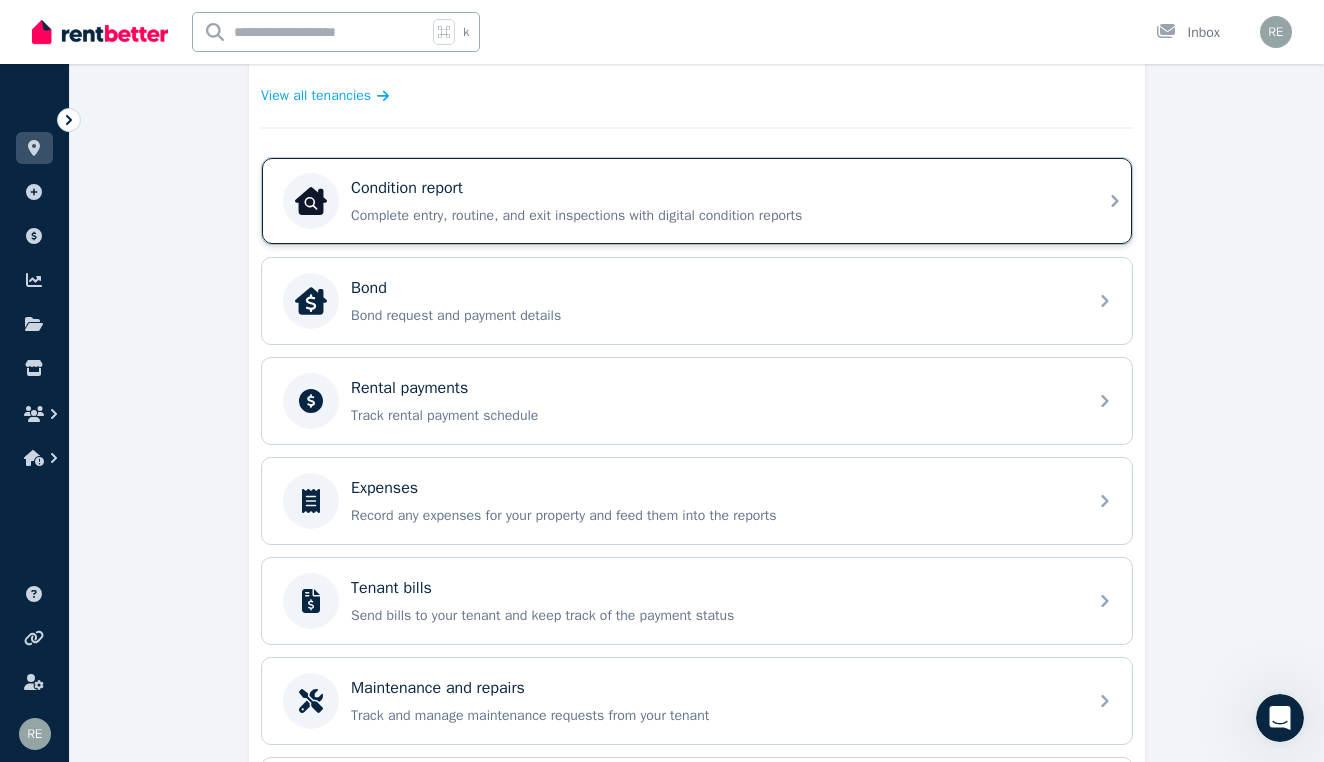 click on "Condition report Complete entry, routine, and exit inspections with digital condition reports" at bounding box center [713, 201] 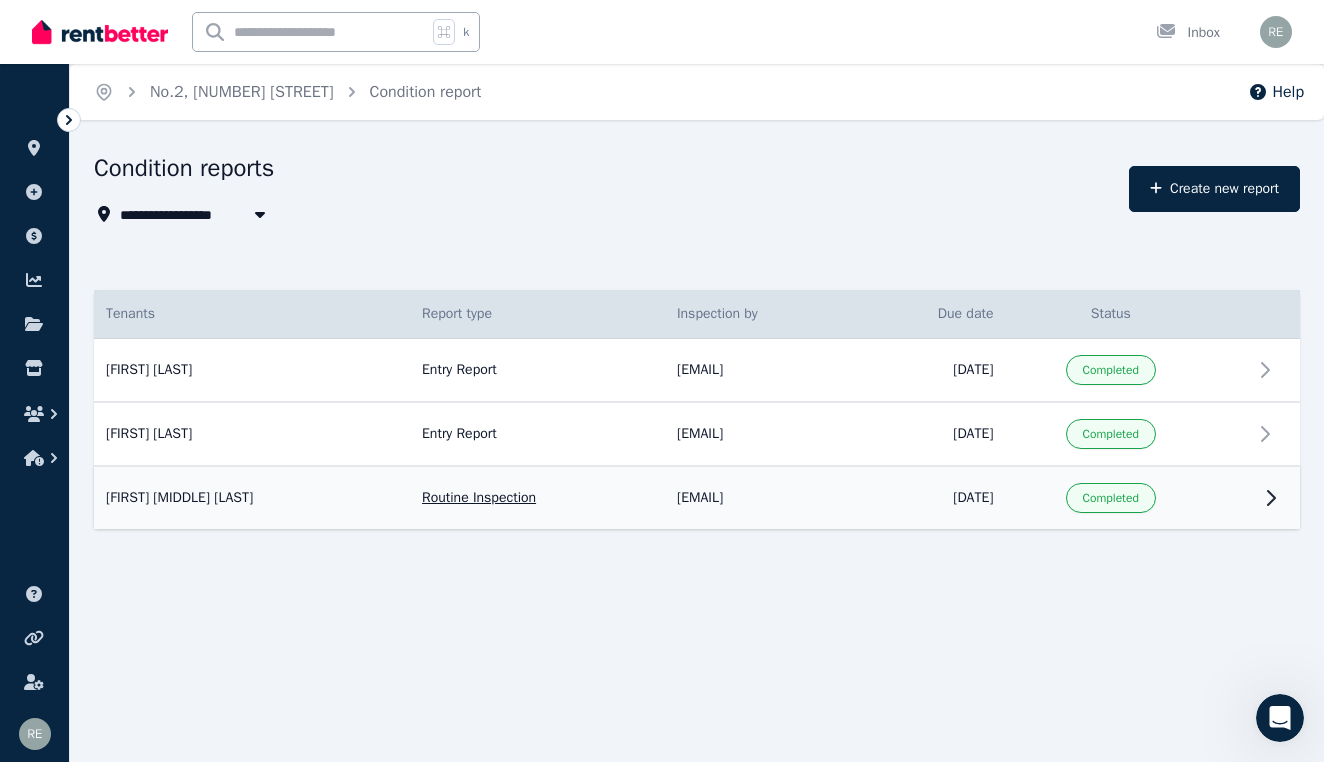 click at bounding box center [1234, 497] 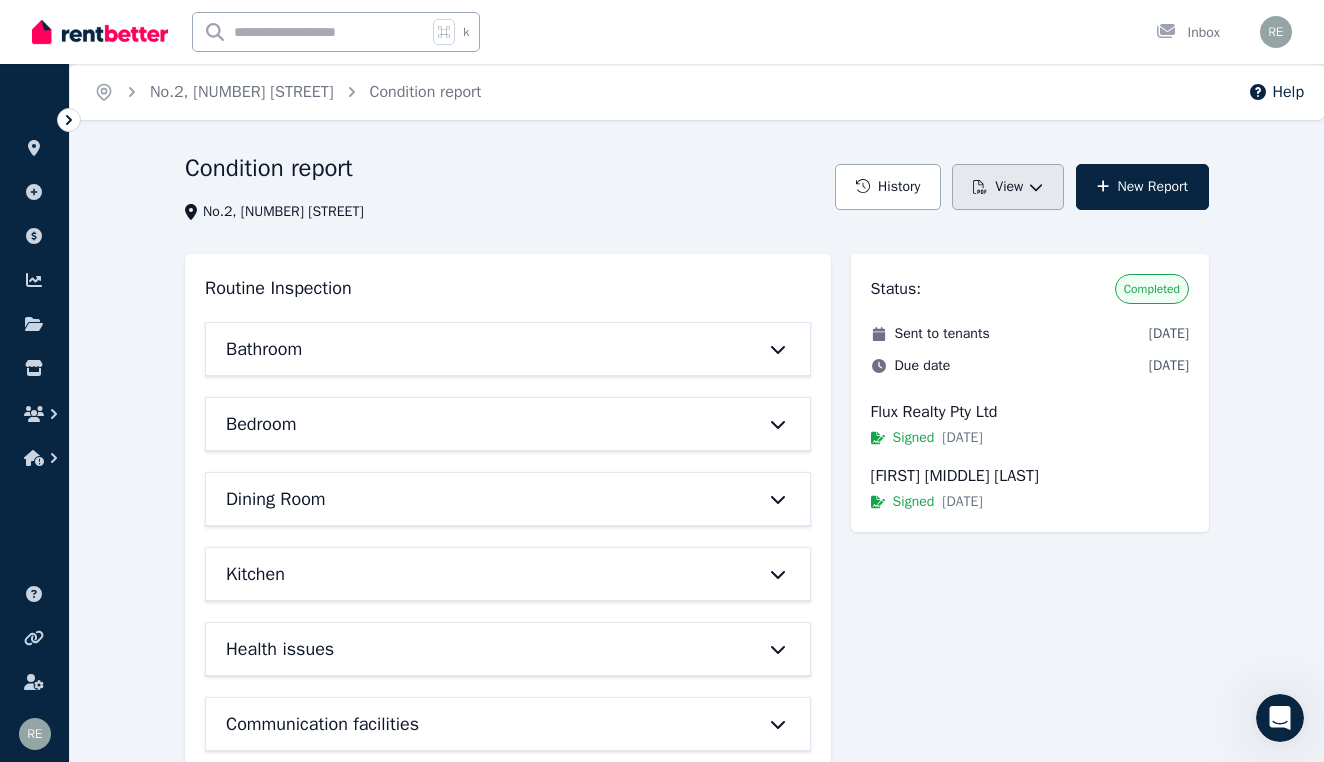 click on "View" at bounding box center (1008, 187) 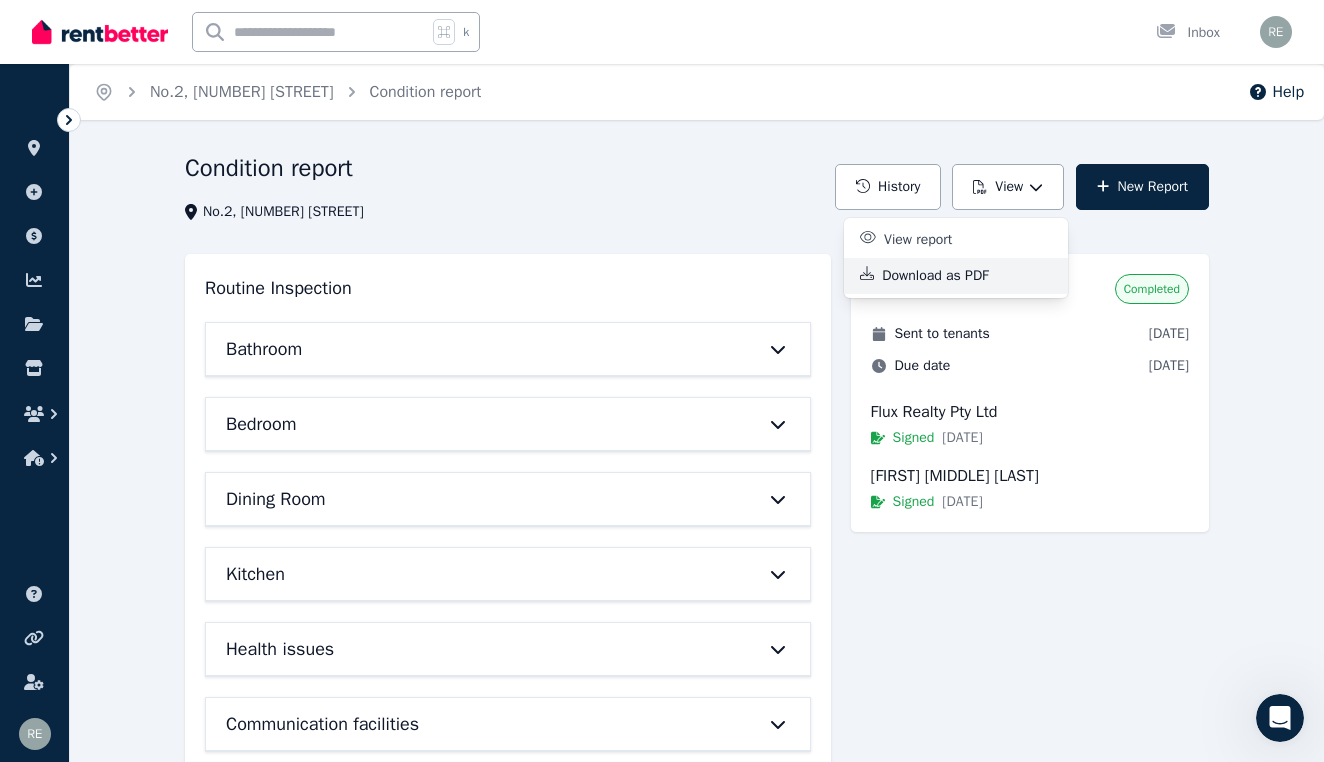 click on "Download as PDF" at bounding box center (943, 276) 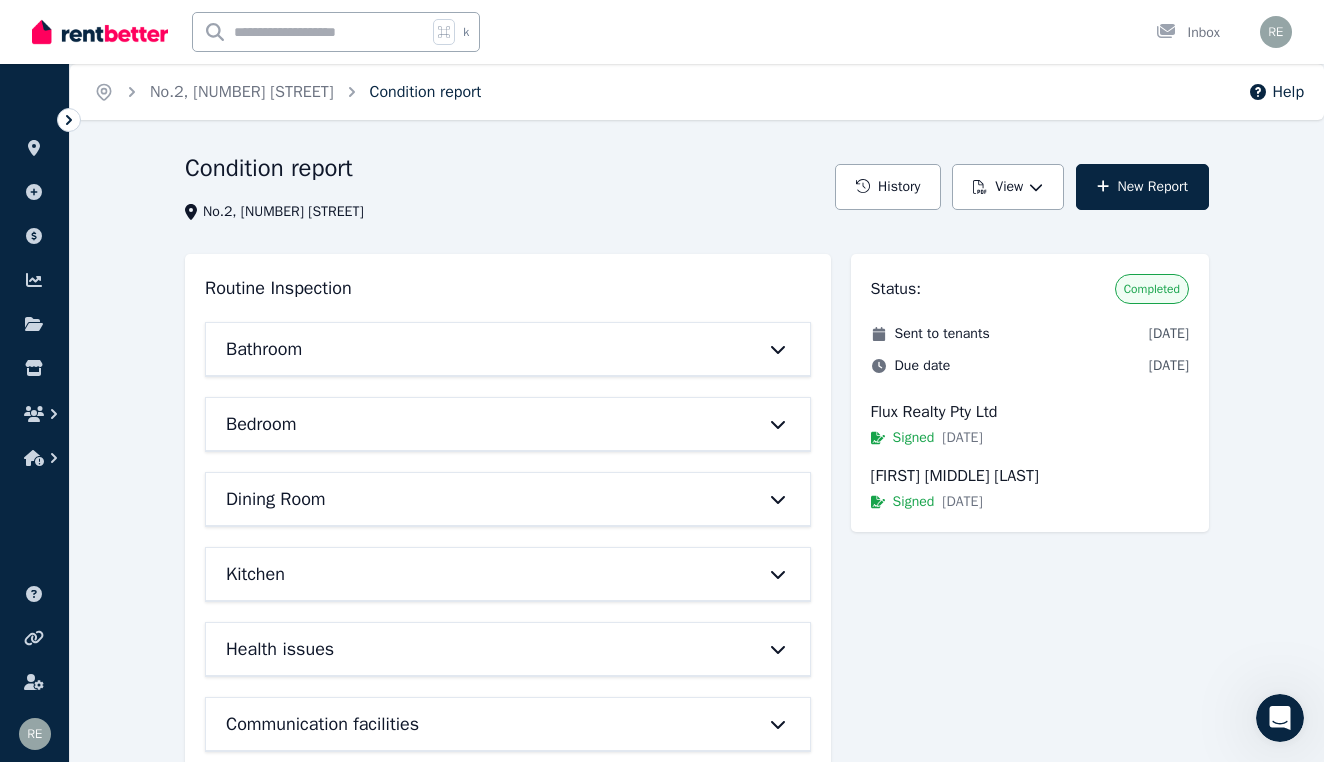 click on "Condition report" at bounding box center [426, 92] 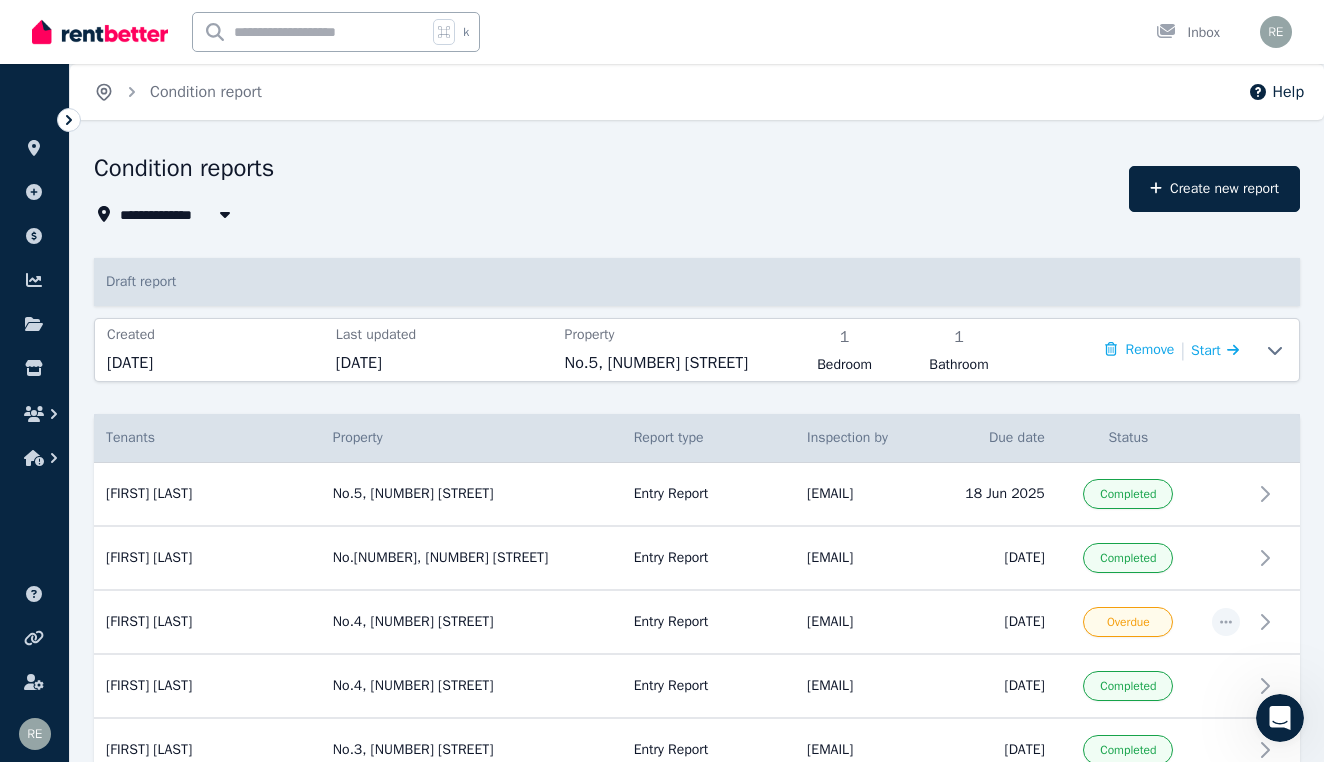 click 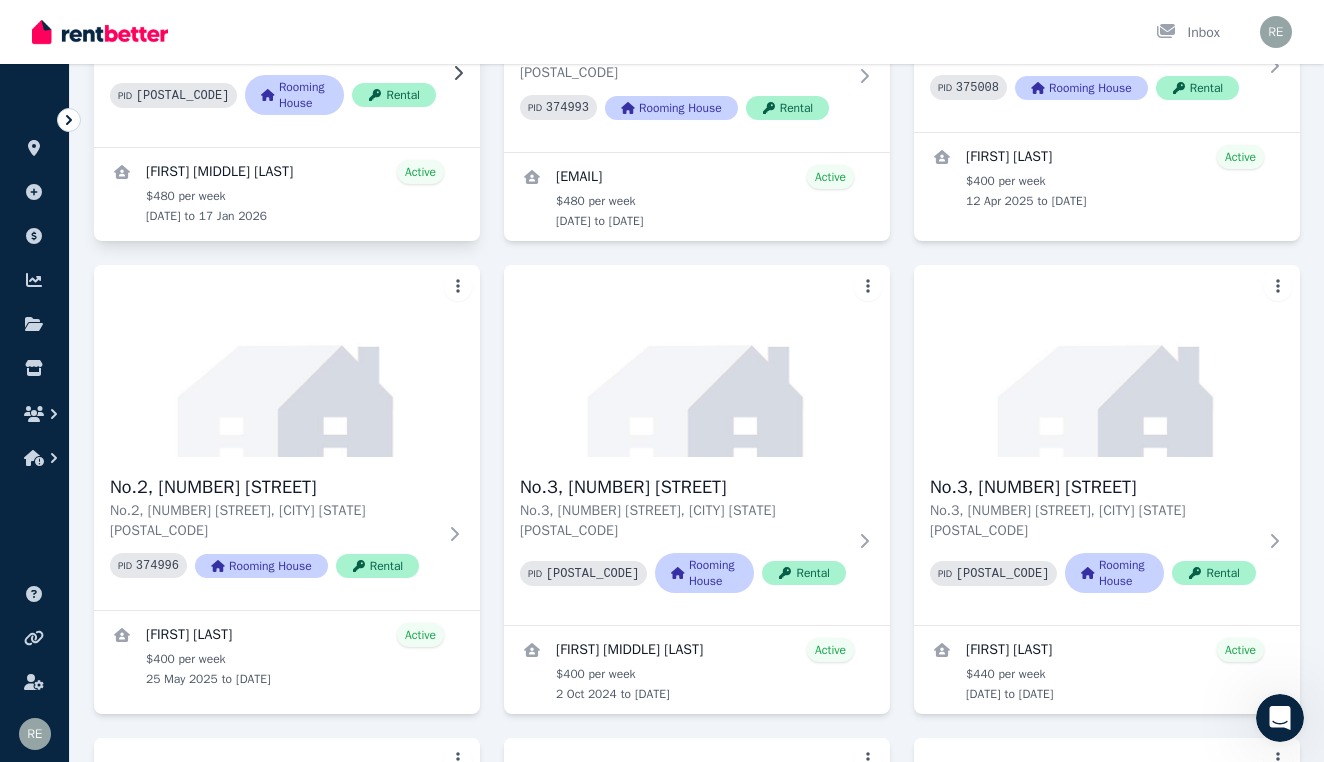 scroll, scrollTop: 421, scrollLeft: 0, axis: vertical 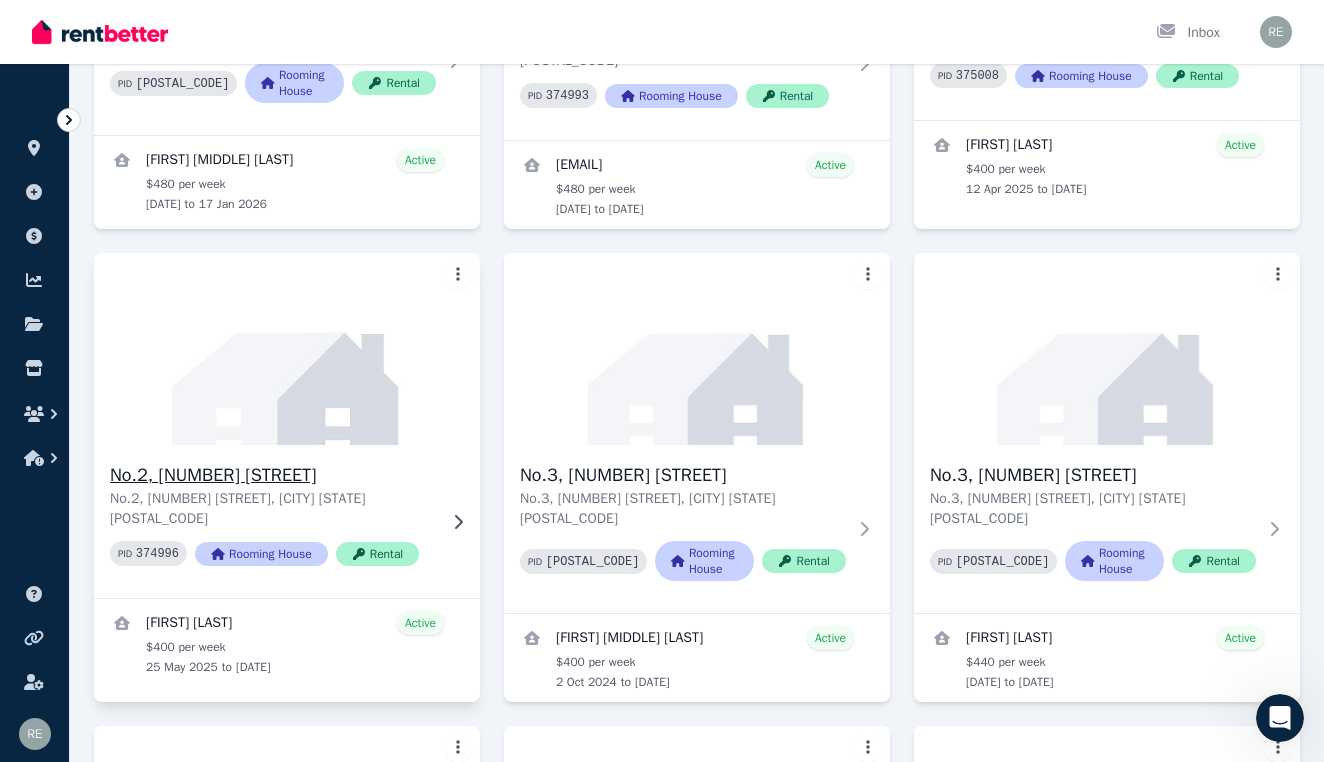 click on "No.2, [NUMBER] [STREET]" at bounding box center [273, 475] 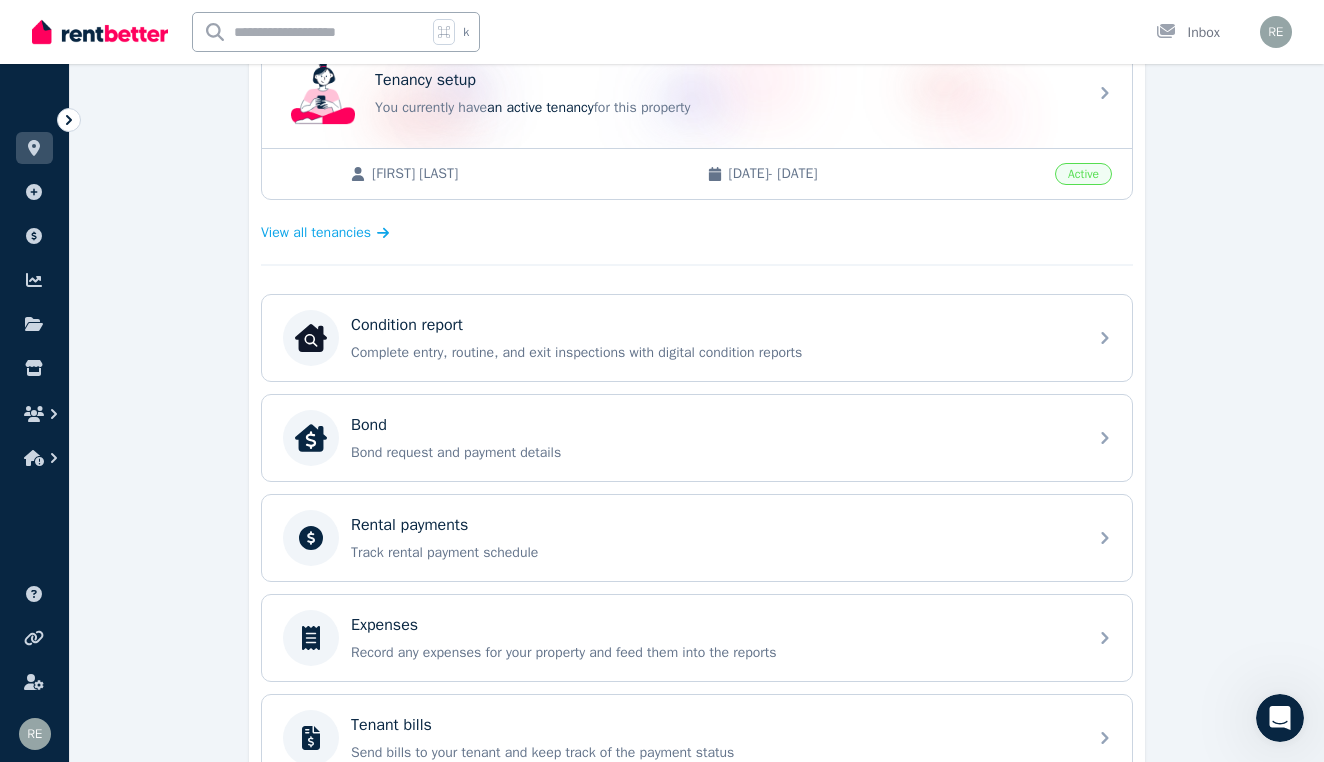 scroll, scrollTop: 441, scrollLeft: 0, axis: vertical 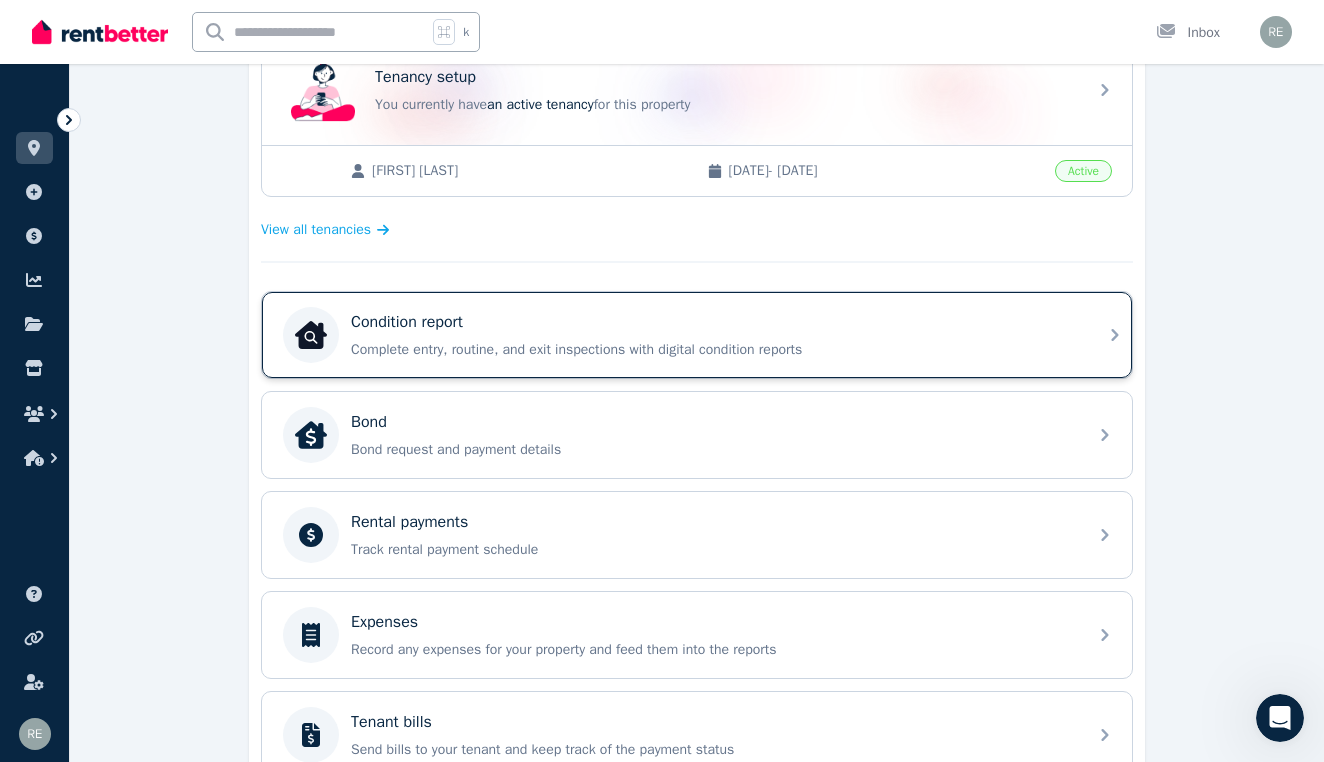 click on "Complete entry, routine, and exit inspections with digital condition reports" at bounding box center [713, 350] 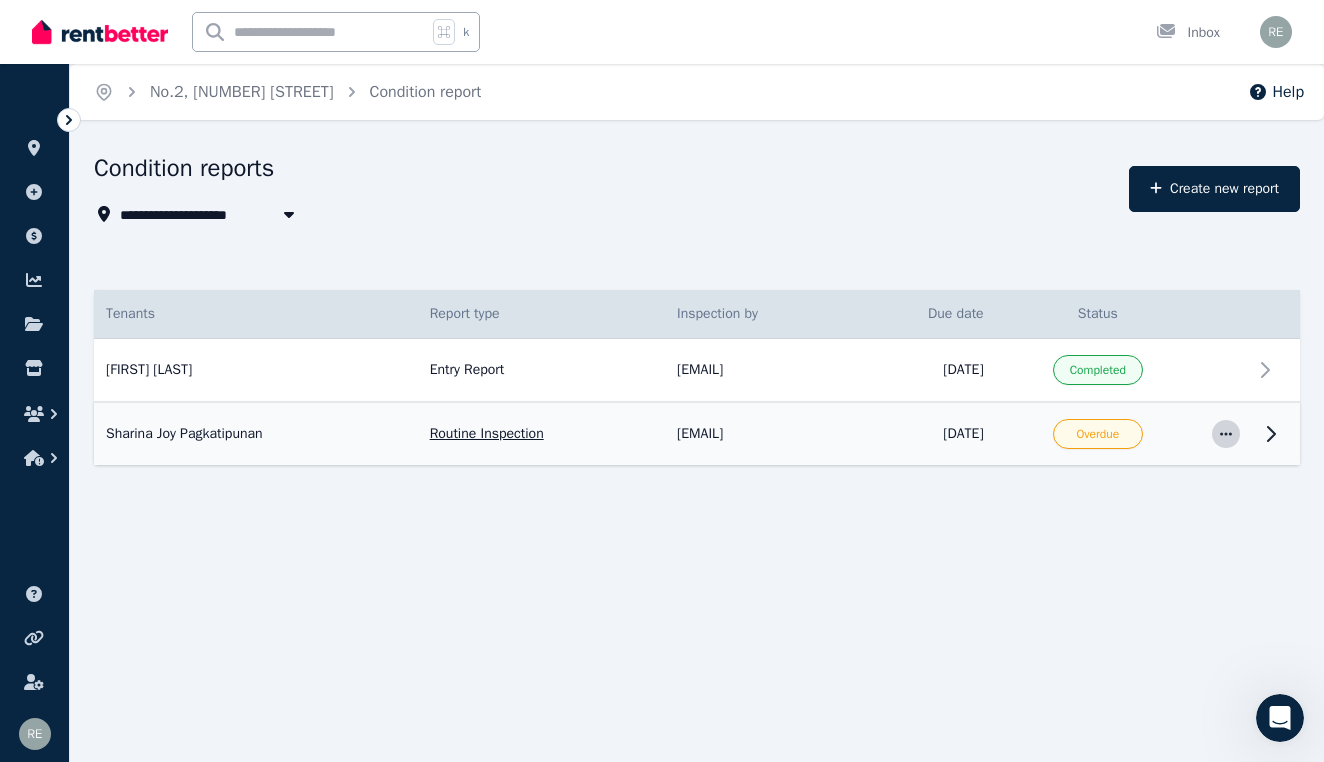 click 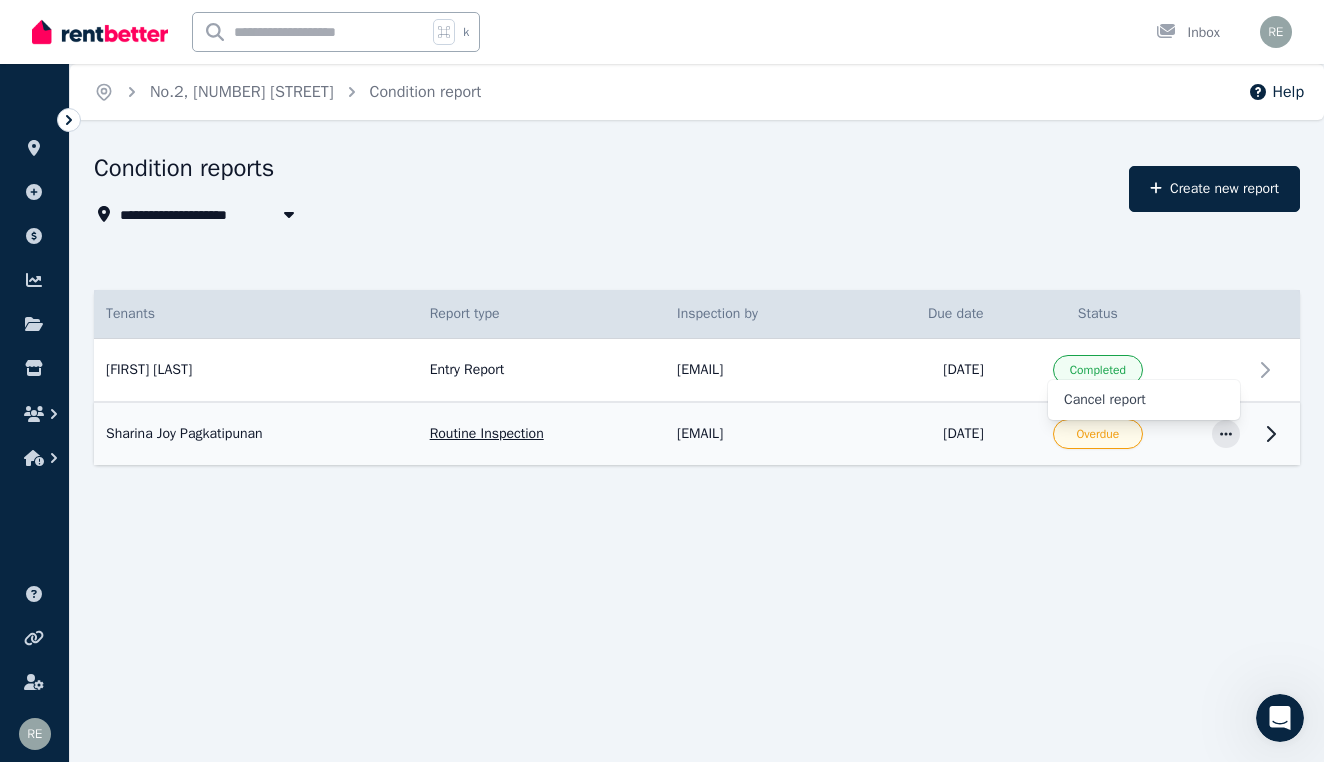 click 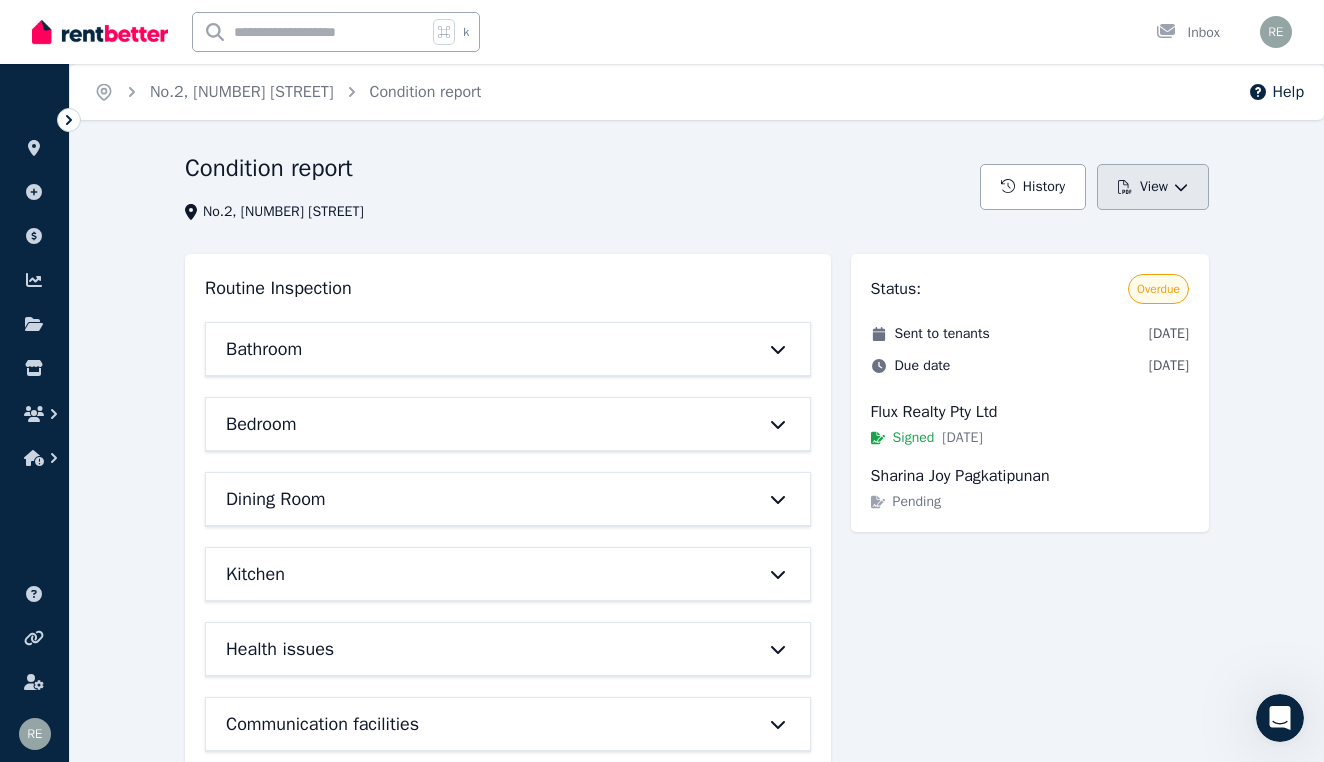 click on "View" at bounding box center [1153, 187] 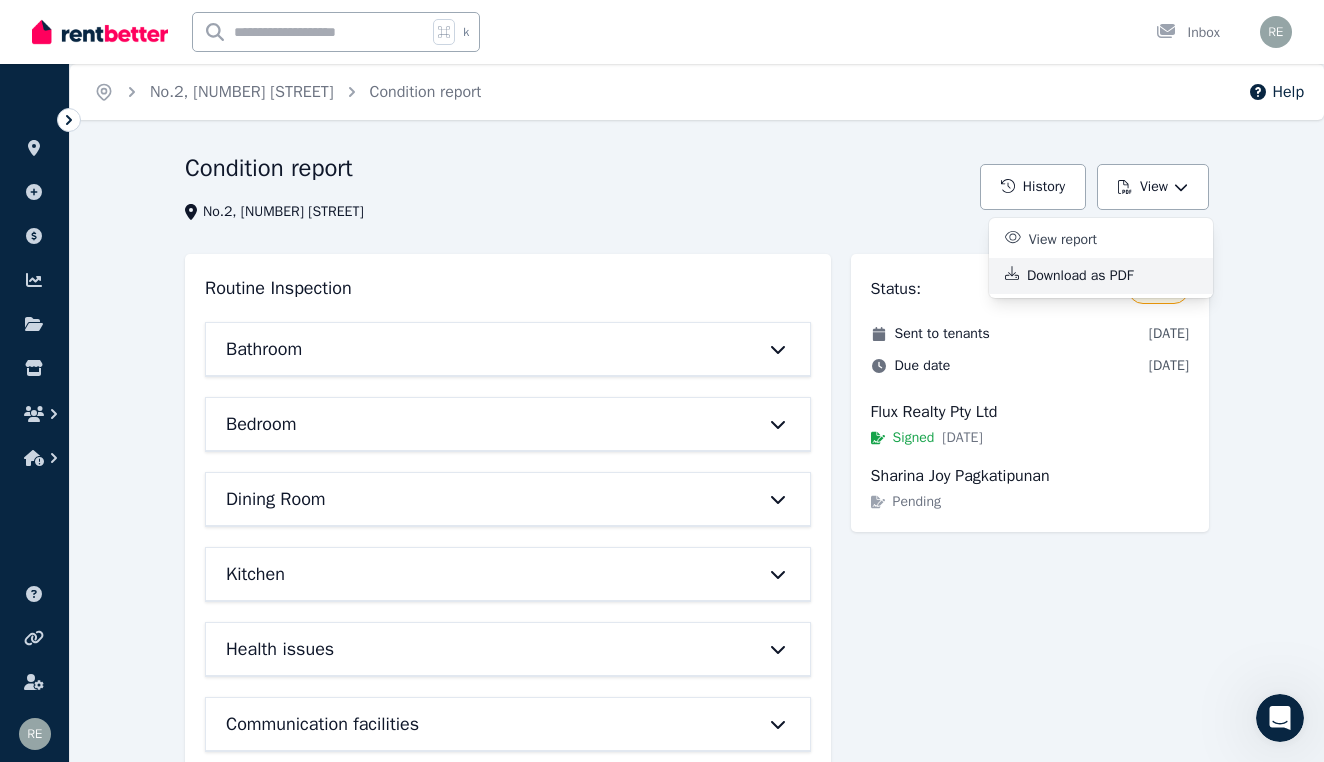 click on "Download as PDF" at bounding box center [1088, 276] 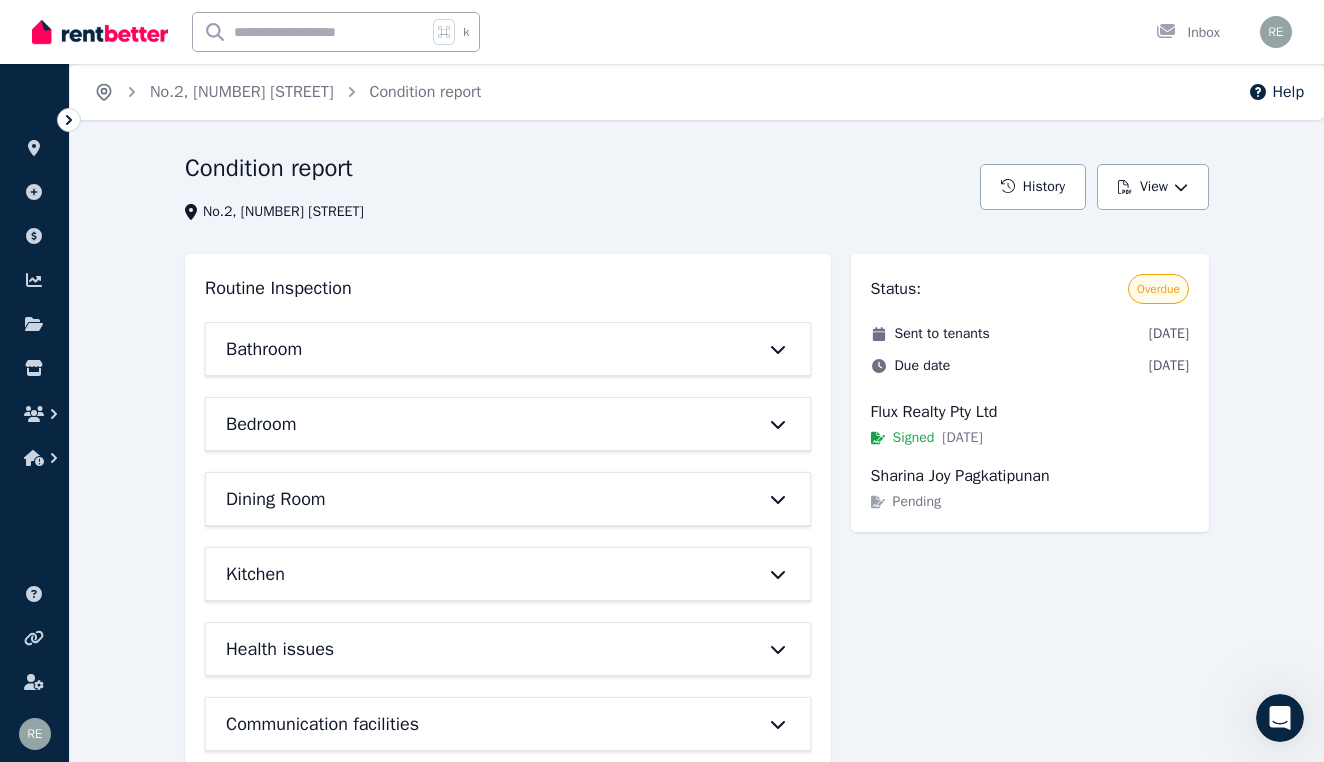 click 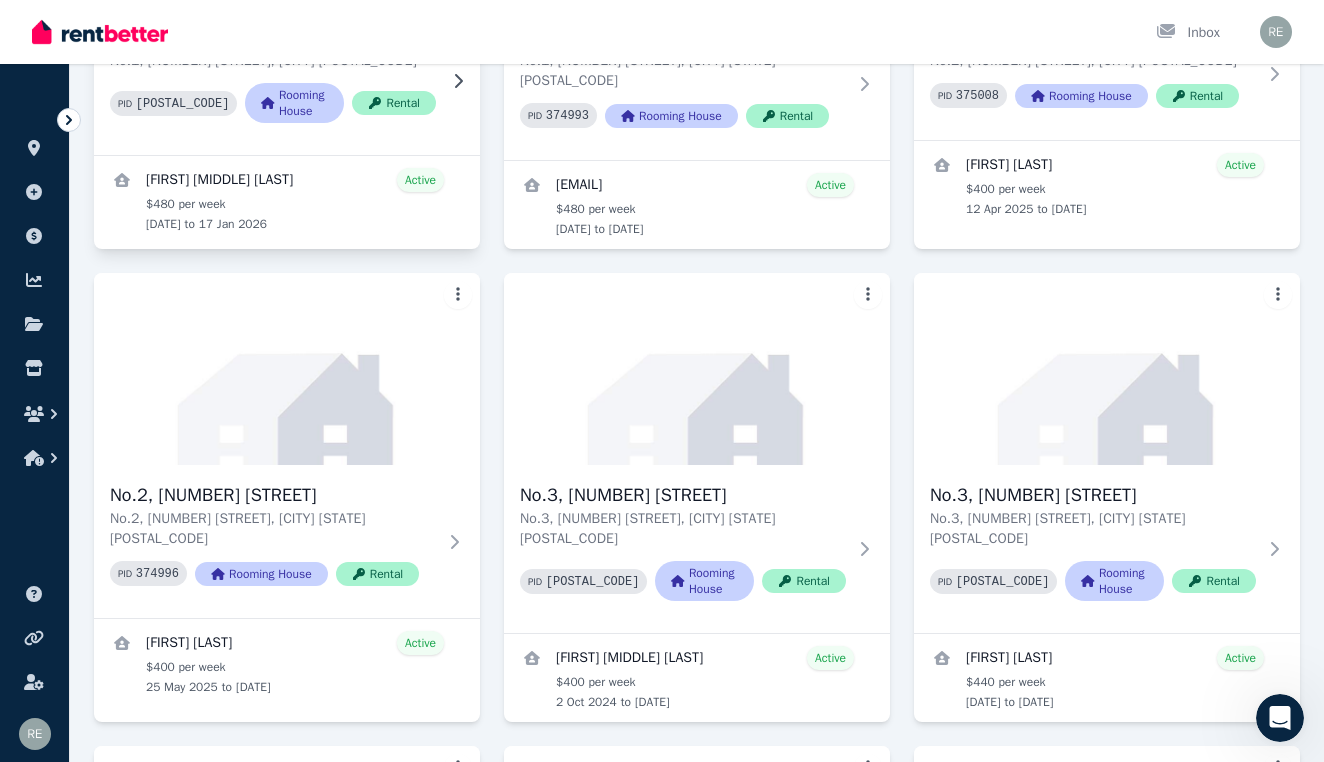 scroll, scrollTop: 421, scrollLeft: 0, axis: vertical 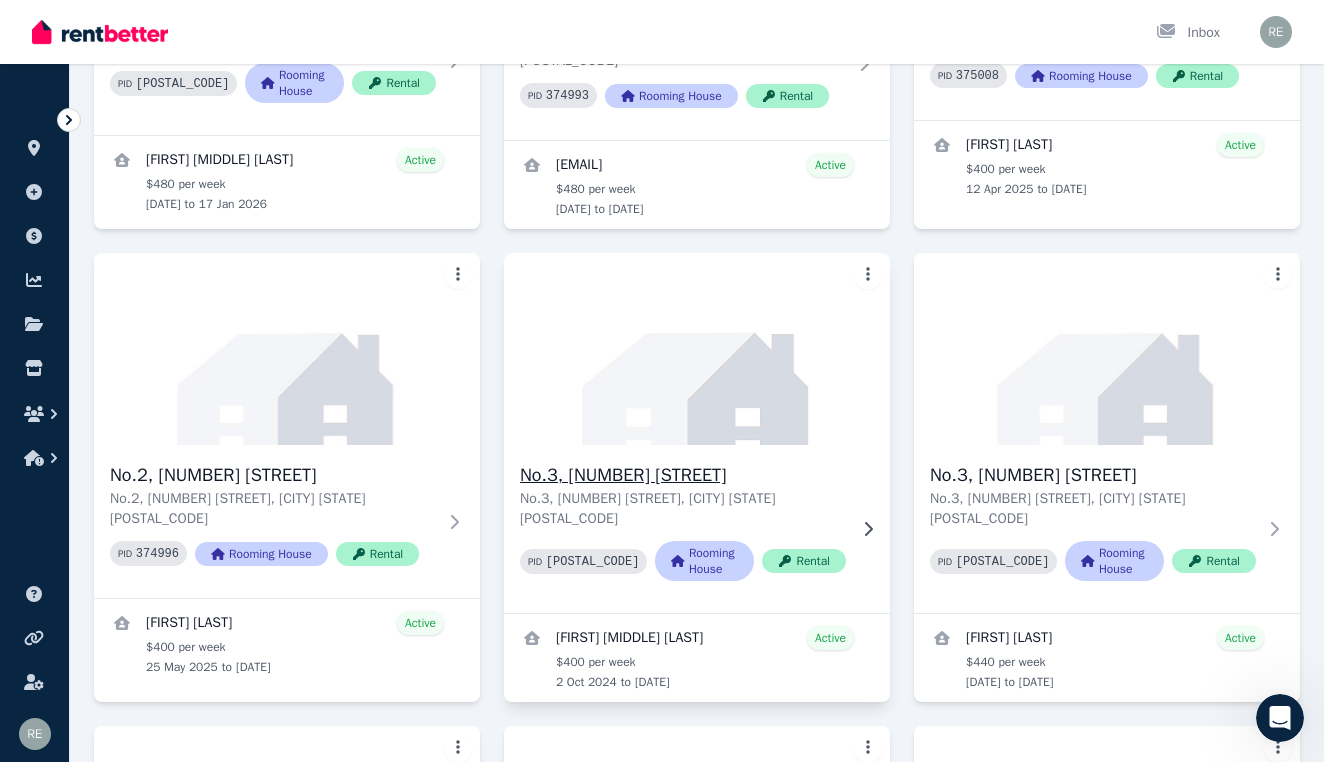 click on "No.3, [NUMBER] [STREET]" at bounding box center (683, 475) 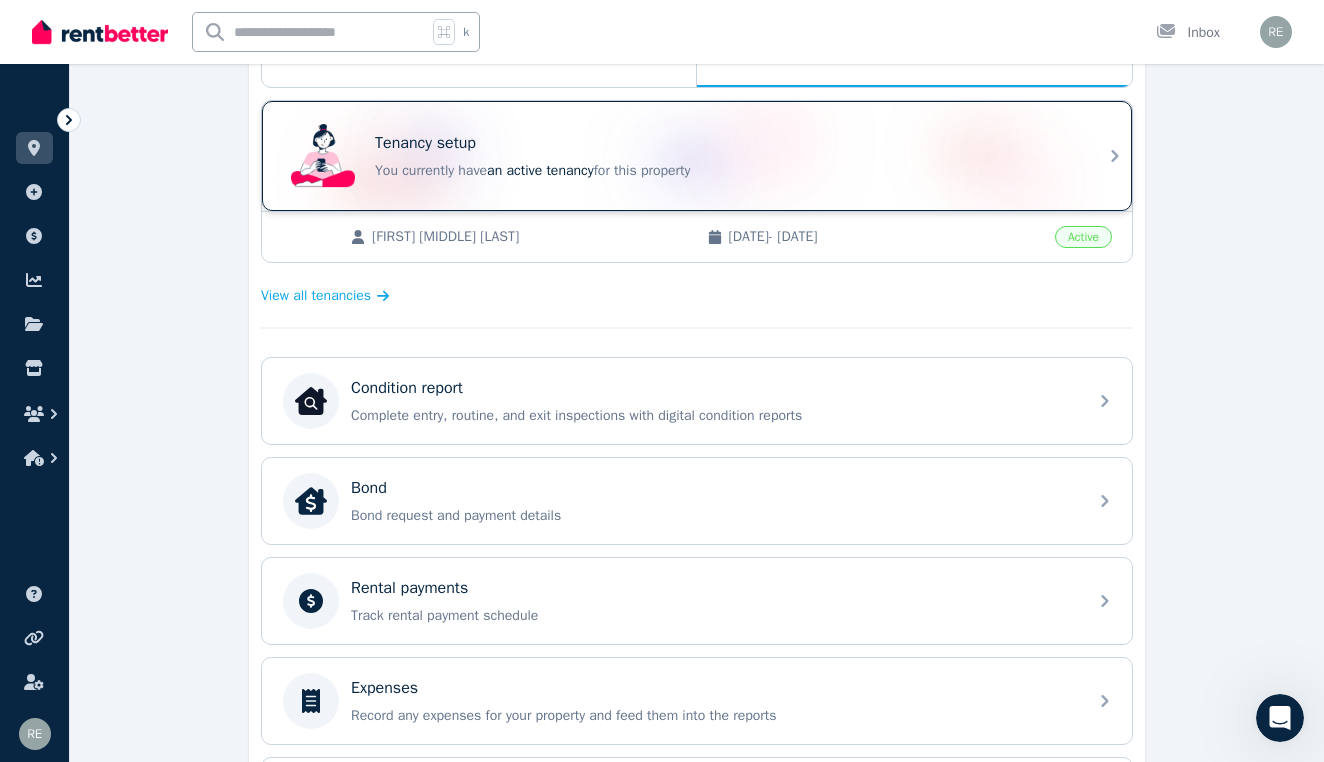 scroll, scrollTop: 377, scrollLeft: 0, axis: vertical 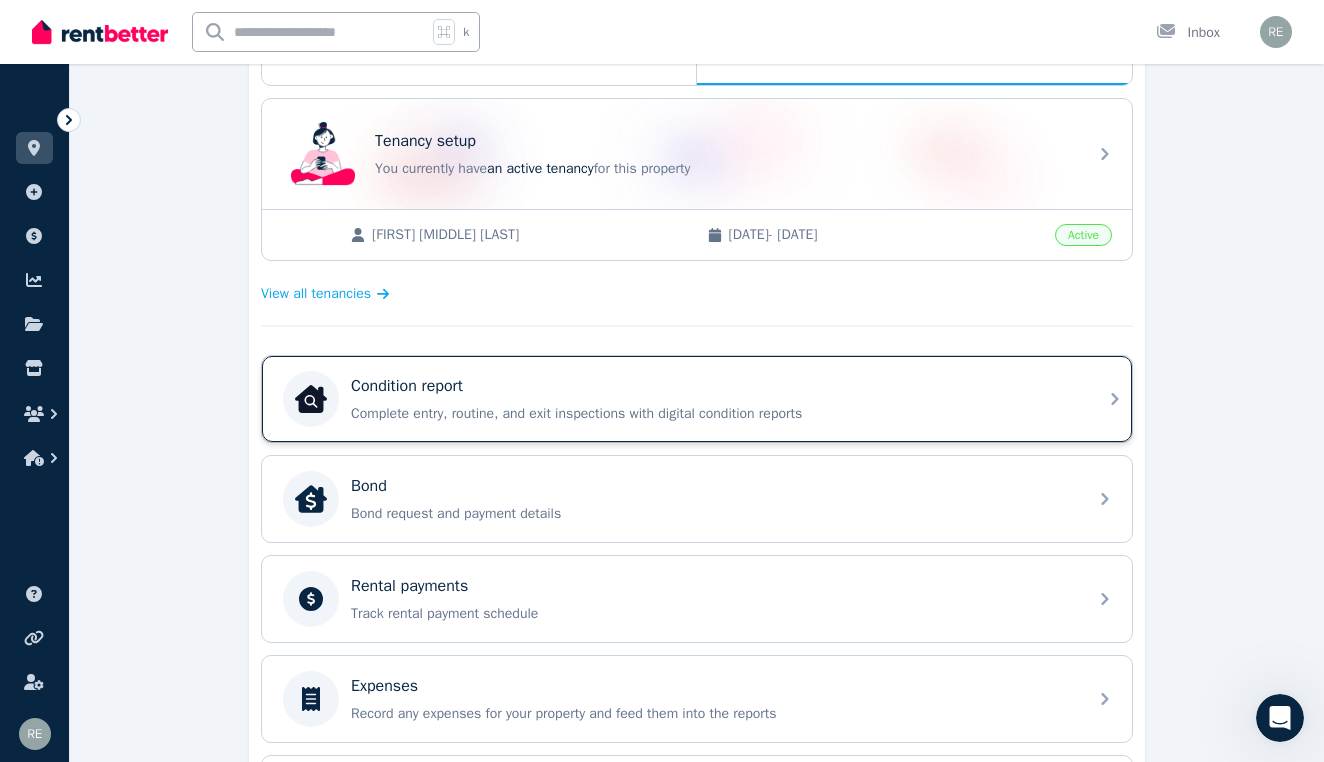 click on "Complete entry, routine, and exit inspections with digital condition reports" at bounding box center (713, 414) 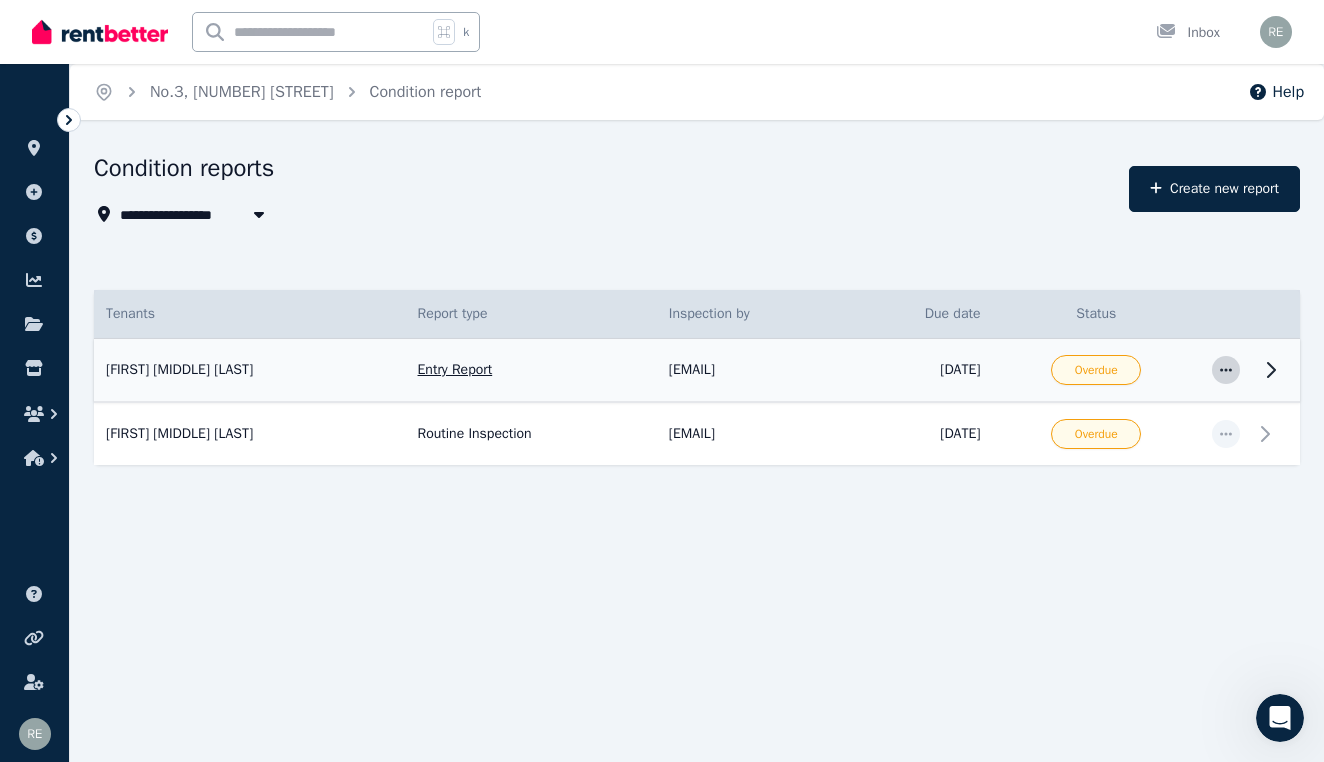 click 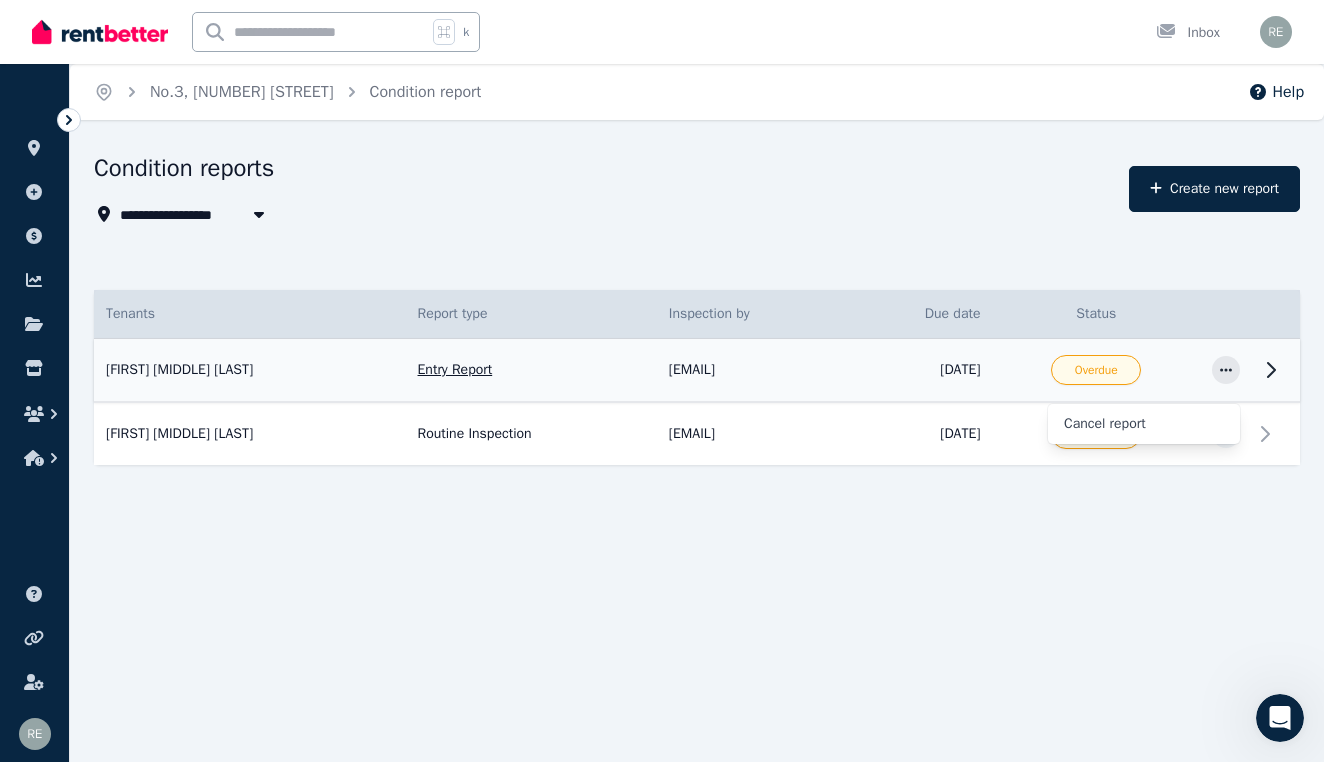 click 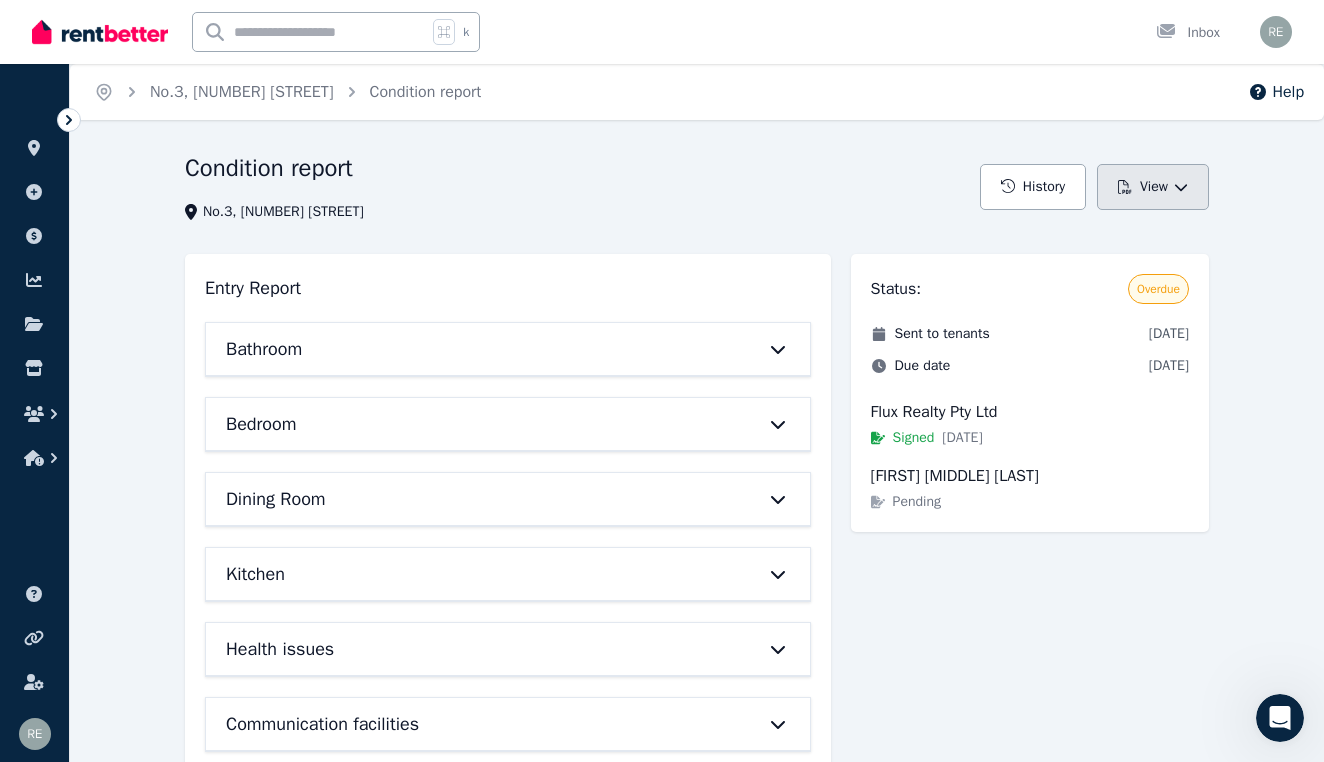 click on "View" at bounding box center (1153, 187) 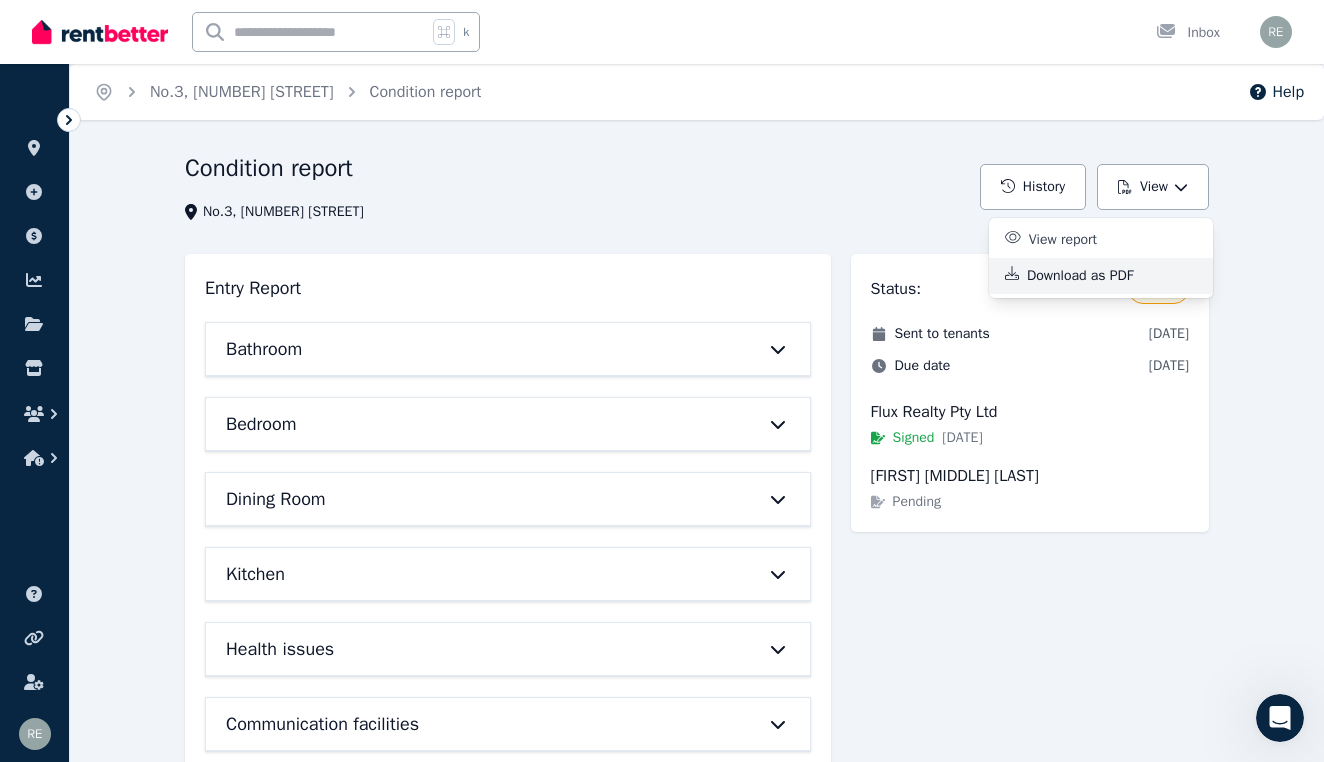 click on "Download as PDF" at bounding box center (1088, 276) 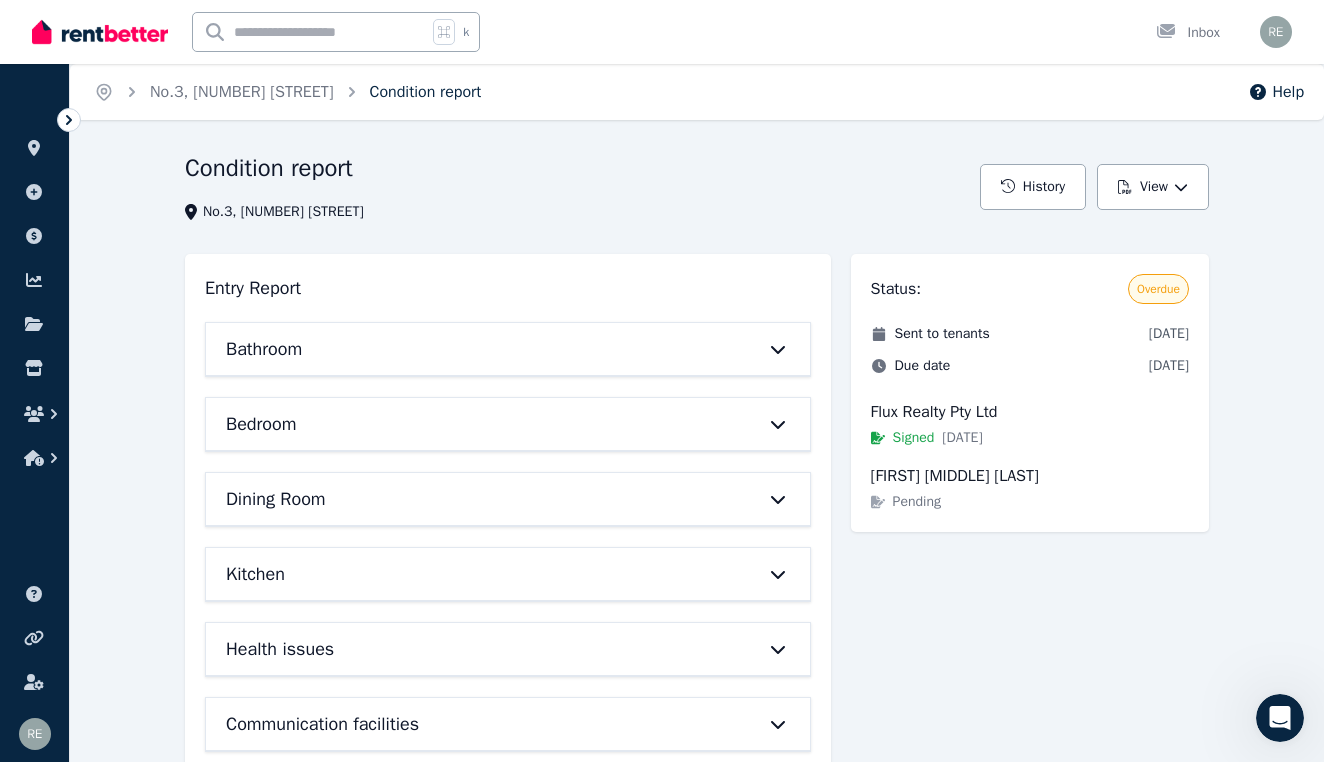 click on "Condition report" at bounding box center (426, 92) 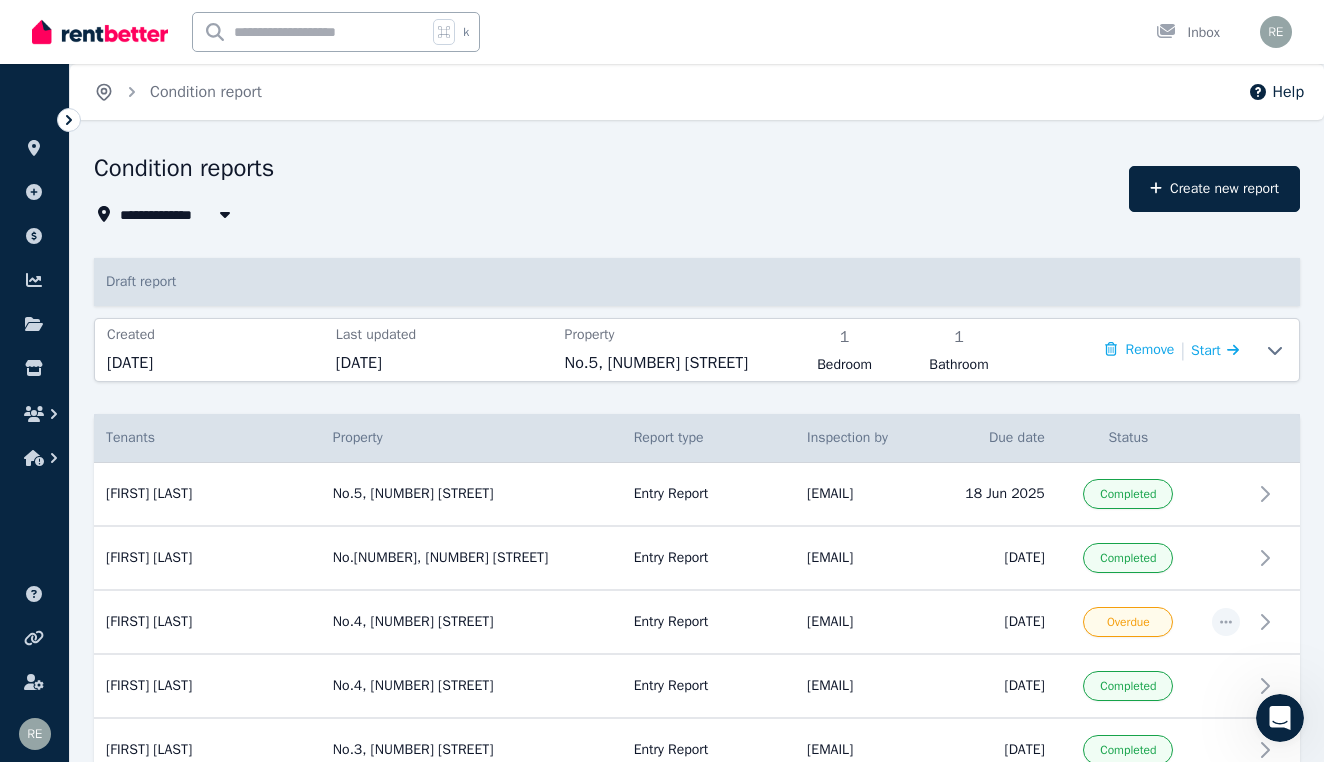 click 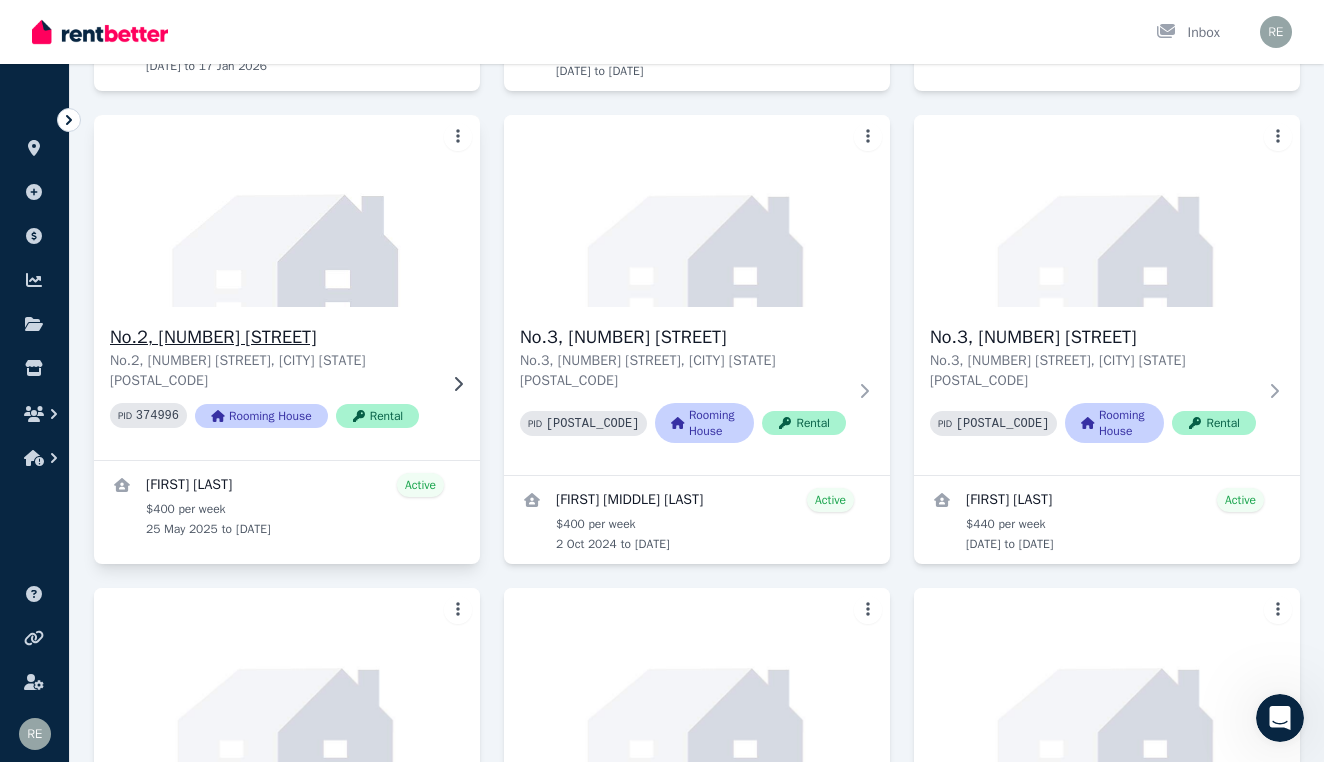 scroll, scrollTop: 562, scrollLeft: 0, axis: vertical 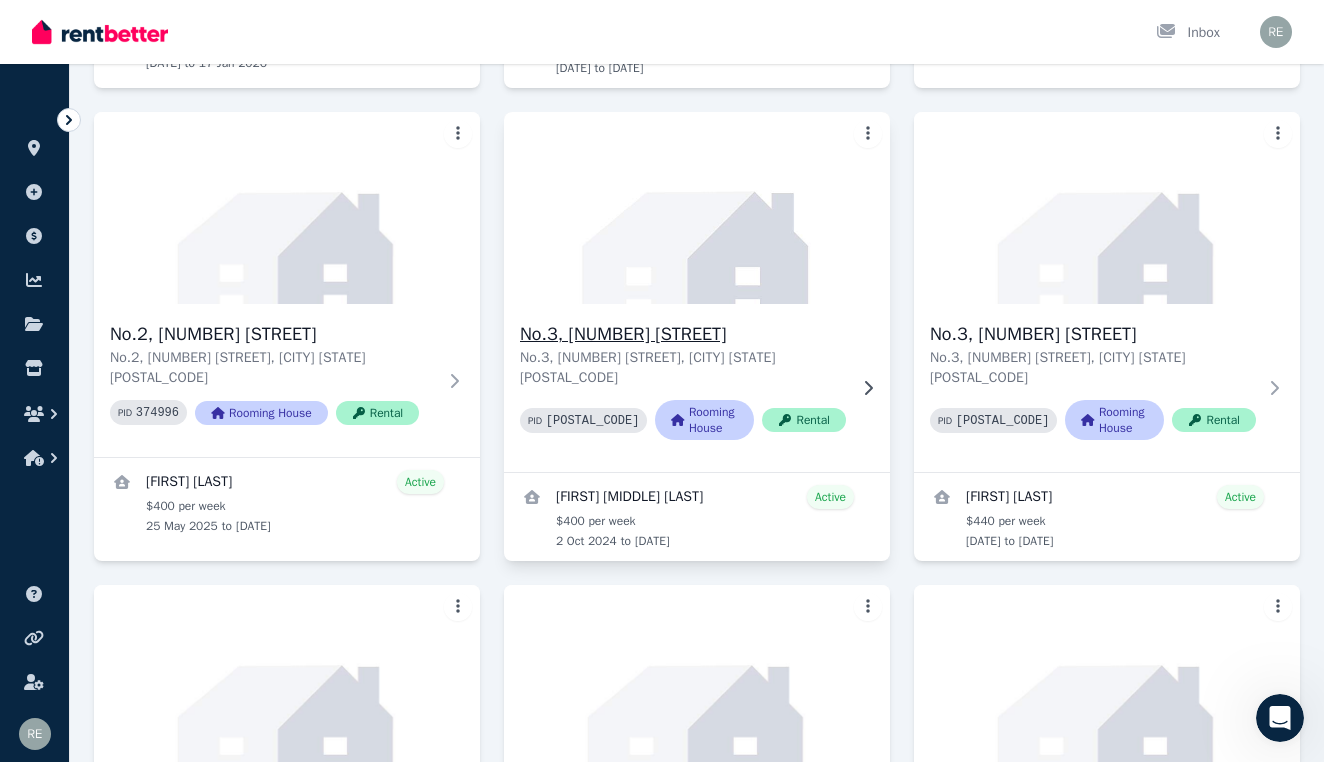 click on "No.3, [NUMBER] [STREET]" at bounding box center [683, 334] 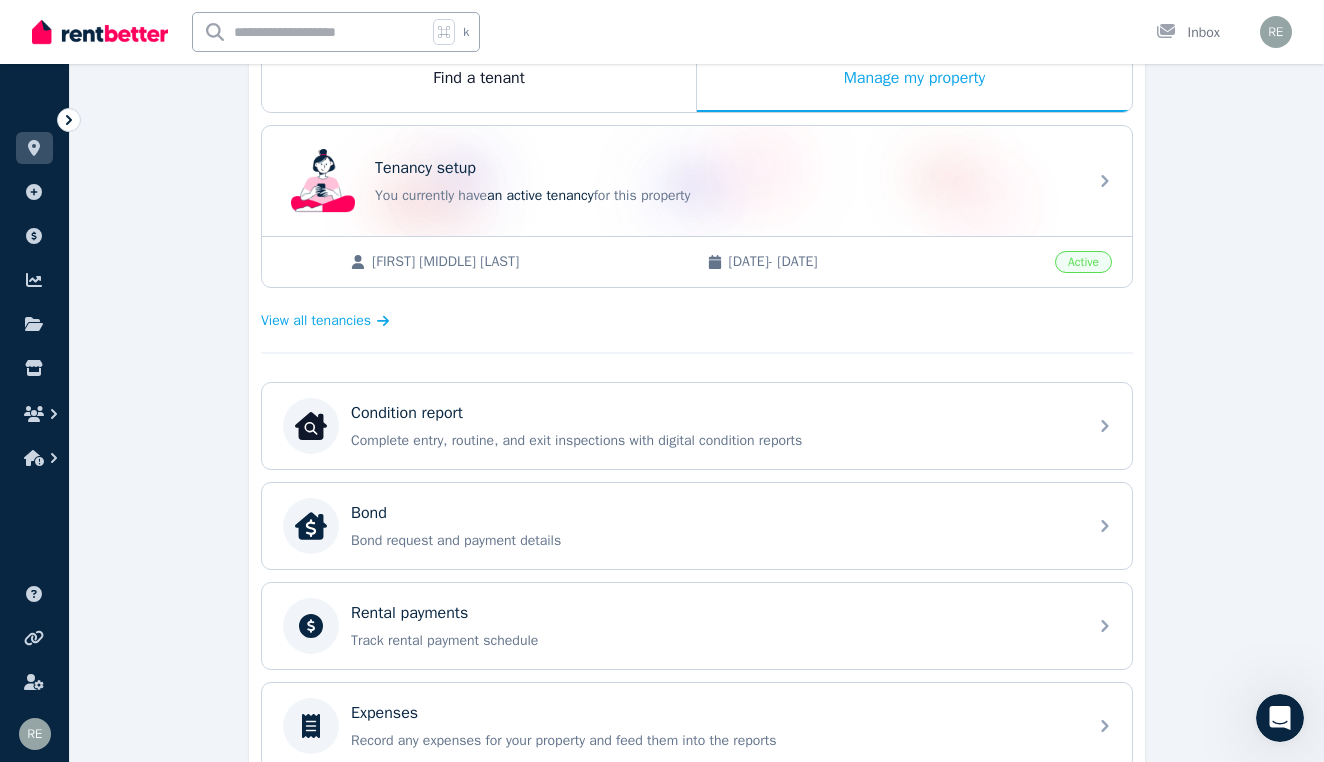 scroll, scrollTop: 351, scrollLeft: 0, axis: vertical 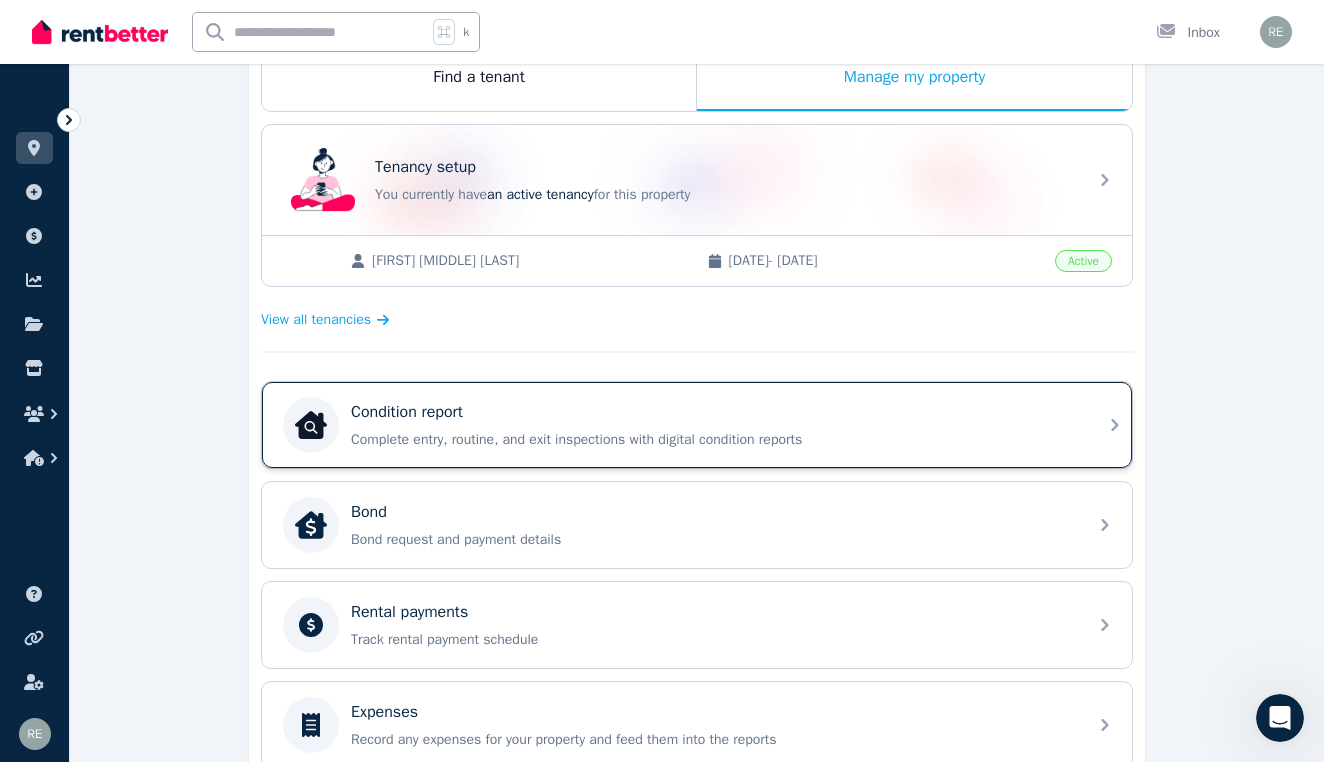 click on "Complete entry, routine, and exit inspections with digital condition reports" at bounding box center [713, 440] 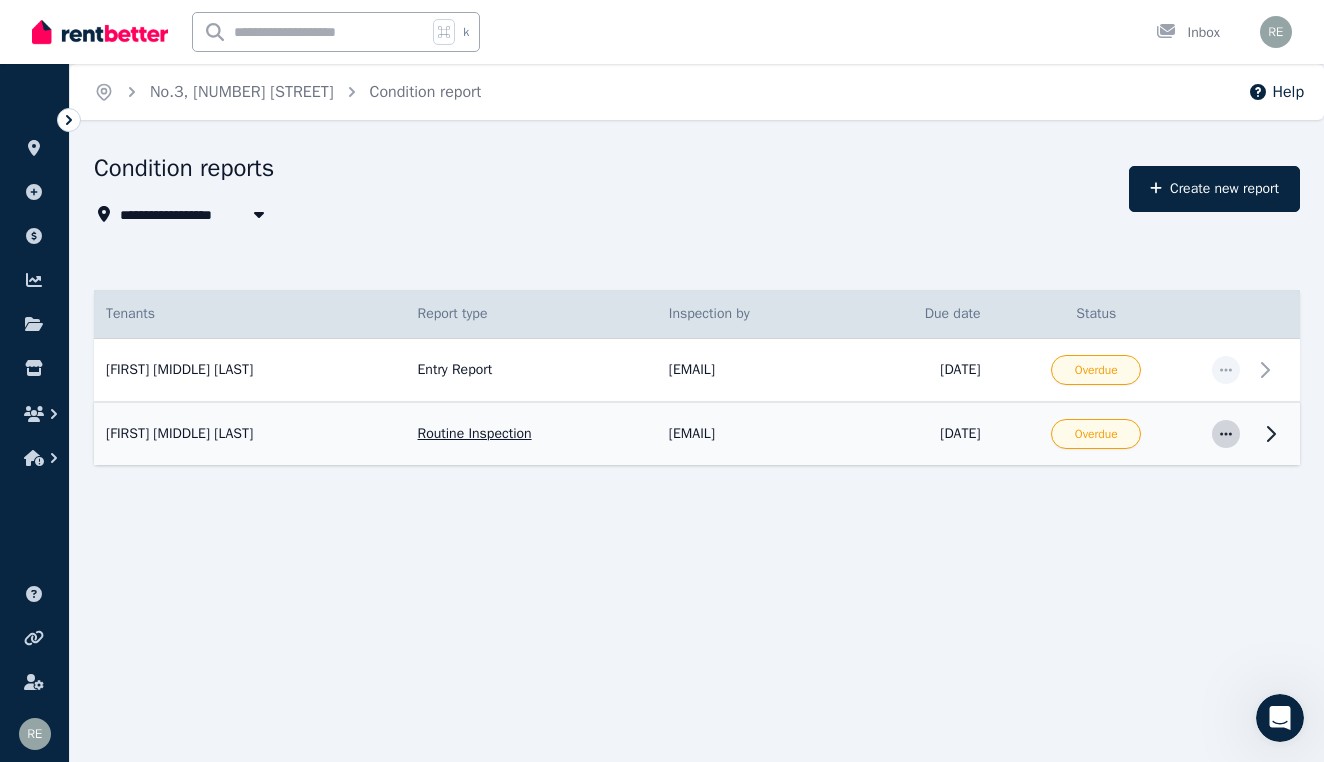 click 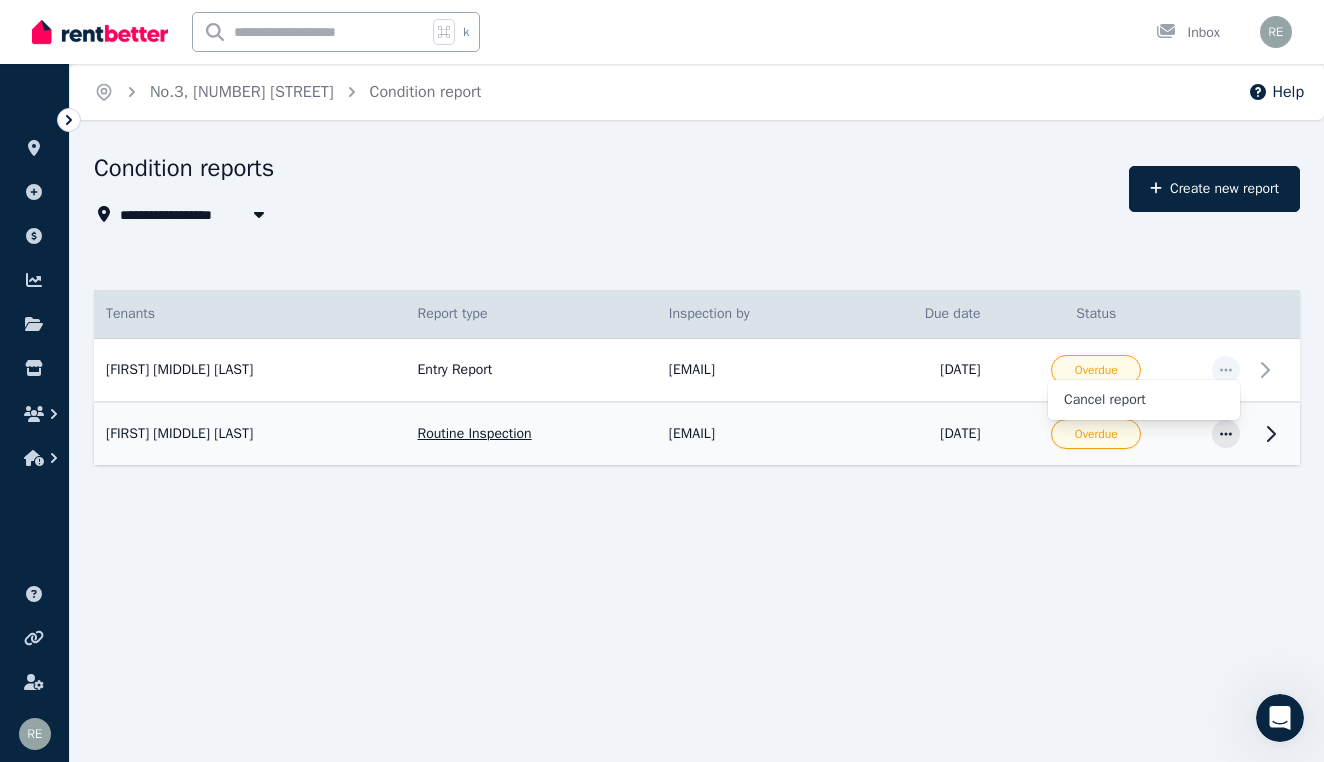 click 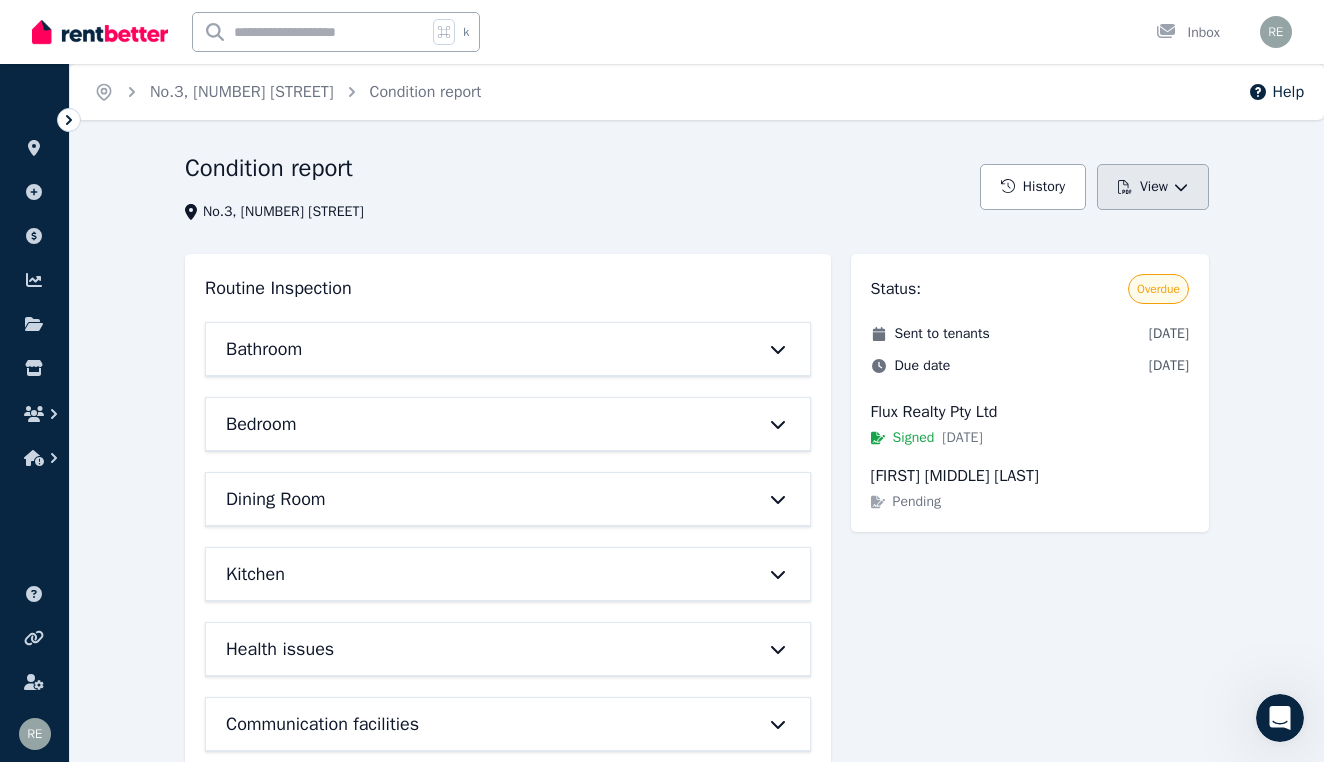 click on "View" at bounding box center (1153, 187) 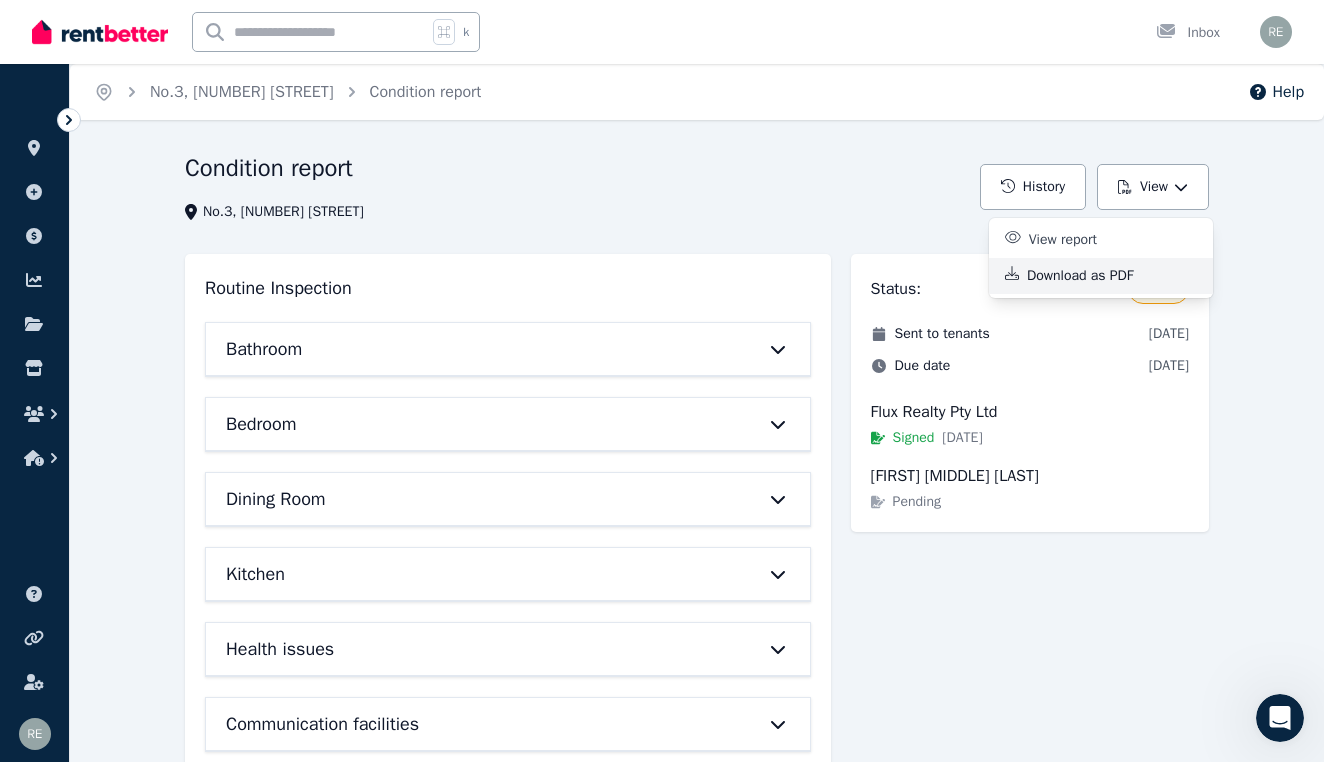 click on "Download as PDF" at bounding box center [1088, 276] 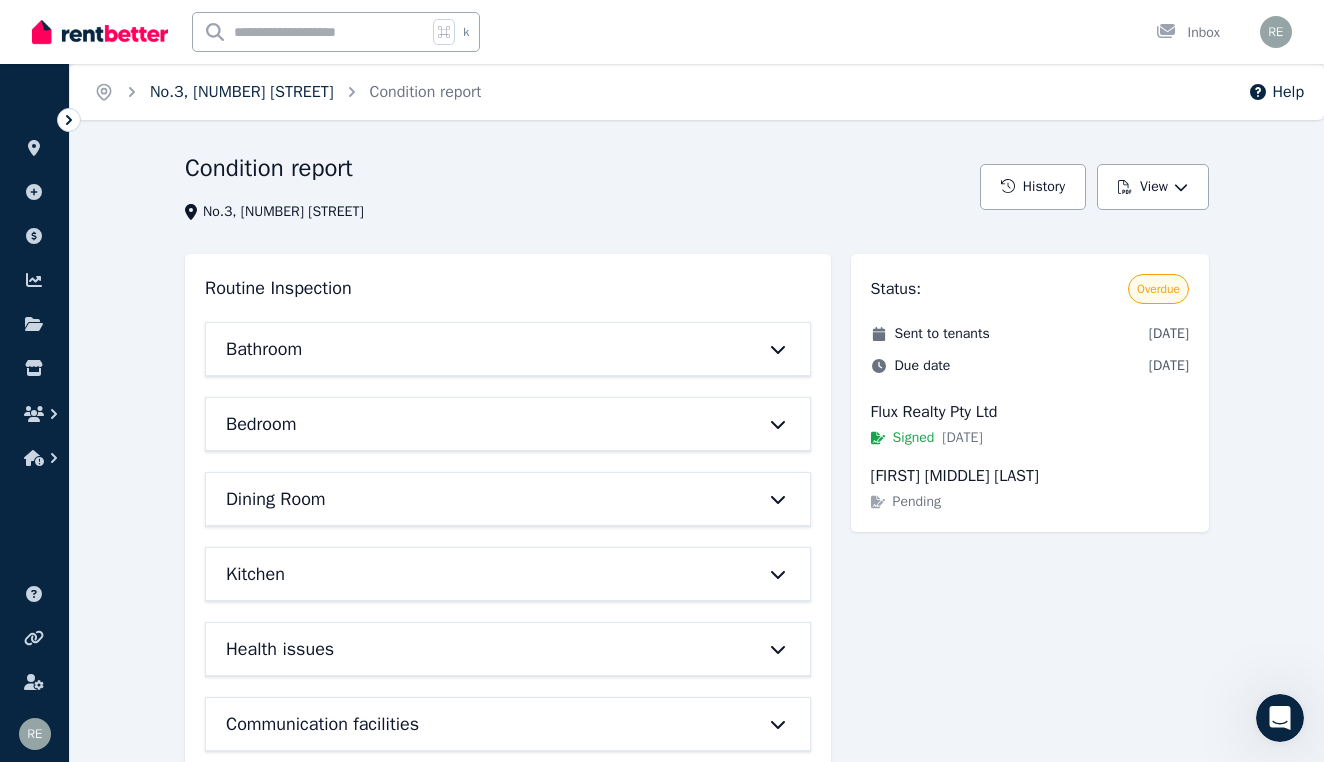 click on "No.3, [NUMBER] [STREET]" at bounding box center (242, 92) 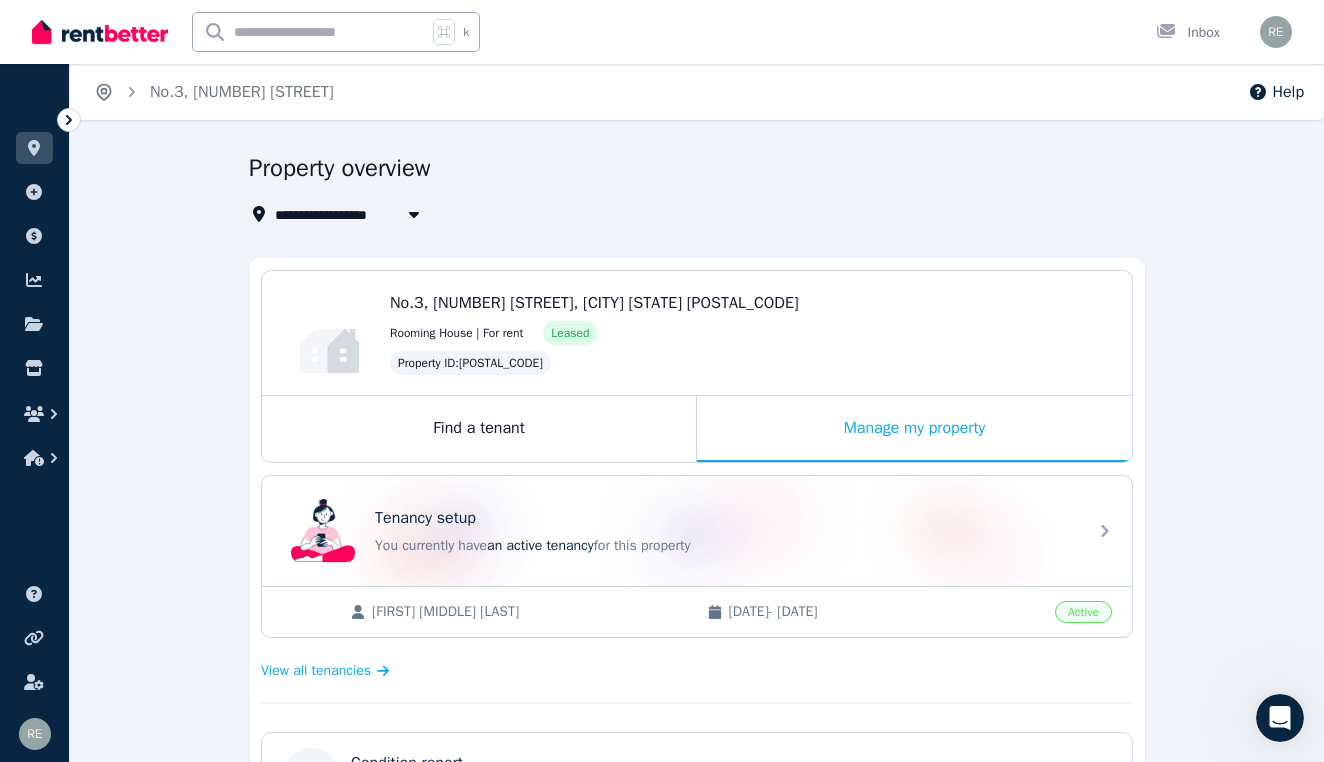 click 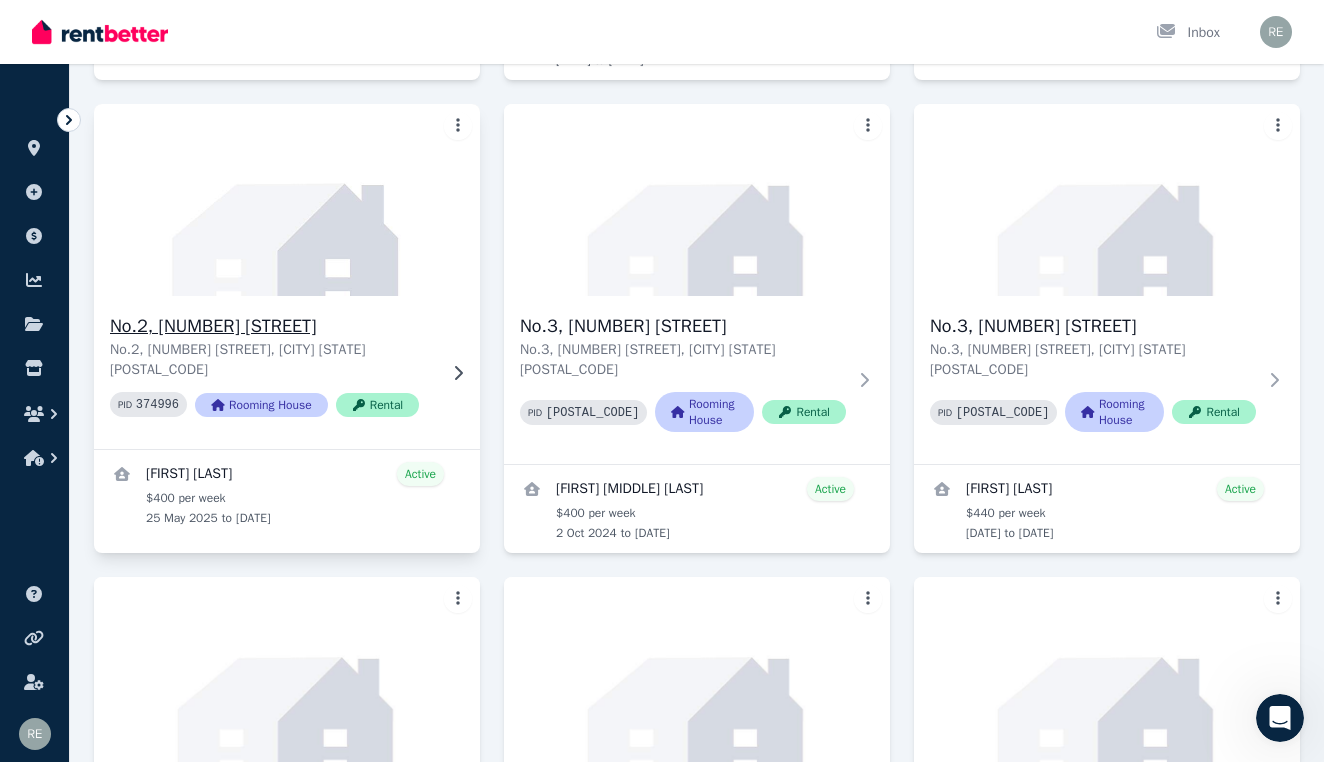 scroll, scrollTop: 571, scrollLeft: 0, axis: vertical 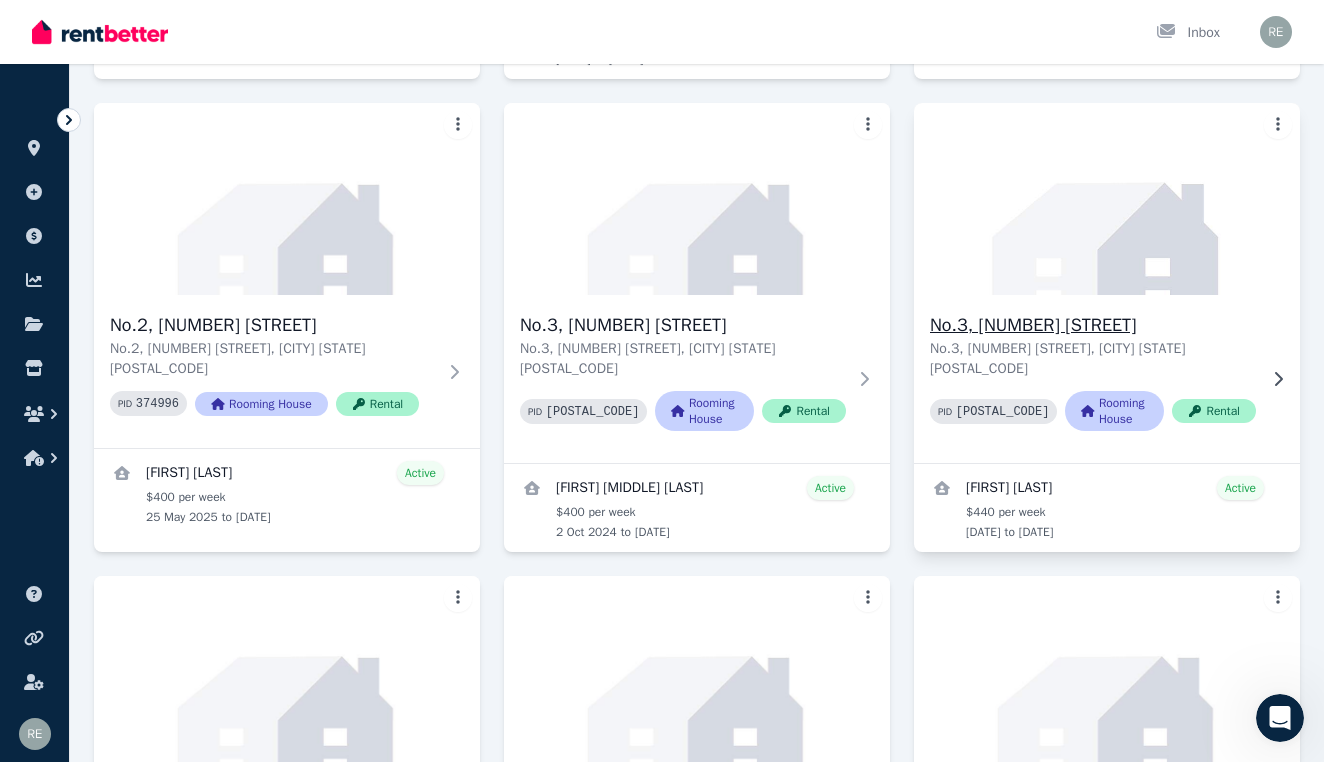 click on "No.3, [NUMBER] [STREET]" at bounding box center (1093, 325) 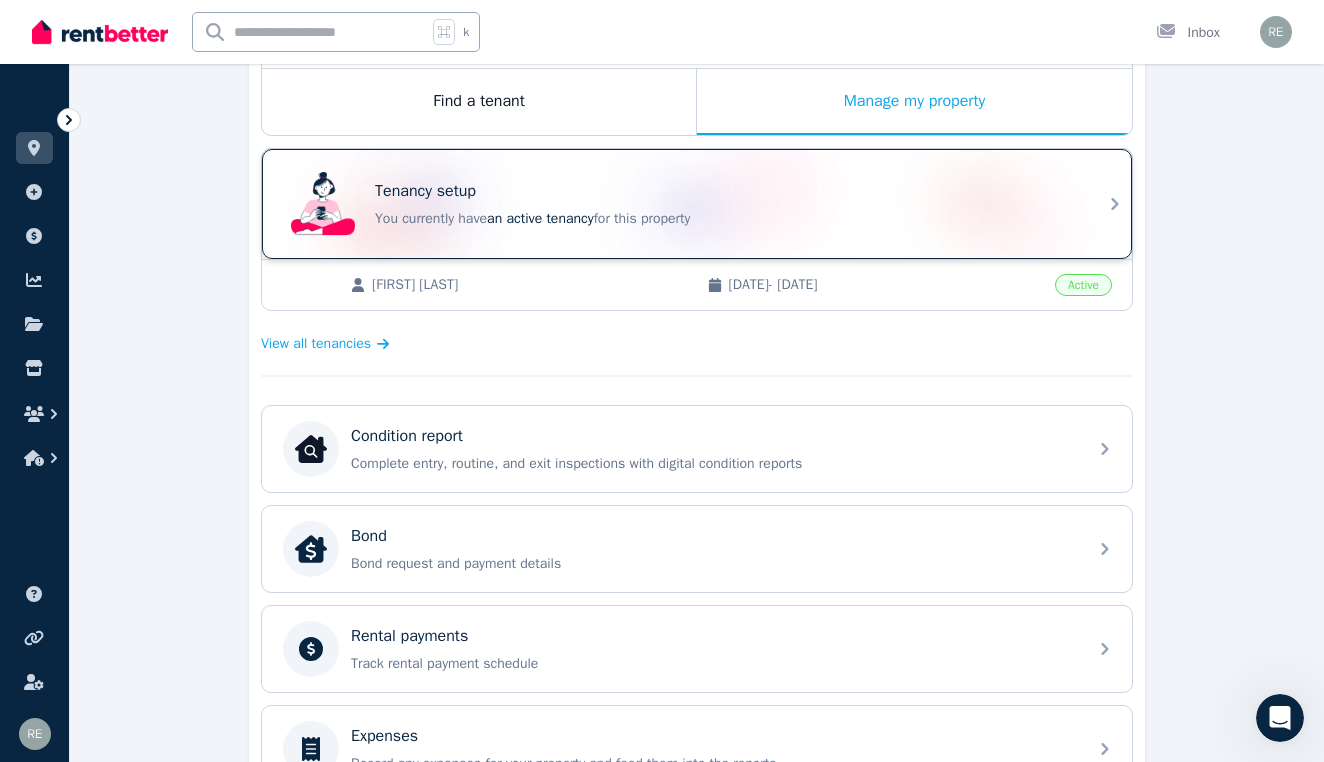 scroll, scrollTop: 347, scrollLeft: 0, axis: vertical 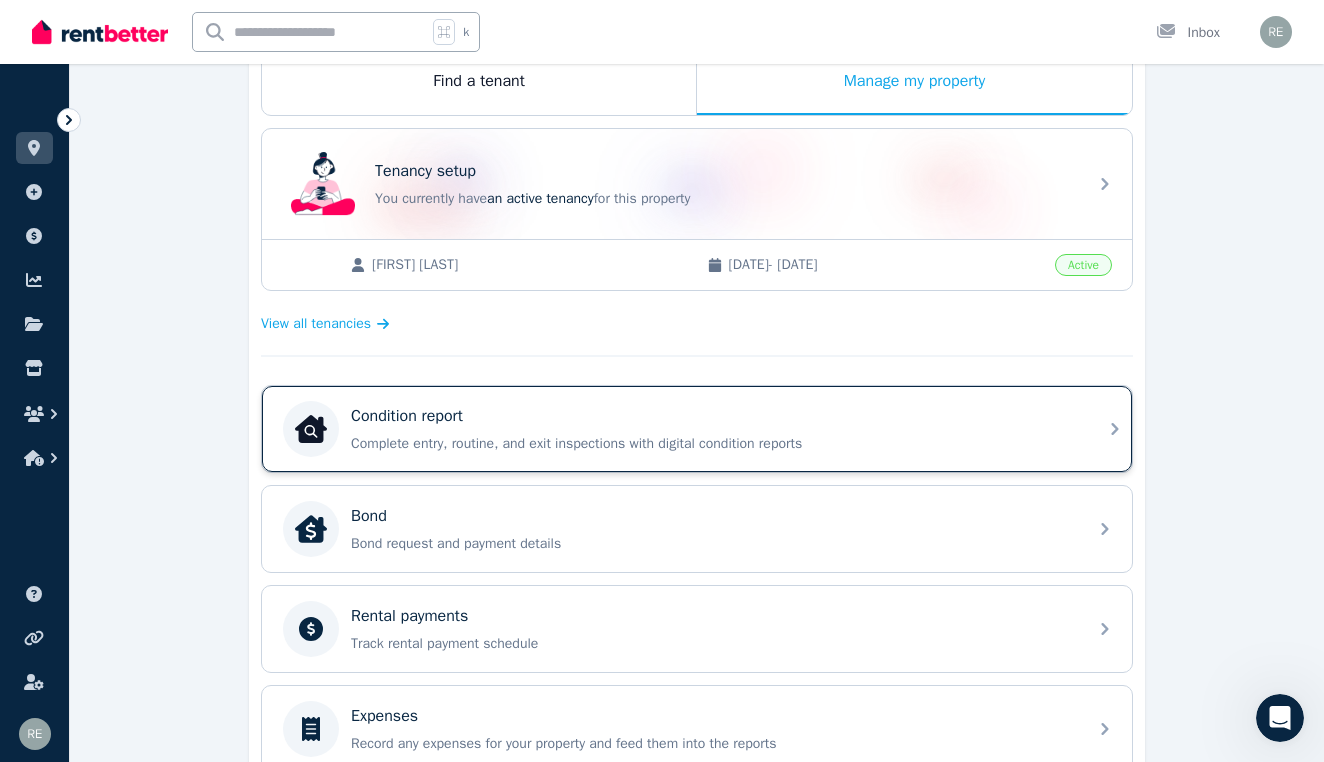 click on "Complete entry, routine, and exit inspections with digital condition reports" at bounding box center (713, 444) 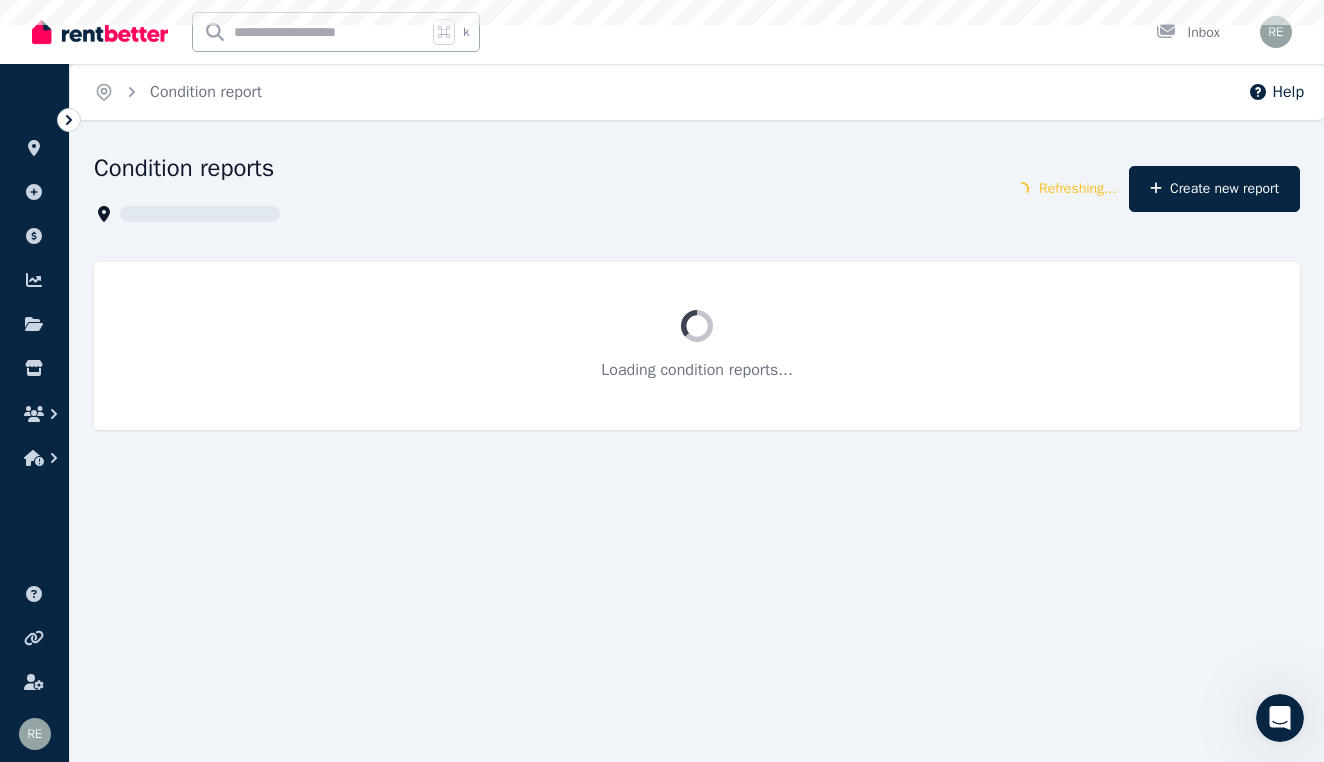 scroll, scrollTop: 0, scrollLeft: 0, axis: both 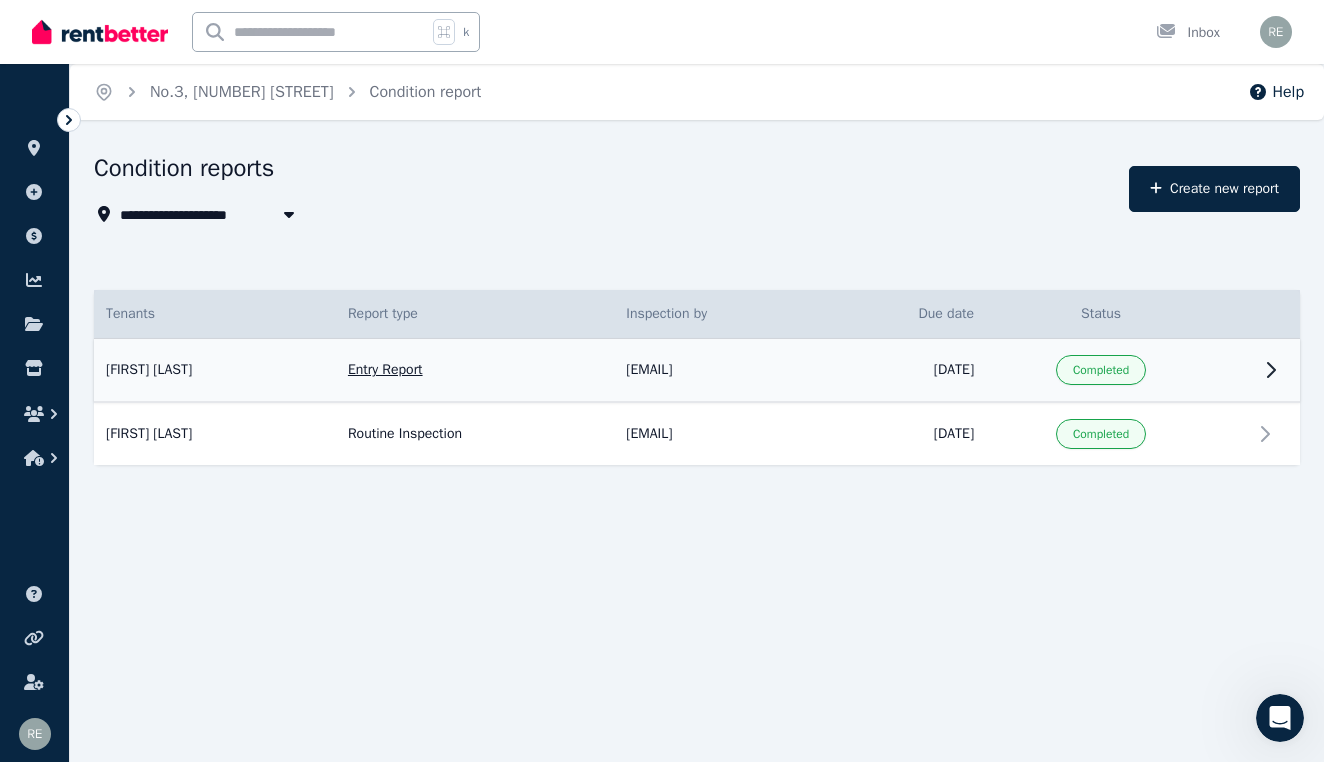 click 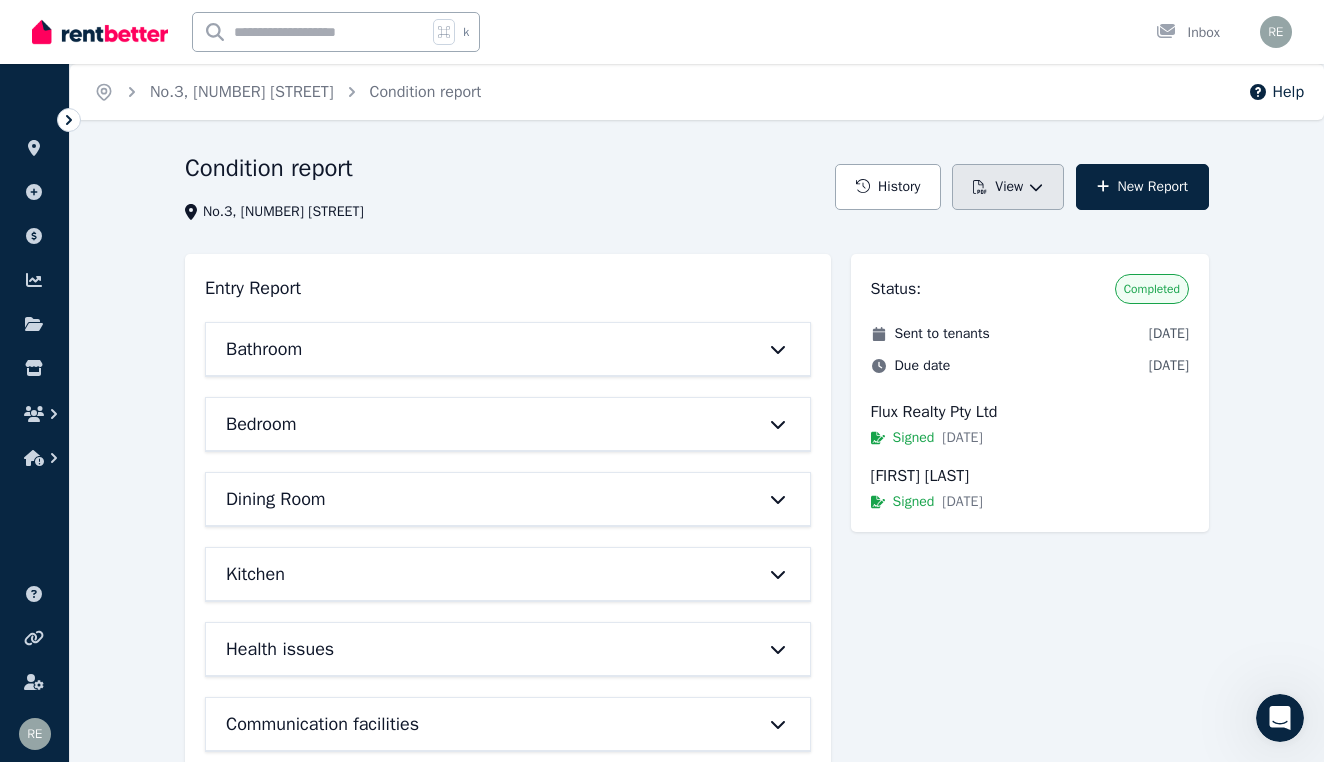 click on "View" at bounding box center [1008, 187] 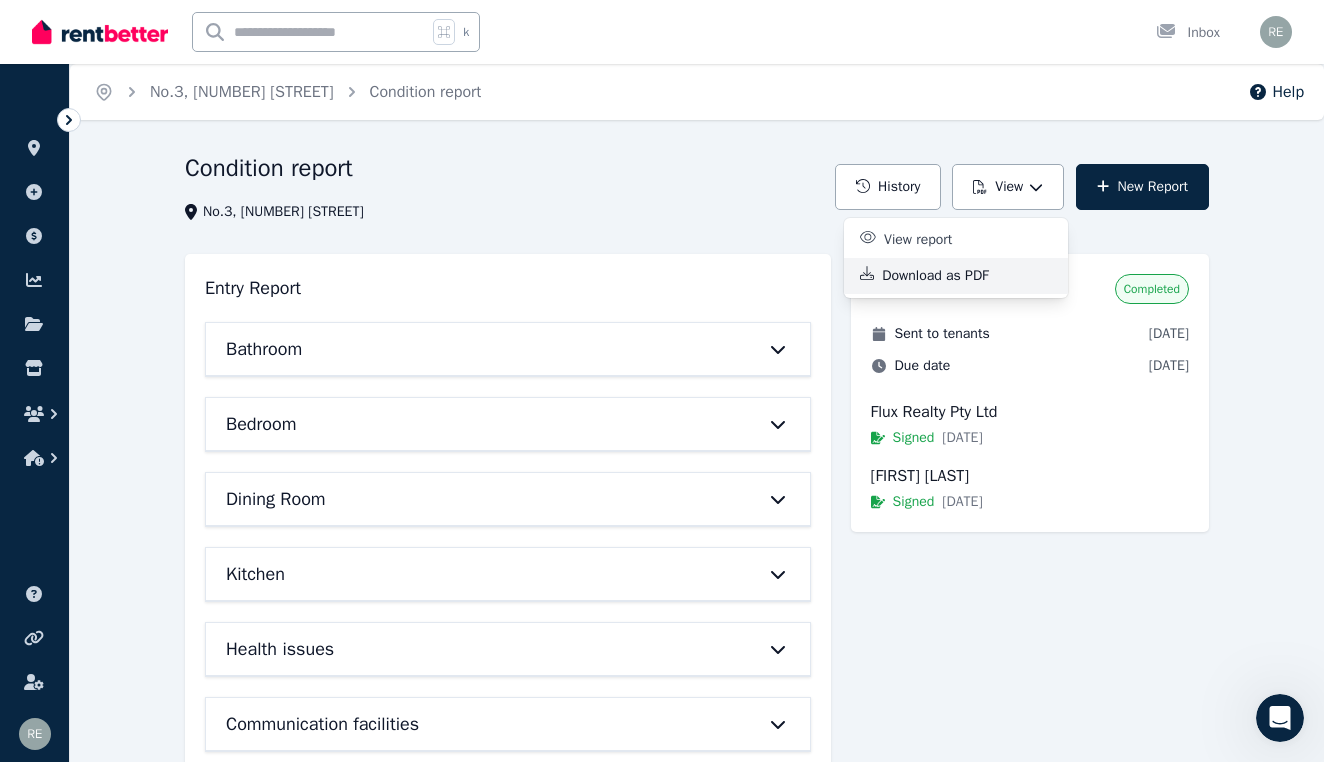 click on "Download as PDF" at bounding box center [943, 276] 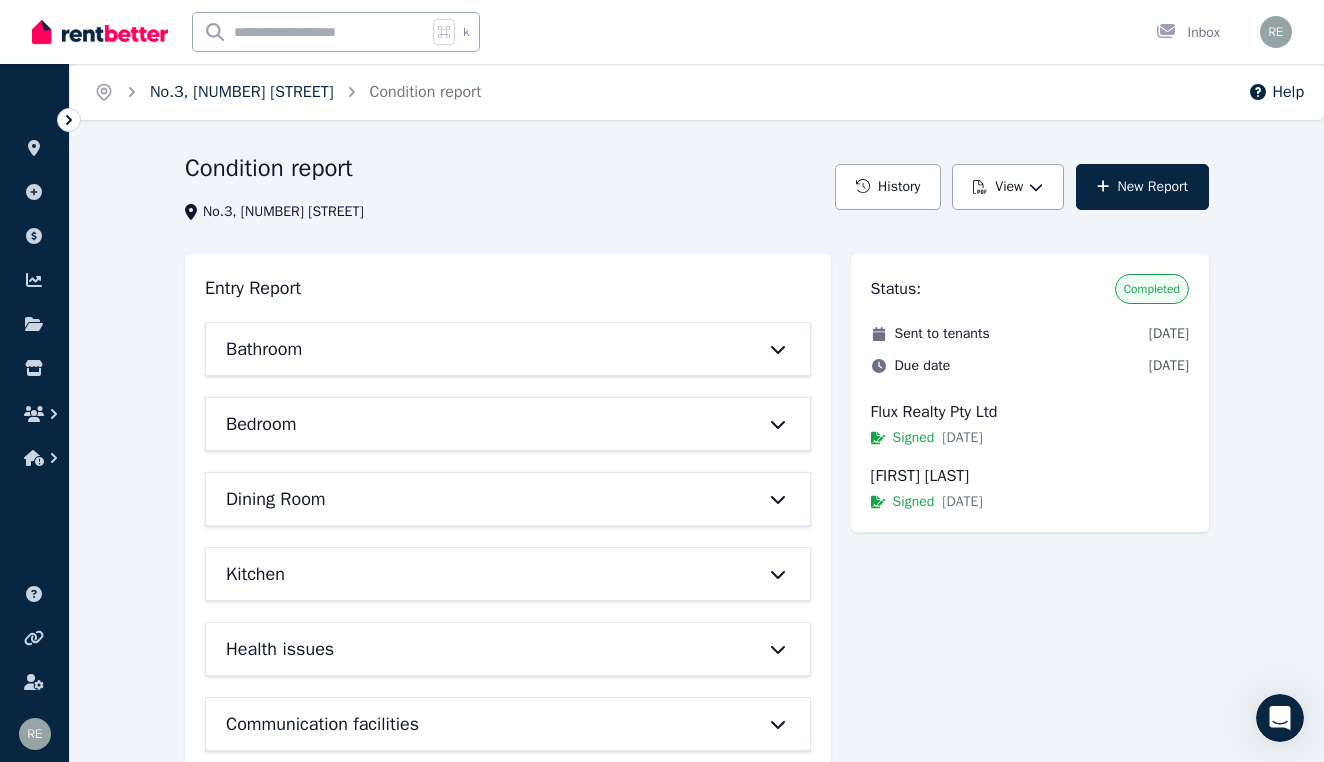 click on "No.3, [NUMBER] [STREET]" at bounding box center [242, 92] 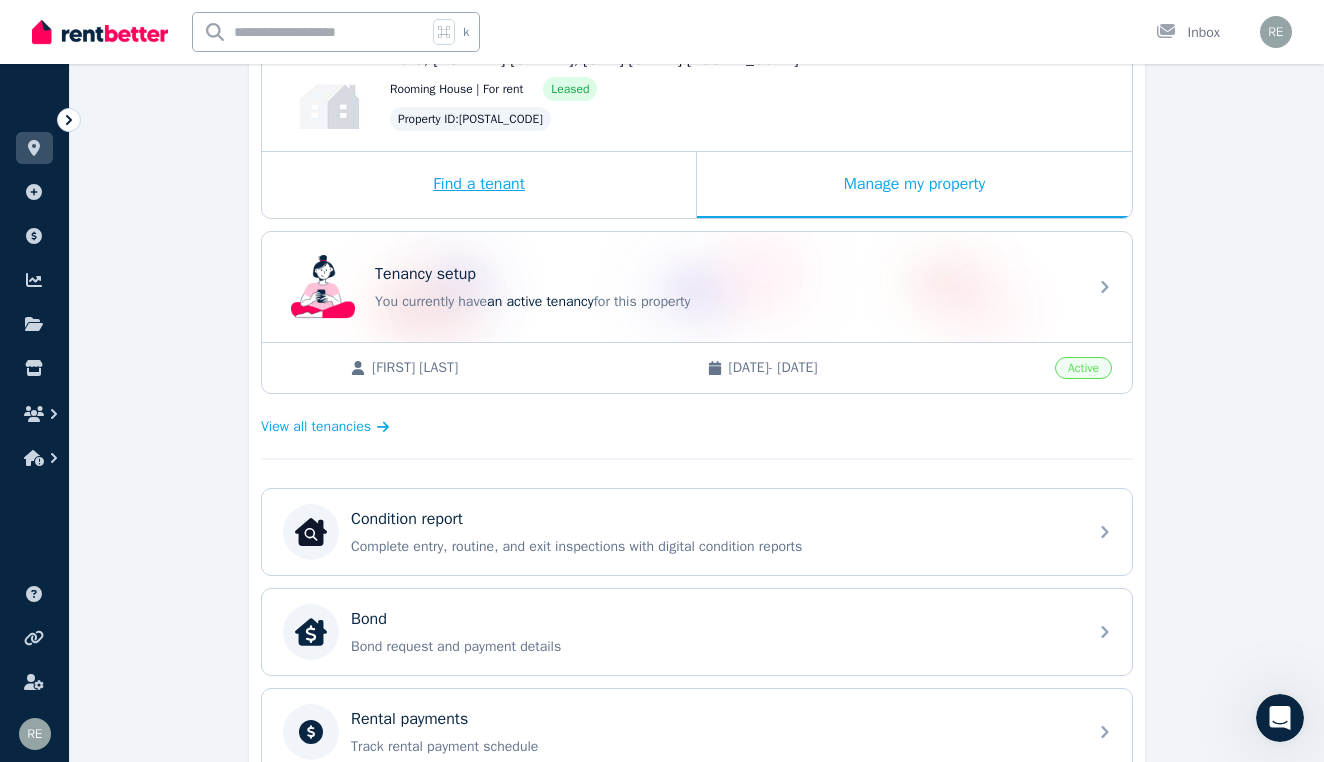 scroll, scrollTop: 252, scrollLeft: 0, axis: vertical 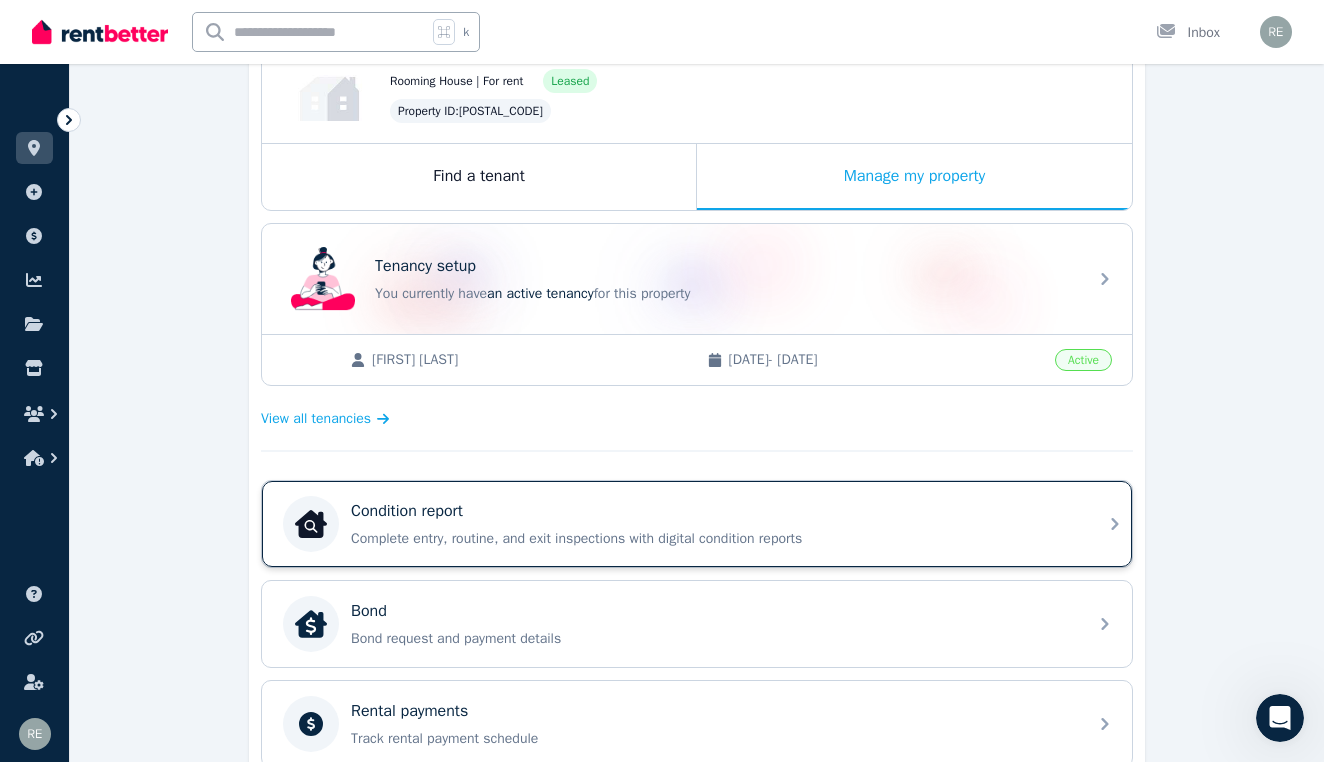click on "Complete entry, routine, and exit inspections with digital condition reports" at bounding box center [713, 539] 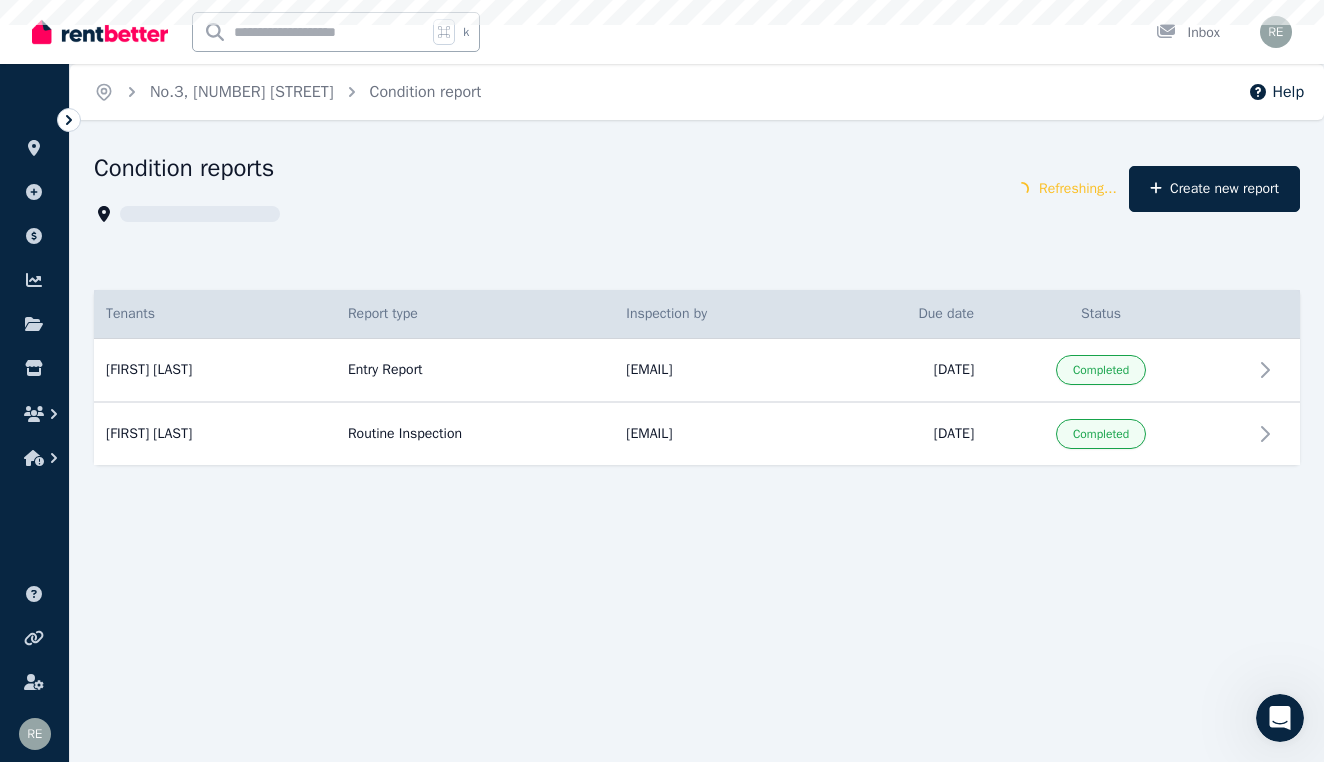 scroll, scrollTop: 0, scrollLeft: 0, axis: both 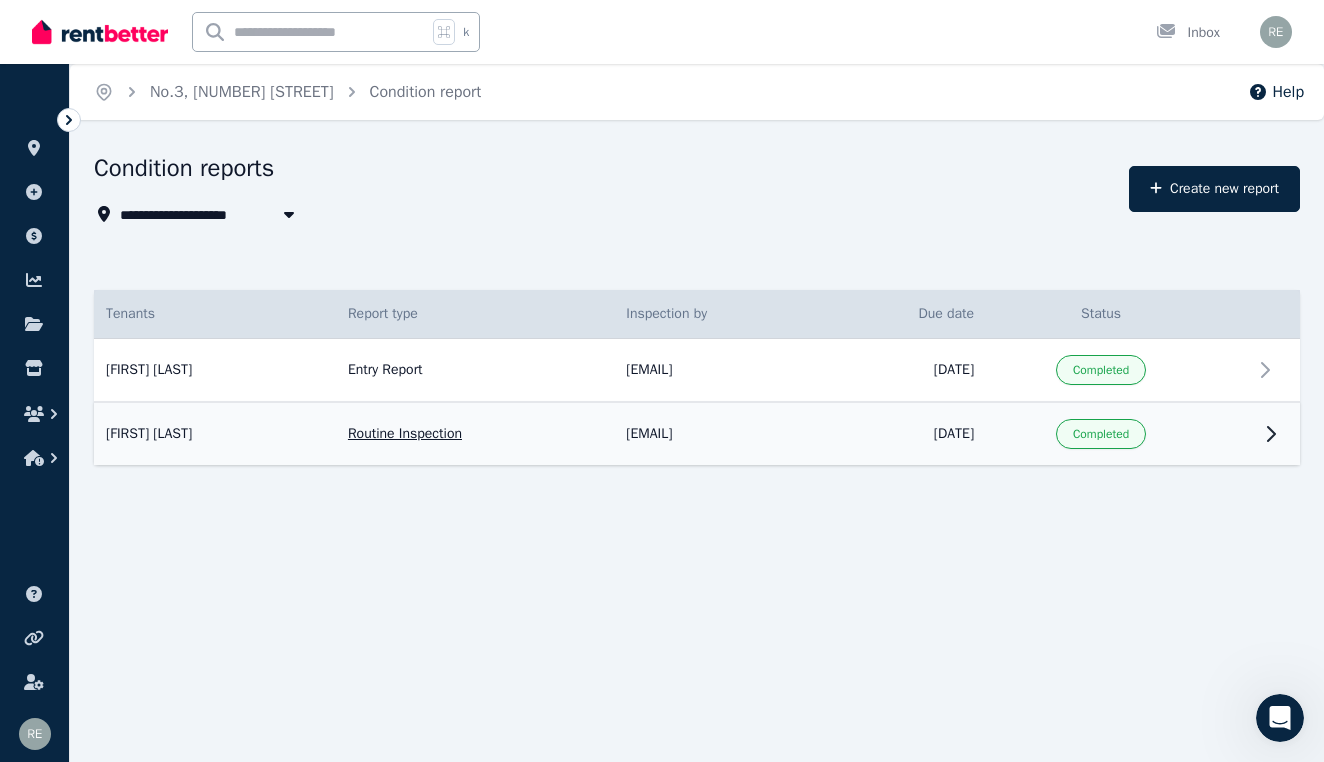 click 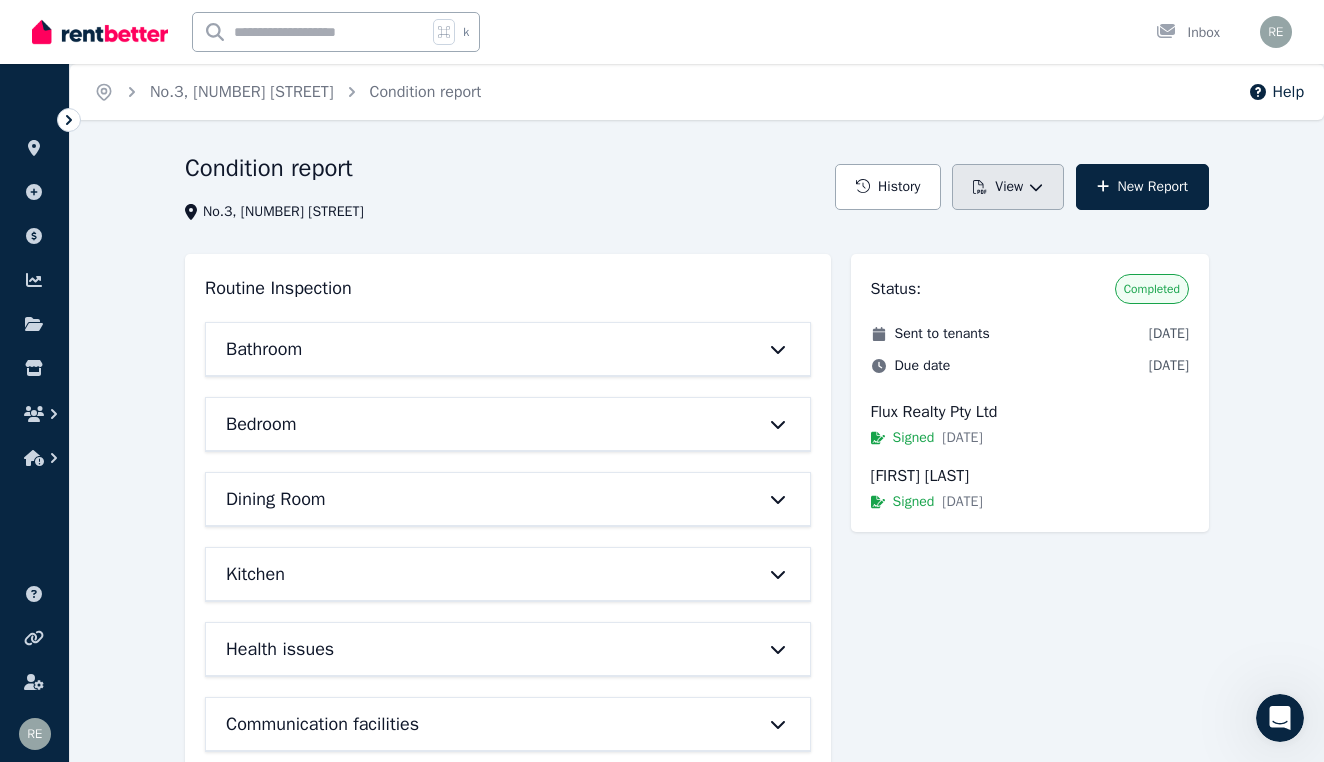 click on "View" at bounding box center (1008, 187) 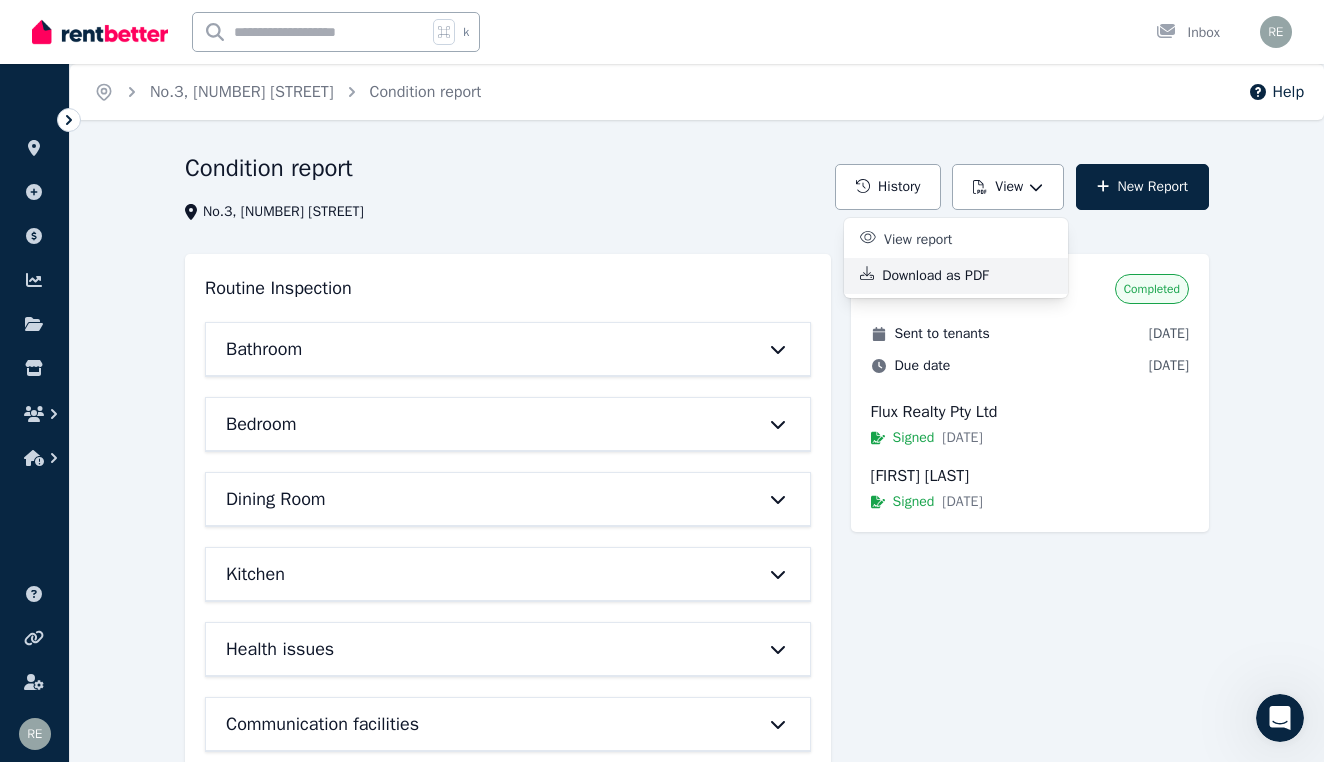 click on "Download as PDF" at bounding box center [943, 276] 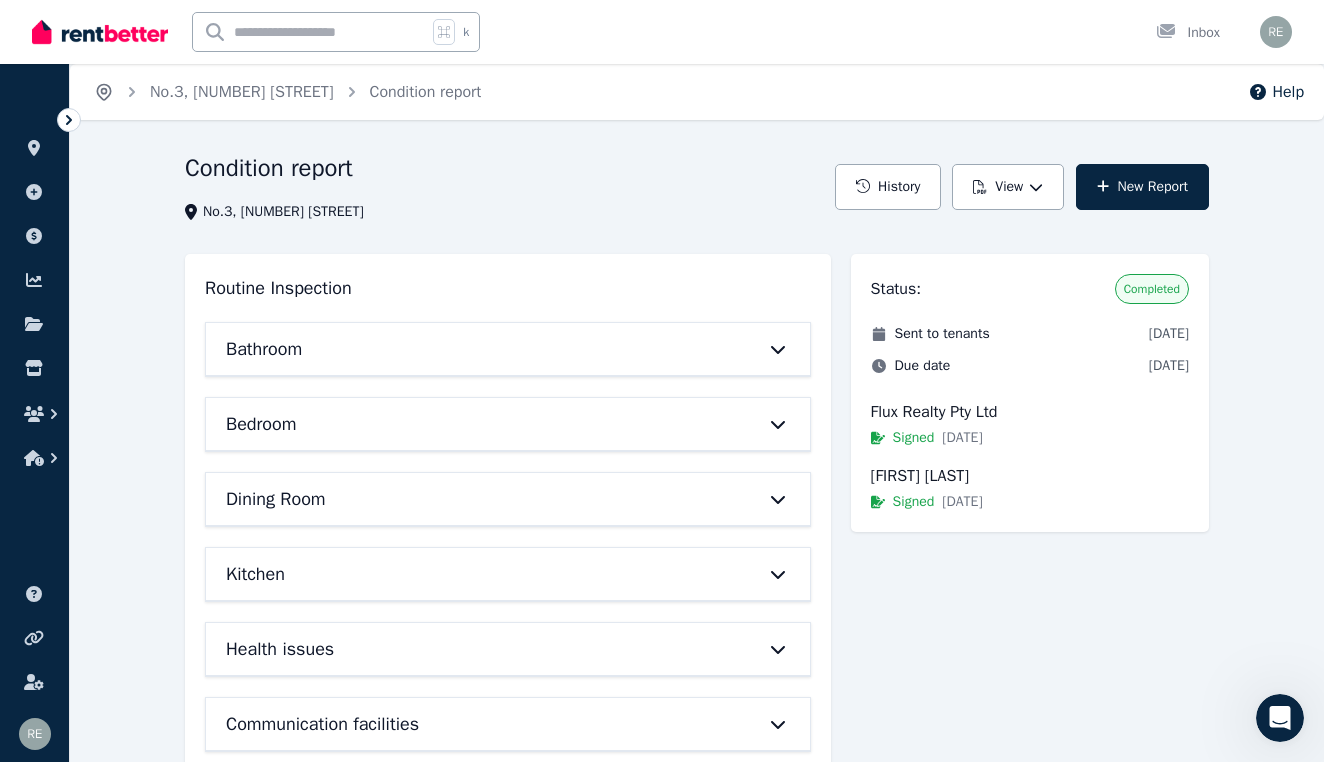 click 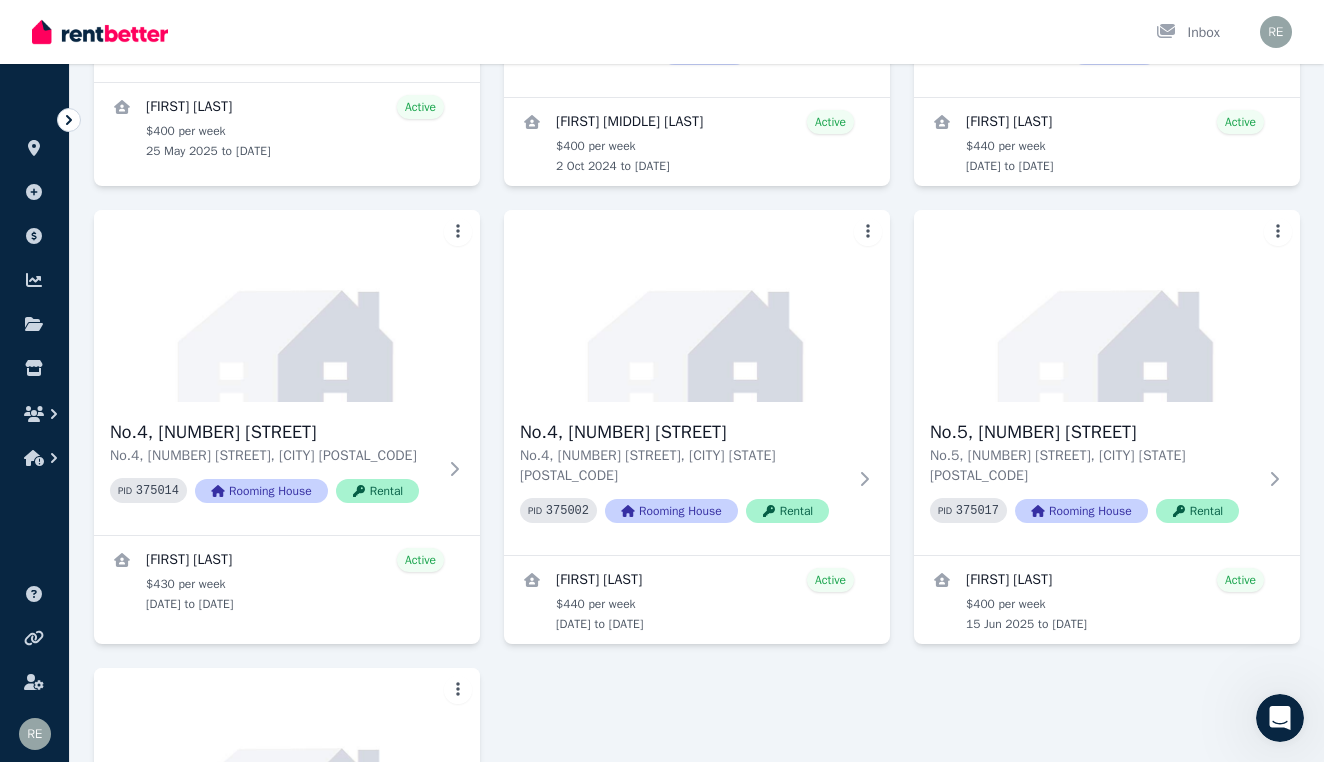 scroll, scrollTop: 943, scrollLeft: 0, axis: vertical 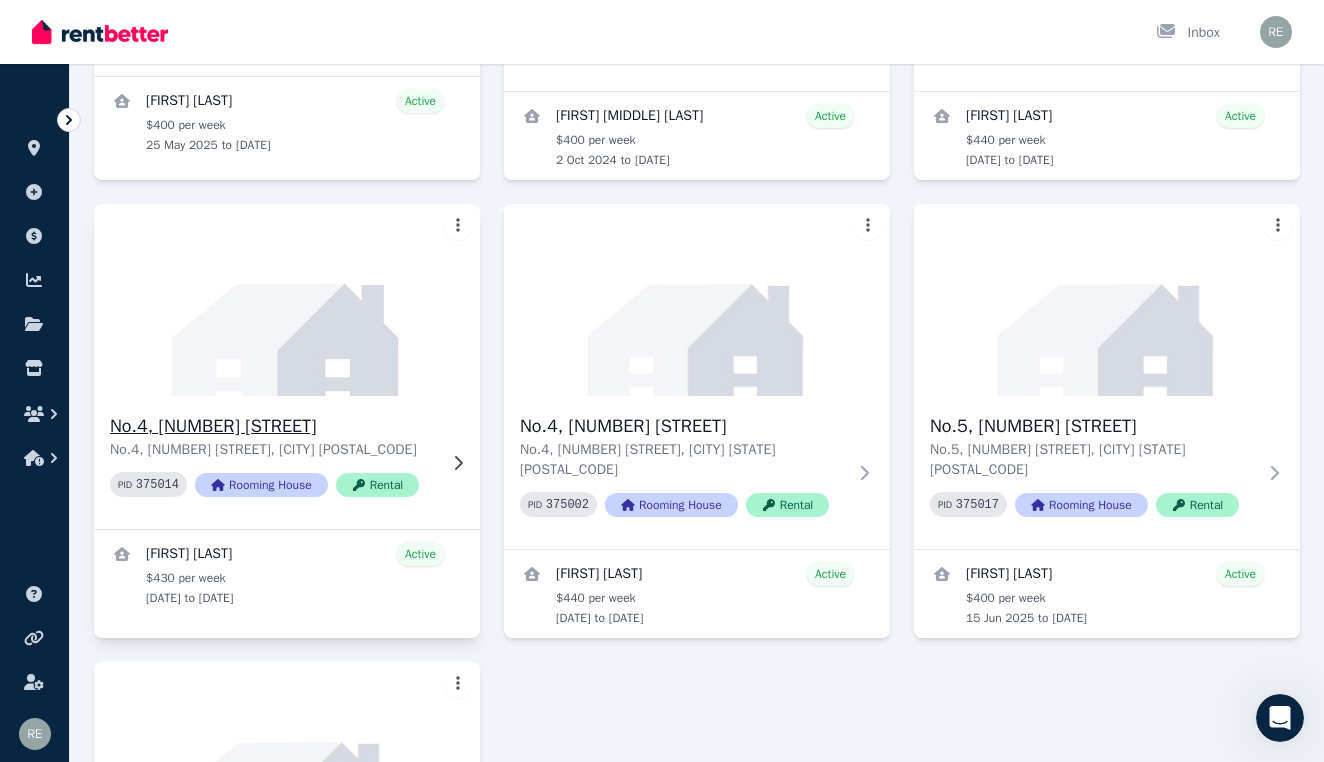 click on "No.4, [NUMBER] [STREET]" at bounding box center (273, 426) 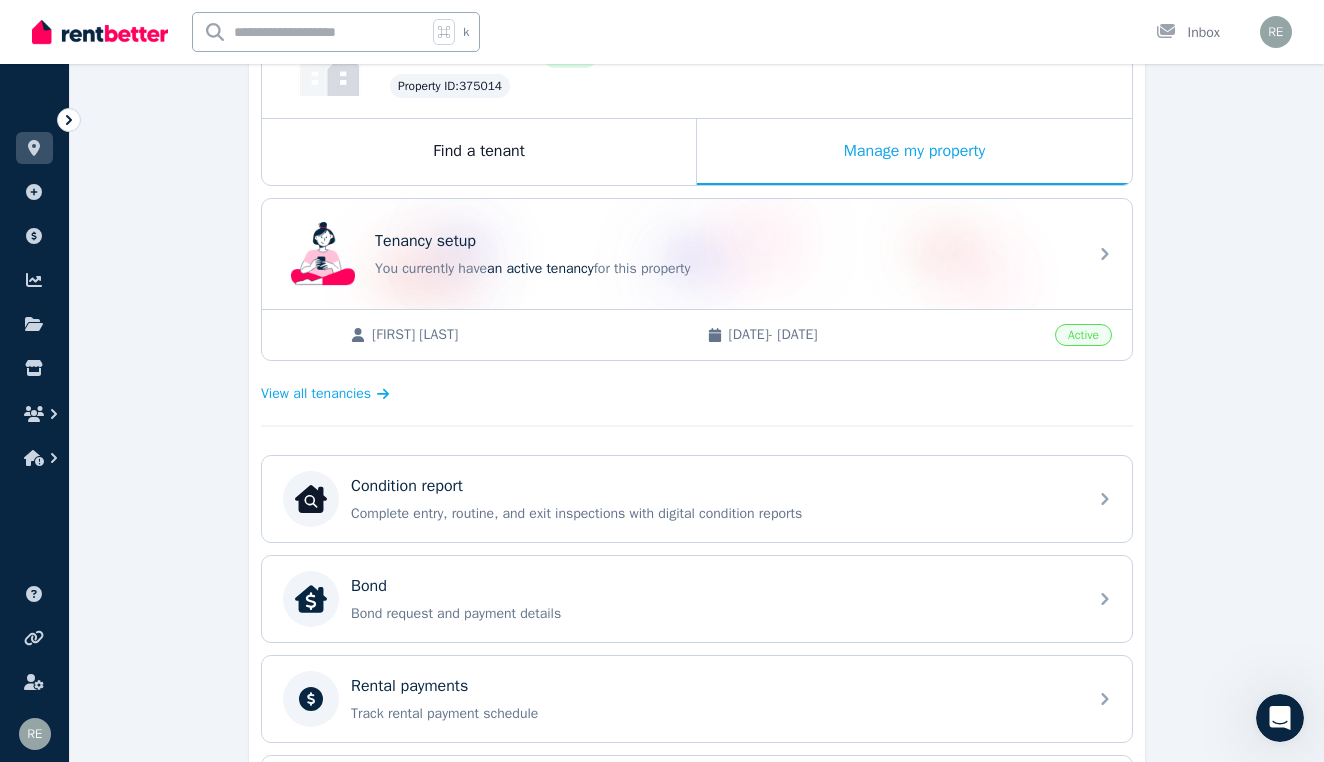 scroll, scrollTop: 283, scrollLeft: 0, axis: vertical 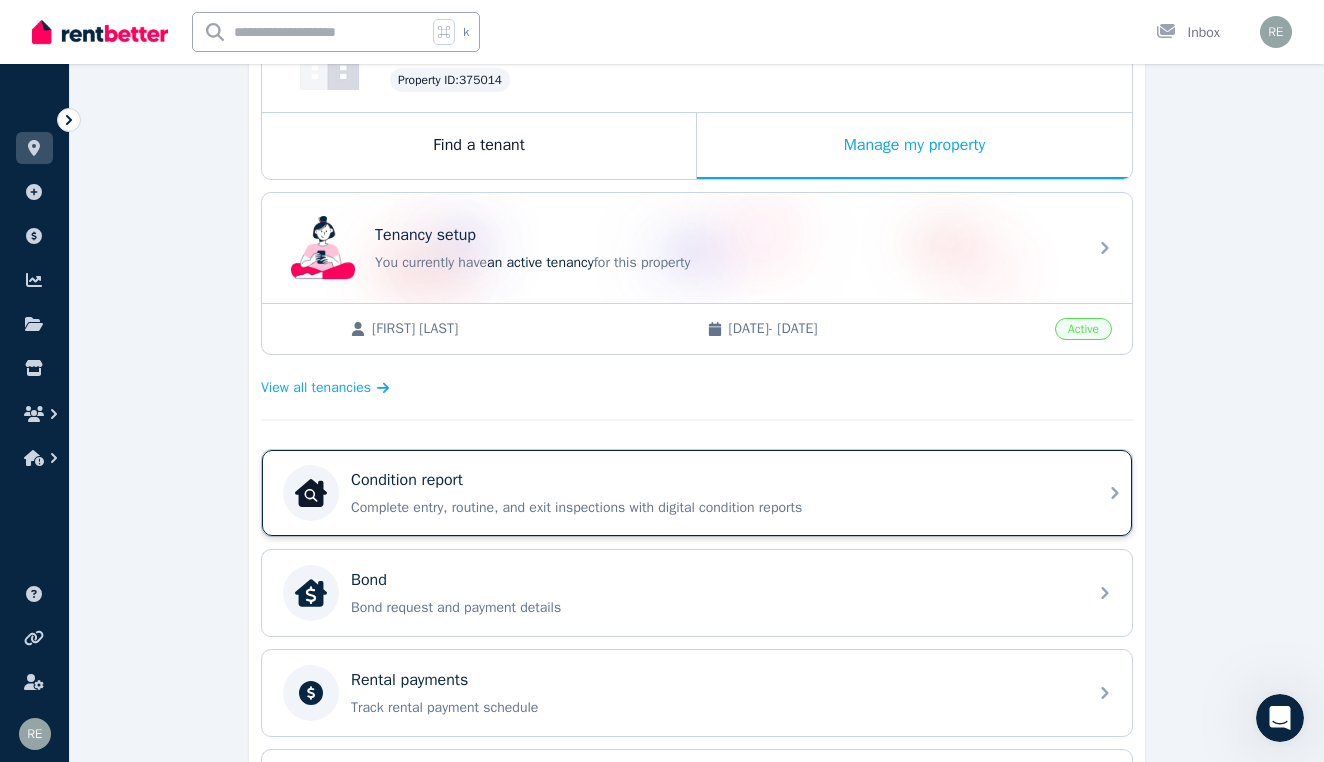 click on "Condition report Complete entry, routine, and exit inspections with digital condition reports" at bounding box center (713, 493) 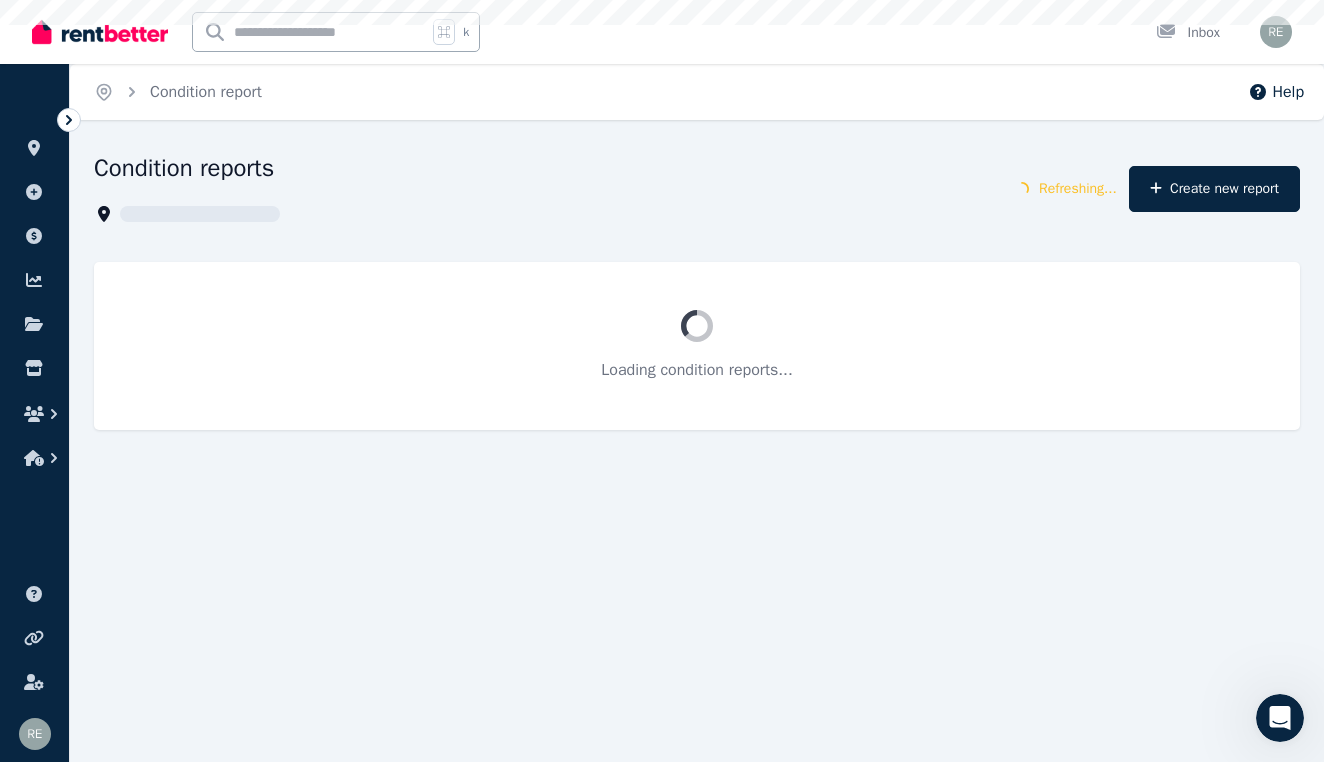 scroll, scrollTop: 0, scrollLeft: 0, axis: both 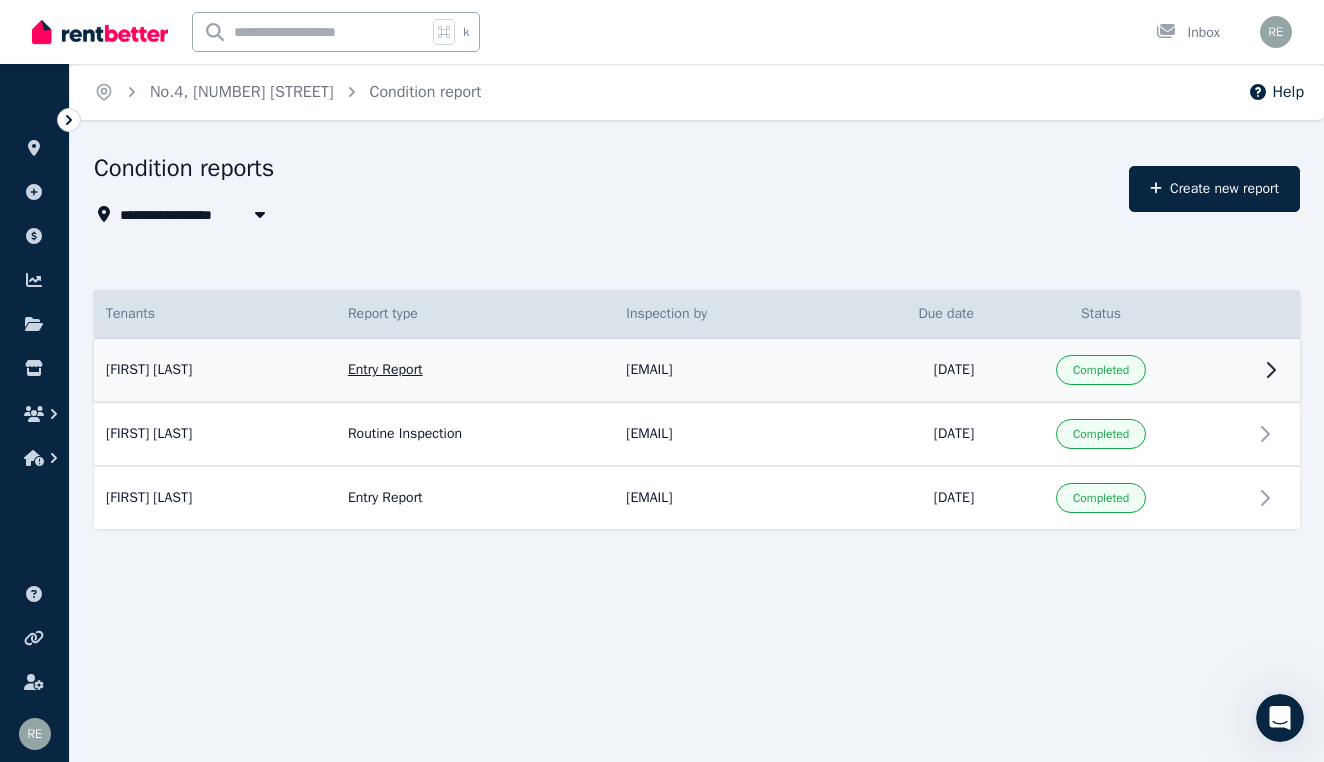 click on "Completed" at bounding box center (1101, 371) 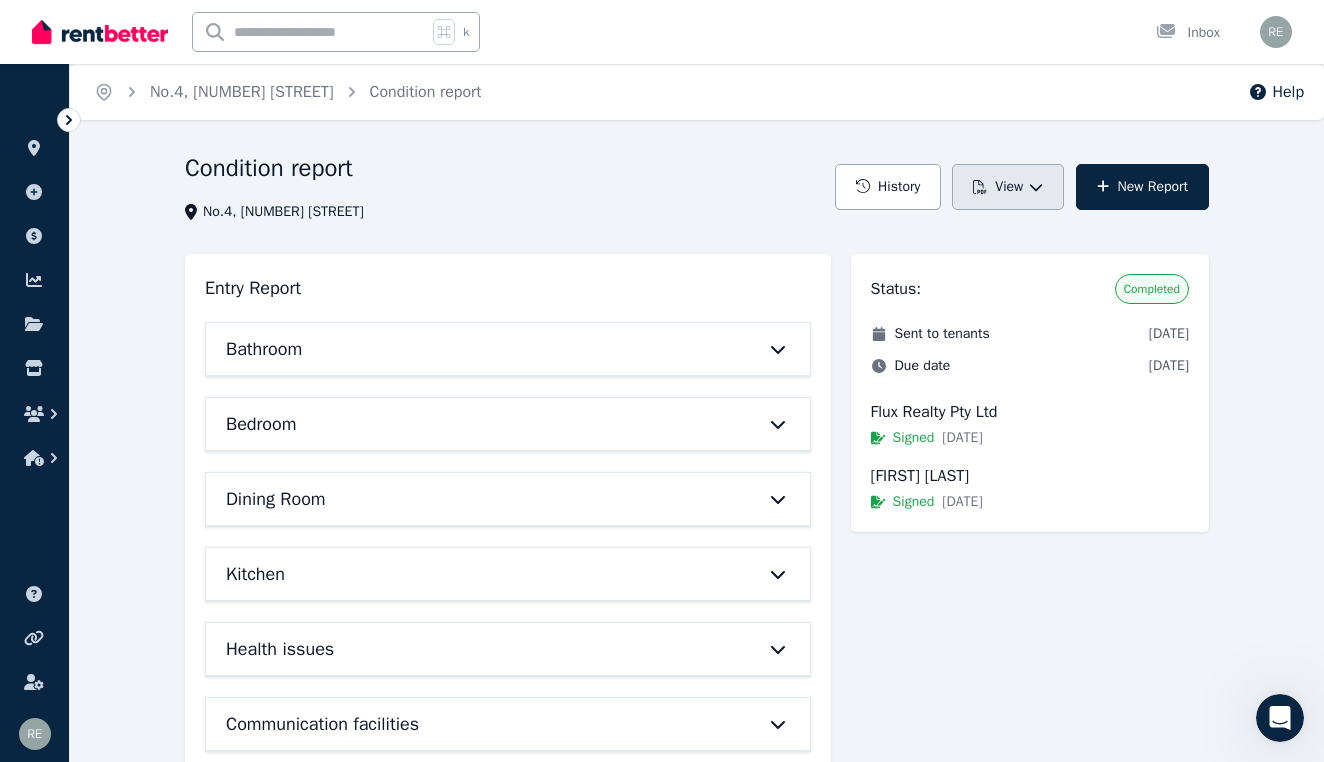click on "View" at bounding box center [1008, 187] 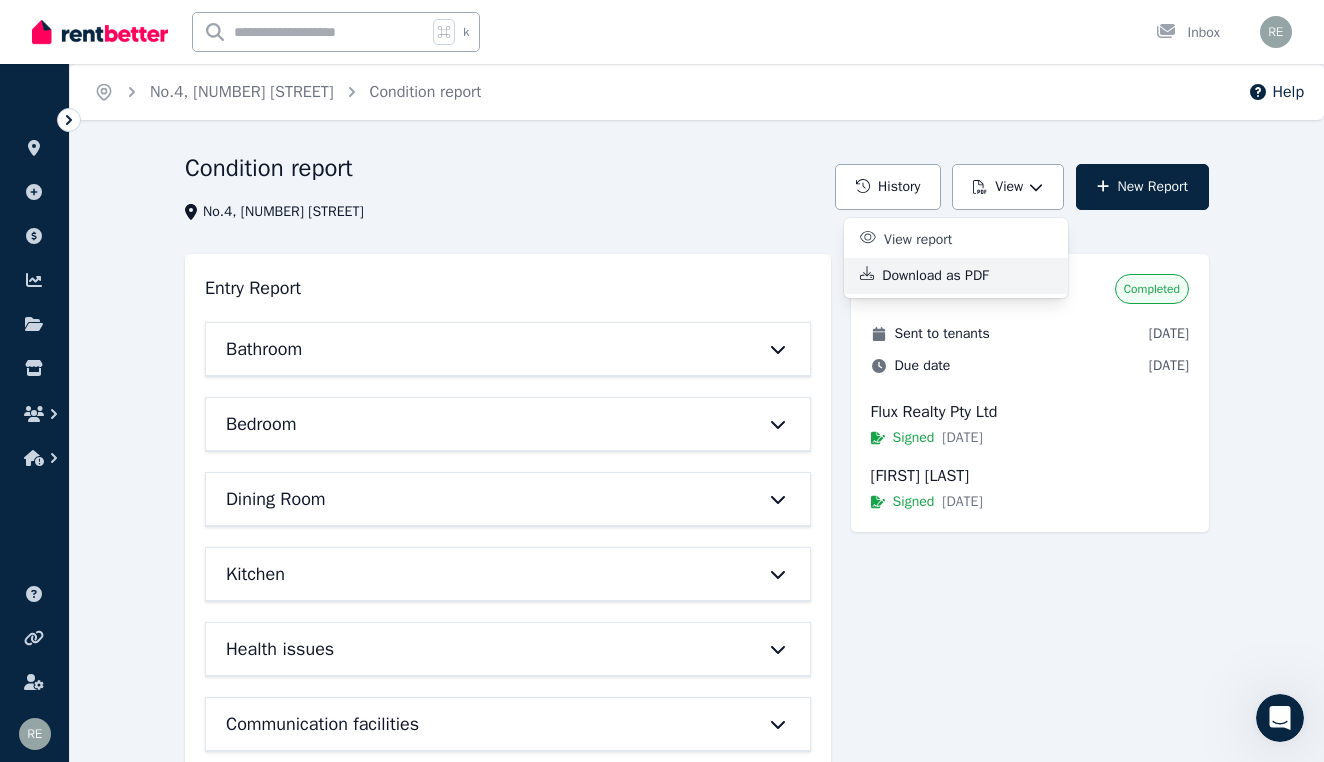 click on "Download as PDF" at bounding box center (943, 276) 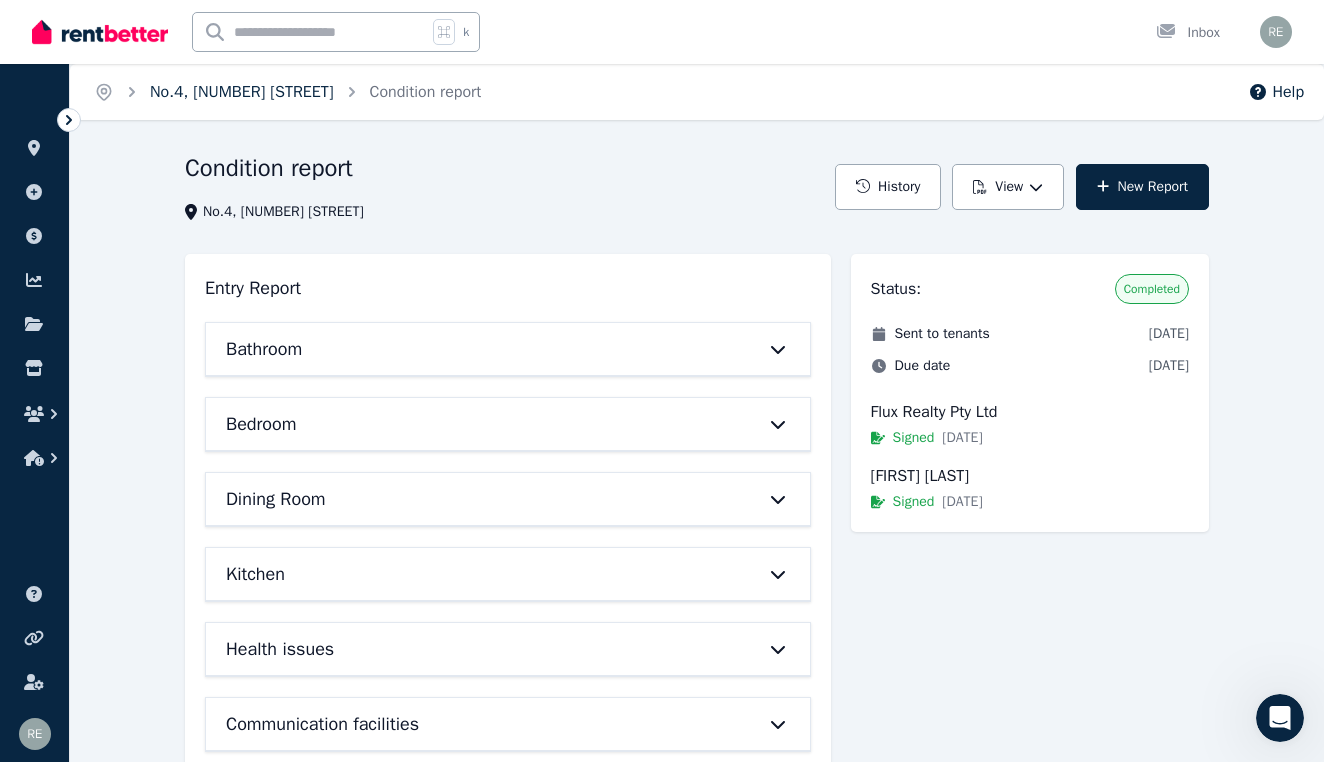 click on "No.4, [NUMBER] [STREET]" at bounding box center (242, 92) 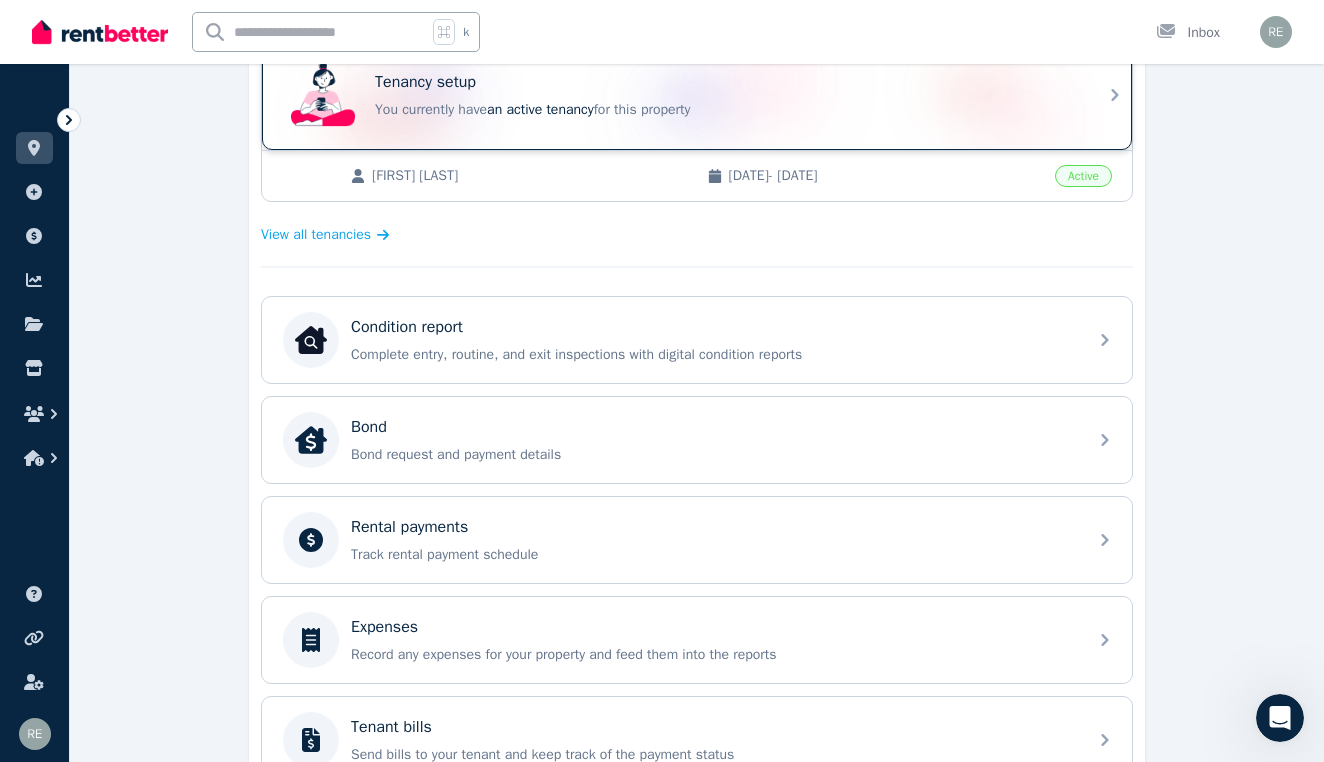scroll, scrollTop: 439, scrollLeft: 0, axis: vertical 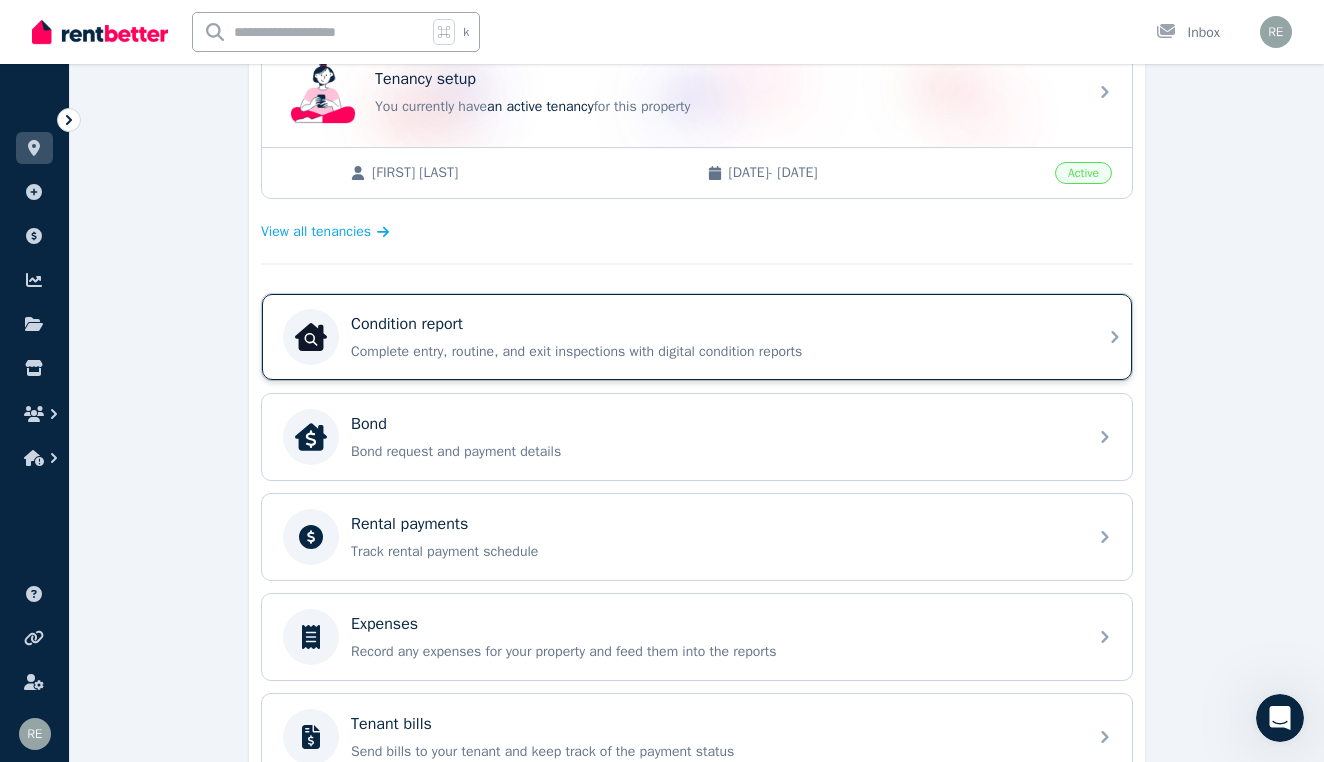 click on "Condition report Complete entry, routine, and exit inspections with digital condition reports" at bounding box center [713, 337] 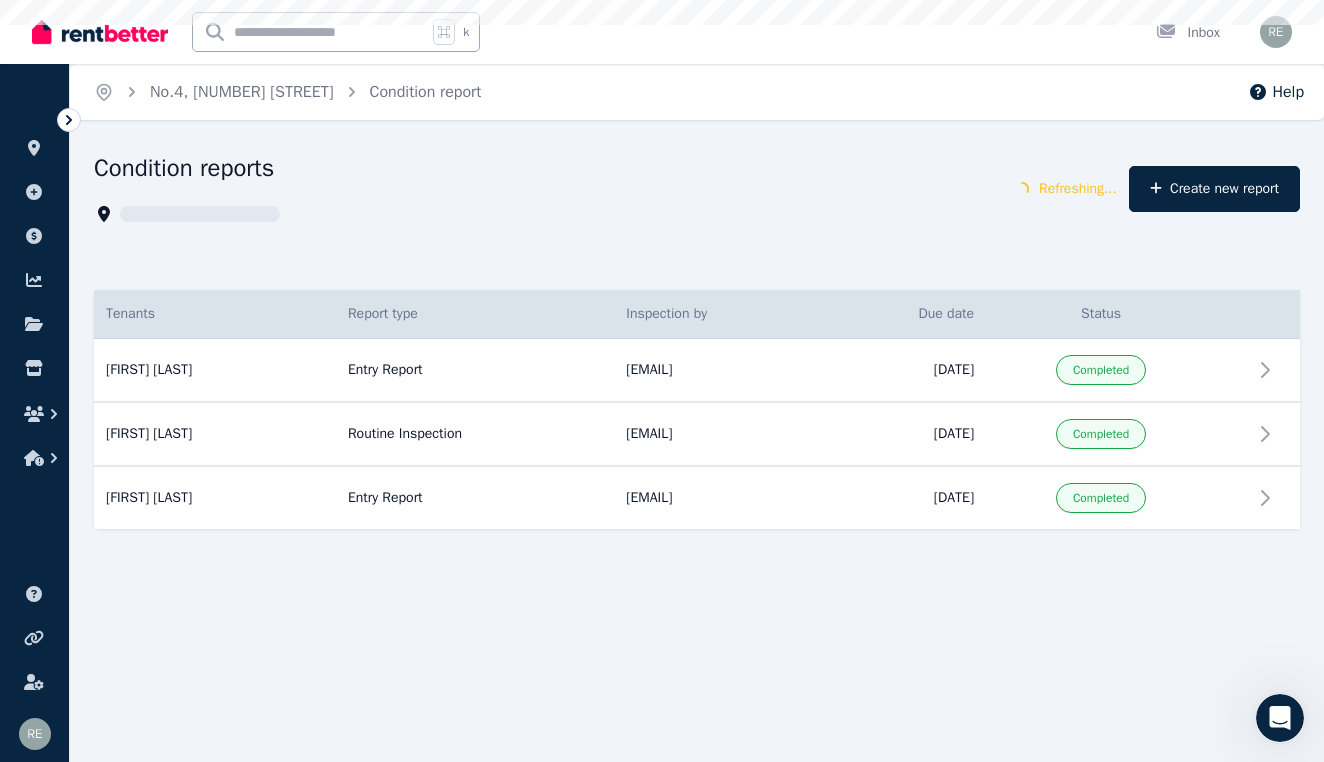 scroll, scrollTop: 0, scrollLeft: 0, axis: both 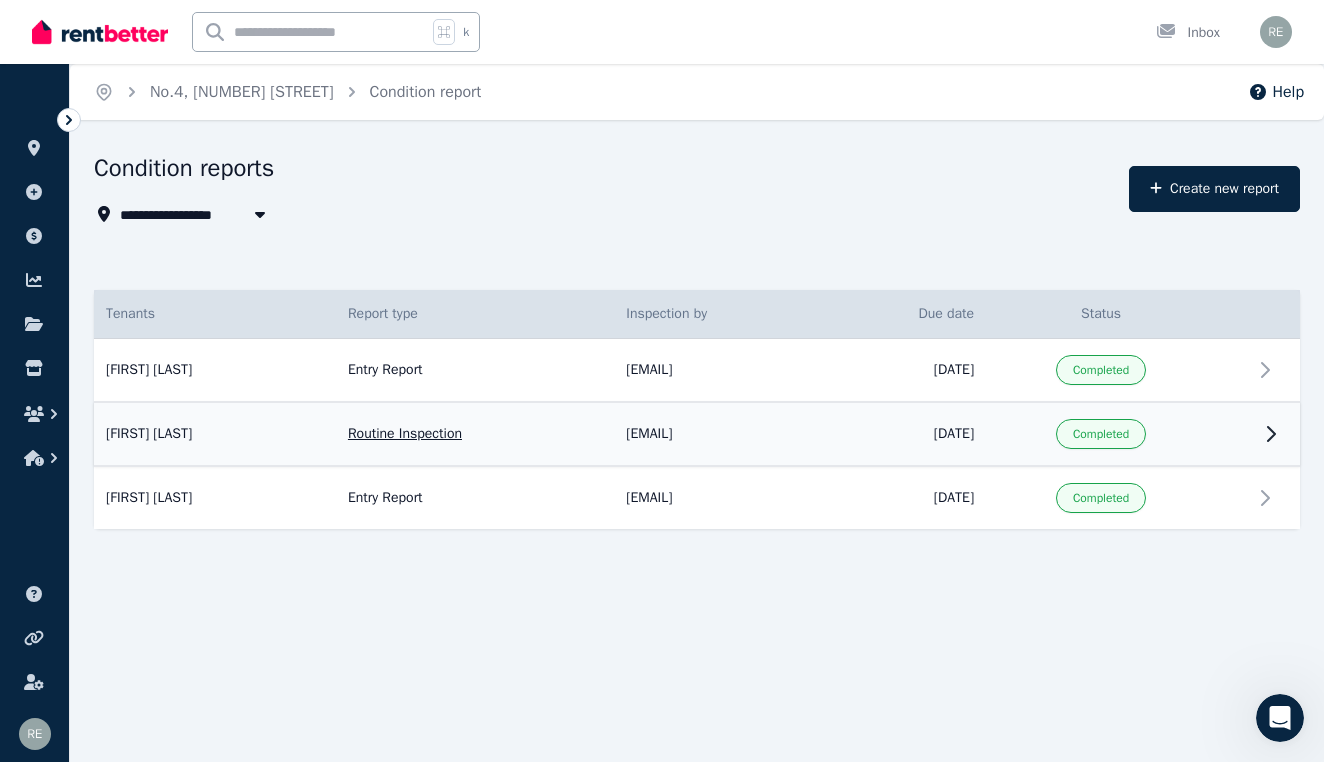 click 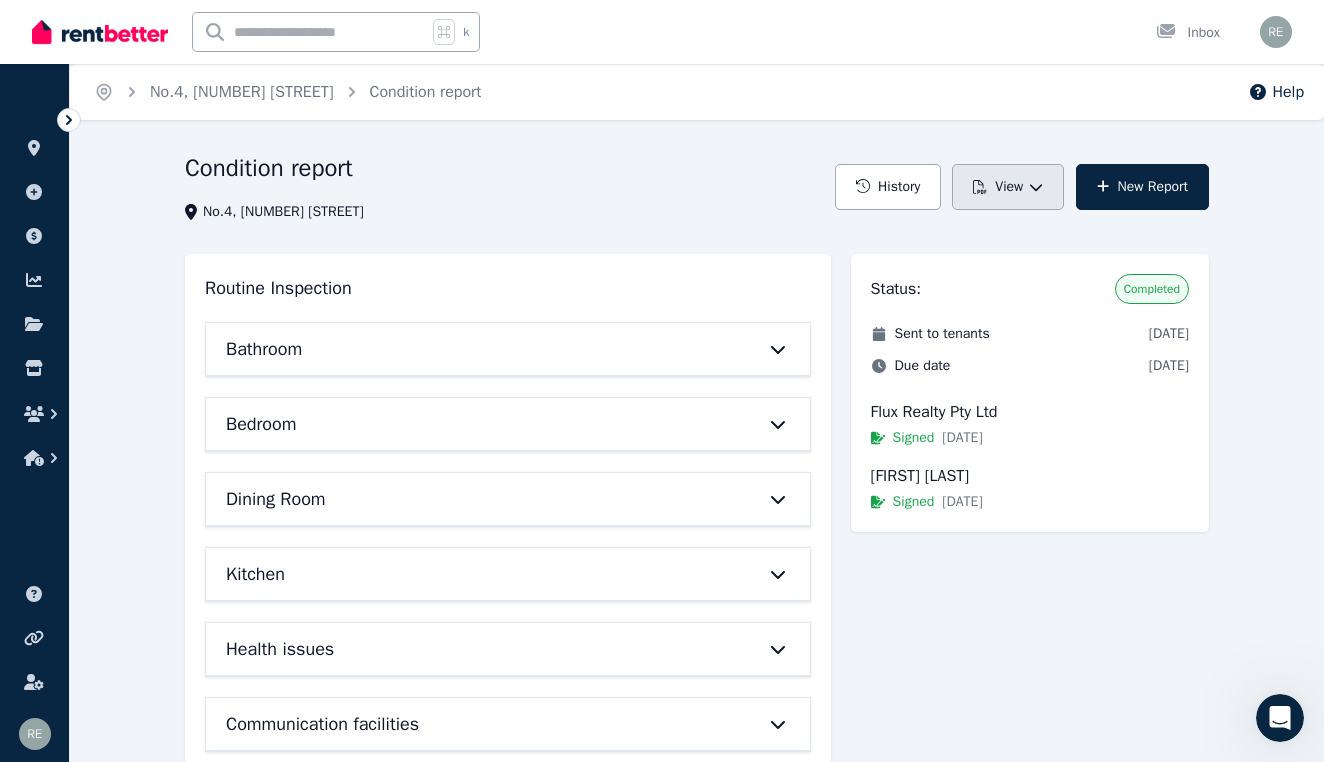click on "View" at bounding box center (1008, 187) 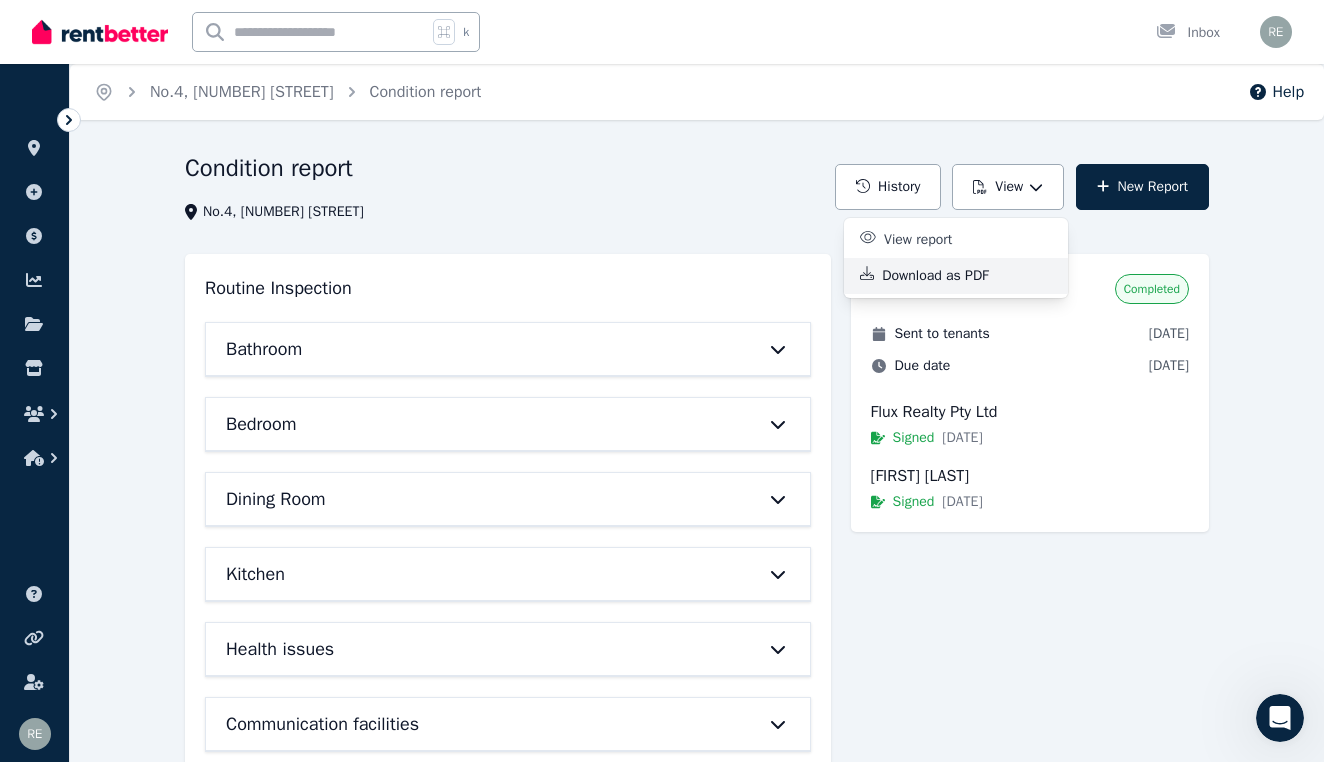 click on "Download as PDF" at bounding box center (943, 276) 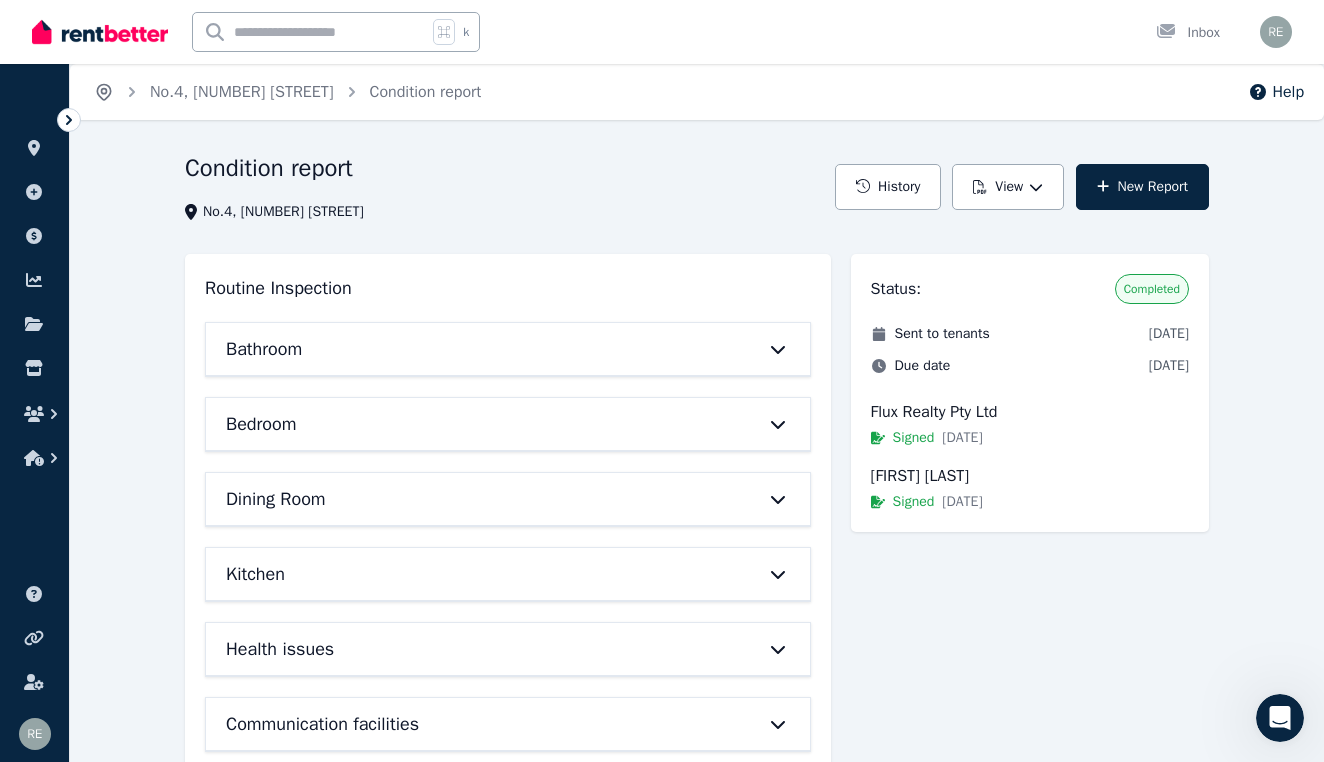 click 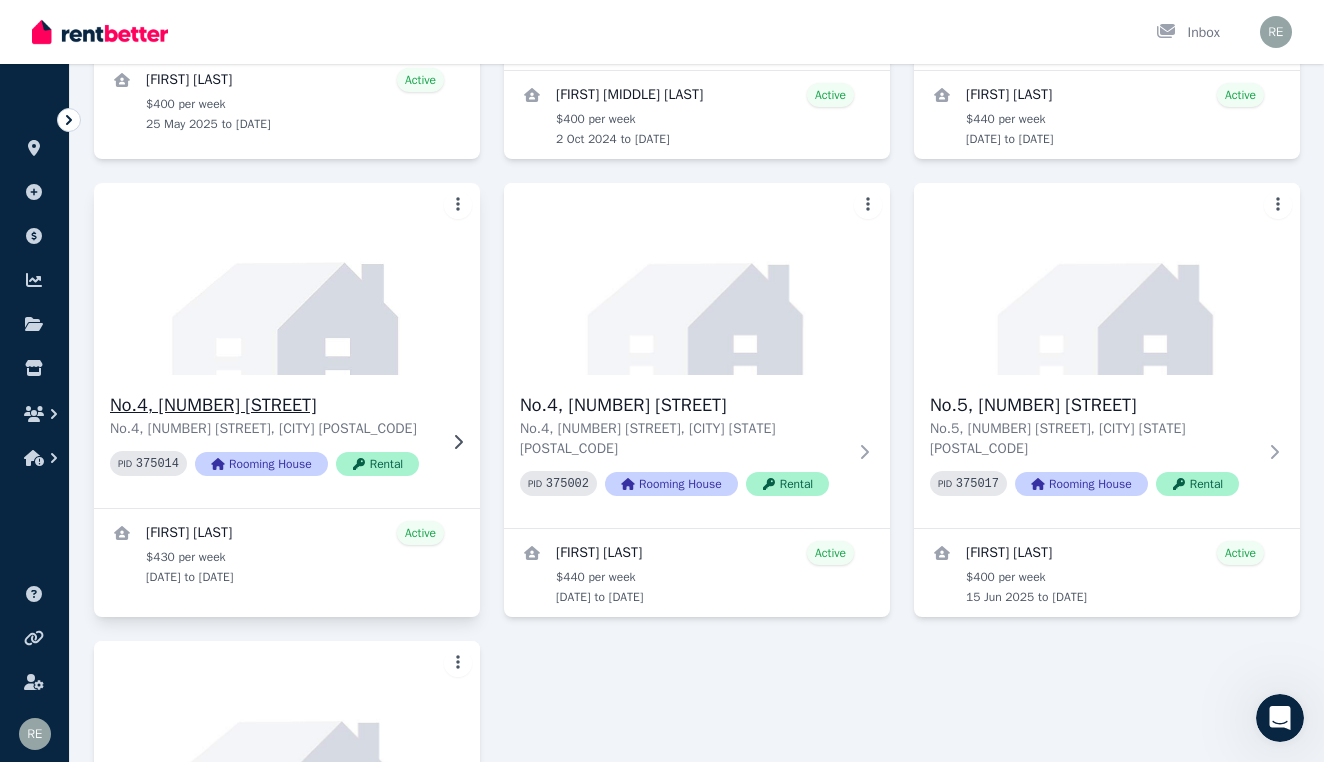 scroll, scrollTop: 968, scrollLeft: 0, axis: vertical 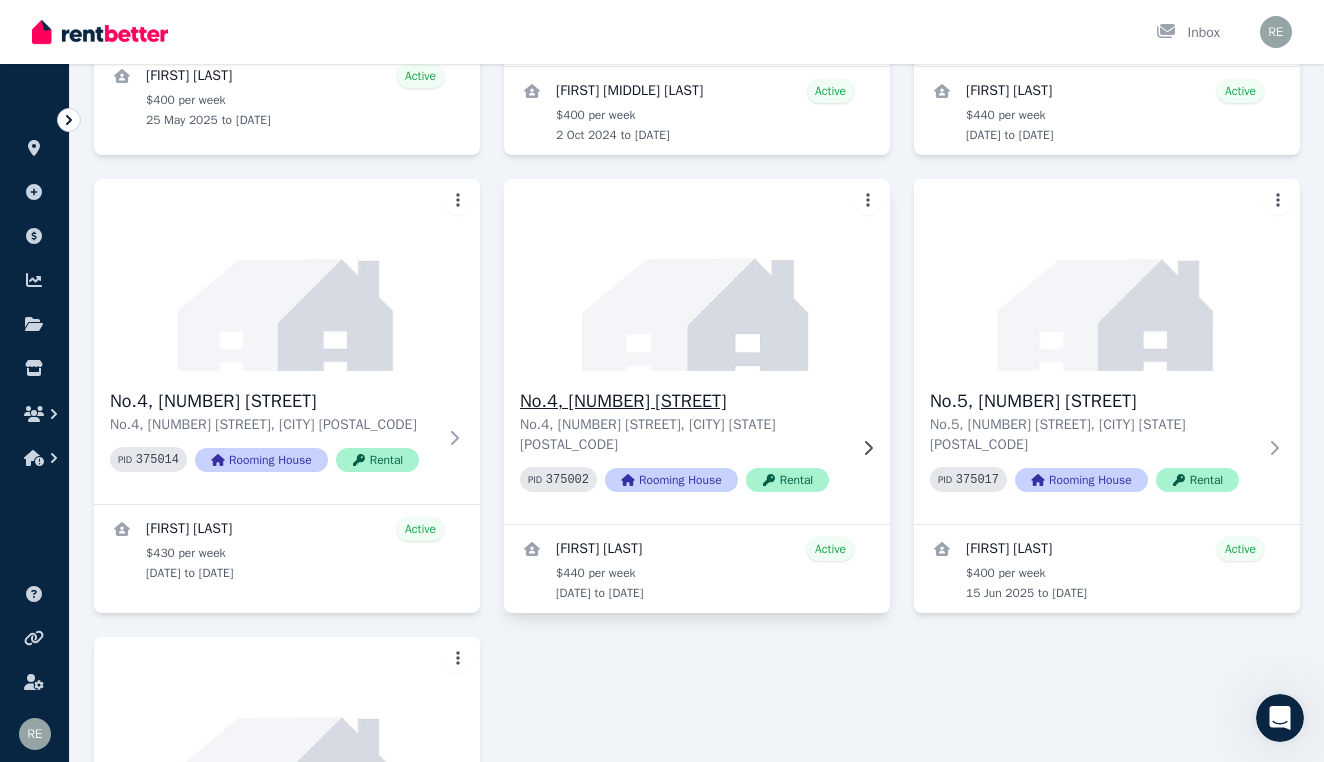 click on "No.4, [NUMBER] [STREET]" at bounding box center [683, 401] 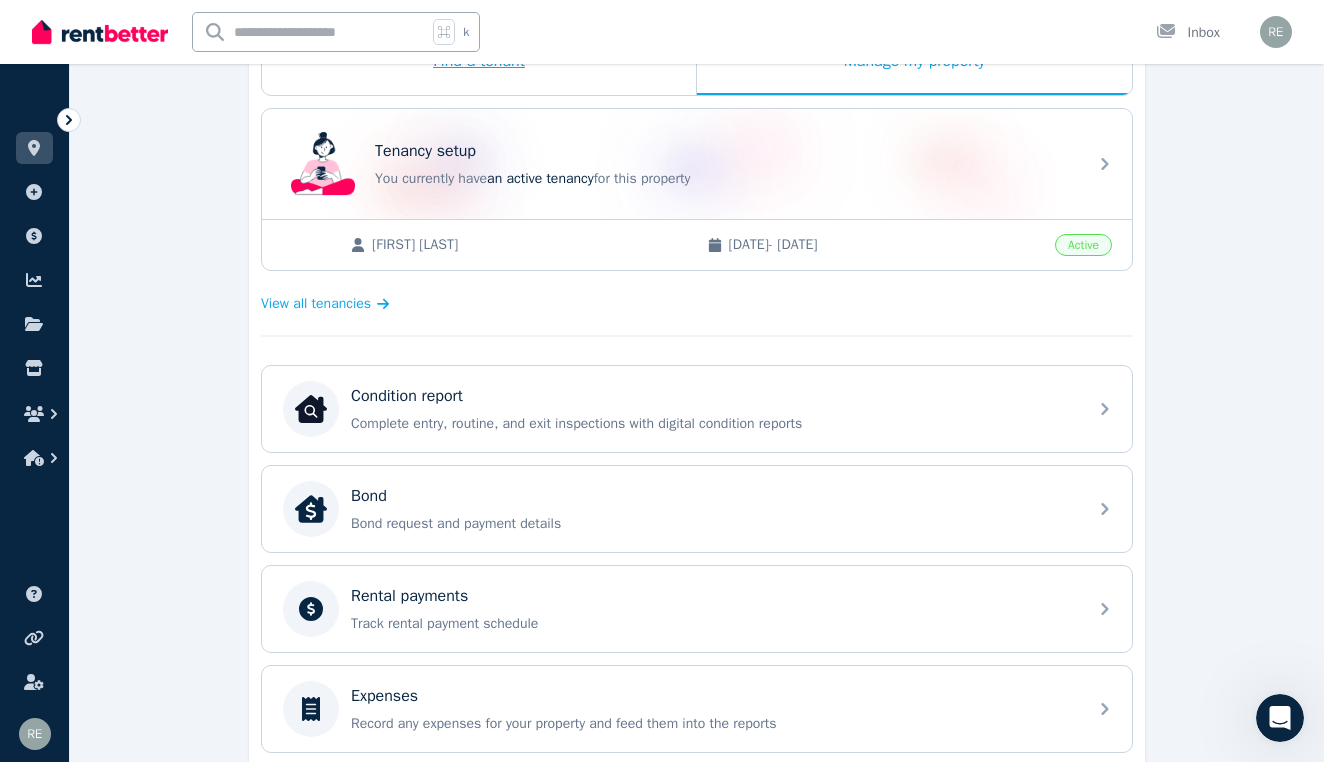 scroll, scrollTop: 368, scrollLeft: 0, axis: vertical 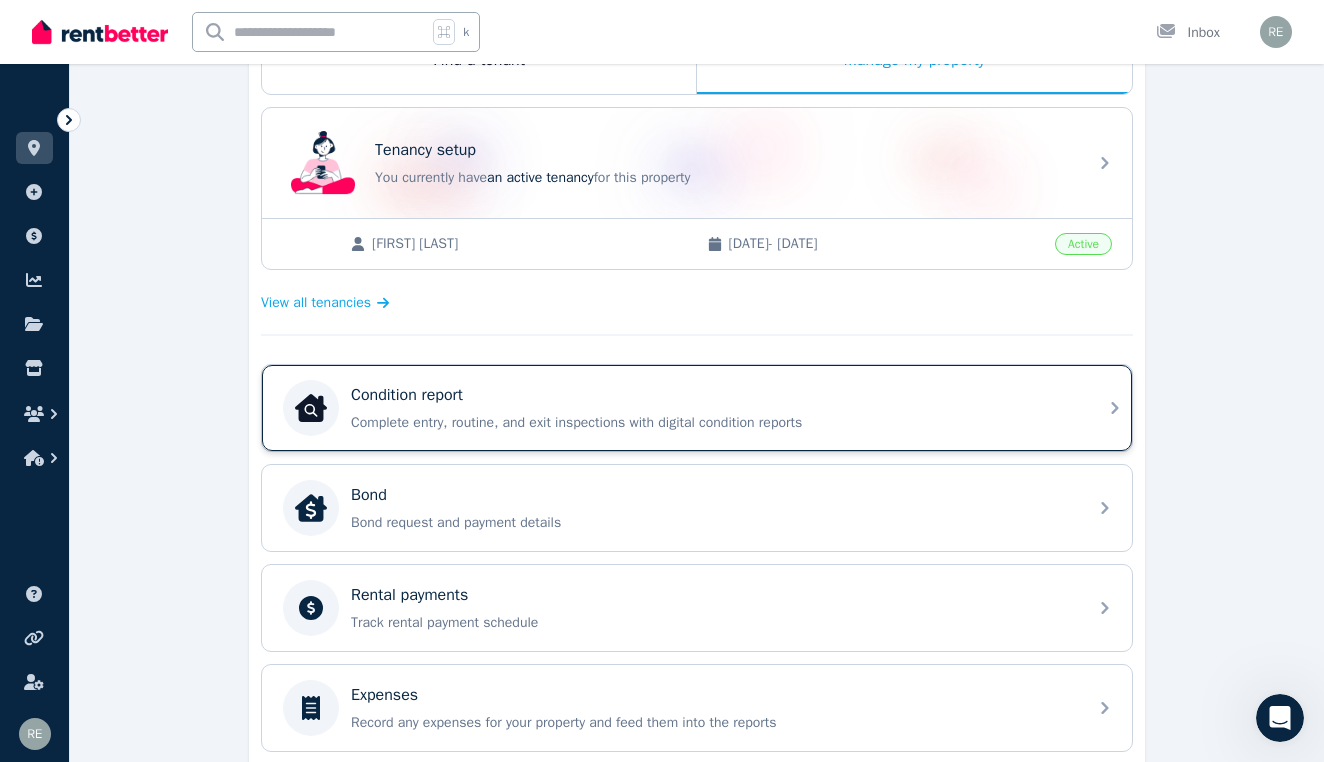 click on "Condition report Complete entry, routine, and exit inspections with digital condition reports" at bounding box center (713, 408) 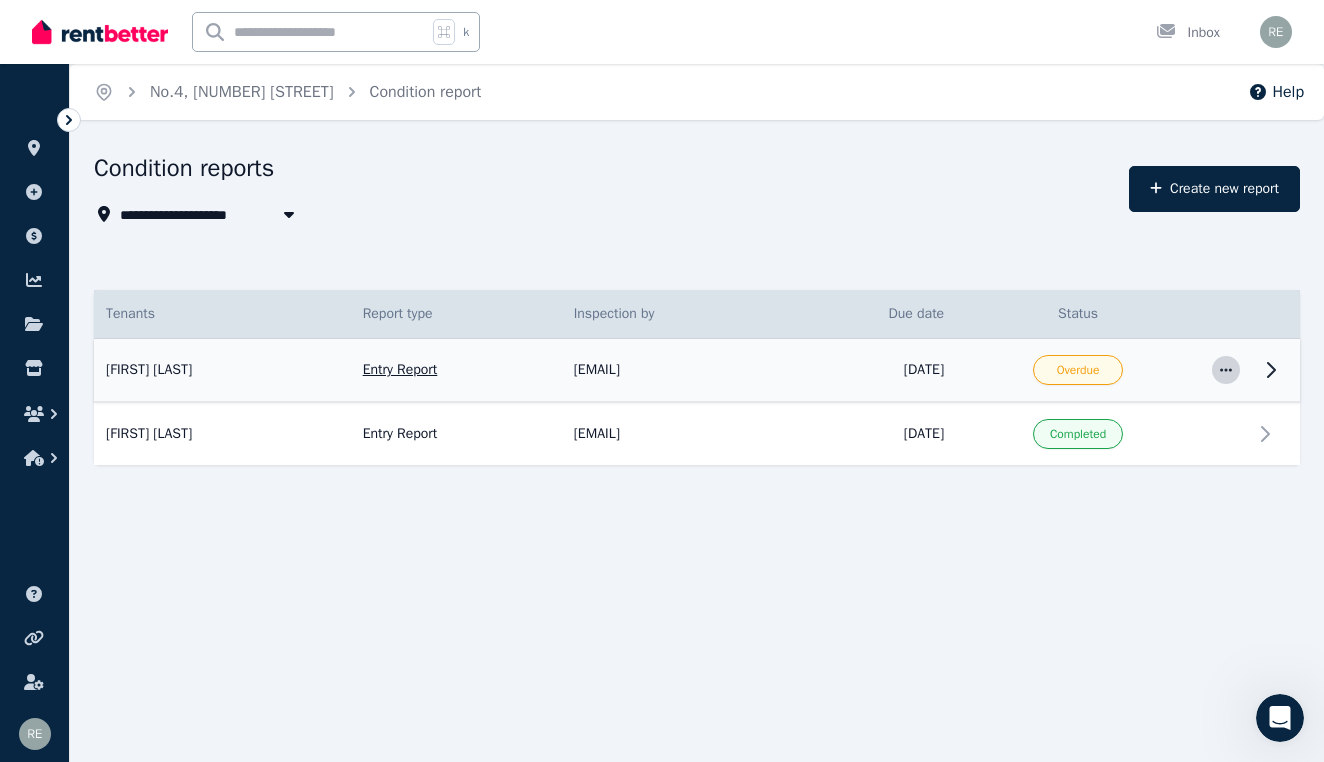 click 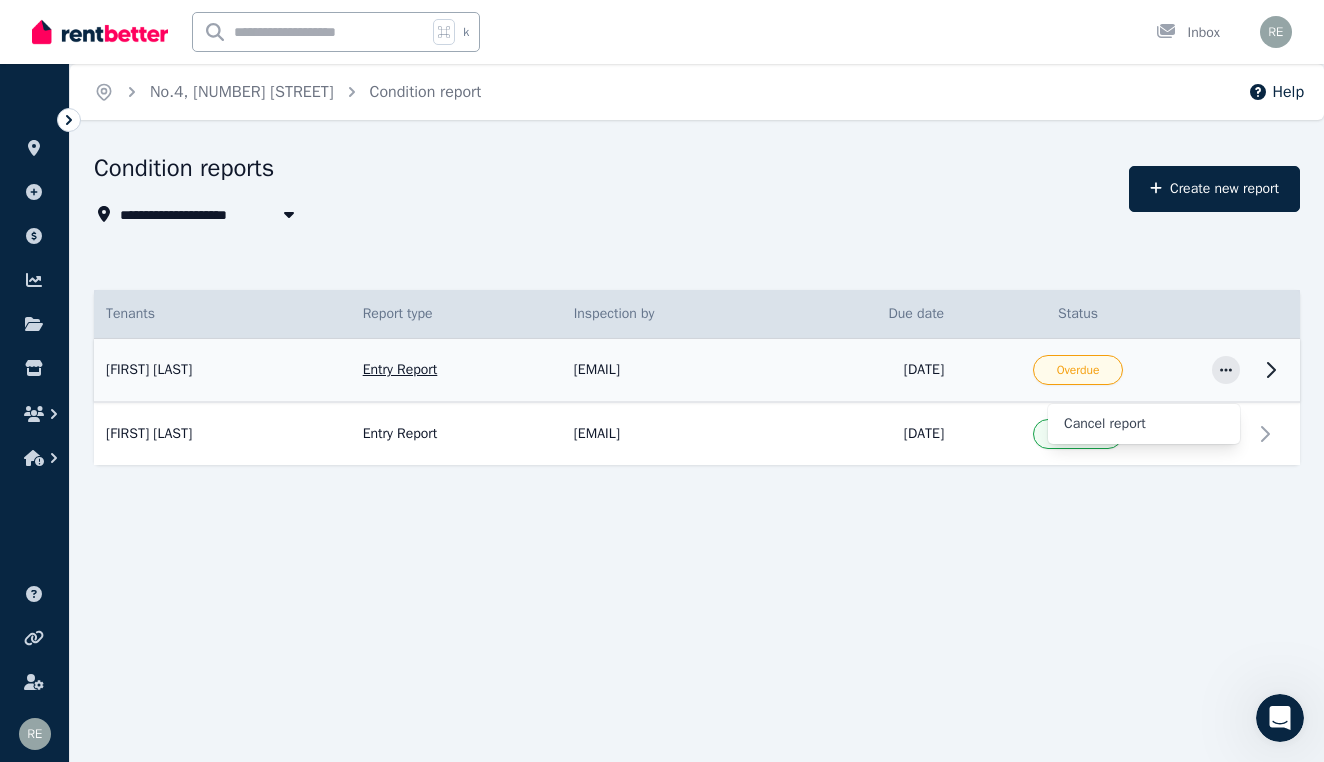 click 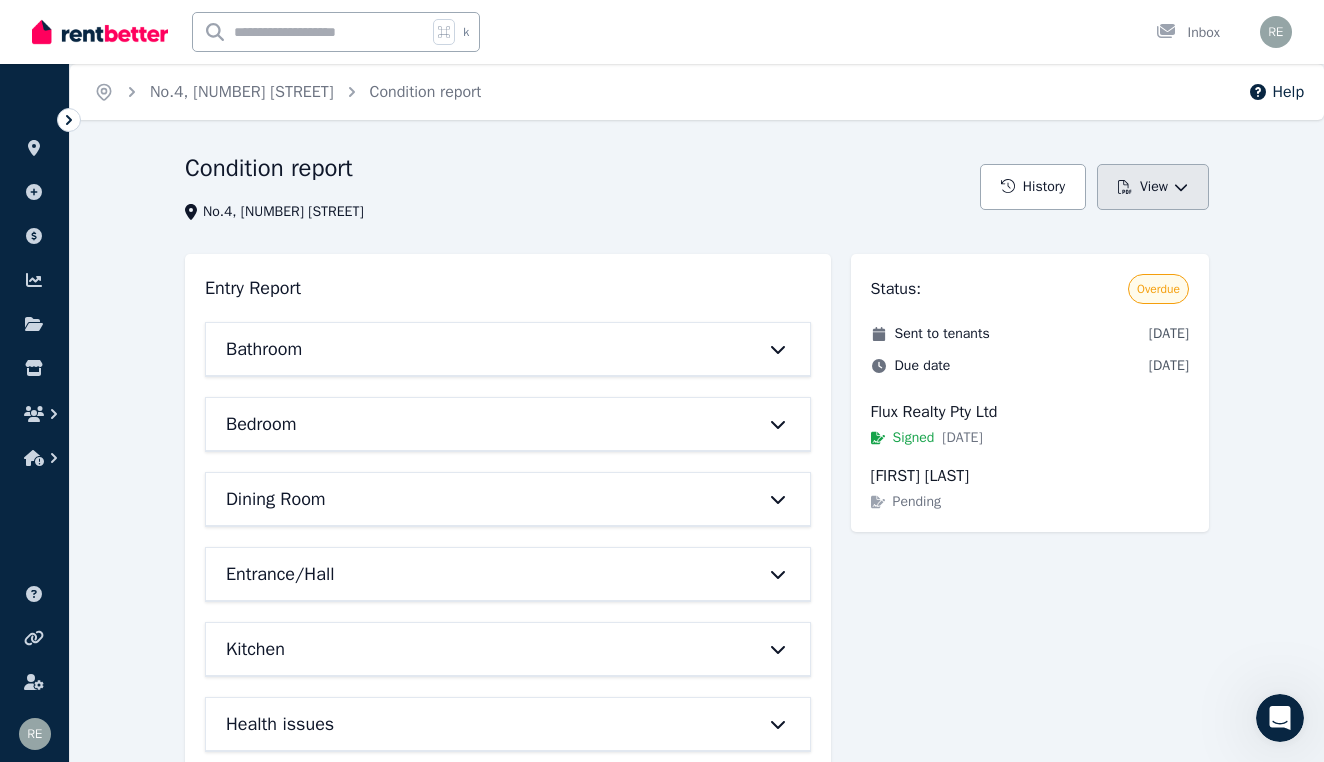 click on "View" at bounding box center [1153, 187] 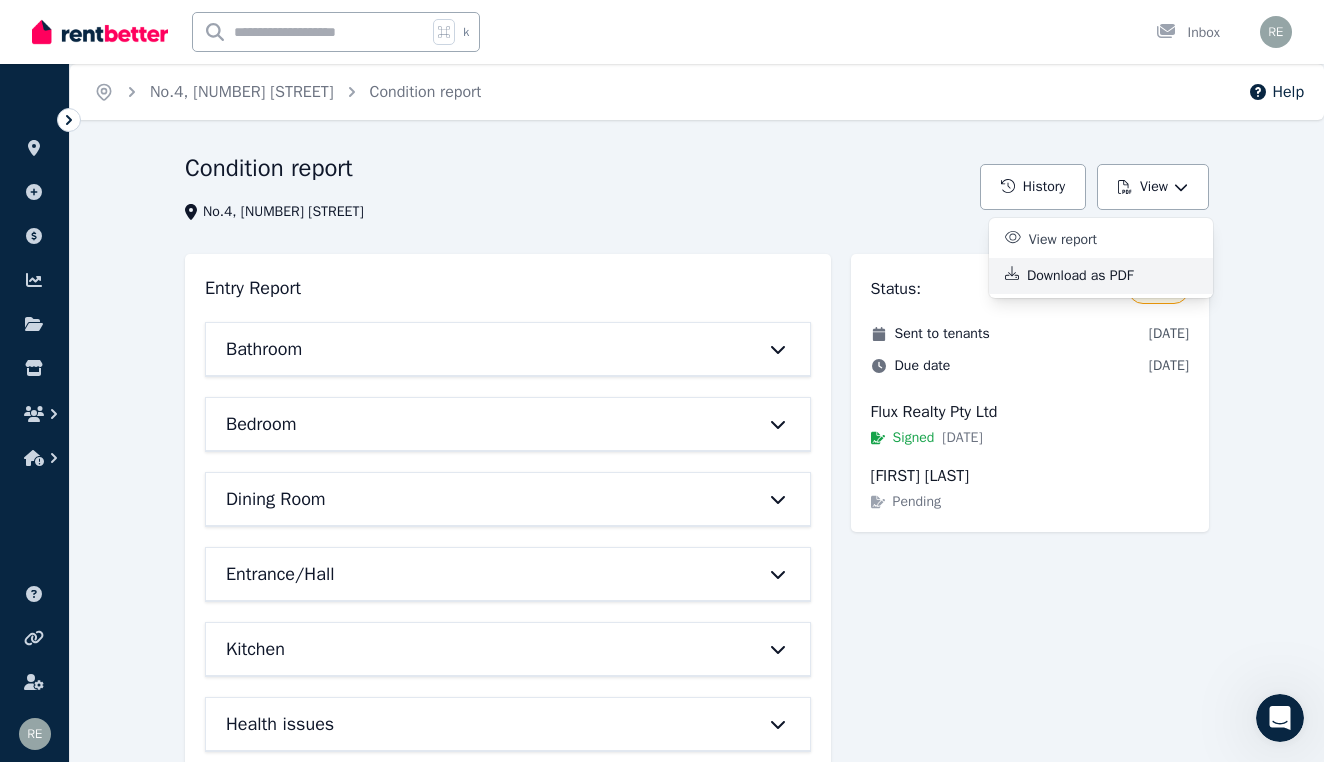 click on "Download as PDF" at bounding box center (1088, 276) 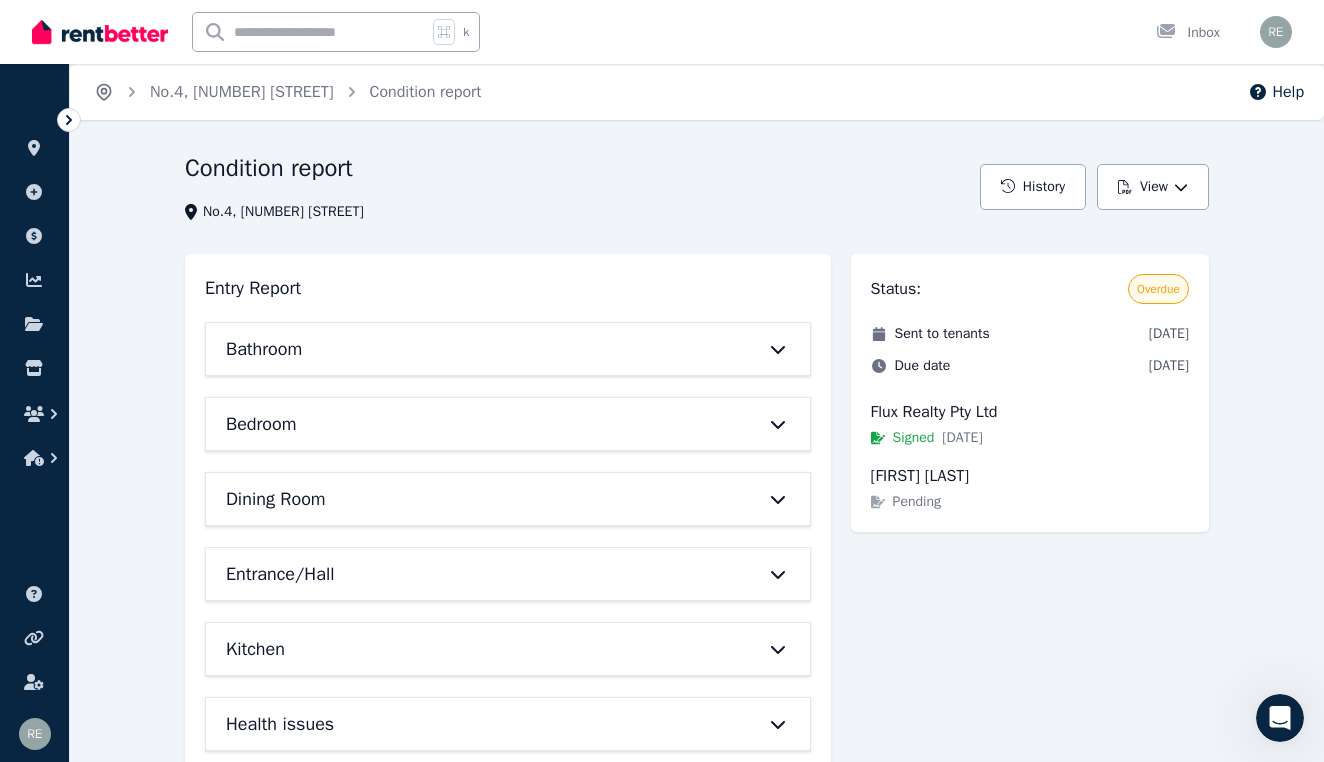 click 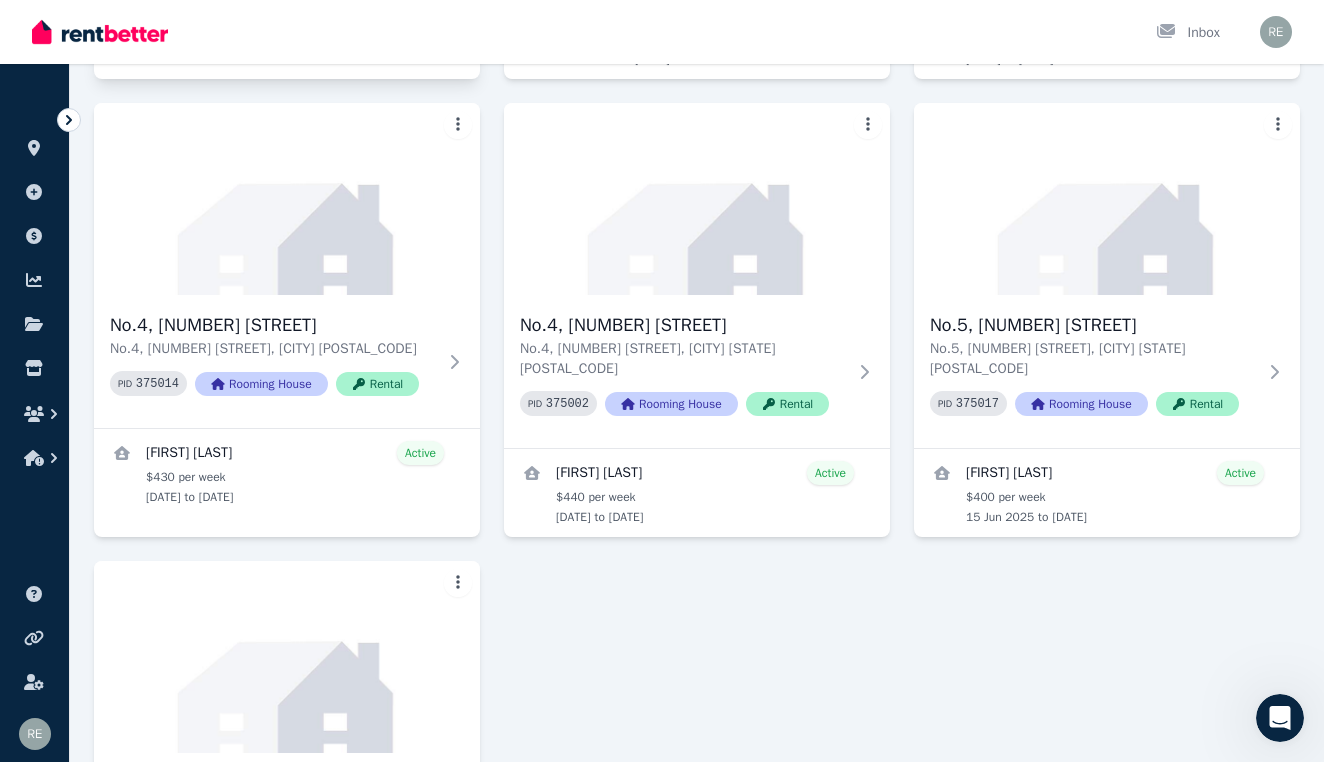 scroll, scrollTop: 1055, scrollLeft: 0, axis: vertical 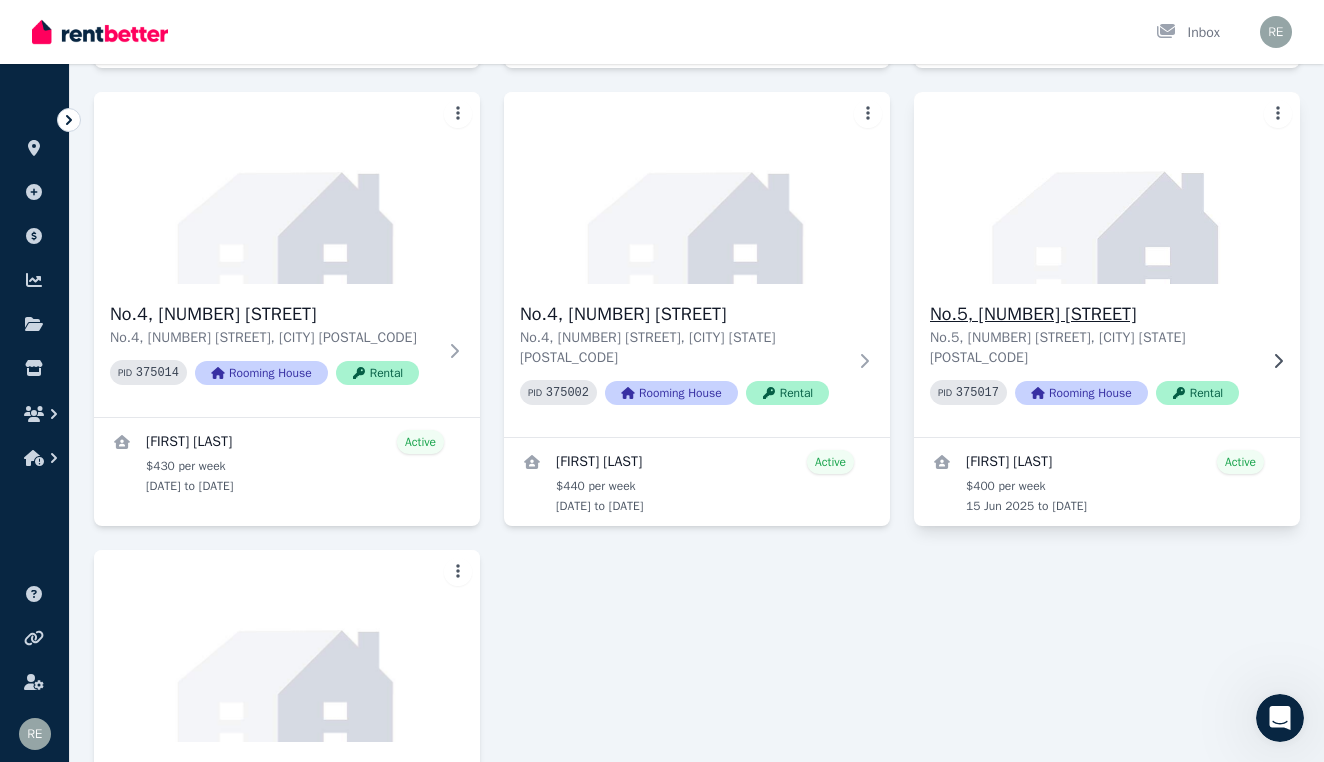 click on "No.5, [NUMBER] [STREET]" at bounding box center [1093, 314] 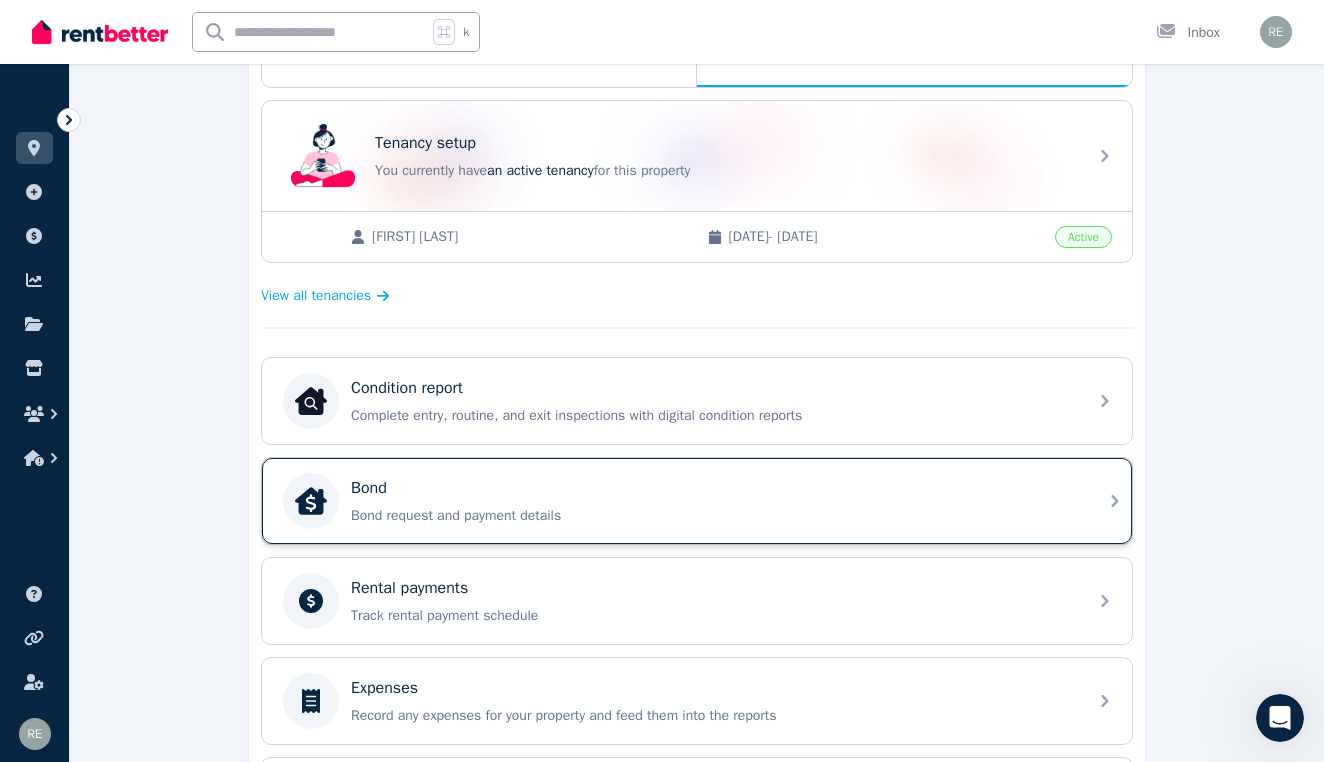 scroll, scrollTop: 376, scrollLeft: 0, axis: vertical 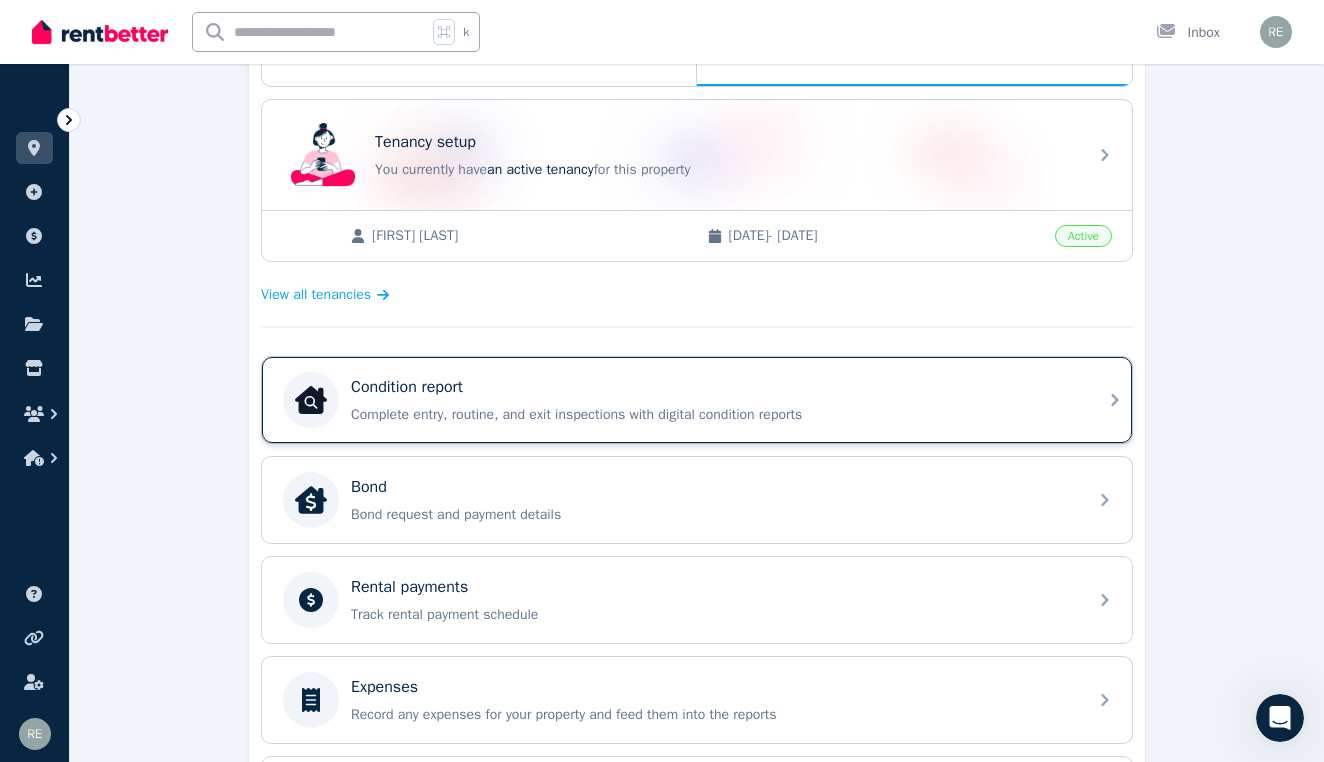 click on "Complete entry, routine, and exit inspections with digital condition reports" at bounding box center [713, 415] 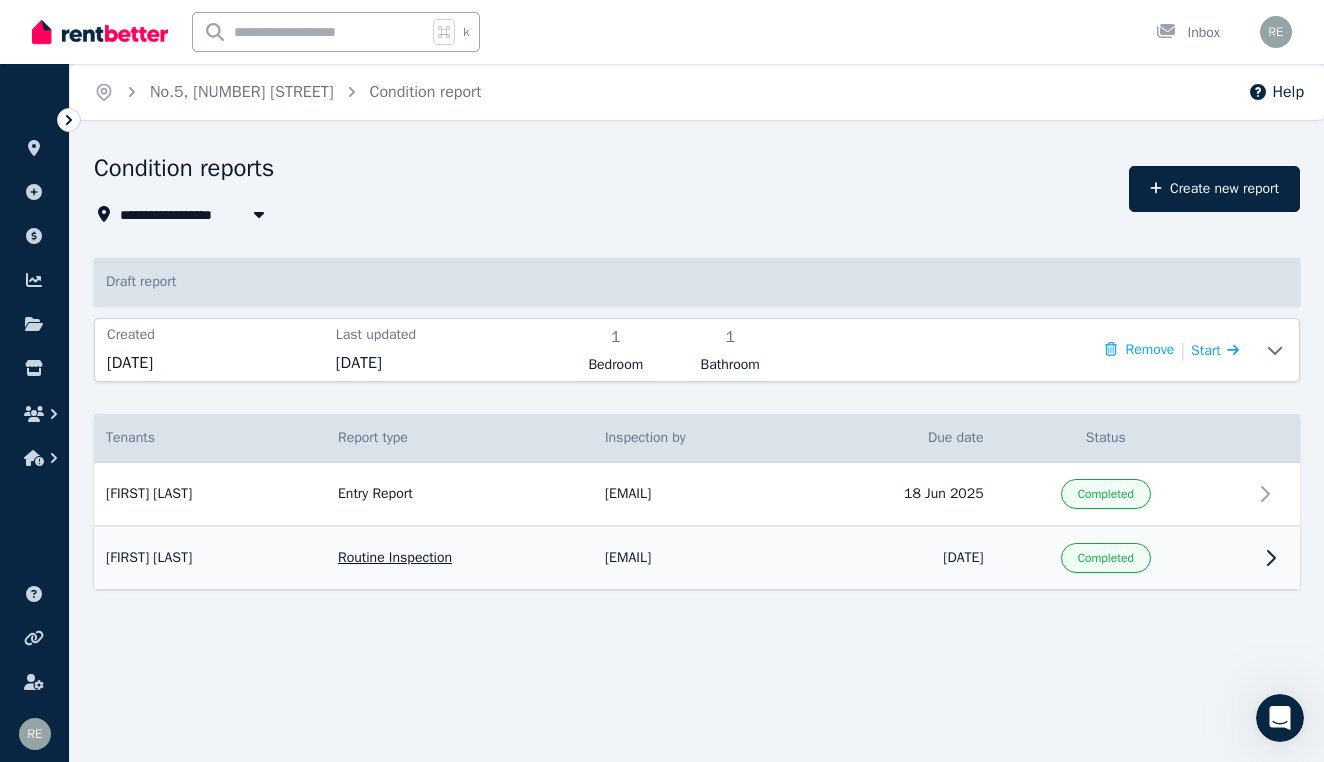 click at bounding box center [1234, 557] 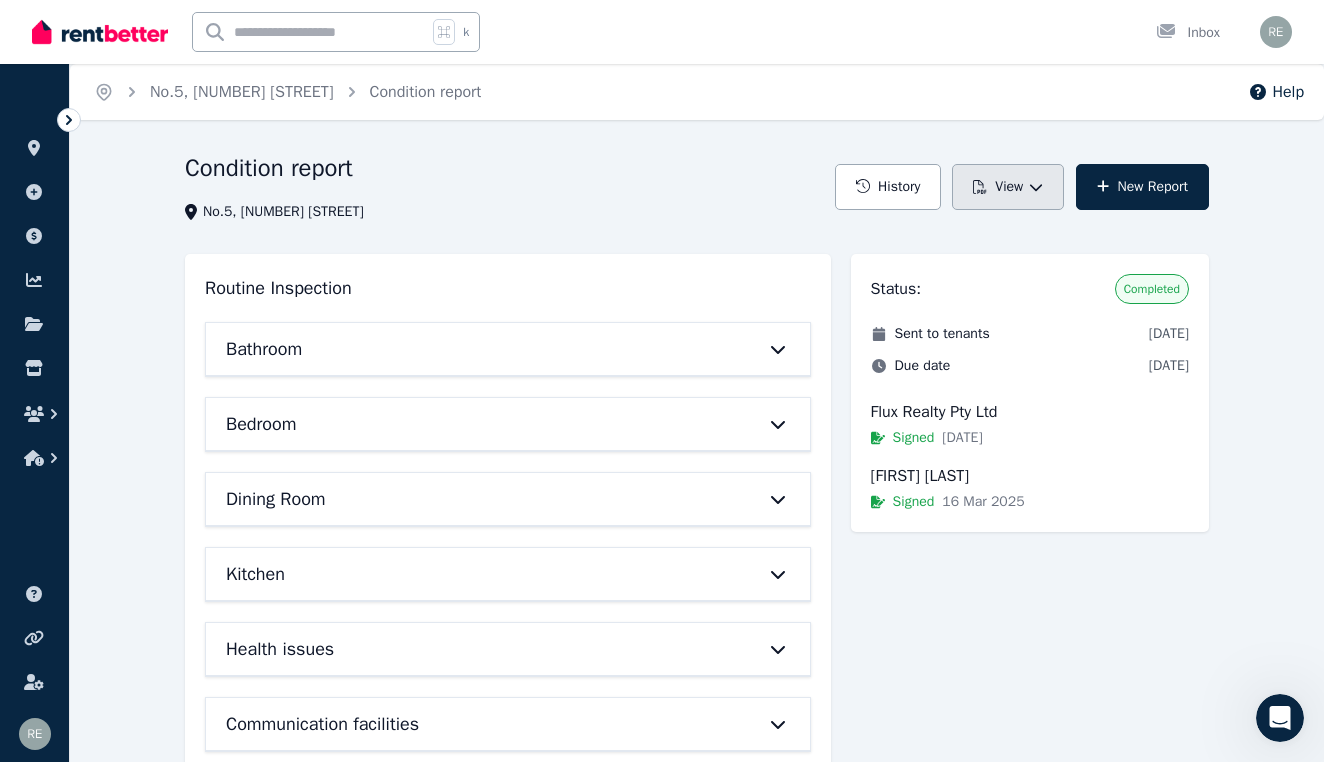 click on "View" at bounding box center (1008, 187) 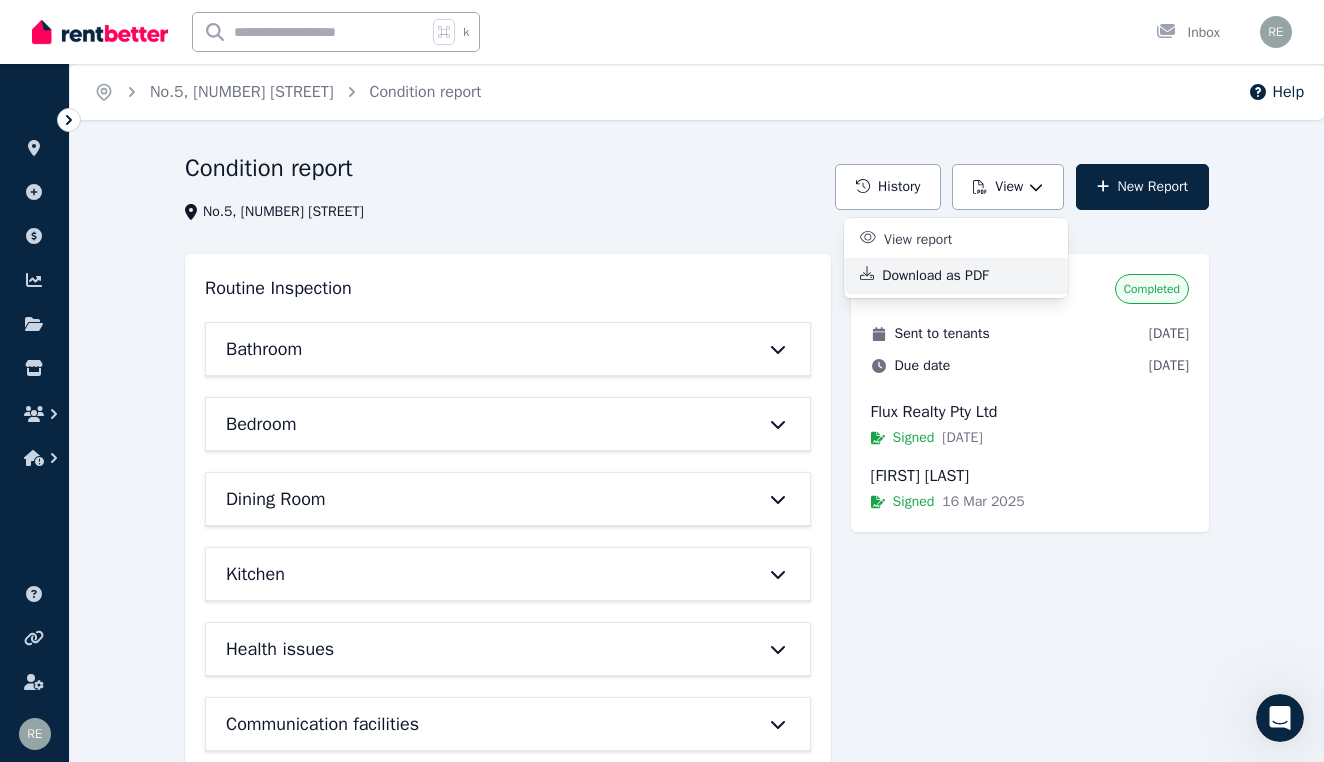 click on "Download as PDF" at bounding box center [943, 276] 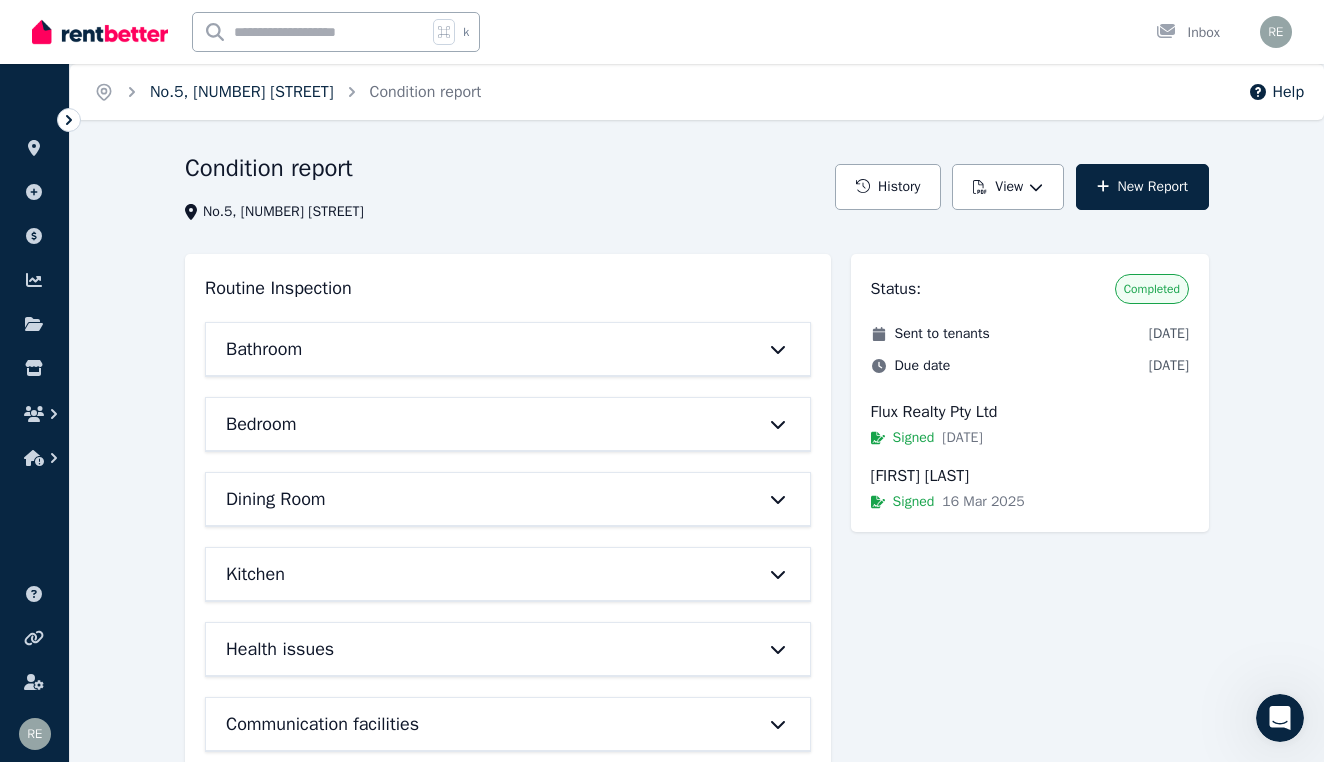 click on "No.5, [NUMBER] [STREET]" at bounding box center (242, 92) 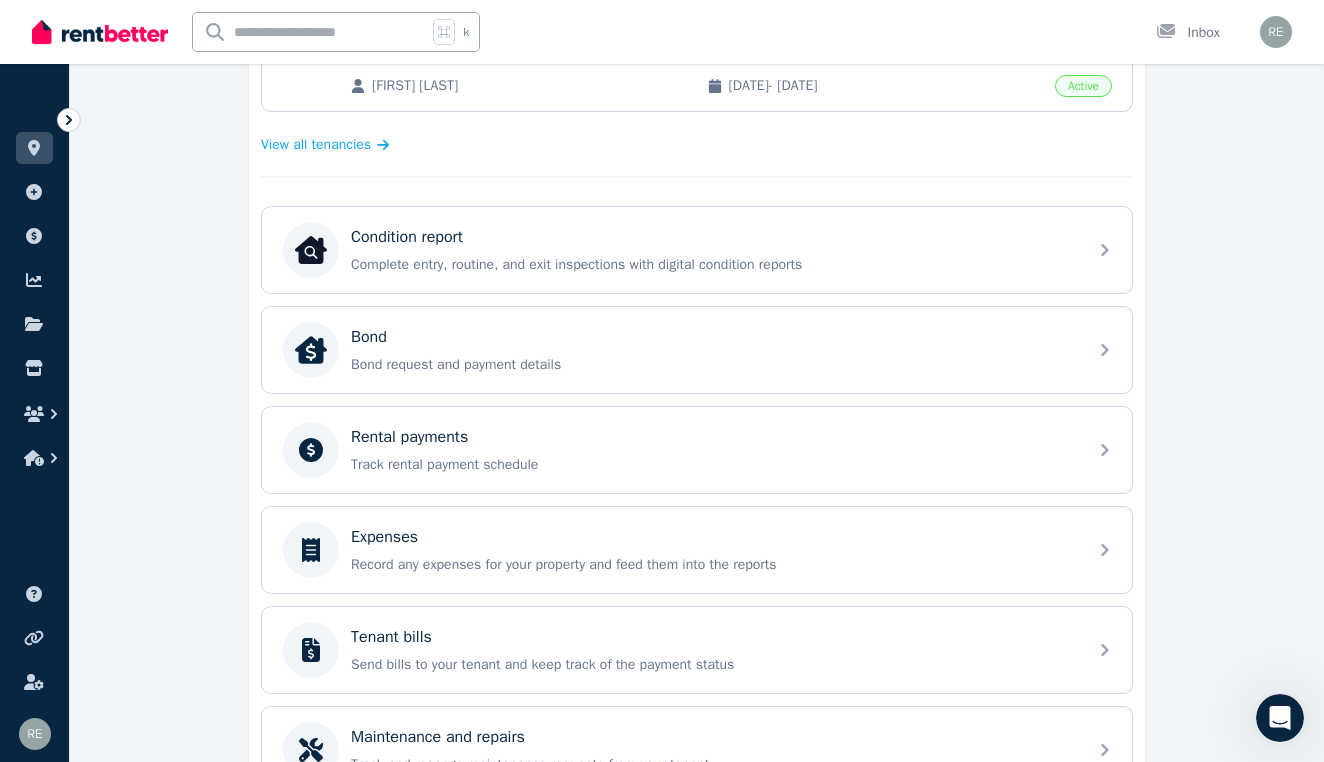 scroll, scrollTop: 527, scrollLeft: 0, axis: vertical 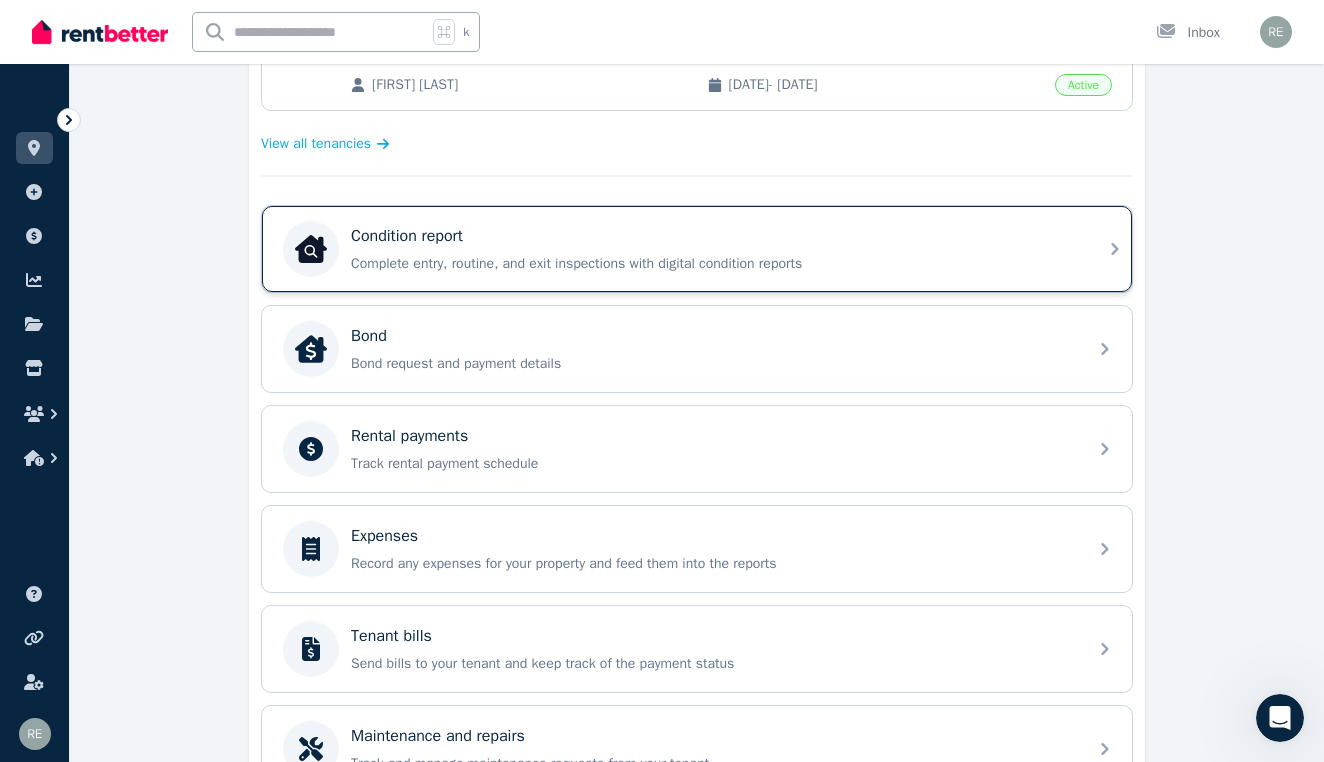 click on "Complete entry, routine, and exit inspections with digital condition reports" at bounding box center (713, 264) 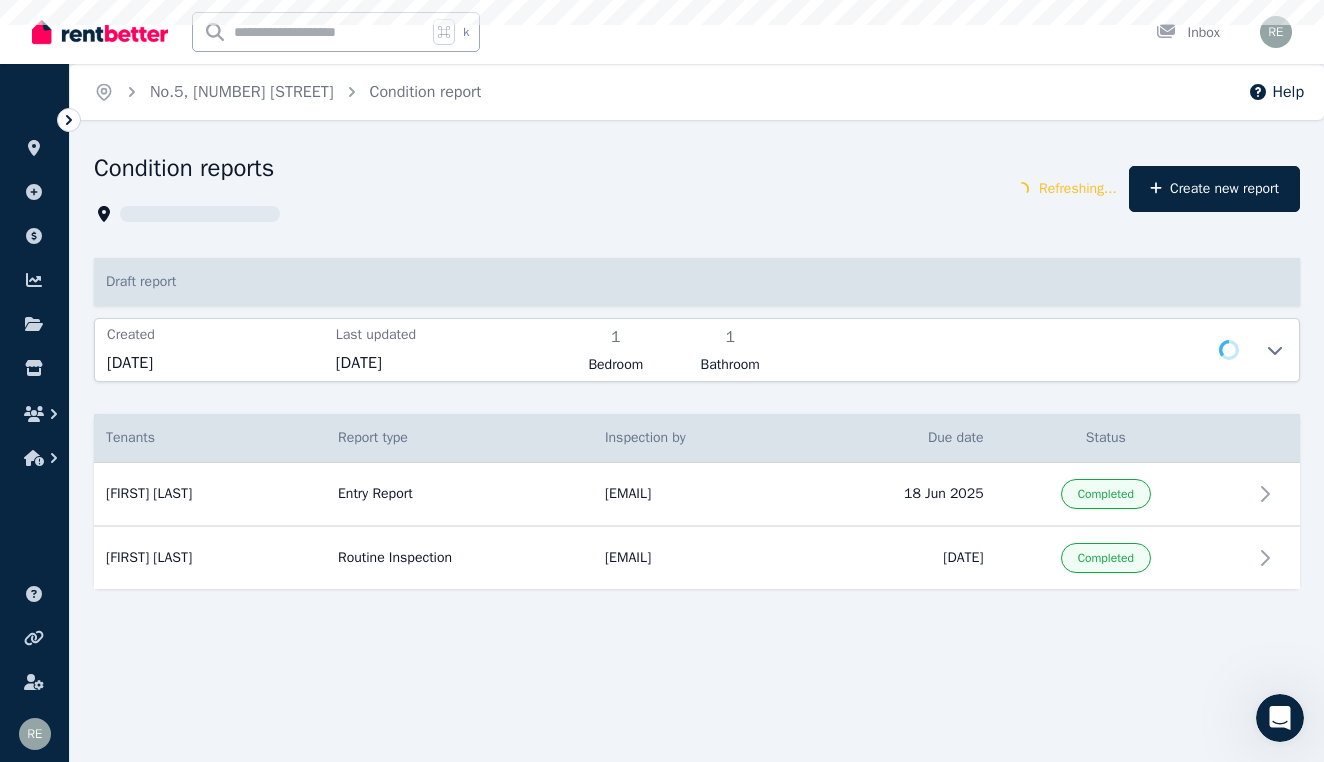 scroll, scrollTop: 0, scrollLeft: 0, axis: both 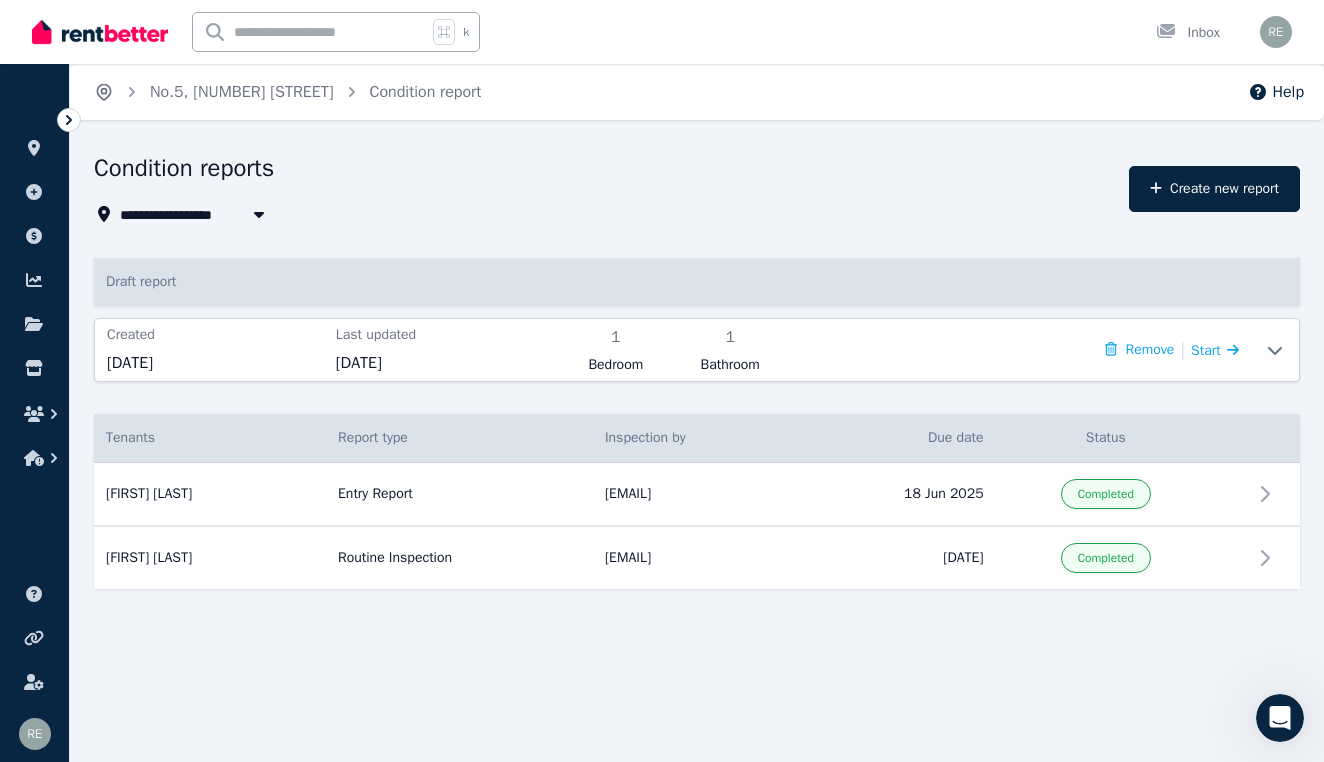 click 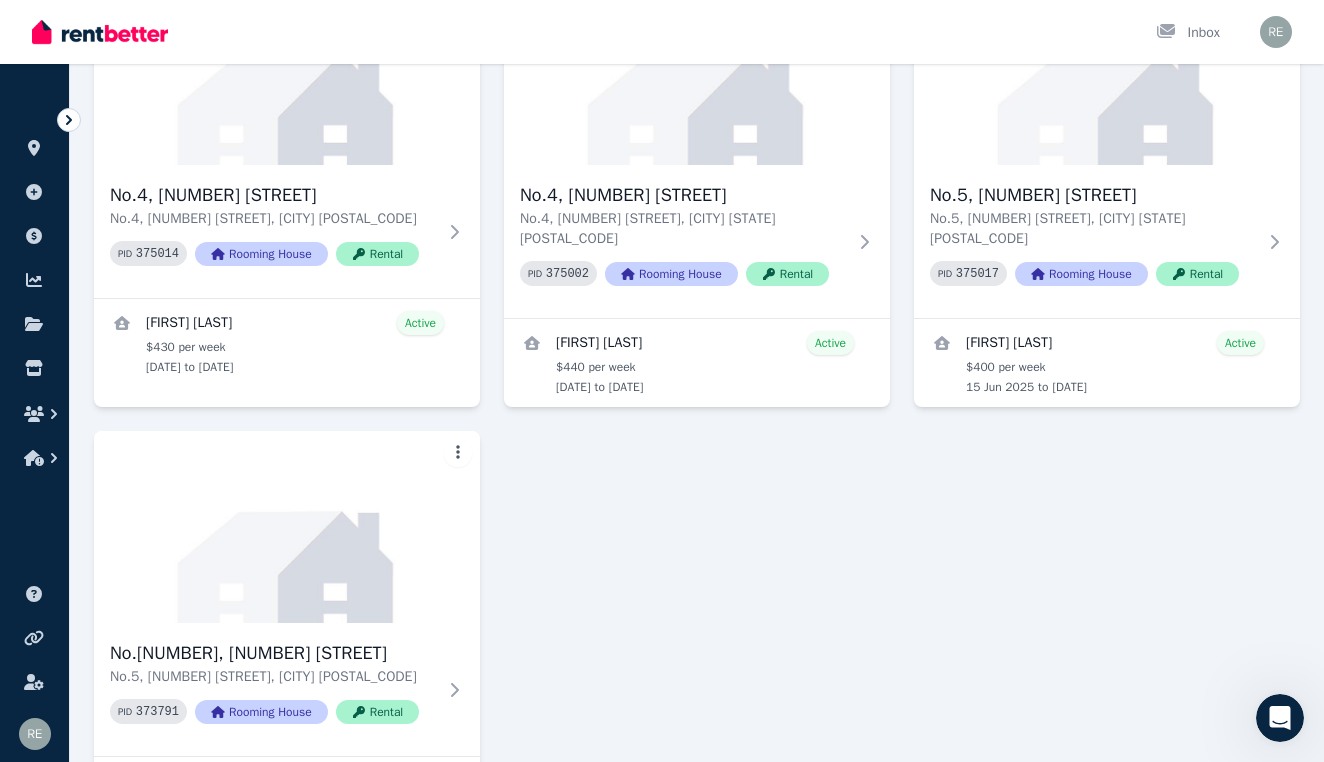 scroll, scrollTop: 1242, scrollLeft: 0, axis: vertical 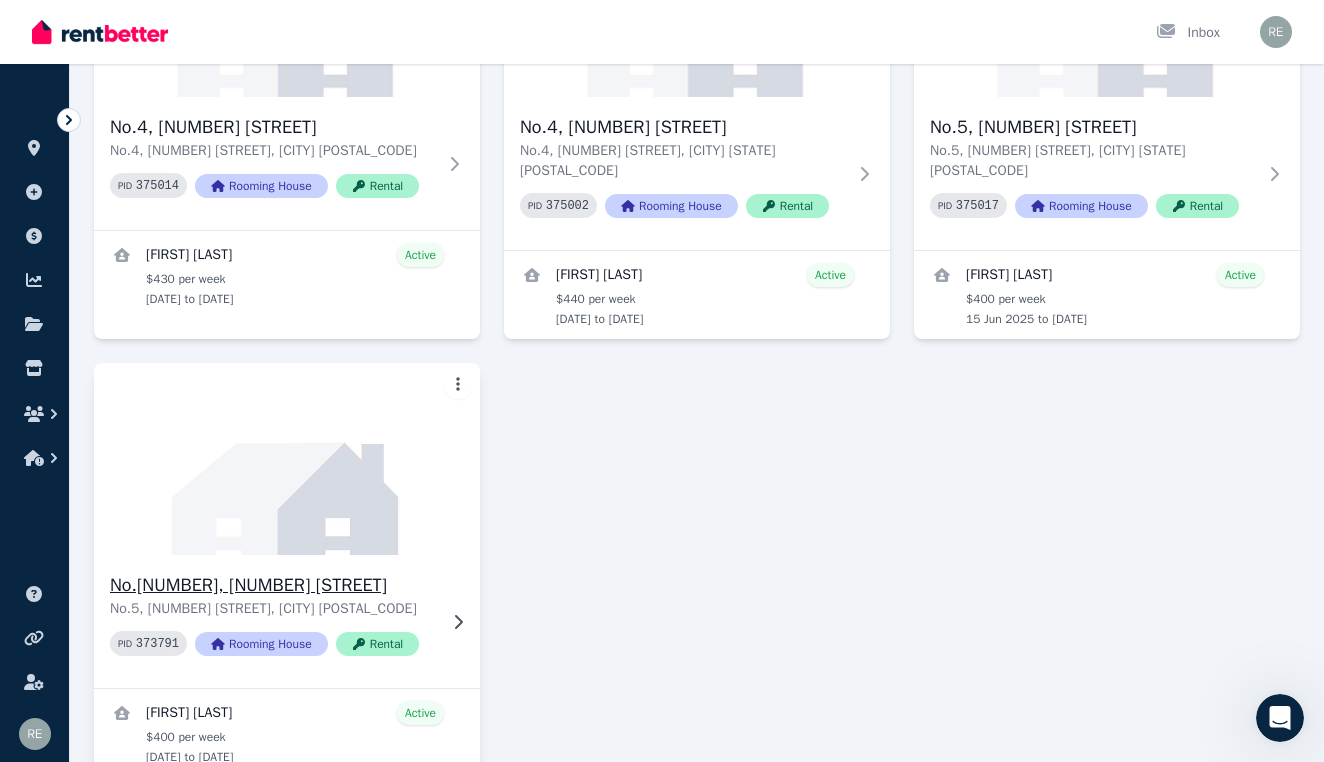 click on "No.[NUMBER], [NUMBER] [STREET]" at bounding box center [273, 585] 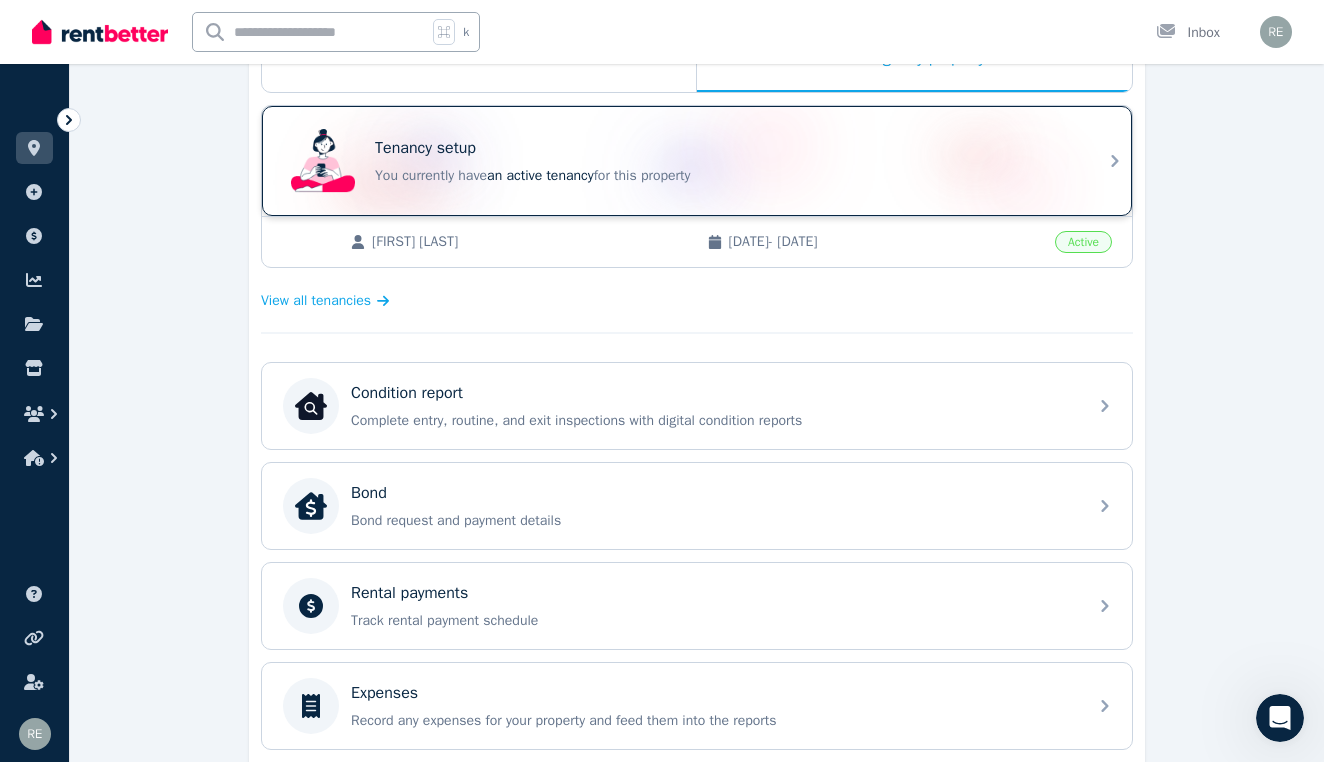 scroll, scrollTop: 371, scrollLeft: 0, axis: vertical 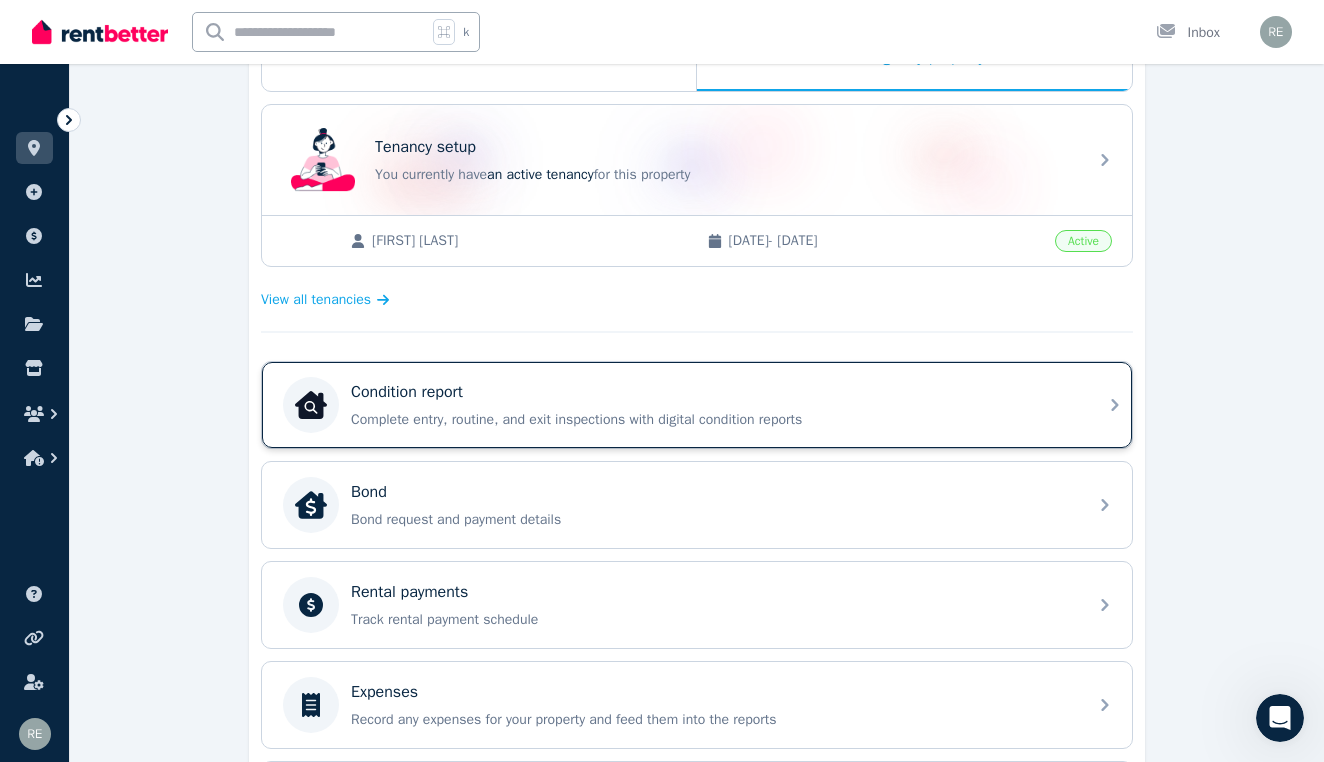 click on "Condition report" at bounding box center (407, 392) 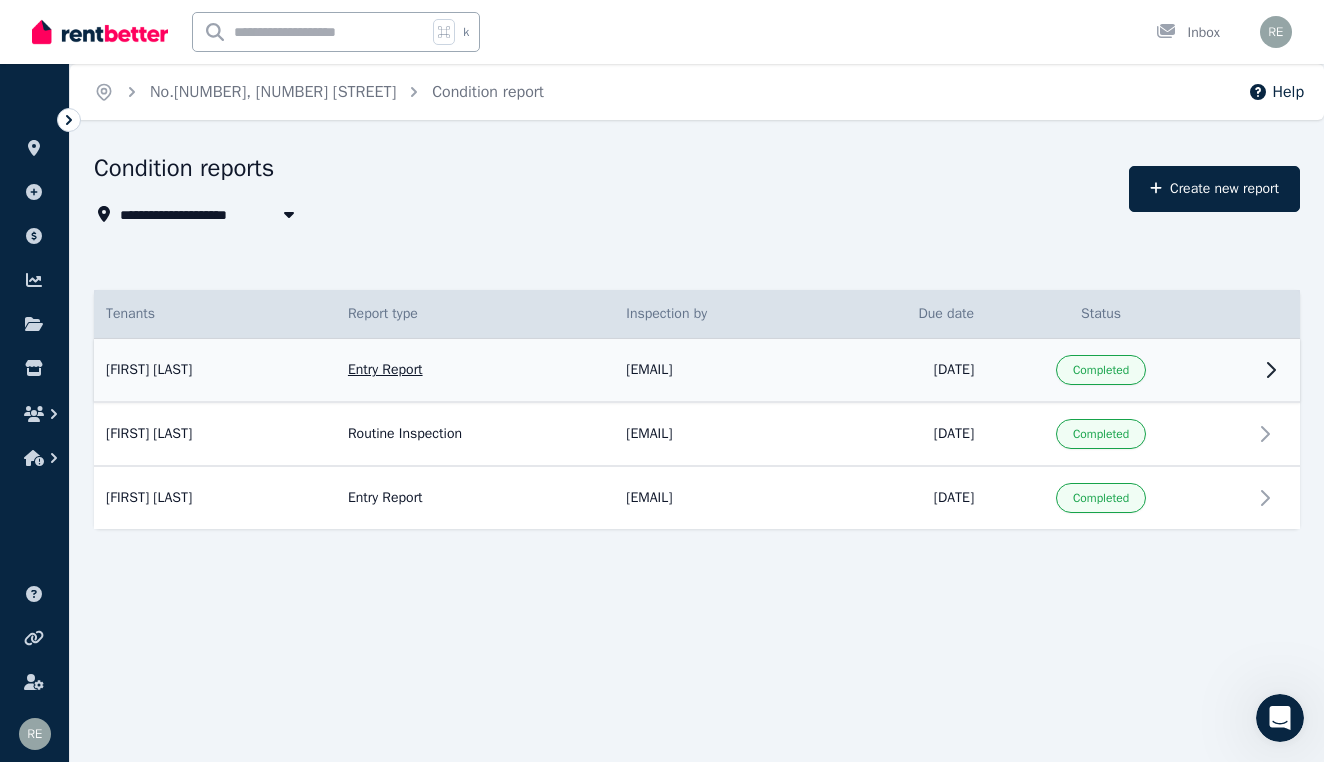 click at bounding box center [1234, 371] 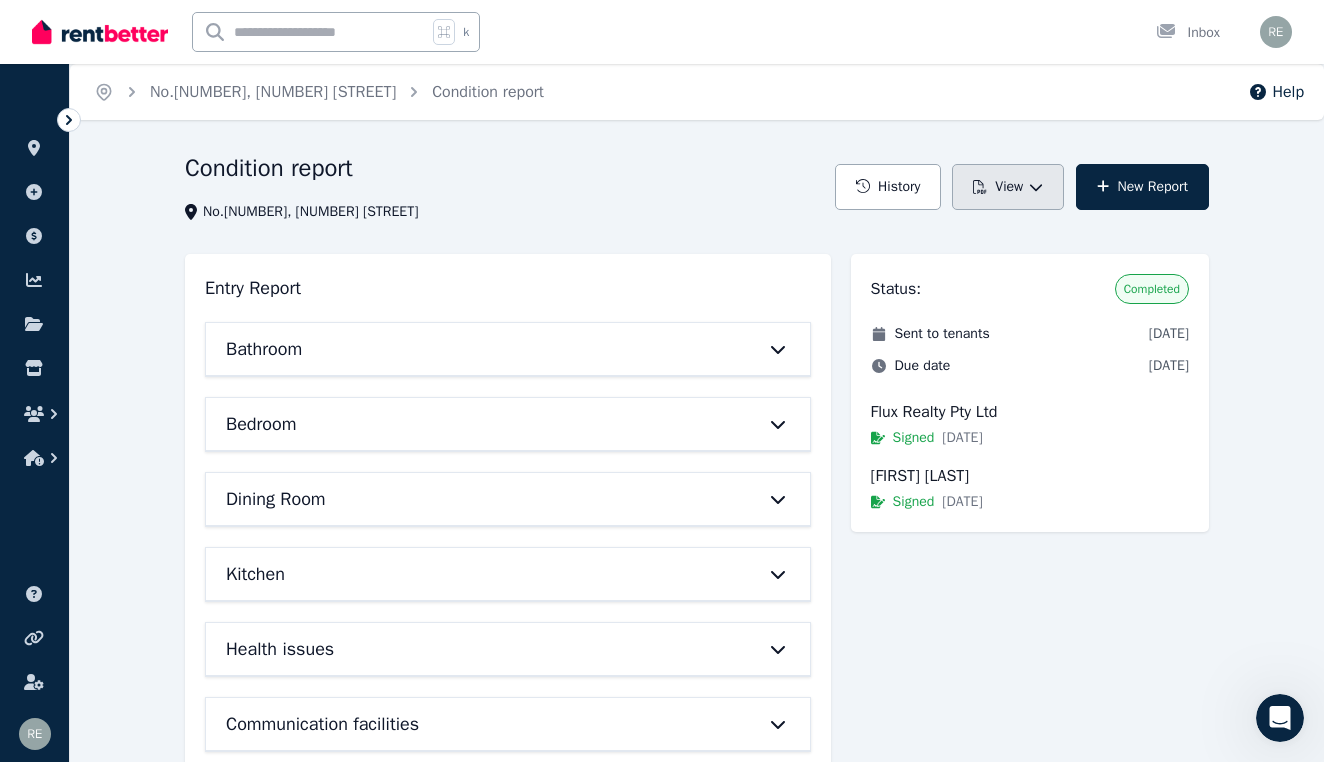 click on "View" at bounding box center (1008, 187) 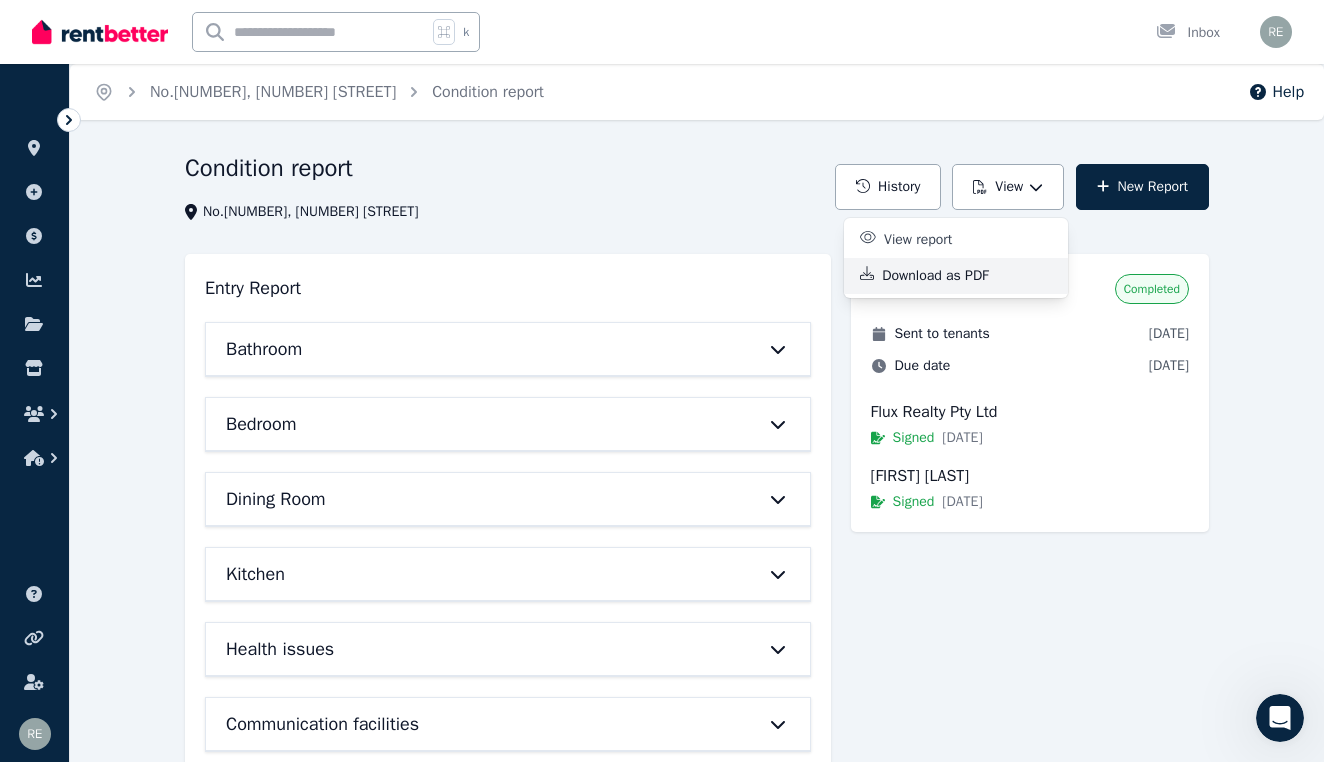click on "Download as PDF" at bounding box center (943, 276) 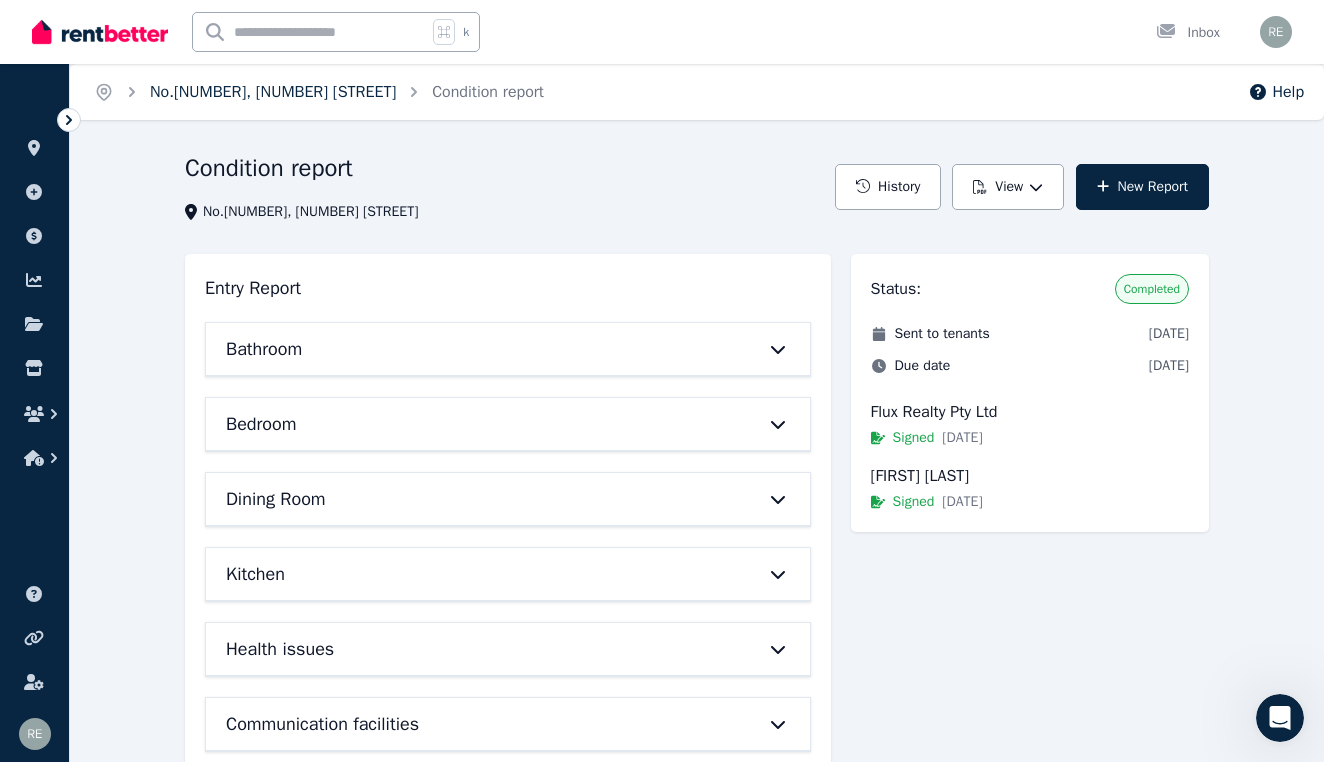click on "No.[NUMBER], [NUMBER] [STREET]" at bounding box center (273, 92) 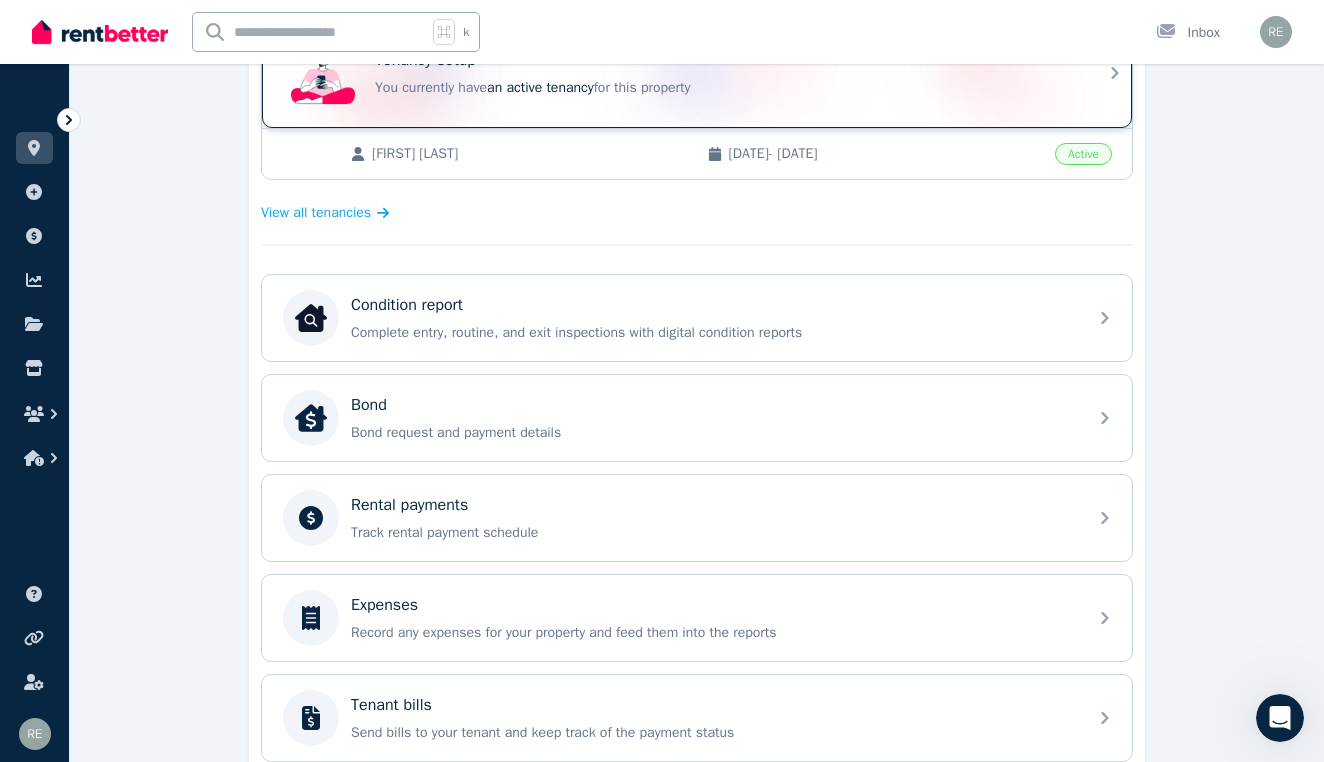 scroll, scrollTop: 466, scrollLeft: 0, axis: vertical 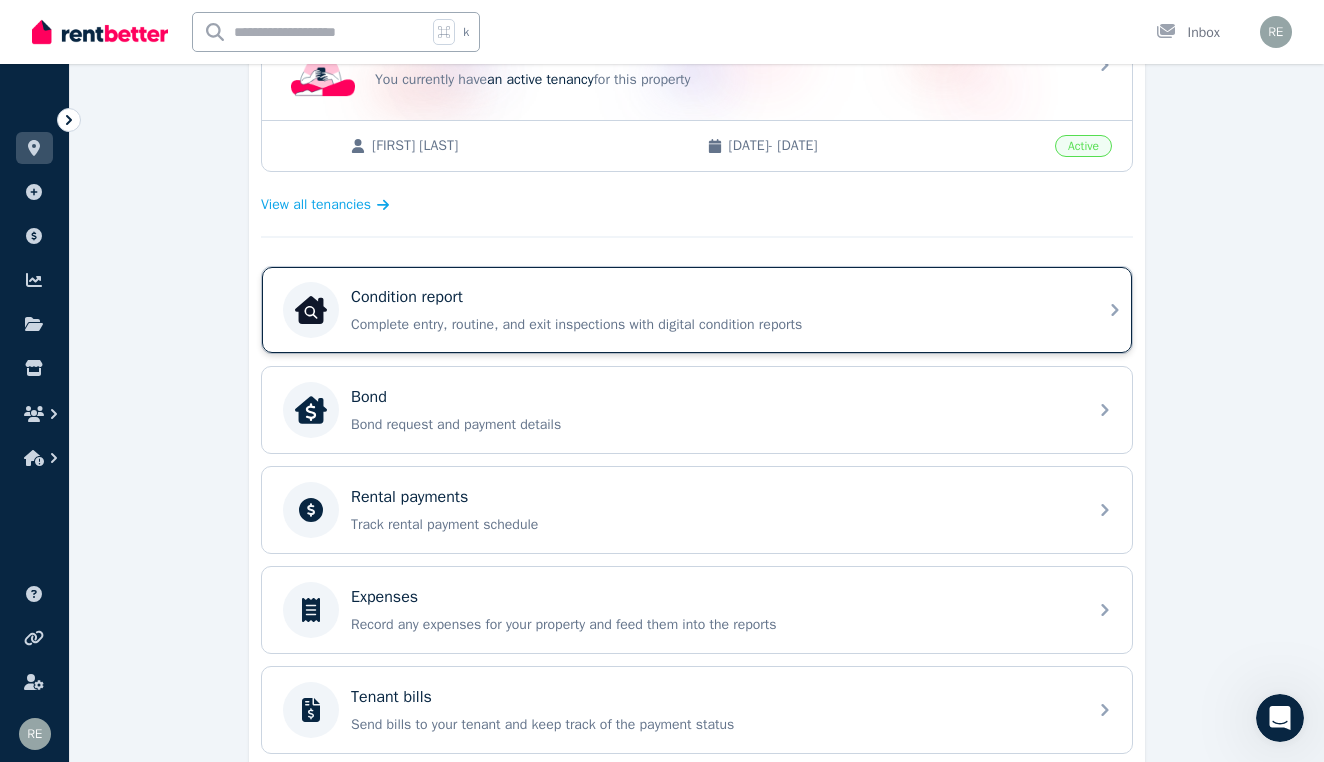 click on "Complete entry, routine, and exit inspections with digital condition reports" at bounding box center (713, 325) 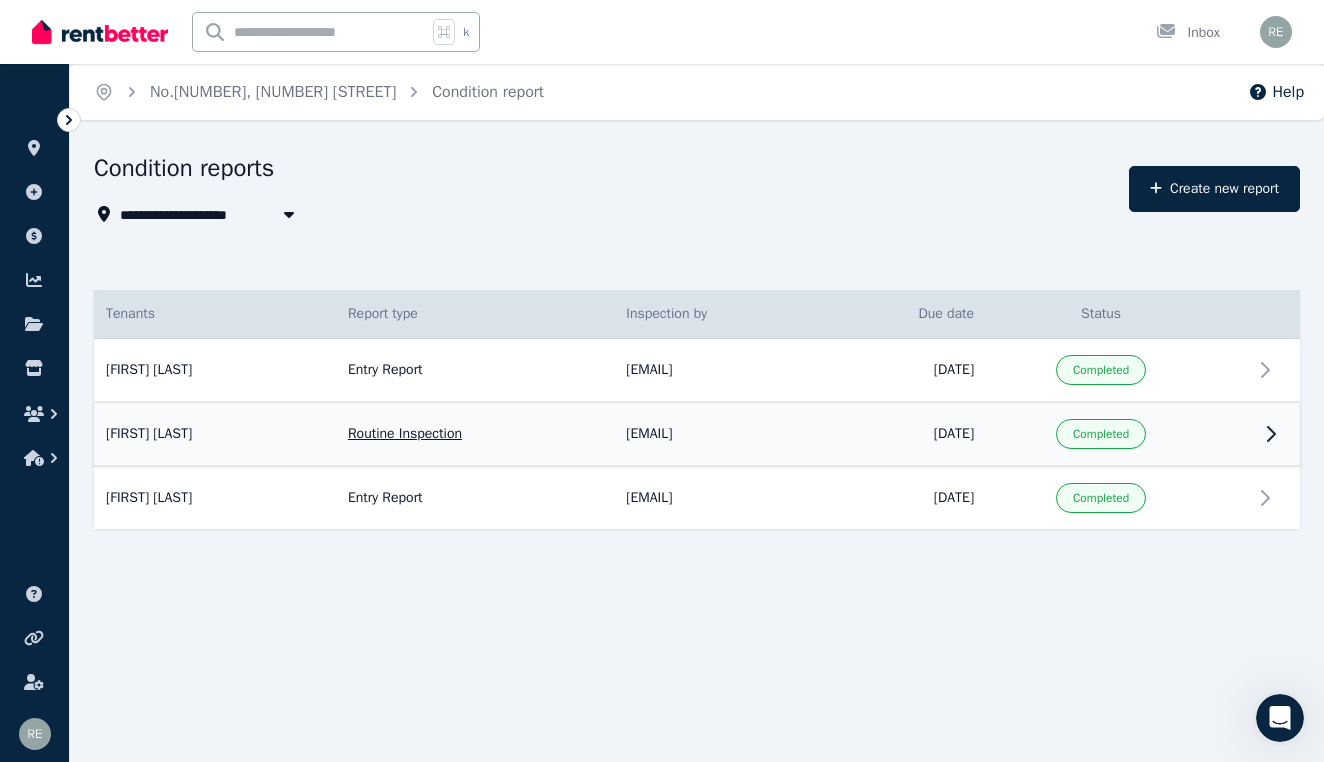 click at bounding box center [1234, 434] 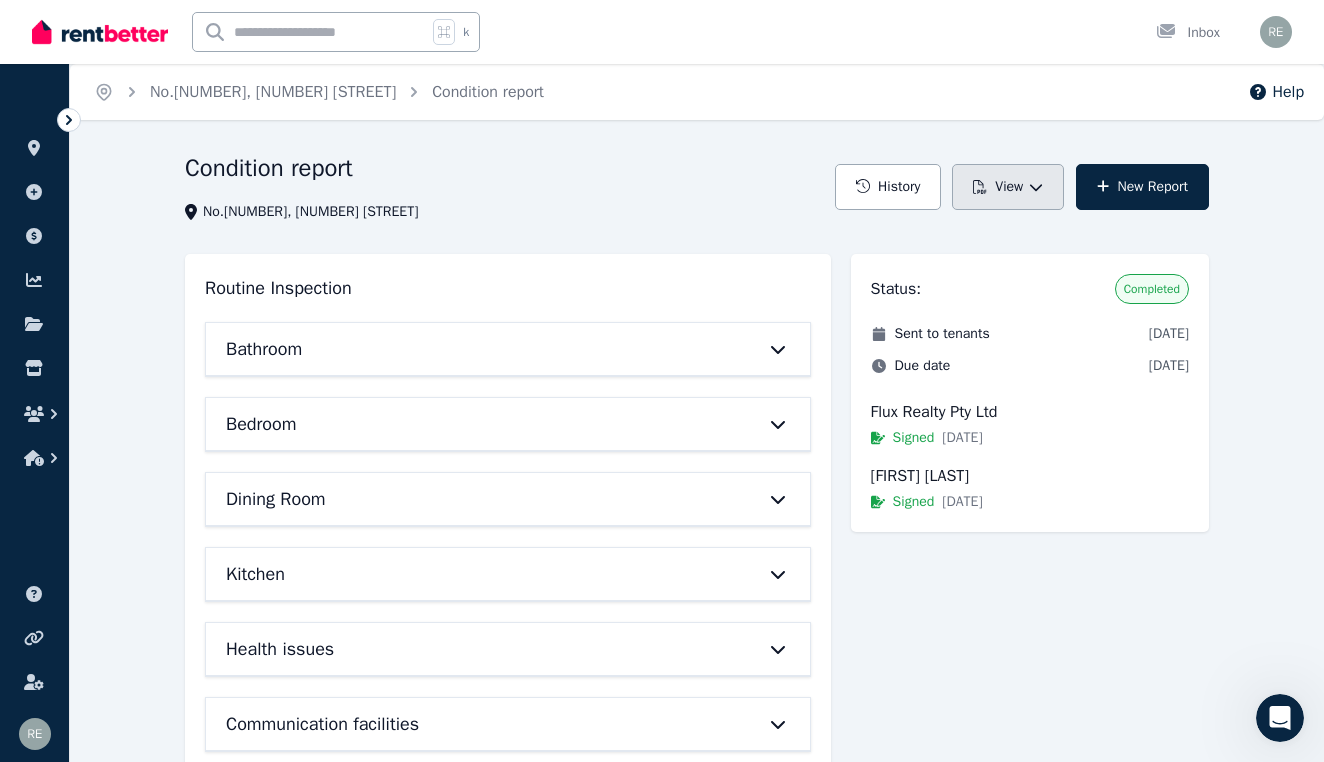 click on "View" at bounding box center (1008, 187) 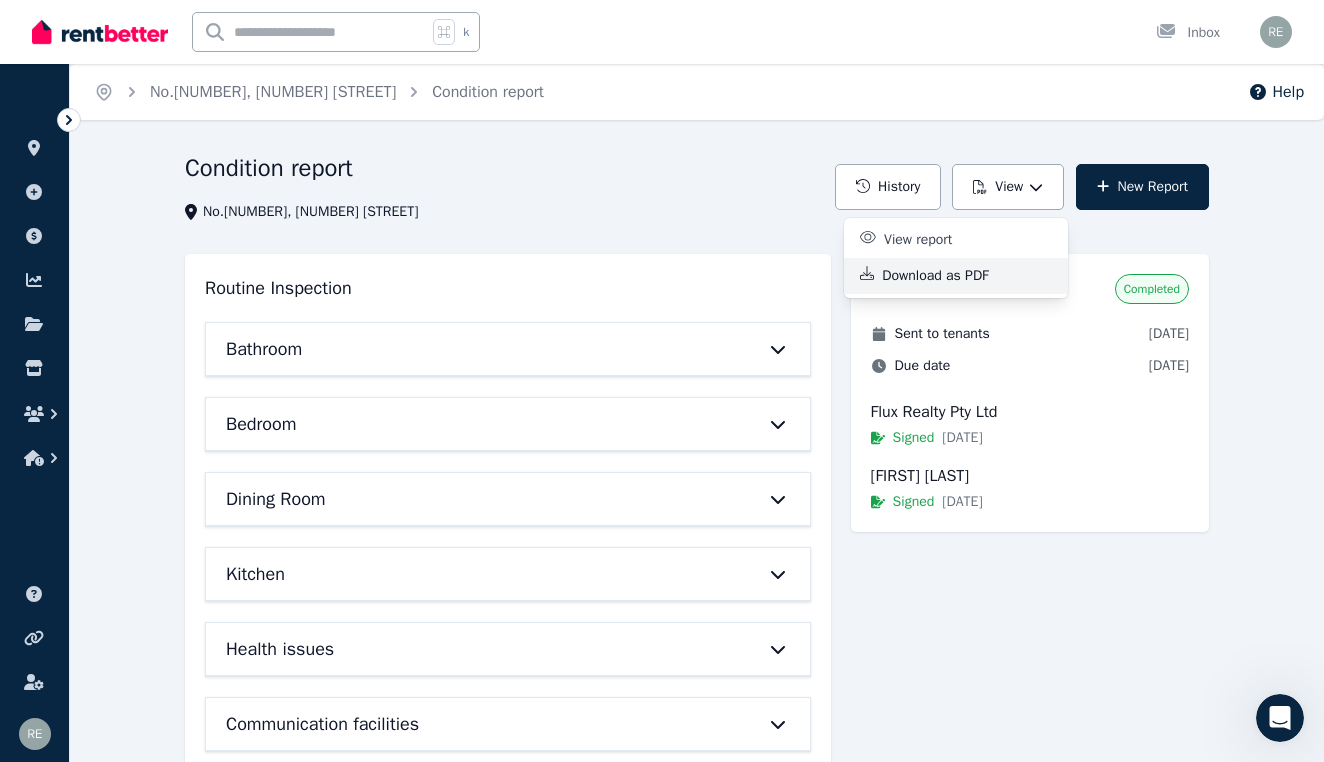click on "Download as PDF" at bounding box center [943, 276] 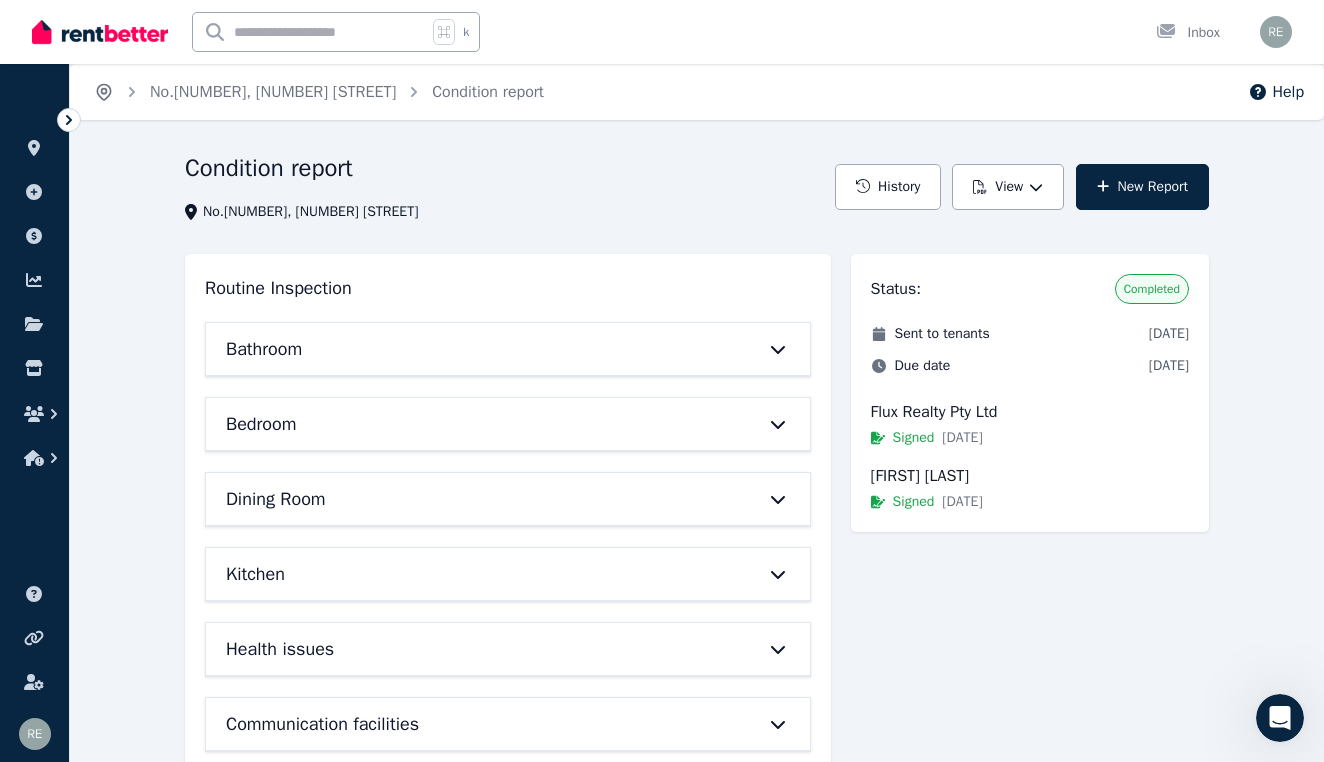 click 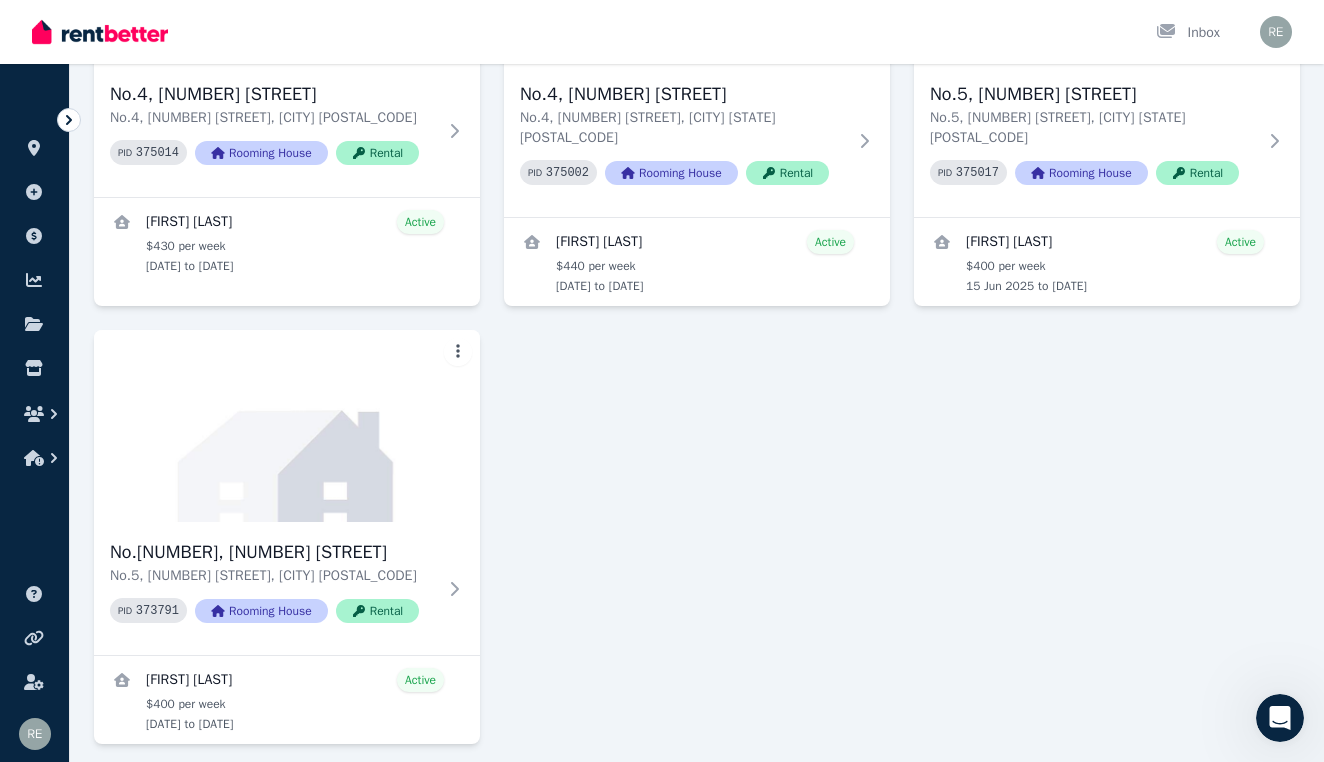 scroll, scrollTop: 1274, scrollLeft: 0, axis: vertical 